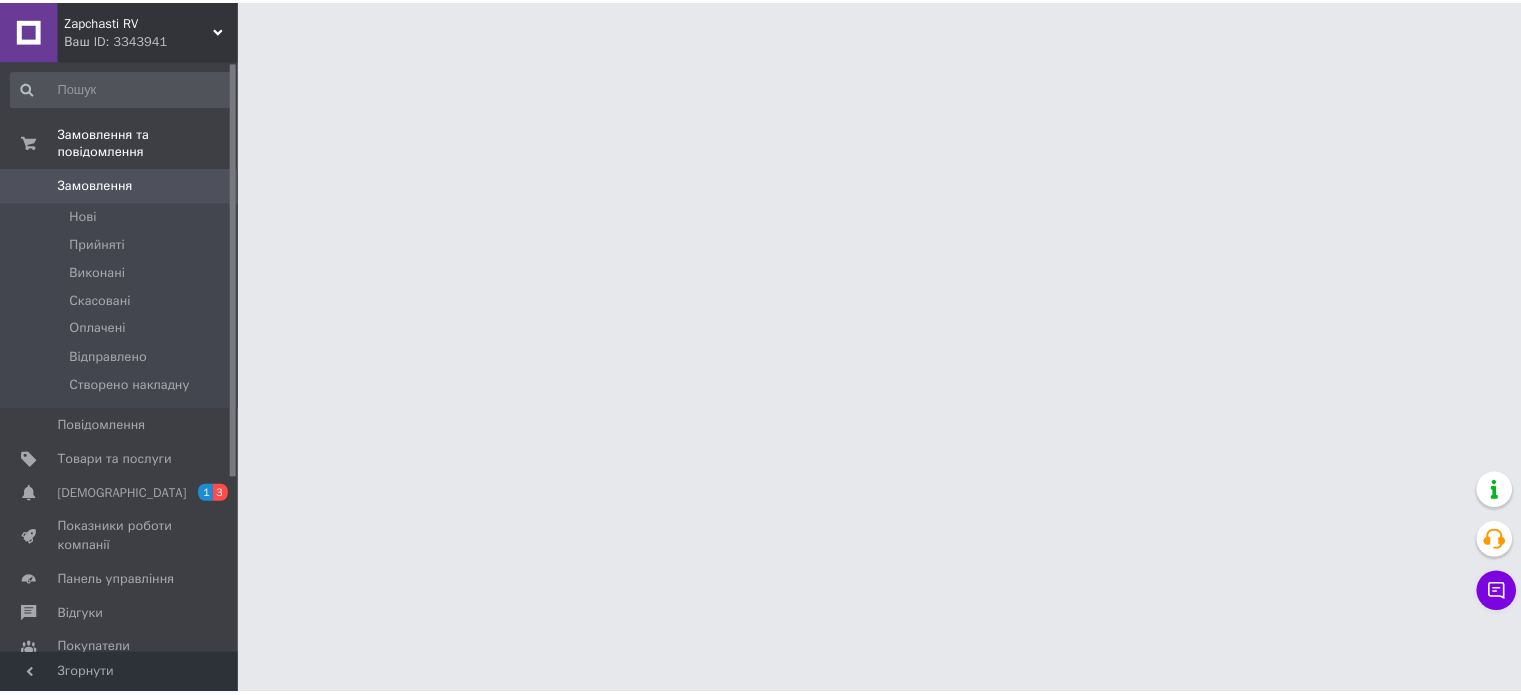 scroll, scrollTop: 0, scrollLeft: 0, axis: both 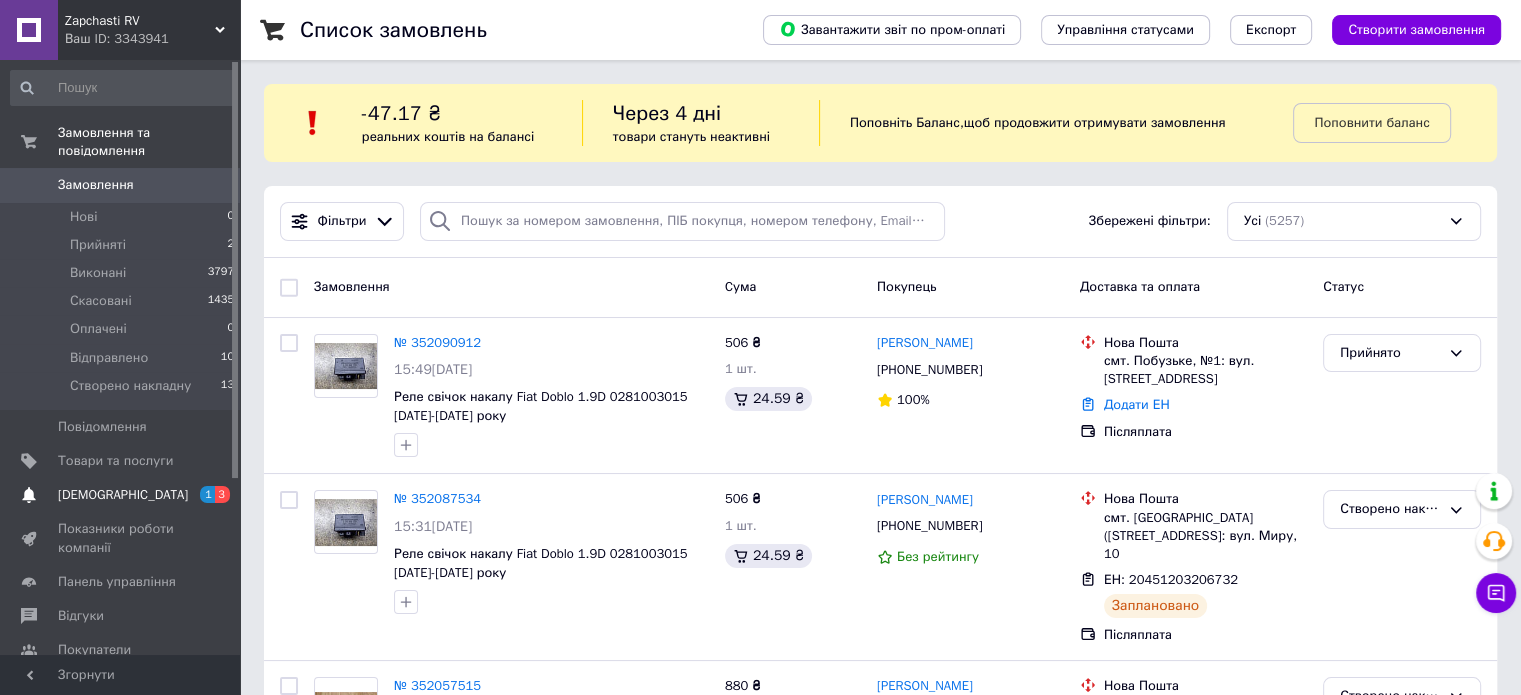 click on "Сповіщення 1 3" at bounding box center [123, 495] 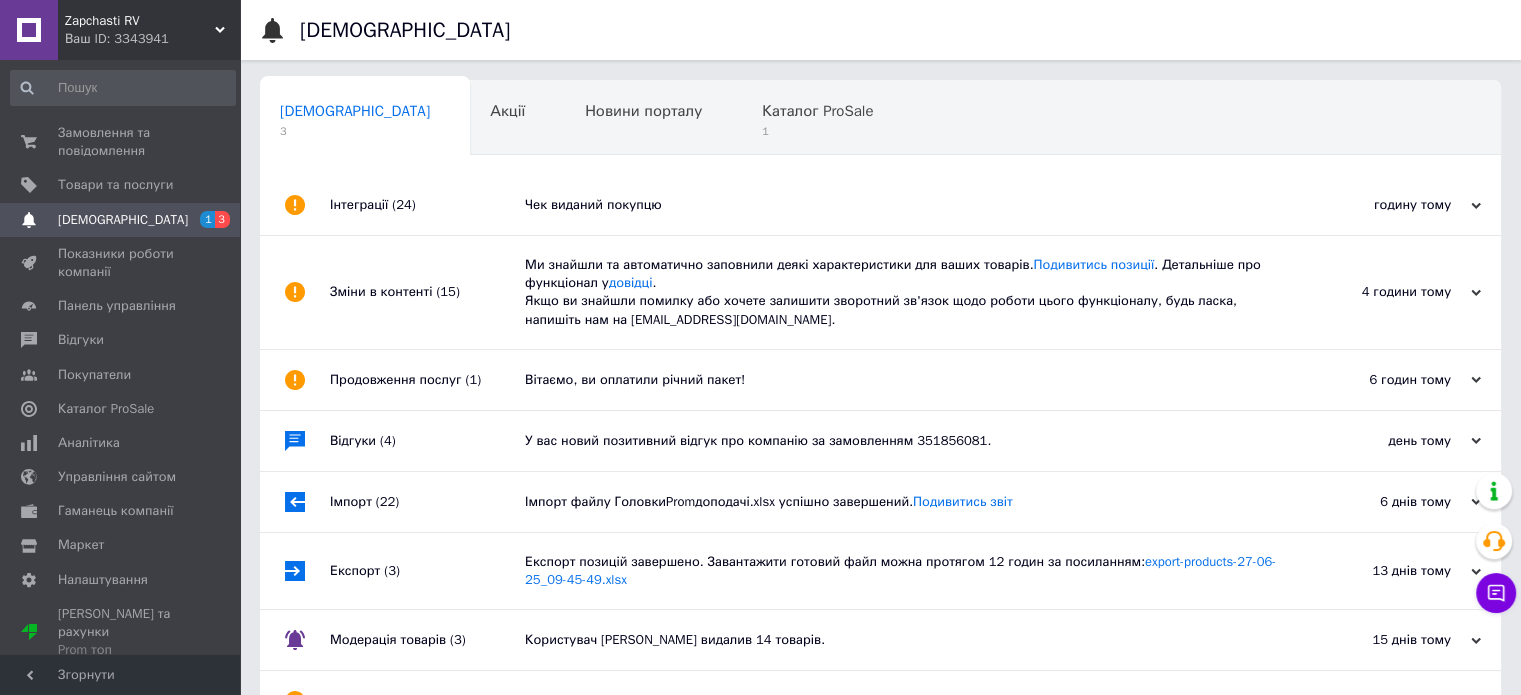click on "Чек виданий покупцю" at bounding box center (903, 205) 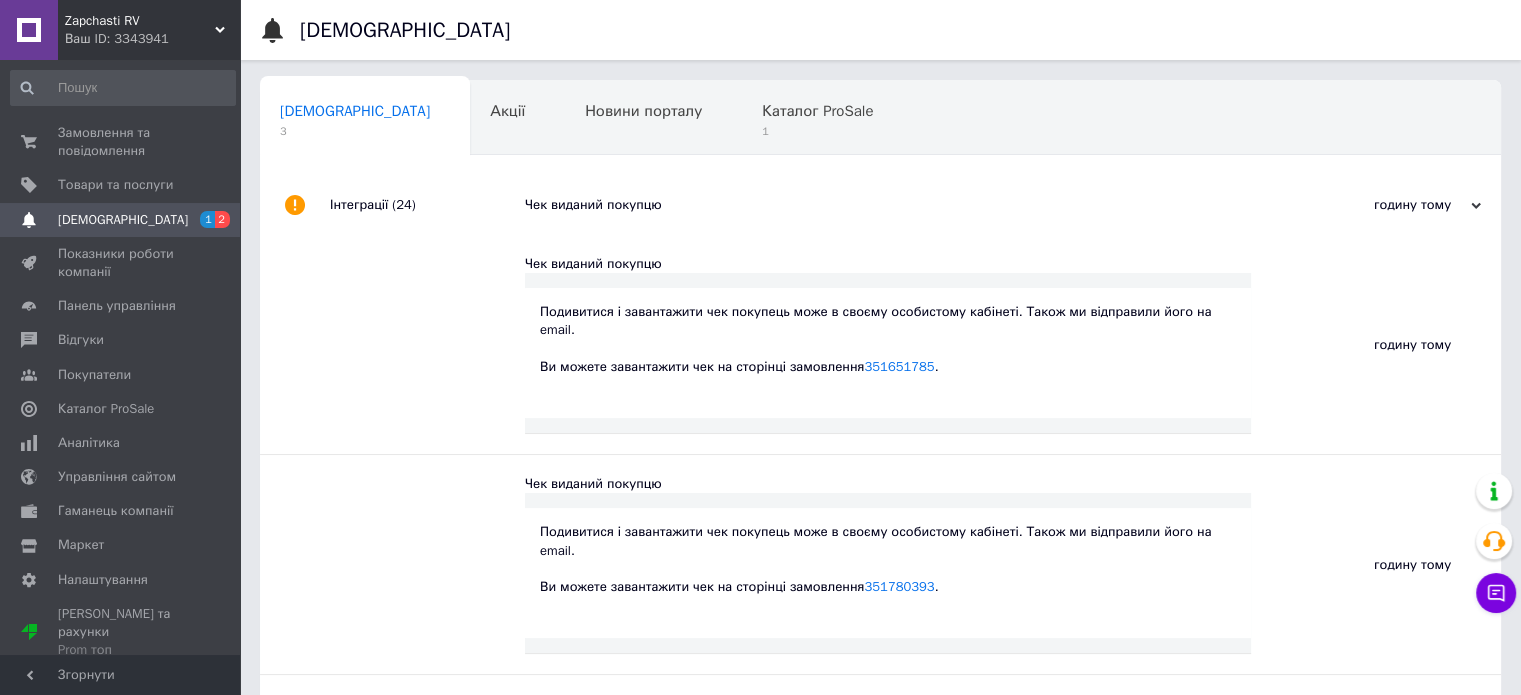 click on "Чек виданий покупцю" at bounding box center (903, 205) 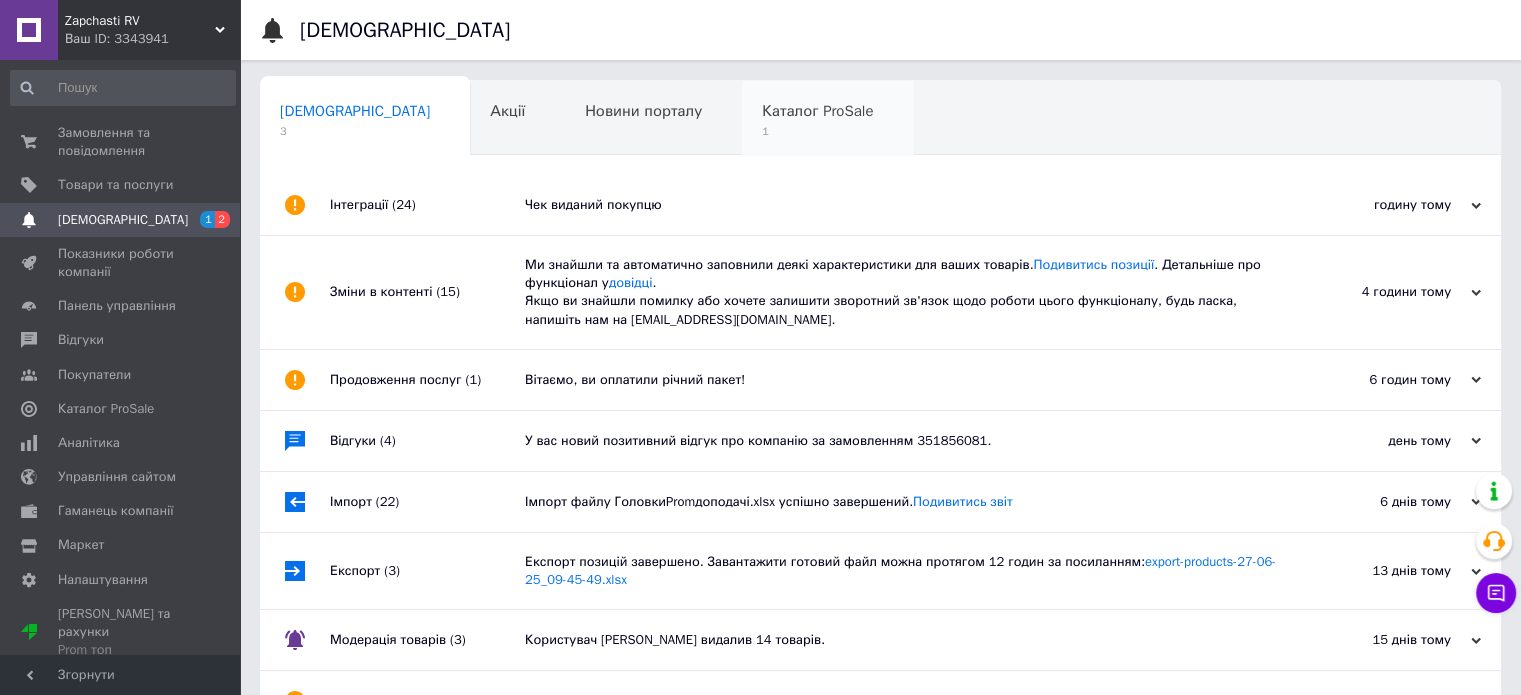 click on "Каталог ProSale 1" at bounding box center (827, 119) 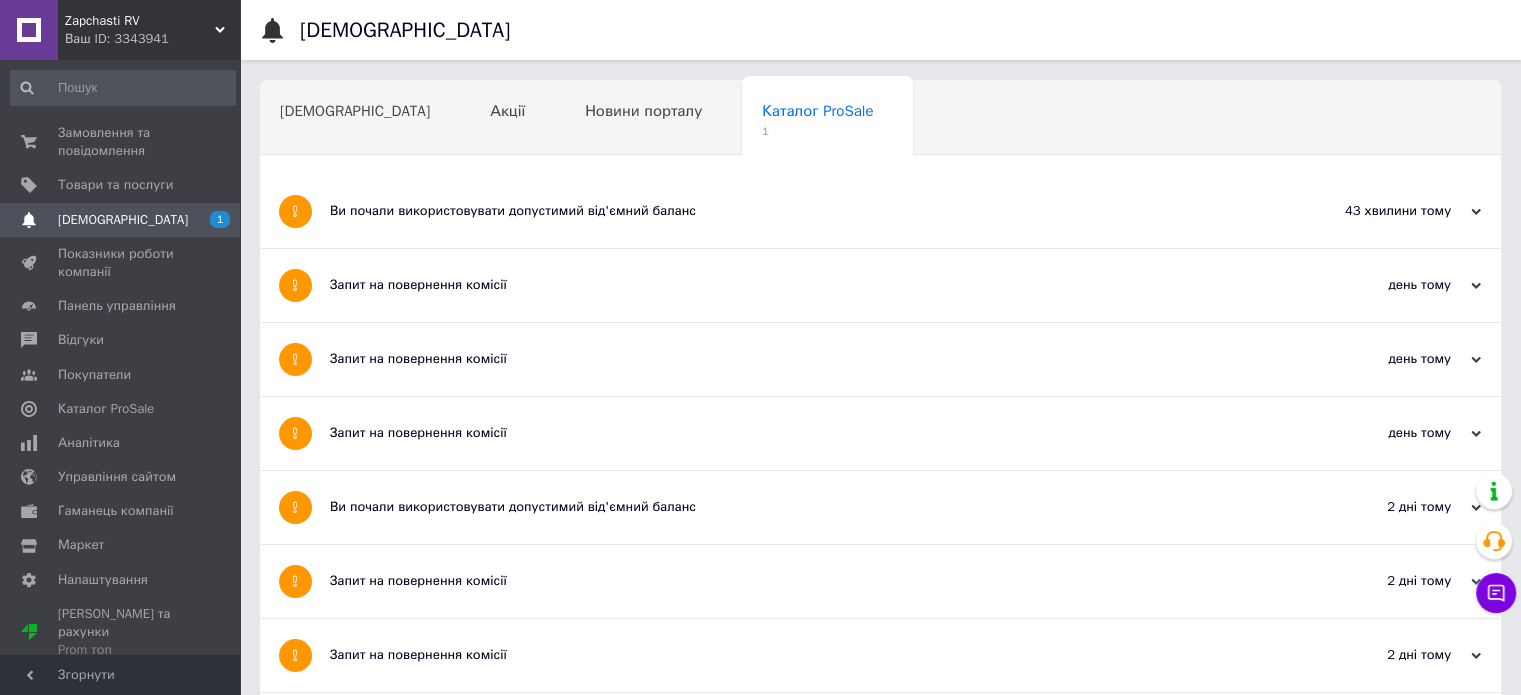 click on "Ви почали використовувати допустимий від'ємний баланс" at bounding box center [805, 211] 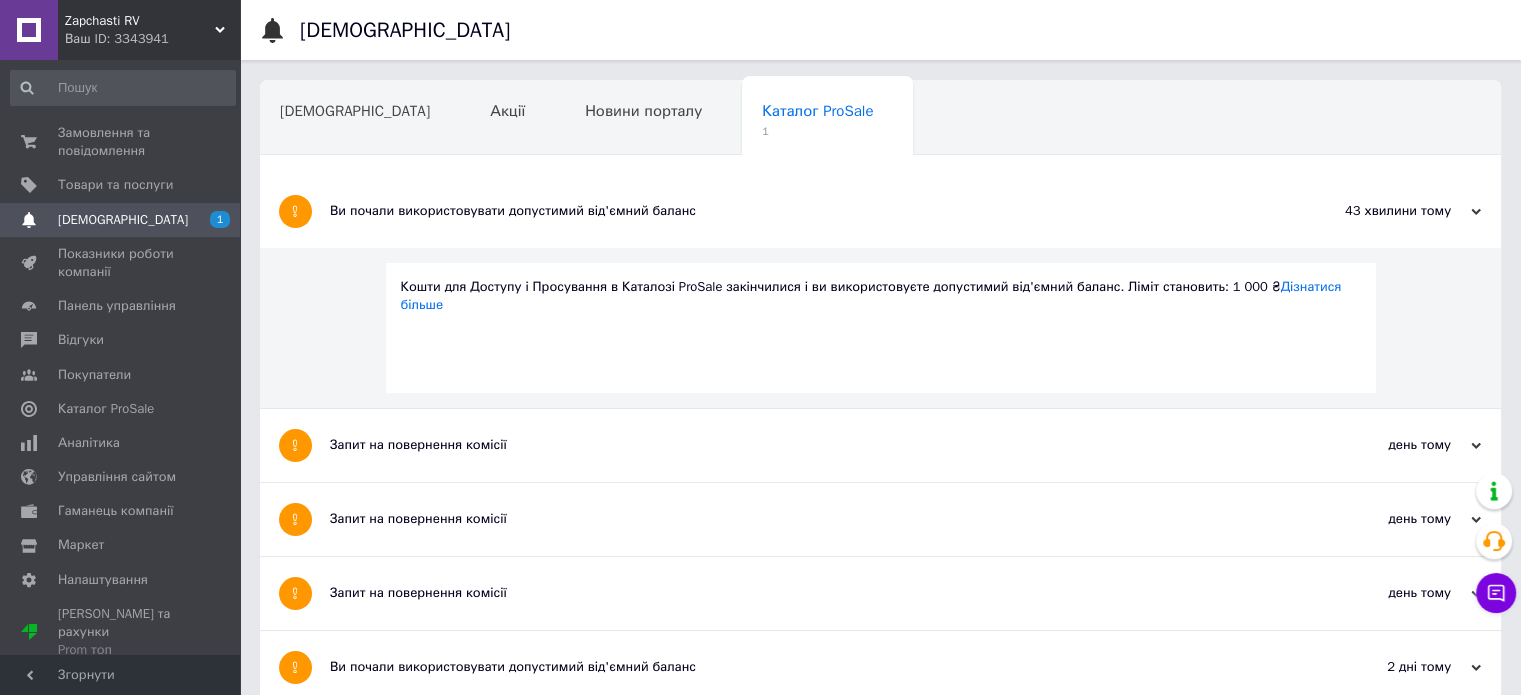 click on "Ви почали використовувати допустимий від'ємний баланс" at bounding box center (805, 211) 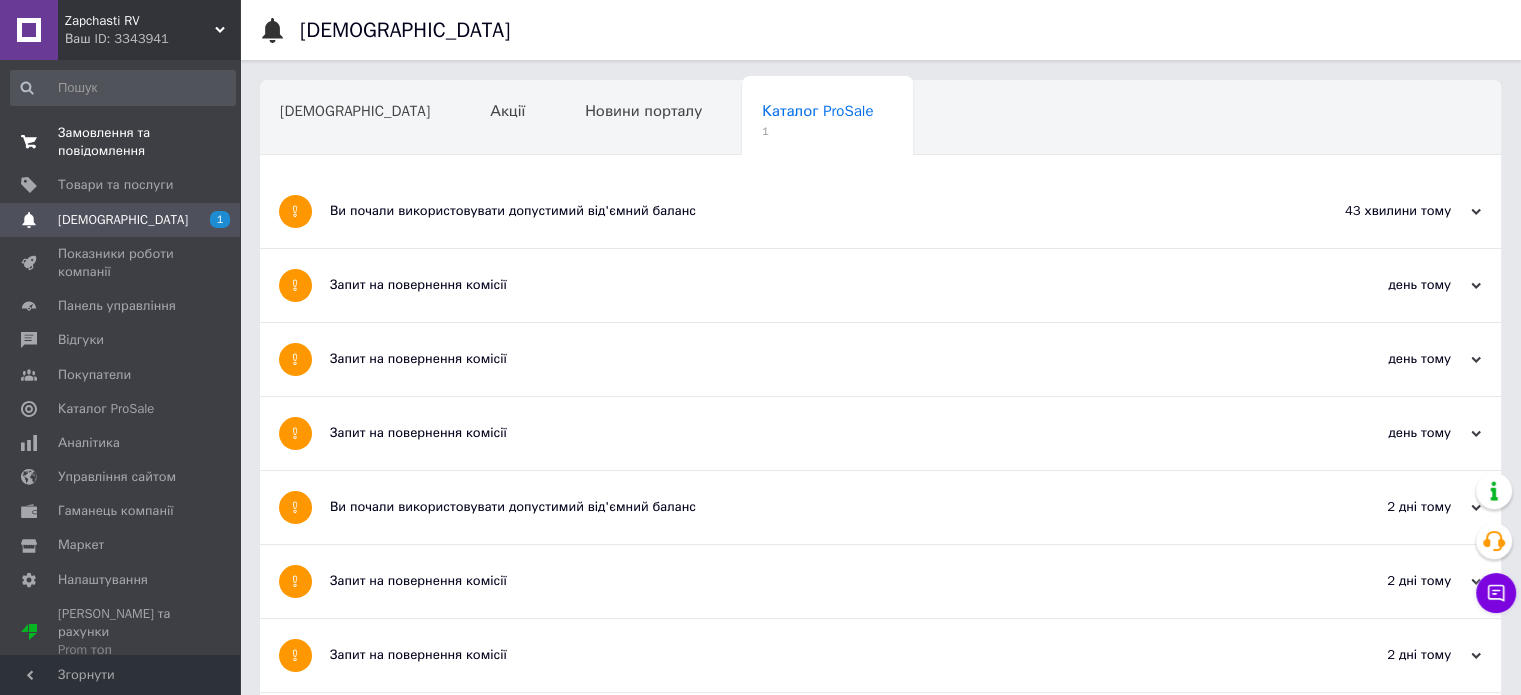 click on "Замовлення та повідомлення" at bounding box center [121, 142] 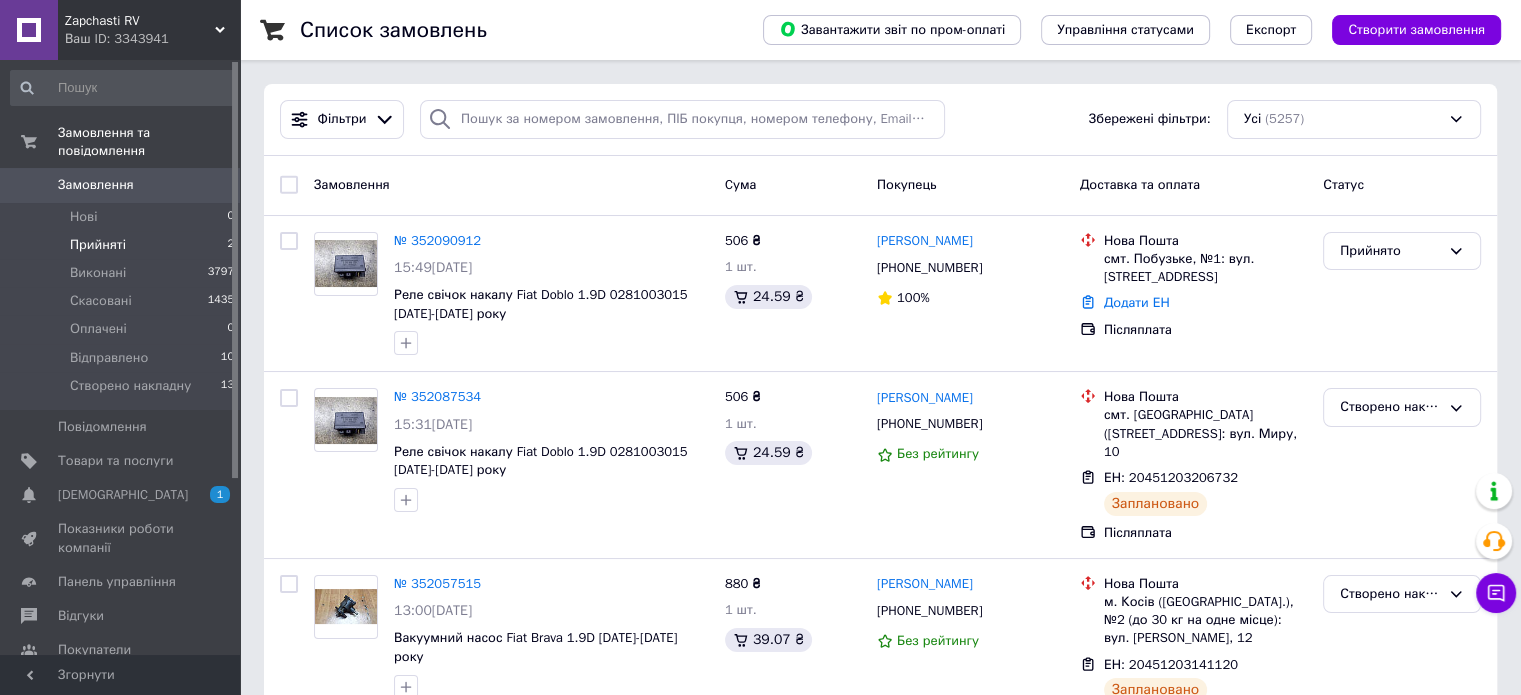 click on "Прийняті 2" at bounding box center [123, 245] 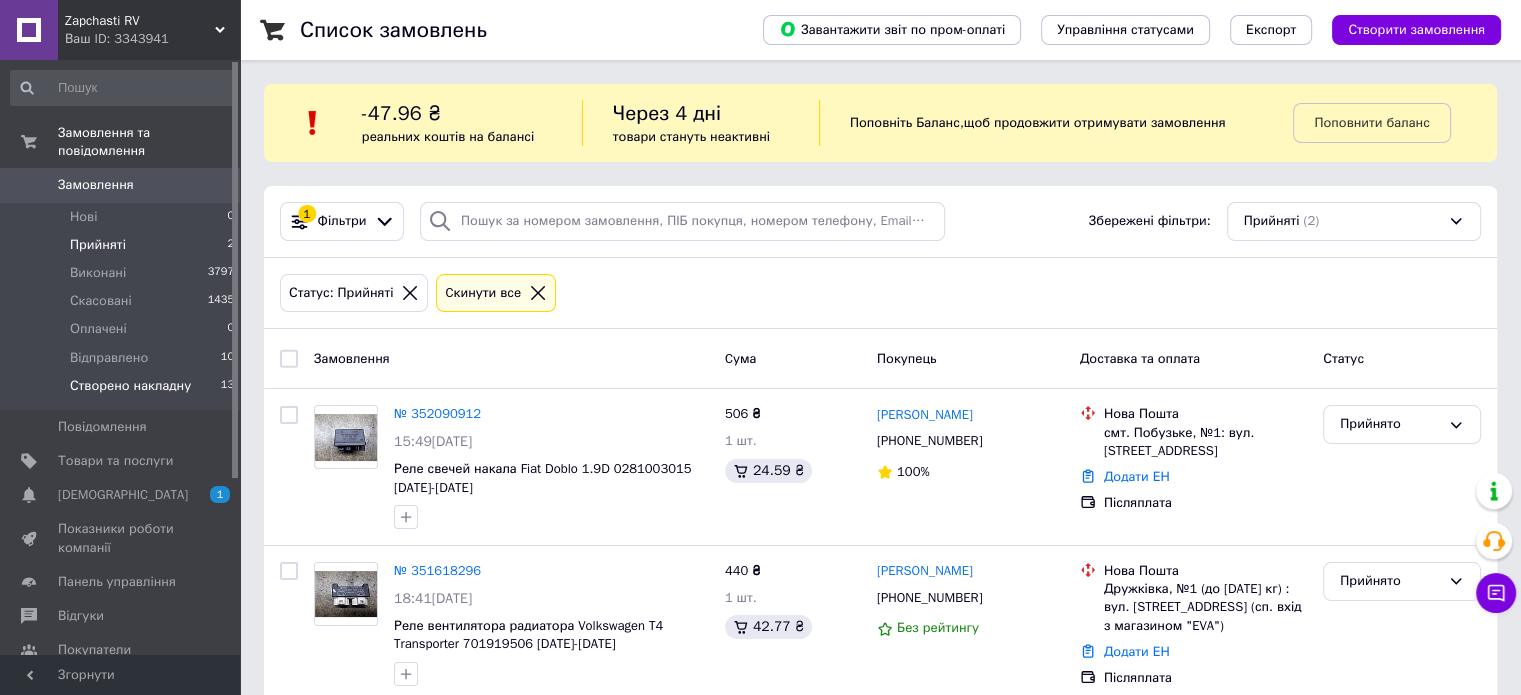 click on "Створено накладну 13" at bounding box center [123, 391] 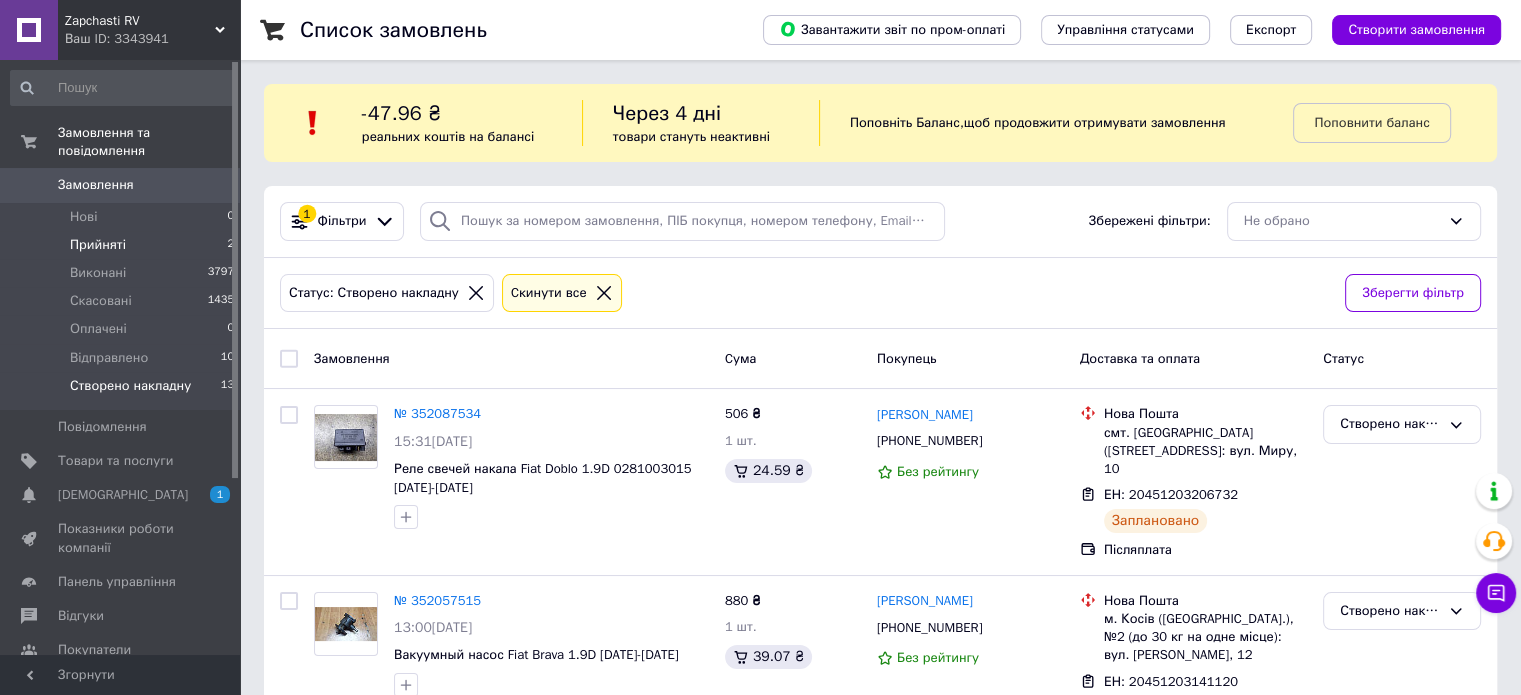 click on "Прийняті 2" at bounding box center [123, 245] 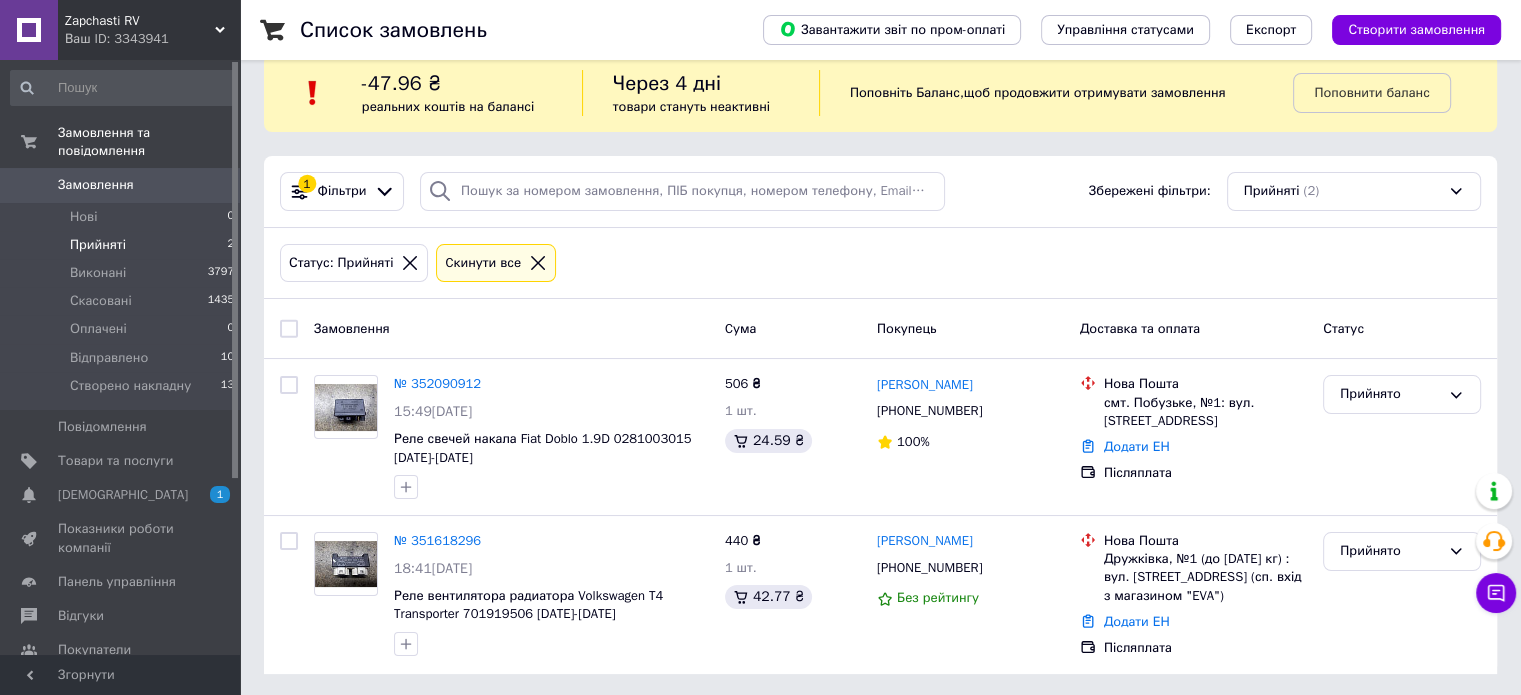 scroll, scrollTop: 31, scrollLeft: 0, axis: vertical 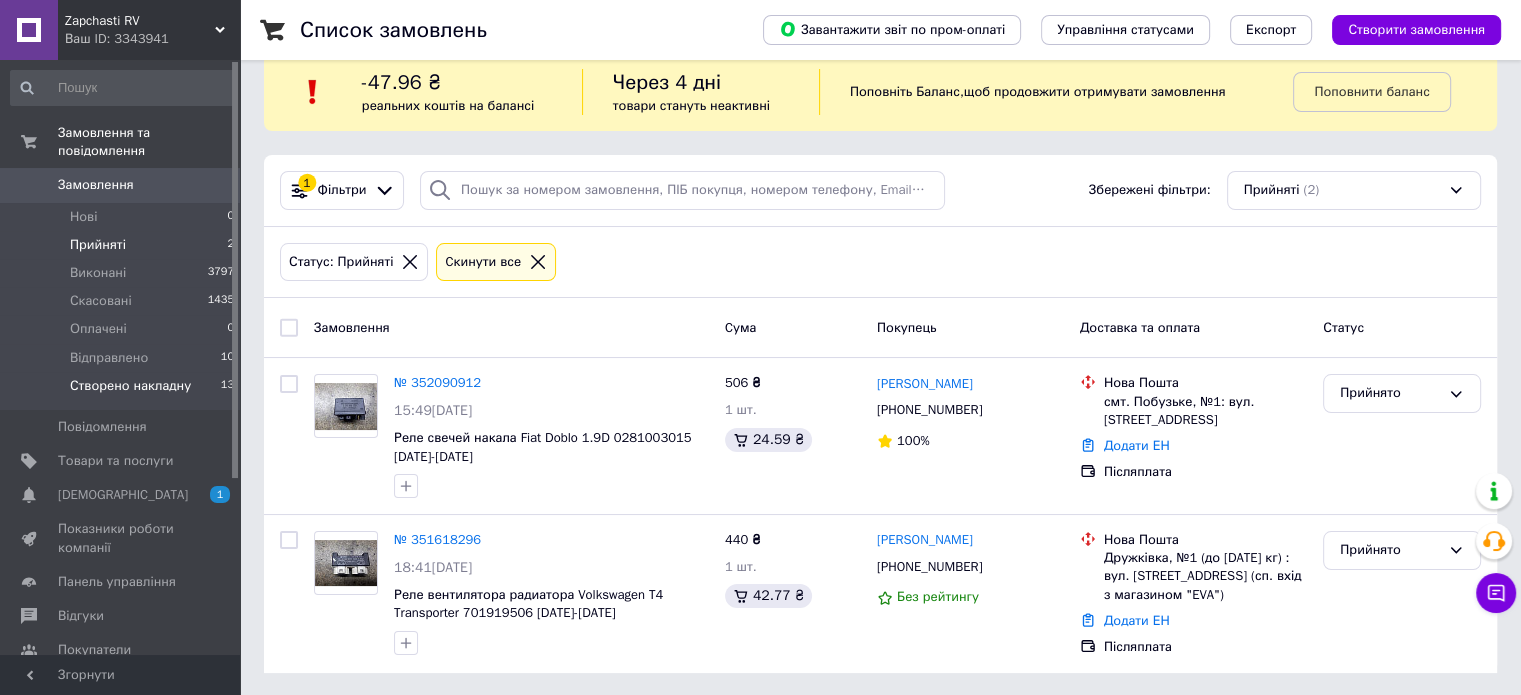 click on "Створено накладну" at bounding box center [130, 386] 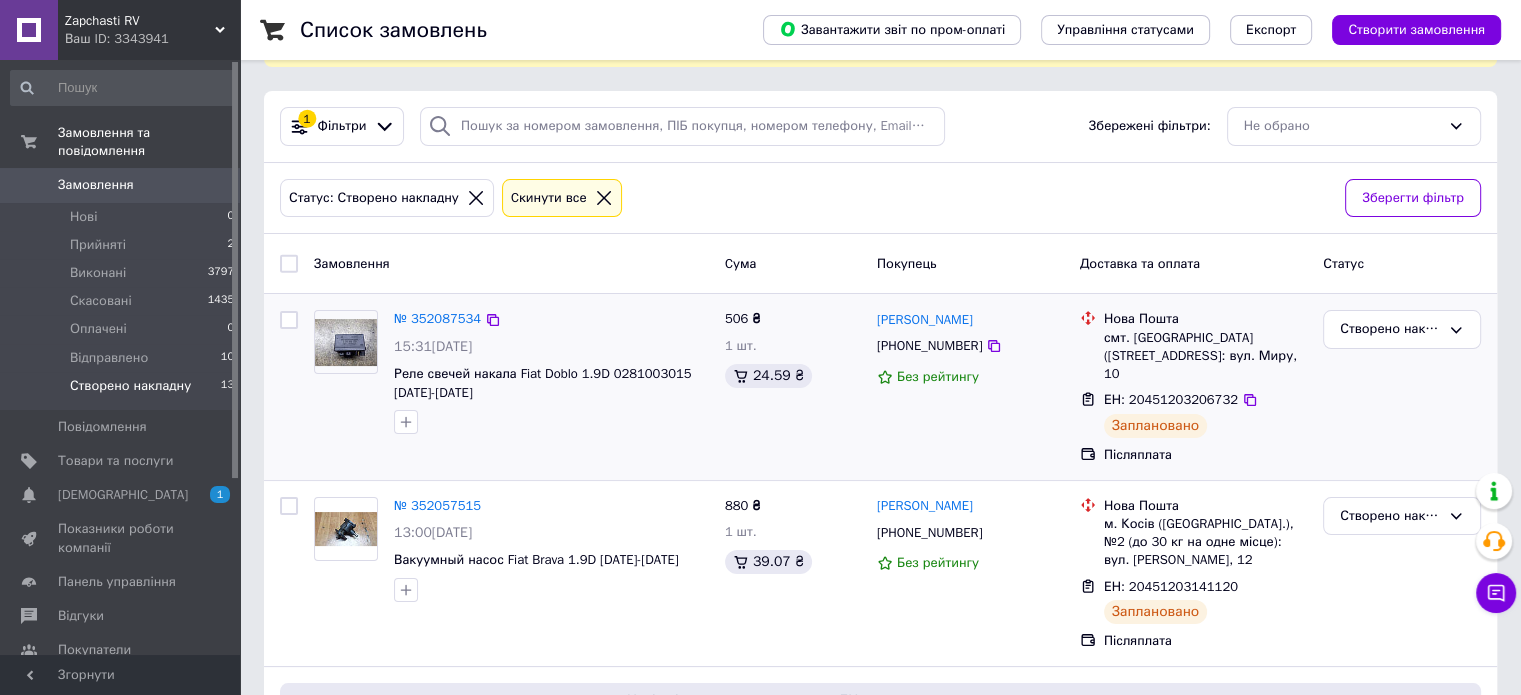 scroll, scrollTop: 100, scrollLeft: 0, axis: vertical 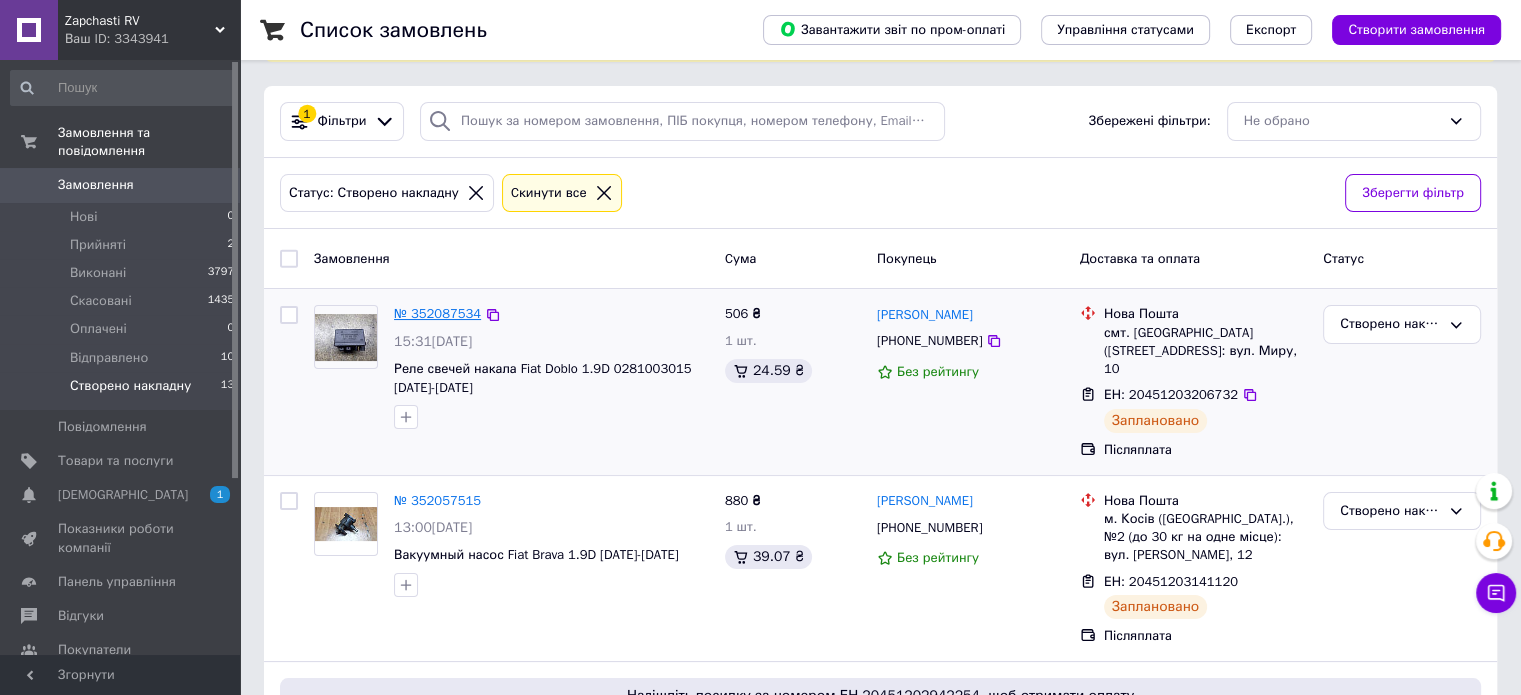 click on "№ 352087534" at bounding box center [437, 313] 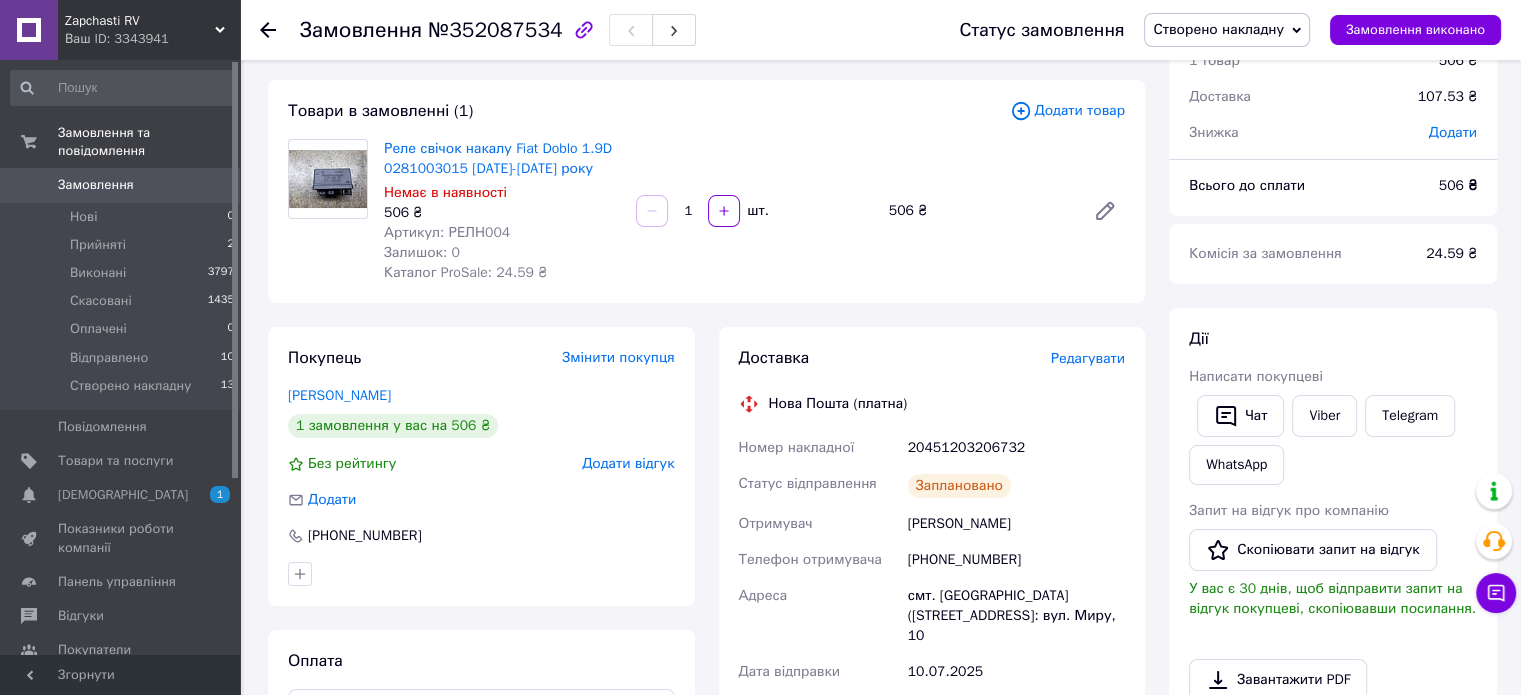 scroll, scrollTop: 100, scrollLeft: 0, axis: vertical 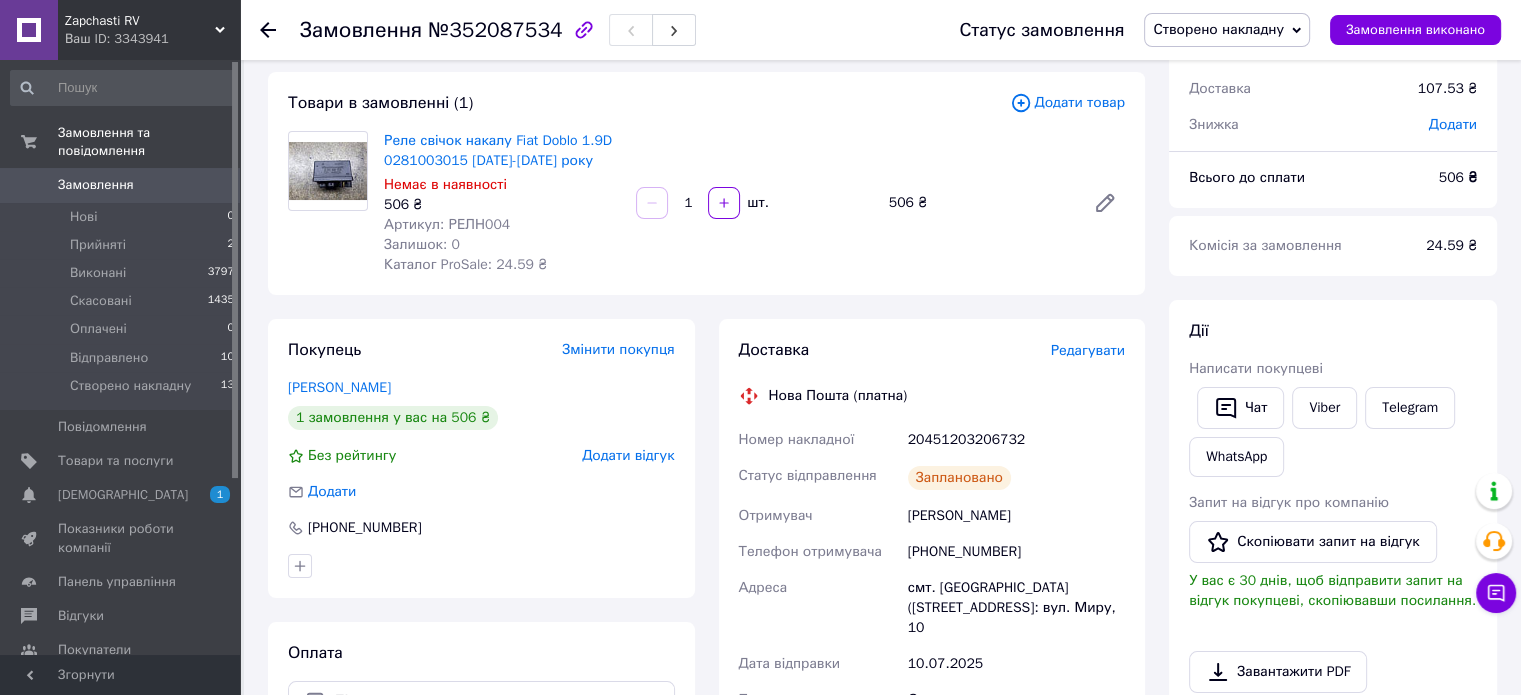 click on "20451203206732" at bounding box center (1016, 440) 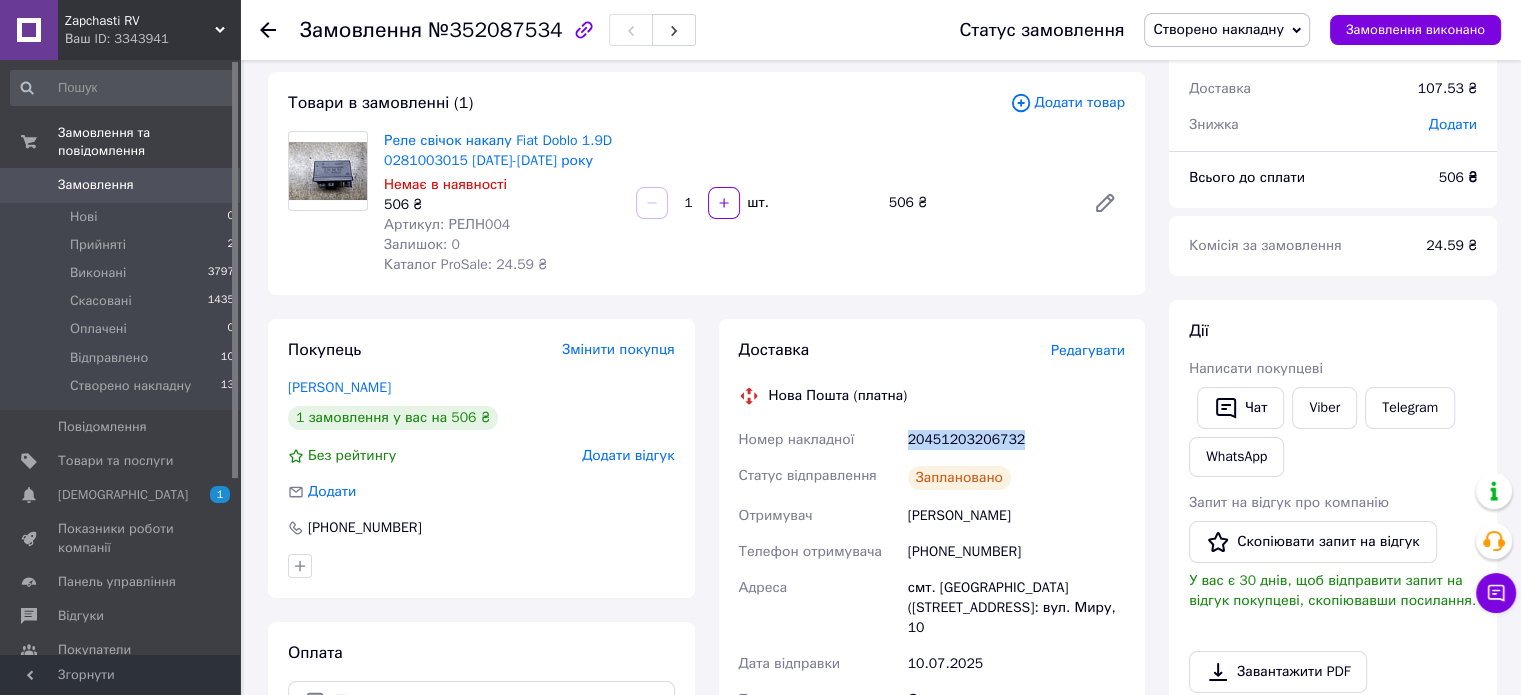 click on "20451203206732" at bounding box center [1016, 440] 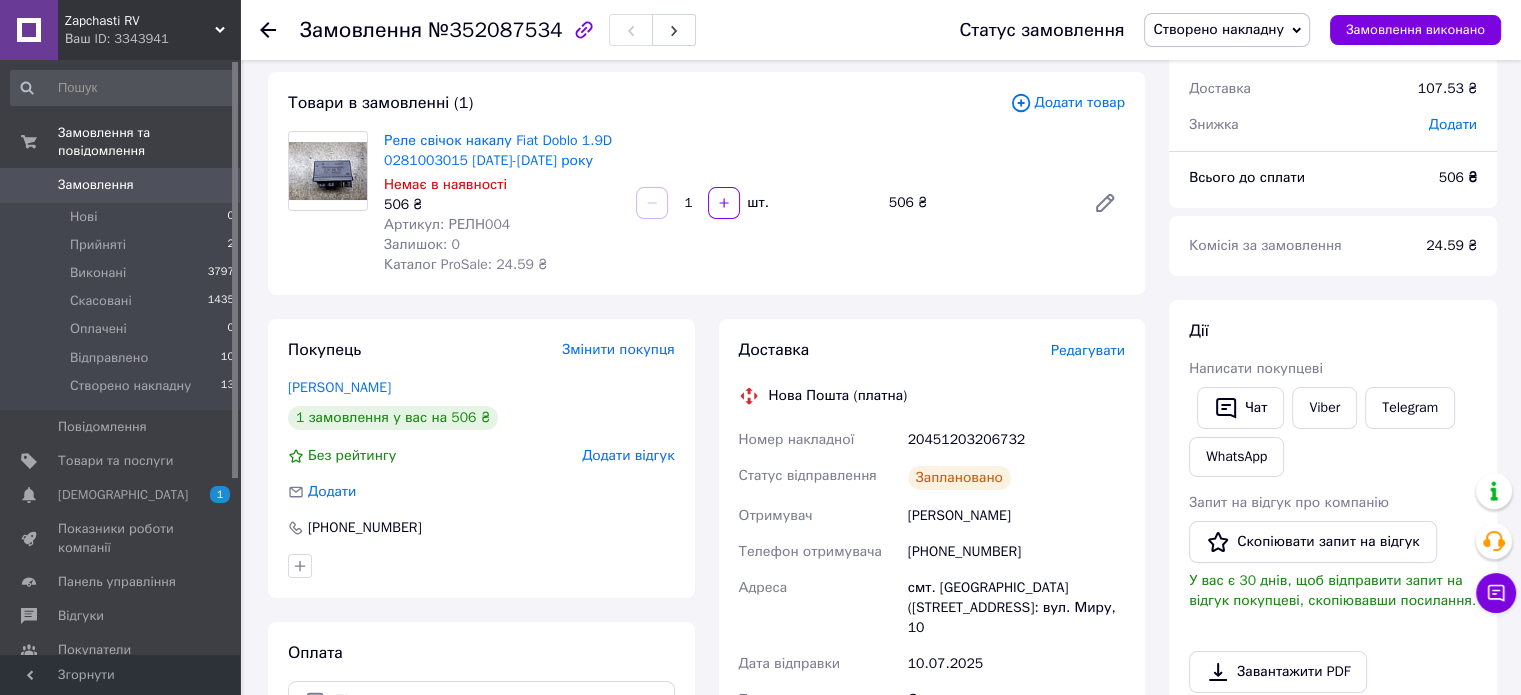 click 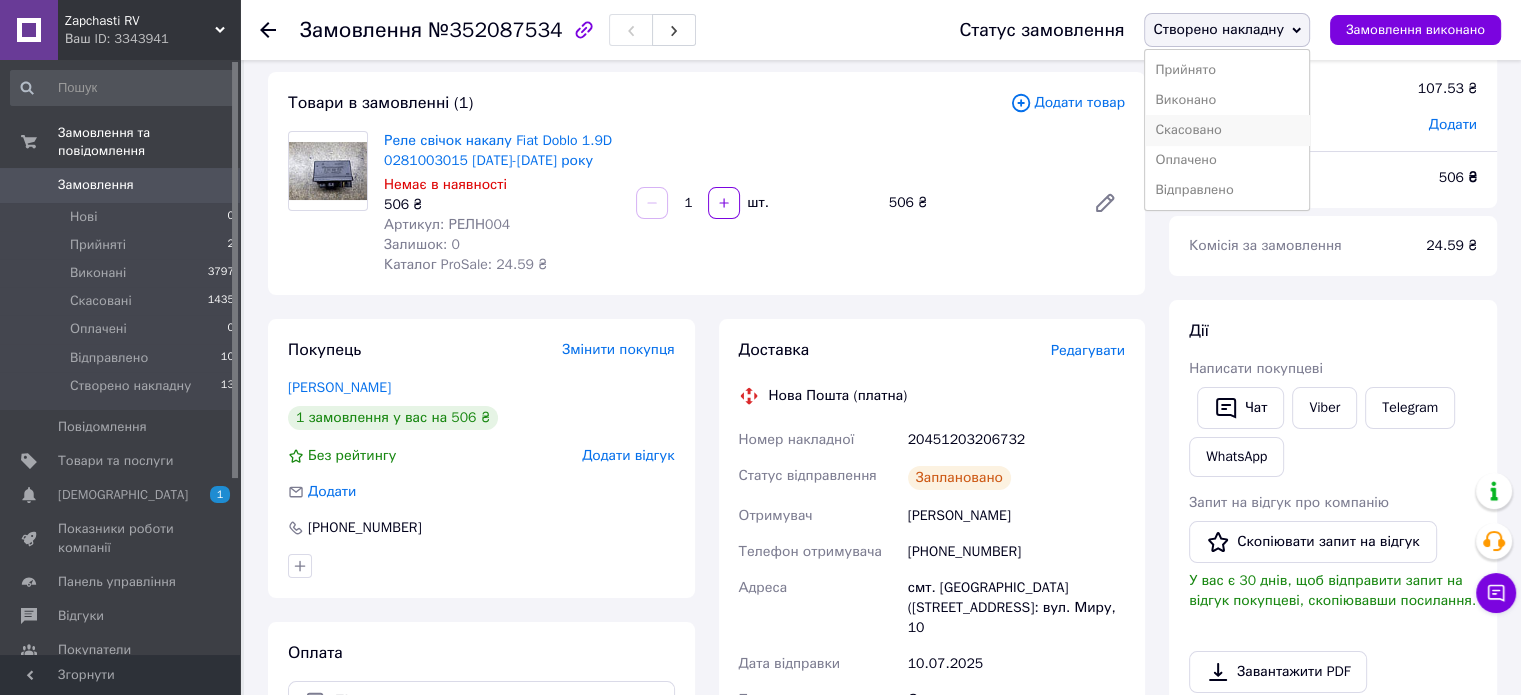 click on "Скасовано" at bounding box center [1227, 130] 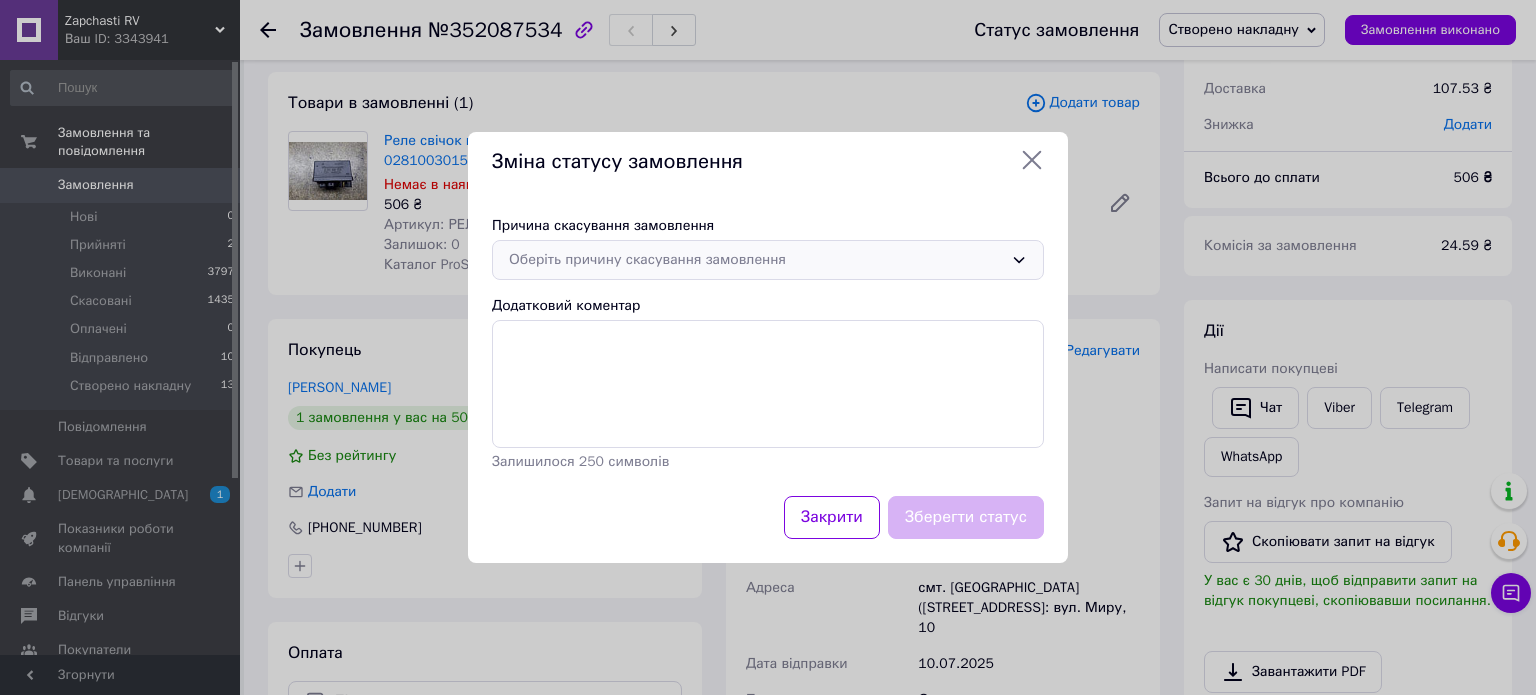click on "Оберіть причину скасування замовлення" at bounding box center [756, 260] 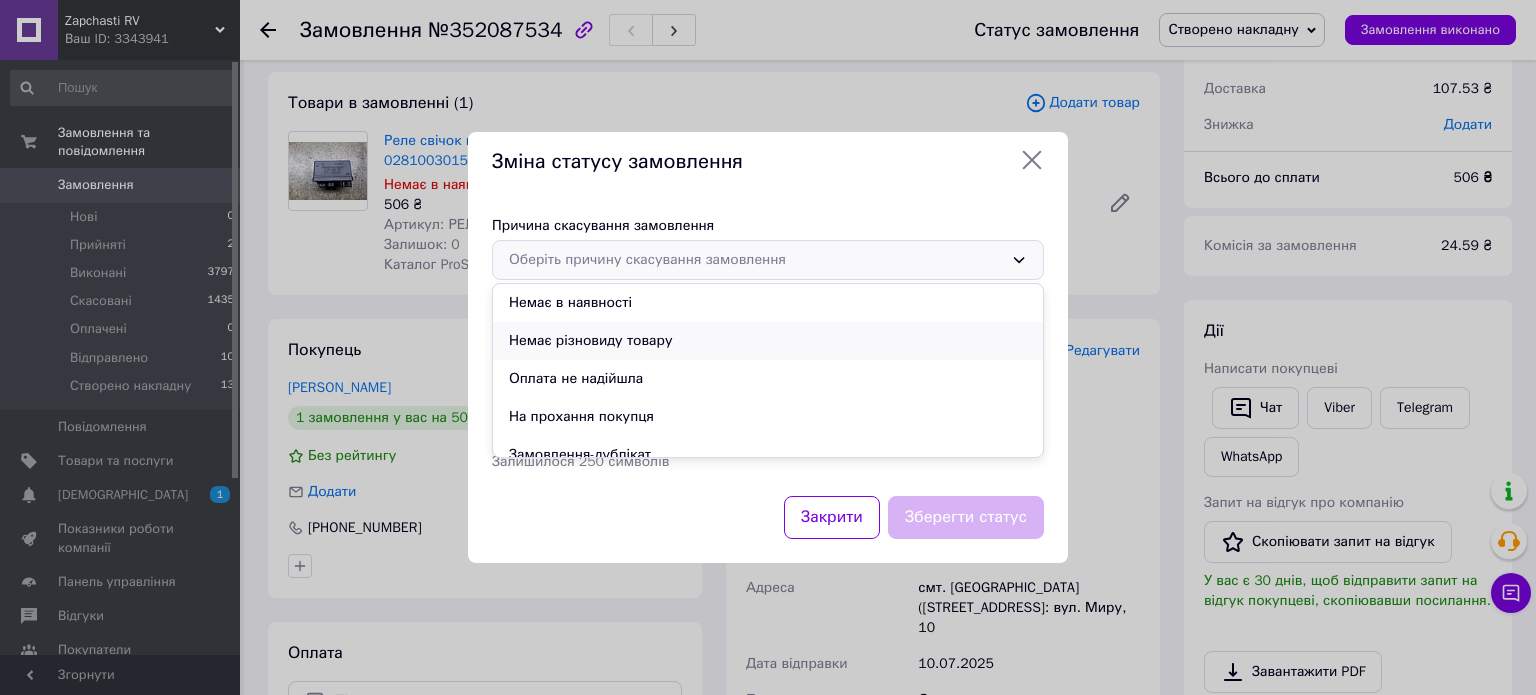 click on "Немає різновиду товару" at bounding box center (768, 341) 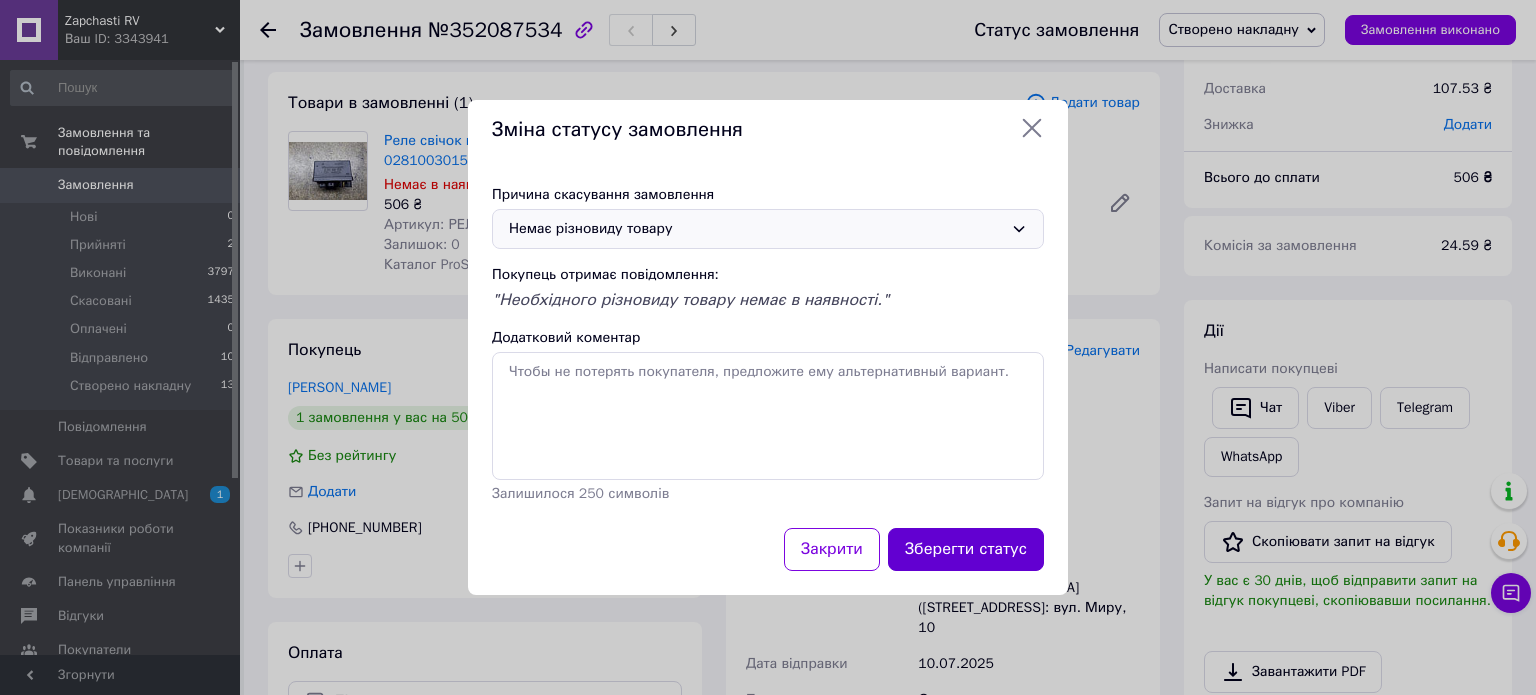 click on "Зберегти статус" at bounding box center (966, 549) 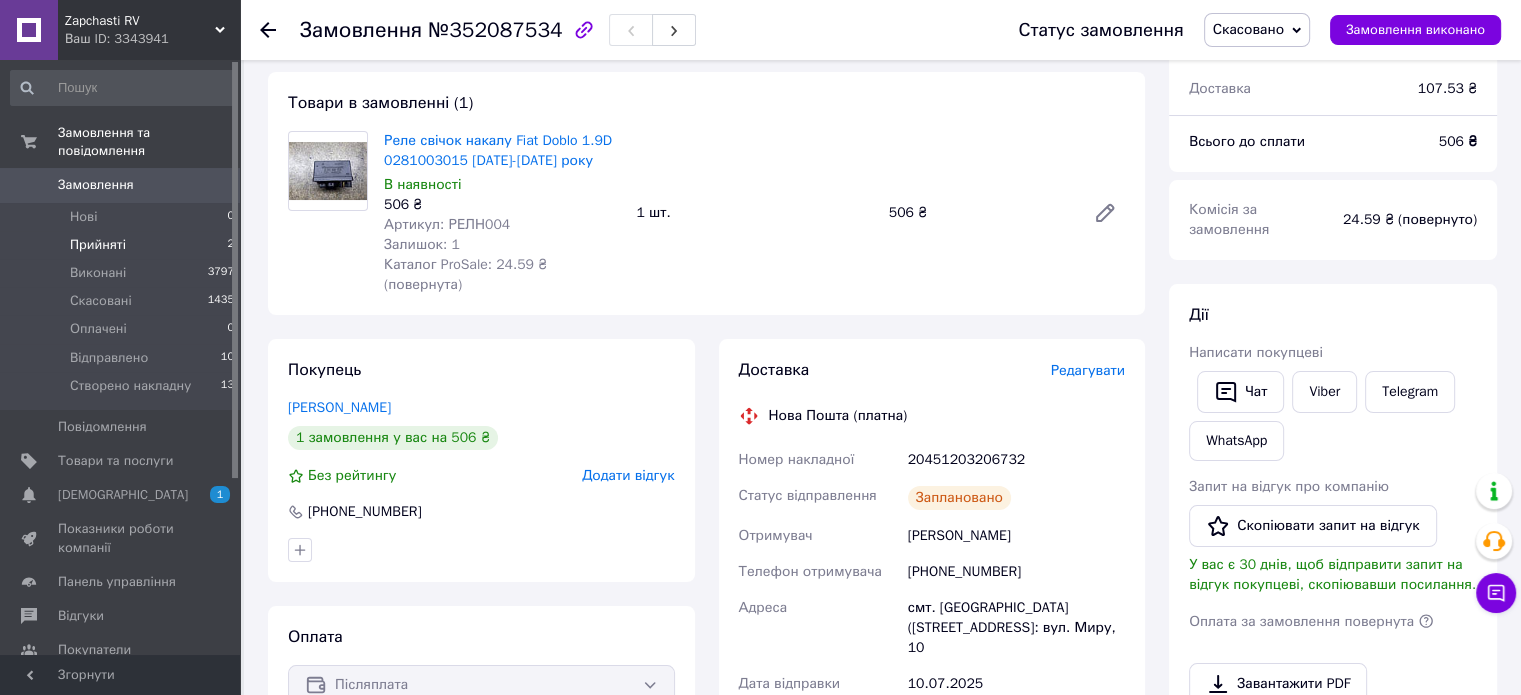 click on "Прийняті" at bounding box center (98, 245) 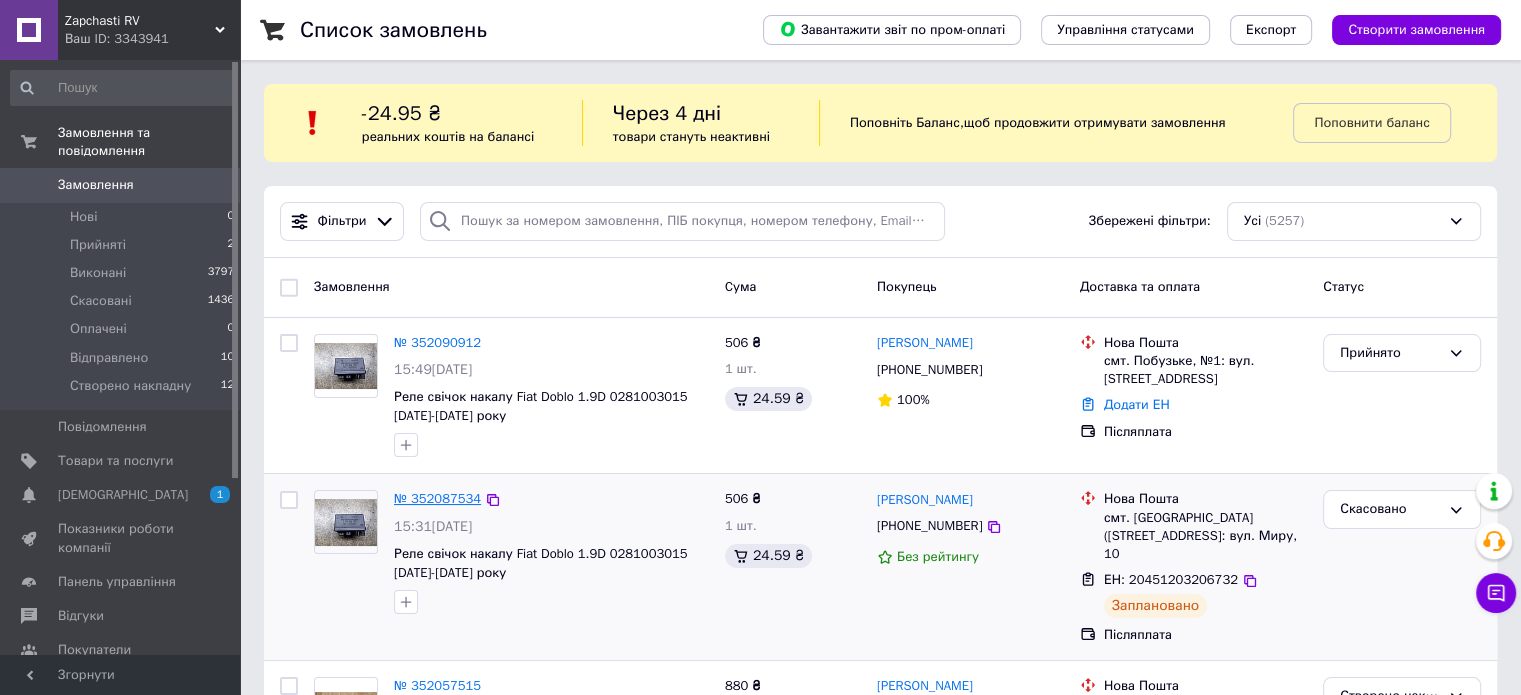 click on "№ 352087534" at bounding box center [437, 498] 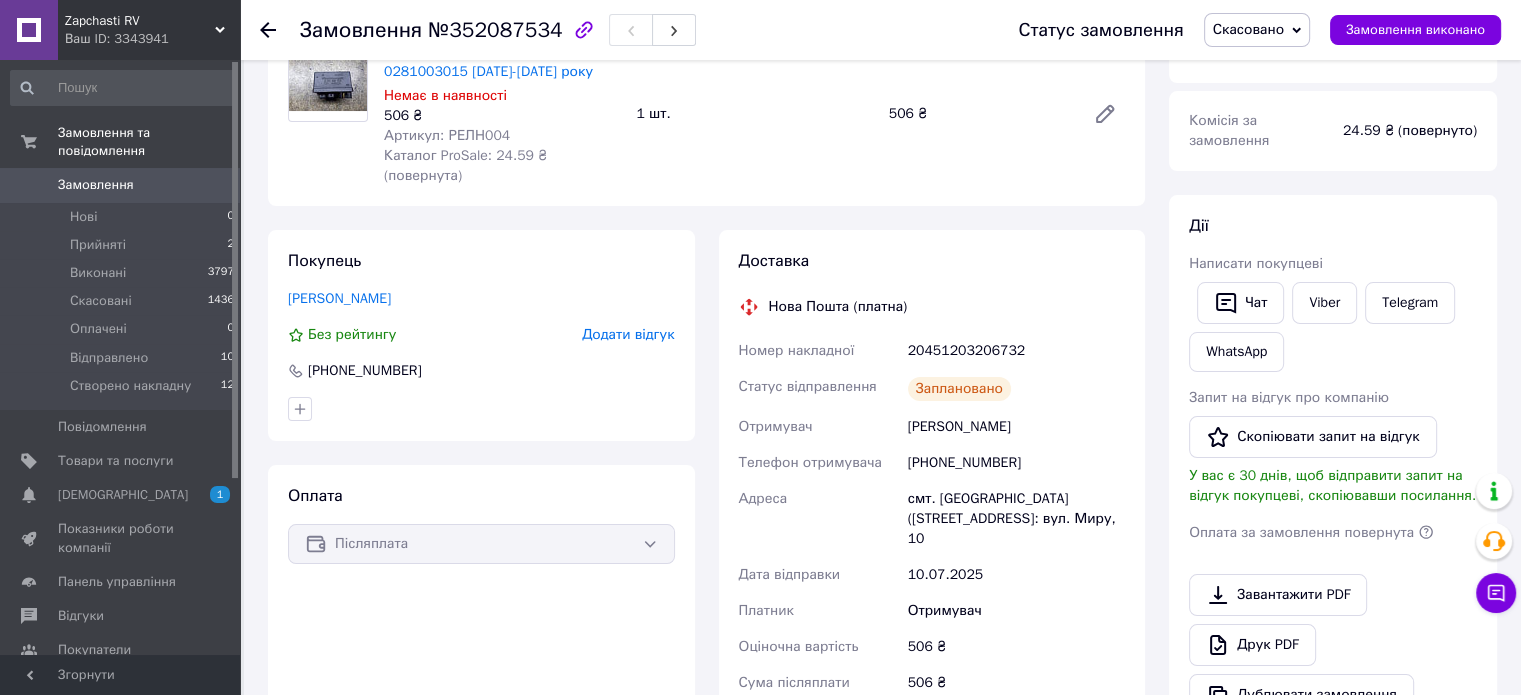scroll, scrollTop: 200, scrollLeft: 0, axis: vertical 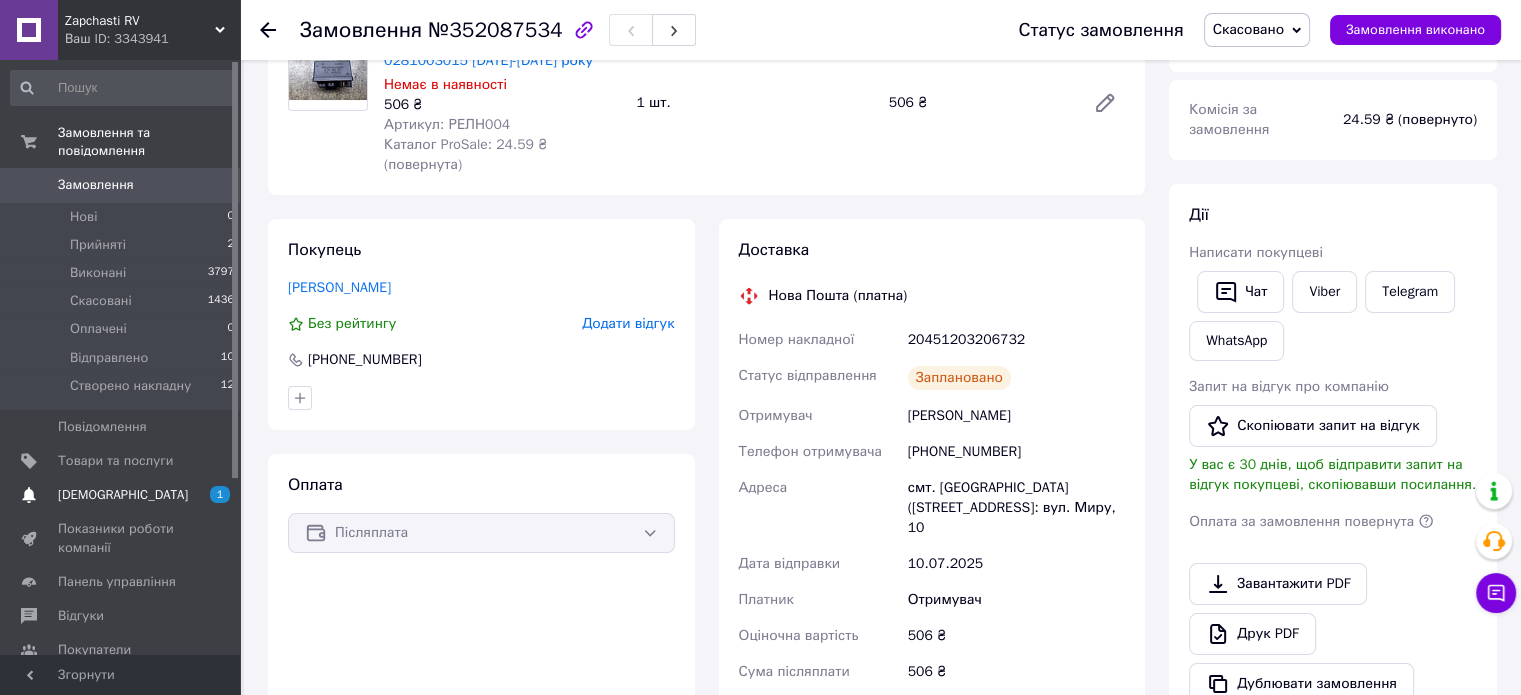 click on "[DEMOGRAPHIC_DATA]" at bounding box center (123, 495) 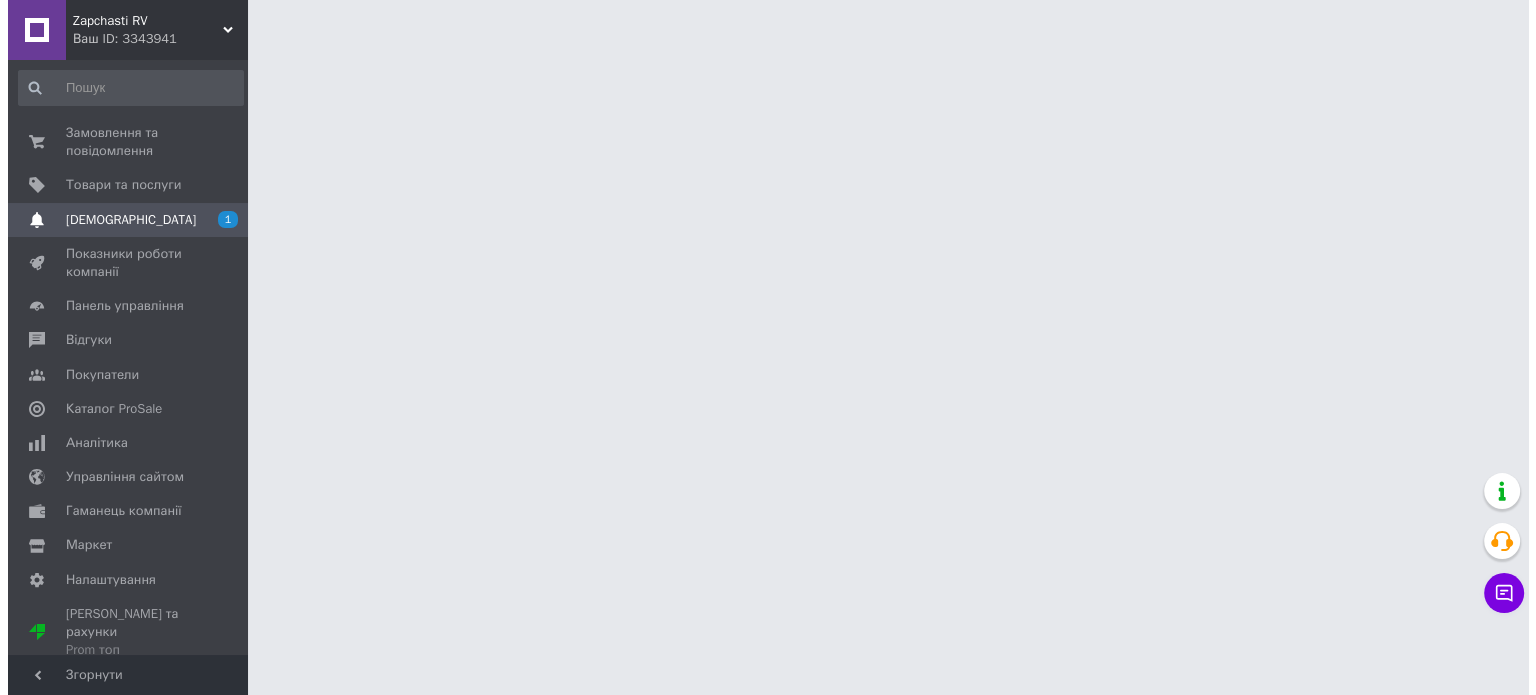 scroll, scrollTop: 0, scrollLeft: 0, axis: both 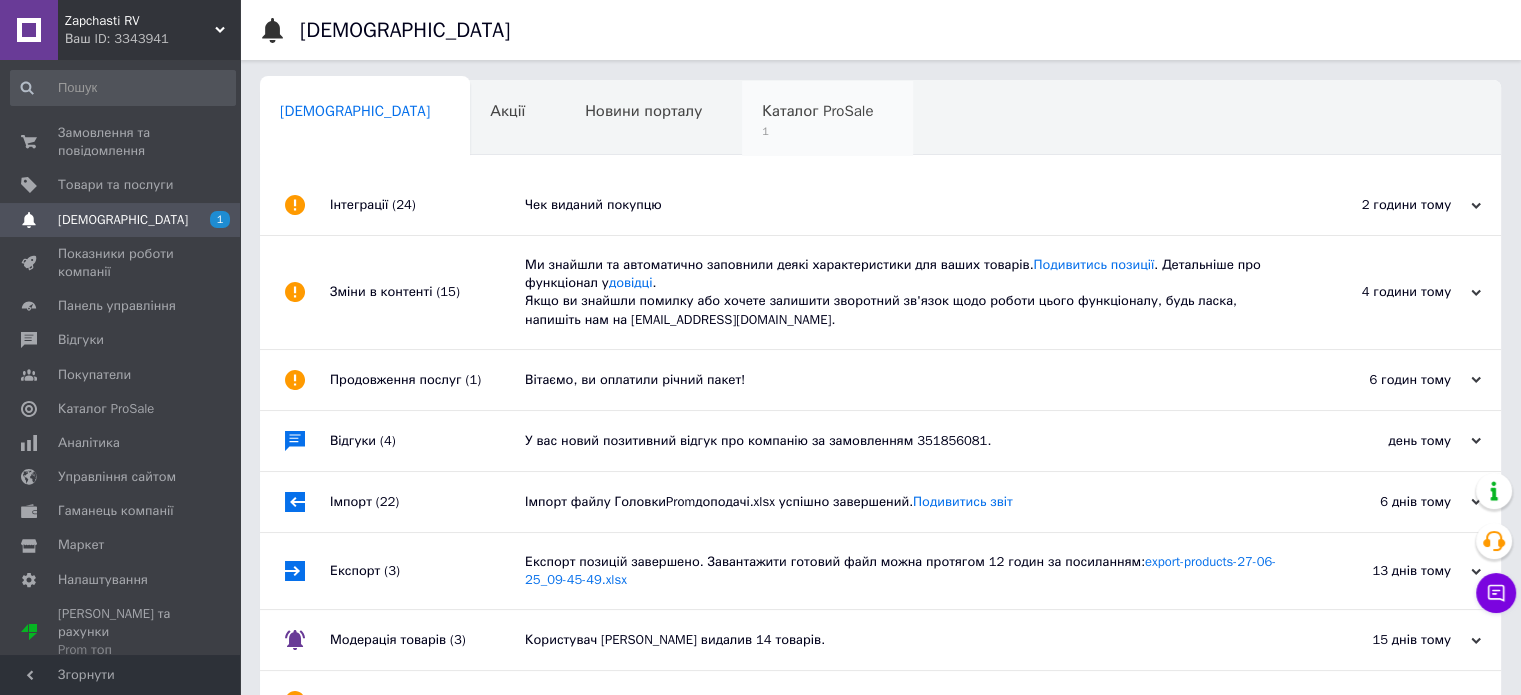 click on "1" at bounding box center [817, 131] 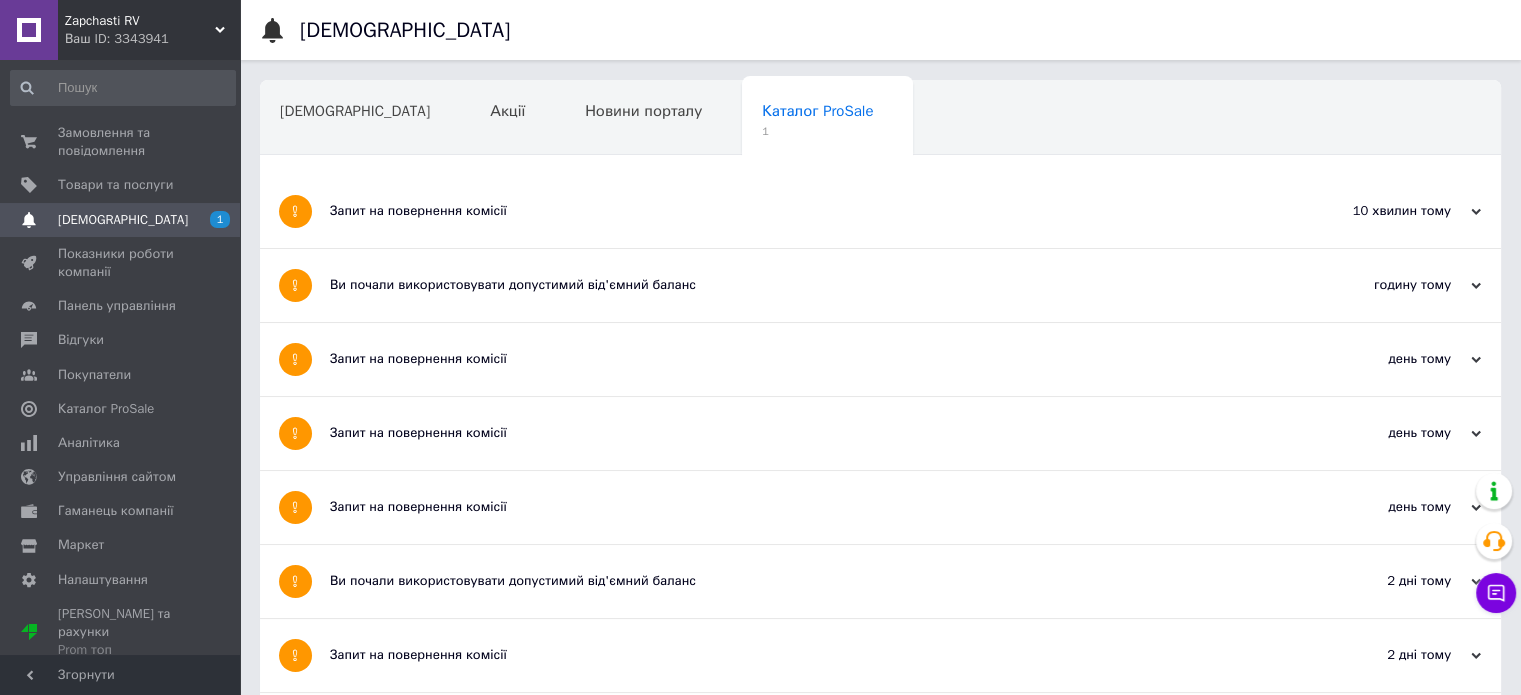 click on "Запит на повернення комісії" at bounding box center (805, 211) 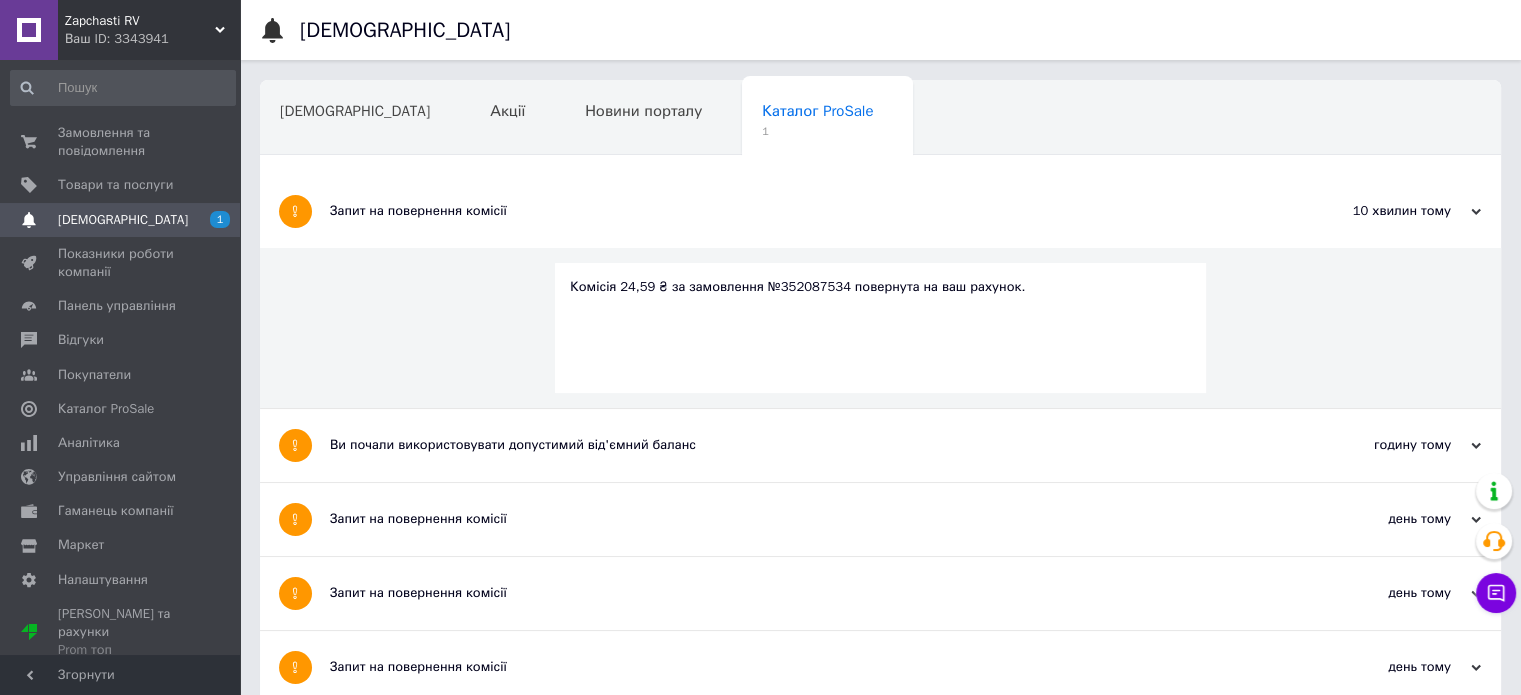 click on "Запит на повернення комісії" at bounding box center [805, 211] 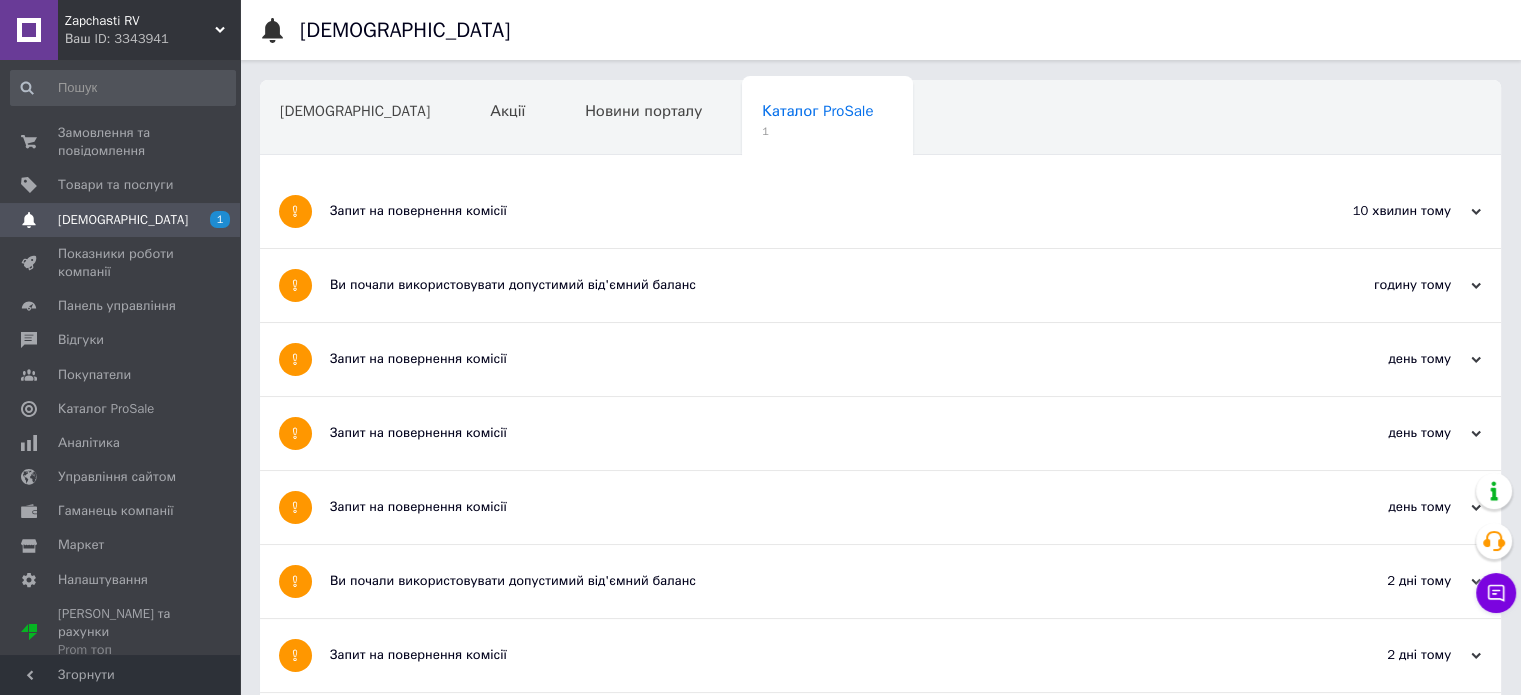 click on "[DEMOGRAPHIC_DATA]" at bounding box center (123, 220) 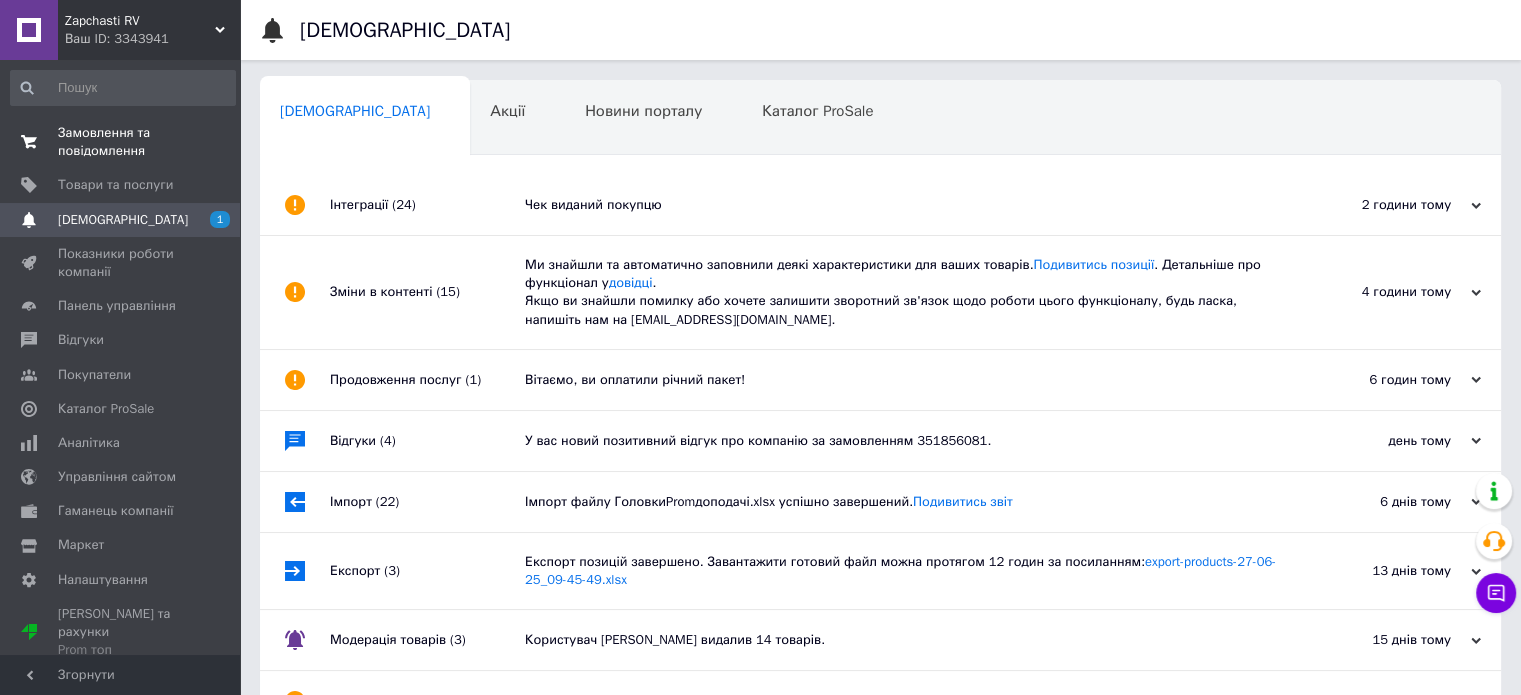 click on "Замовлення та повідомлення" at bounding box center (121, 142) 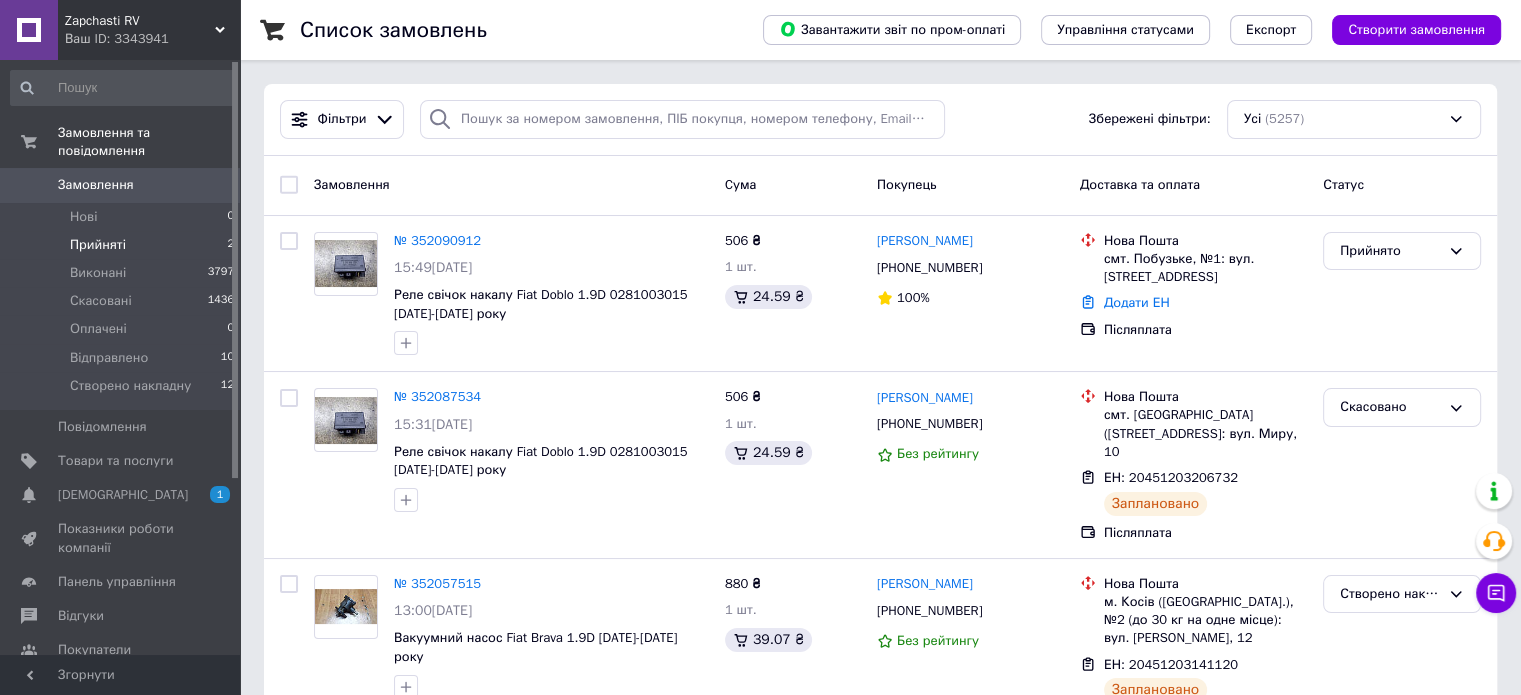 click on "Прийняті 2" at bounding box center [123, 245] 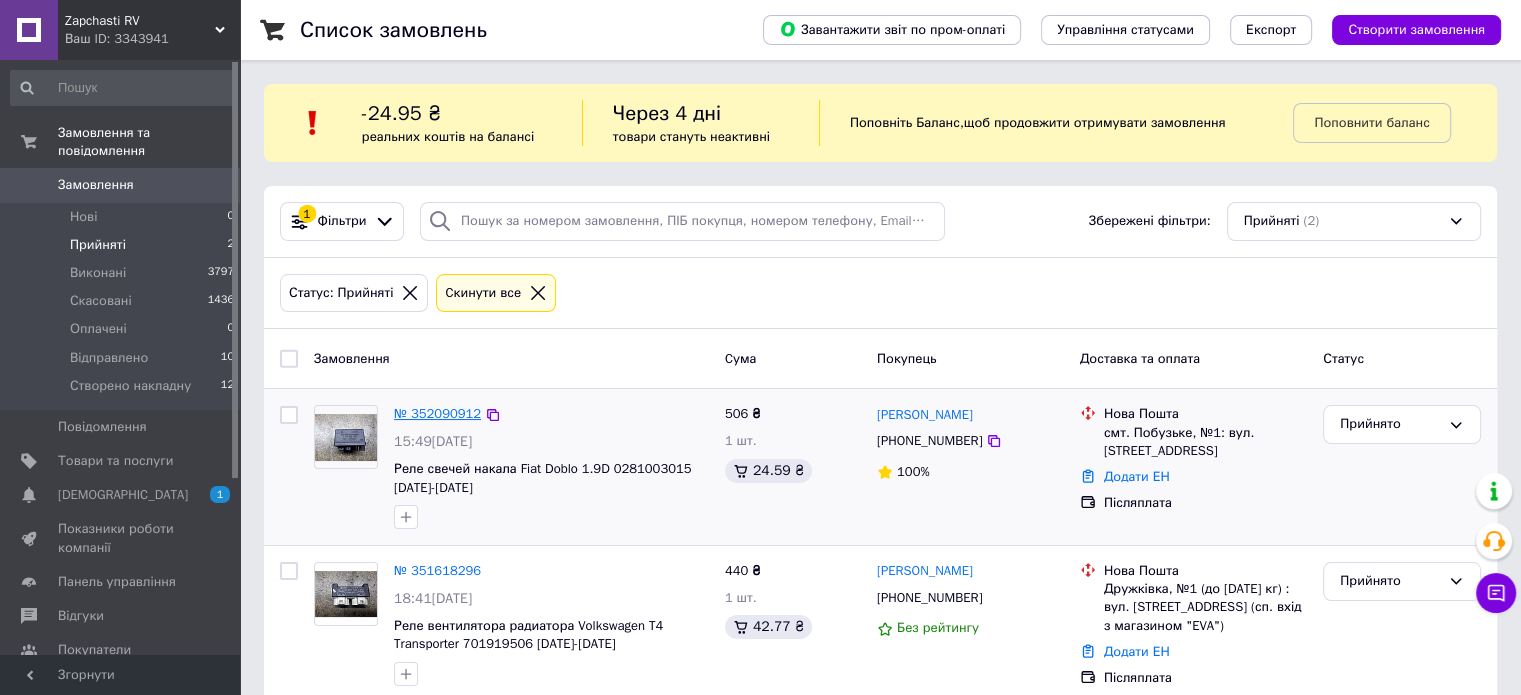 click on "№ 352090912" at bounding box center [437, 413] 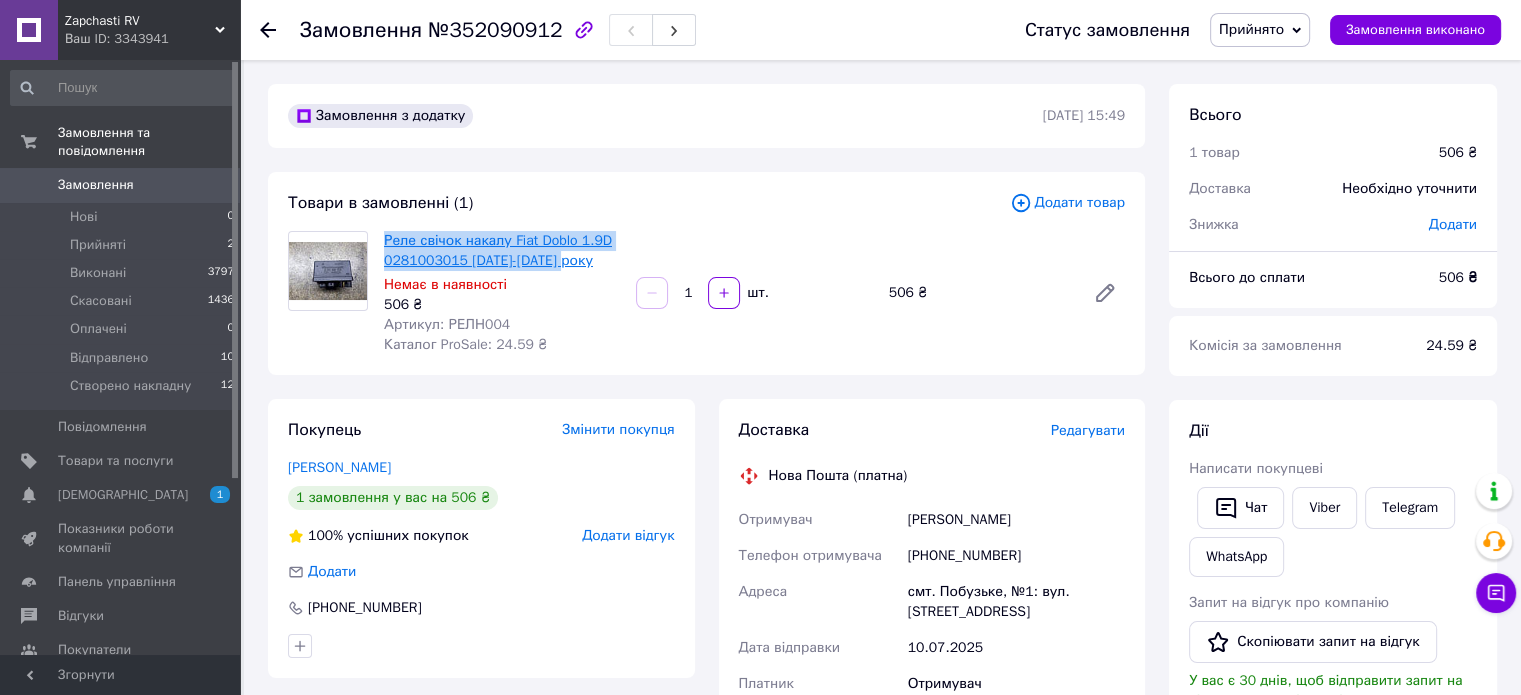 drag, startPoint x: 492, startPoint y: 257, endPoint x: 384, endPoint y: 249, distance: 108.29589 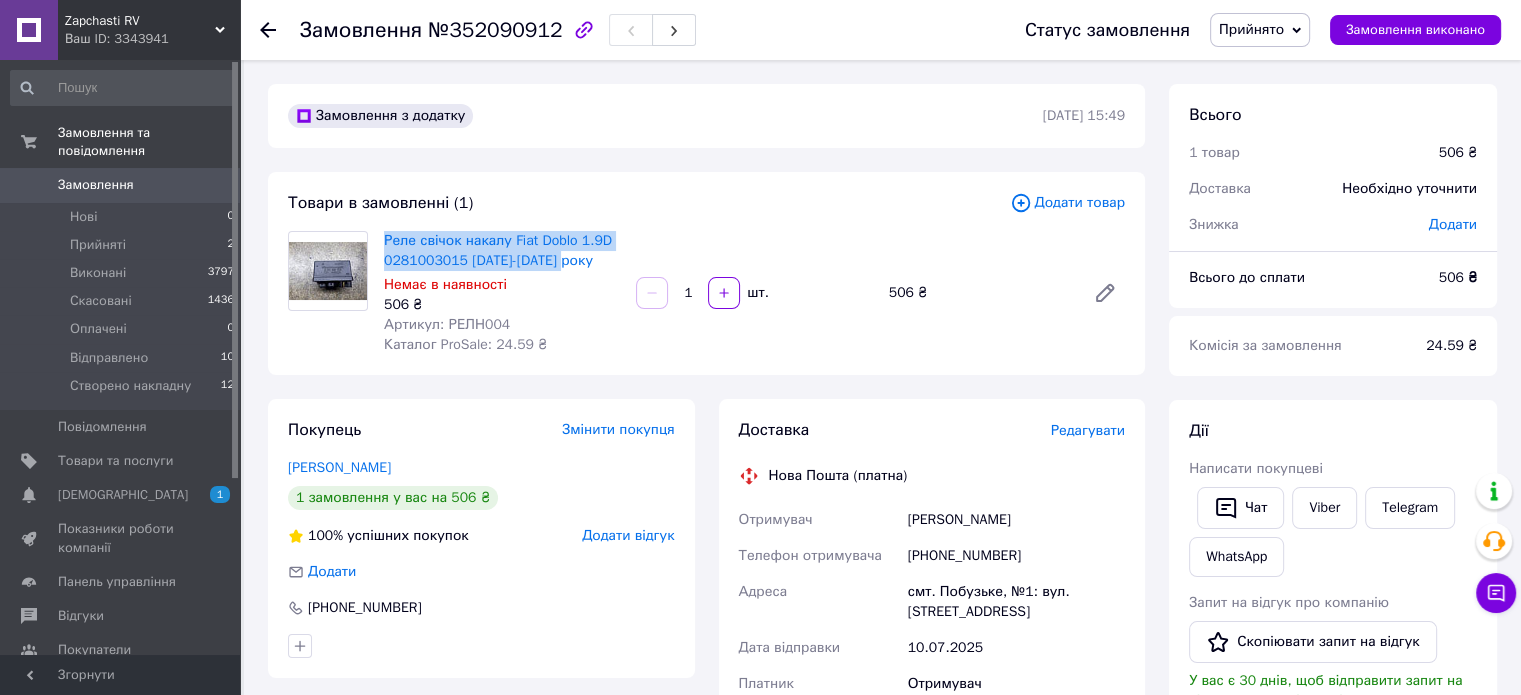 copy on "Реле свічок накалу Fiat Doblo 1.9D 0281003015 2001-2010 року" 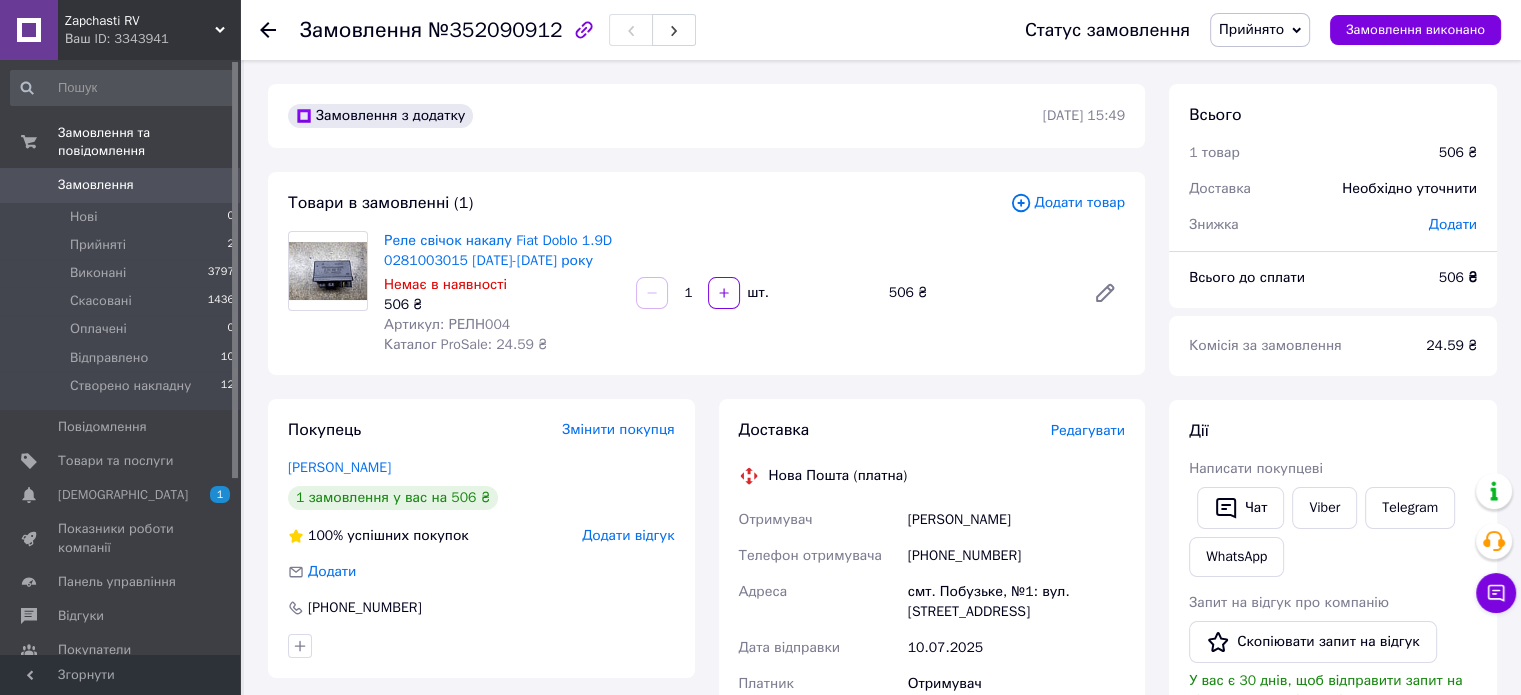 click on "Реле свічок накалу Fiat Doblo 1.9D 0281003015 2001-2010 року Немає в наявності 506 ₴ Артикул: РЕЛН004 Каталог ProSale: 24.59 ₴  1   шт. 506 ₴" at bounding box center [754, 293] 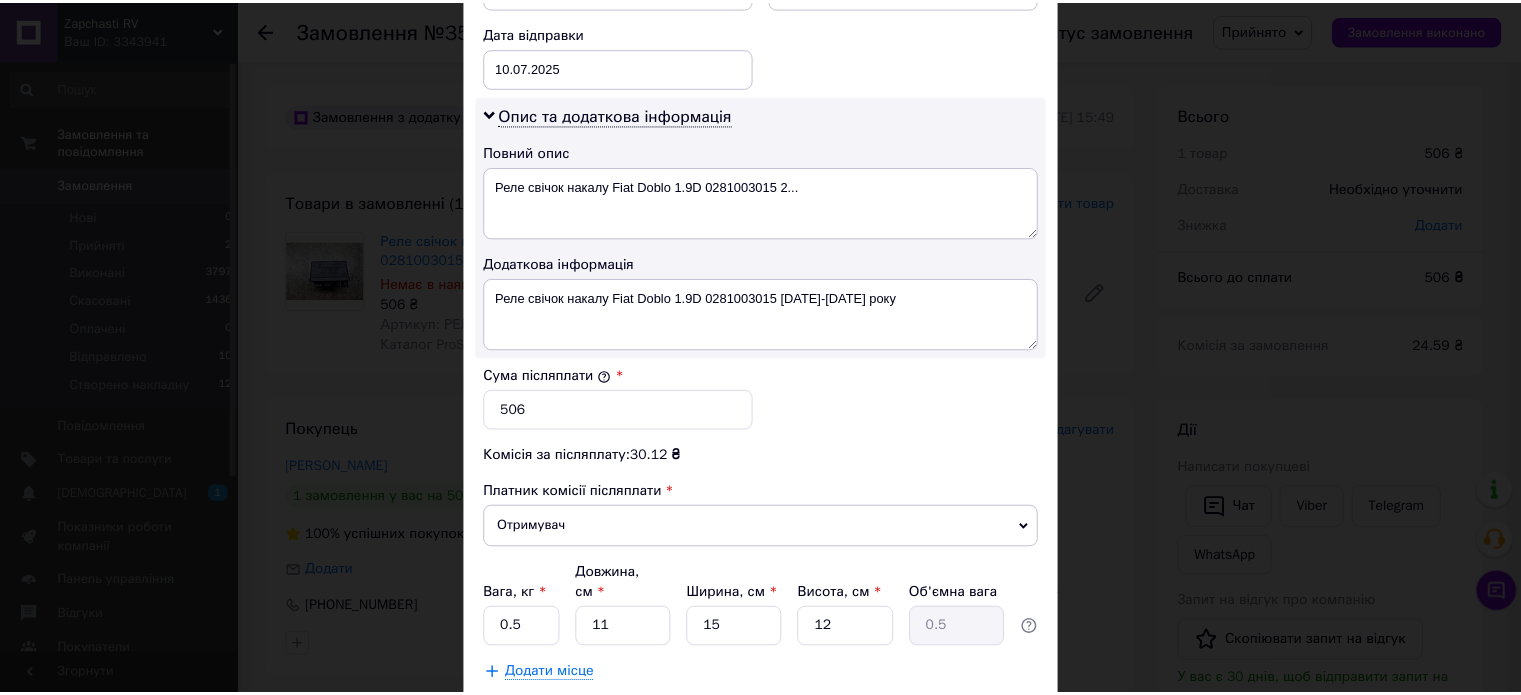 scroll, scrollTop: 948, scrollLeft: 0, axis: vertical 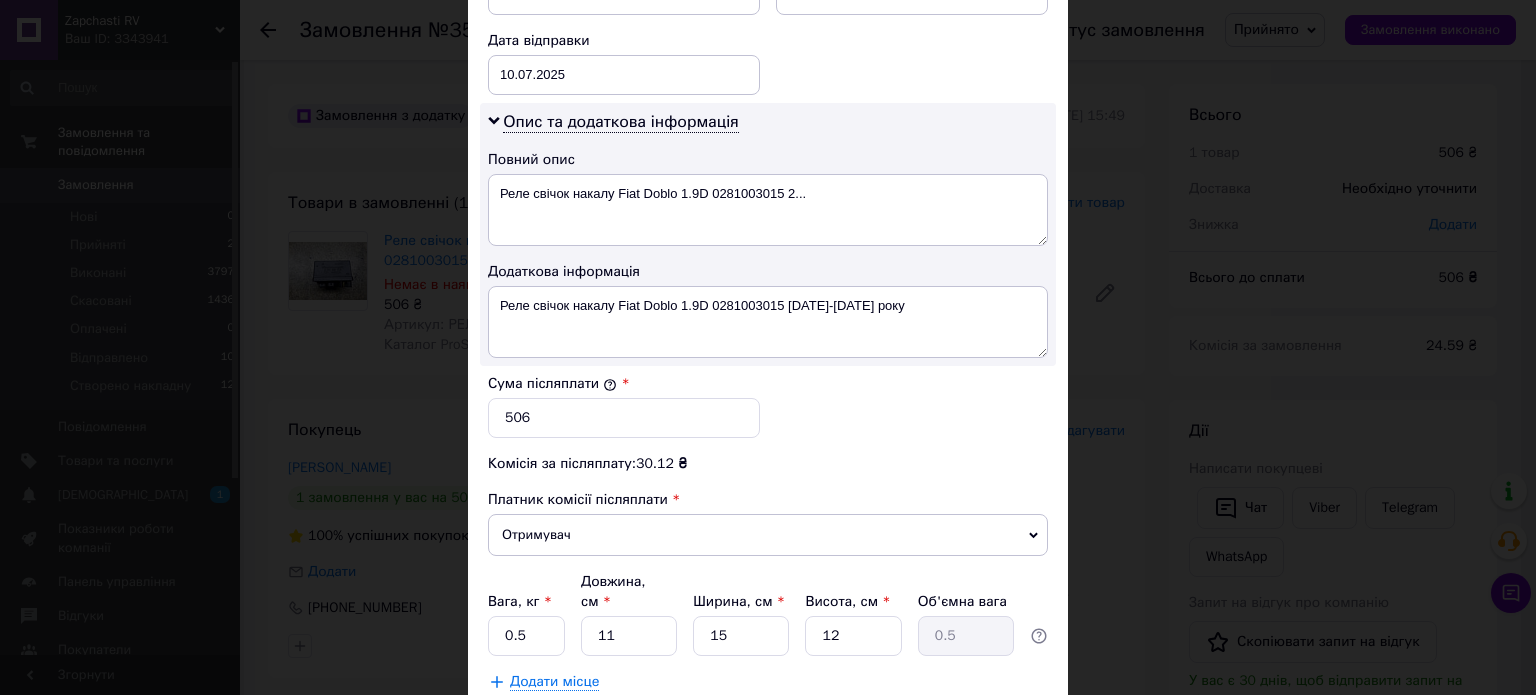 click on "Зберегти" at bounding box center (999, 732) 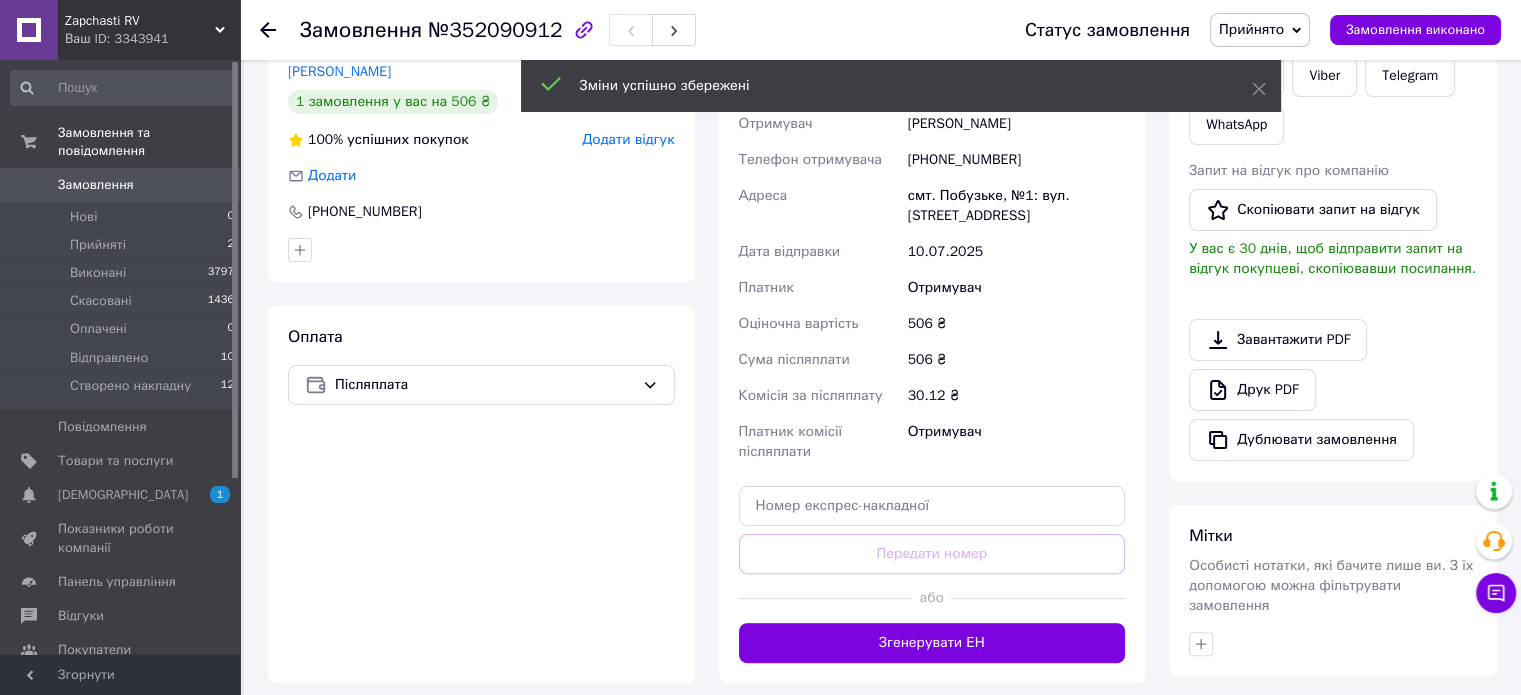 scroll, scrollTop: 400, scrollLeft: 0, axis: vertical 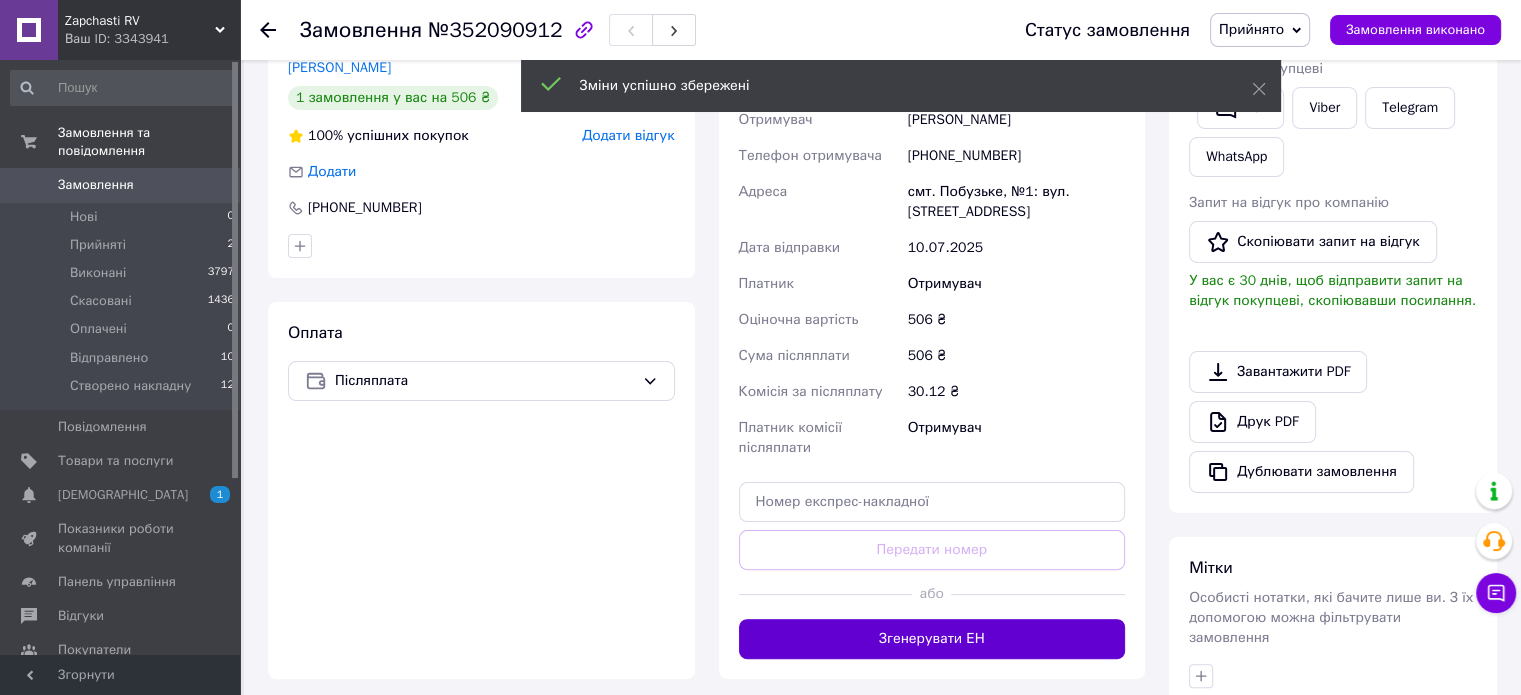 click on "Згенерувати ЕН" at bounding box center (932, 639) 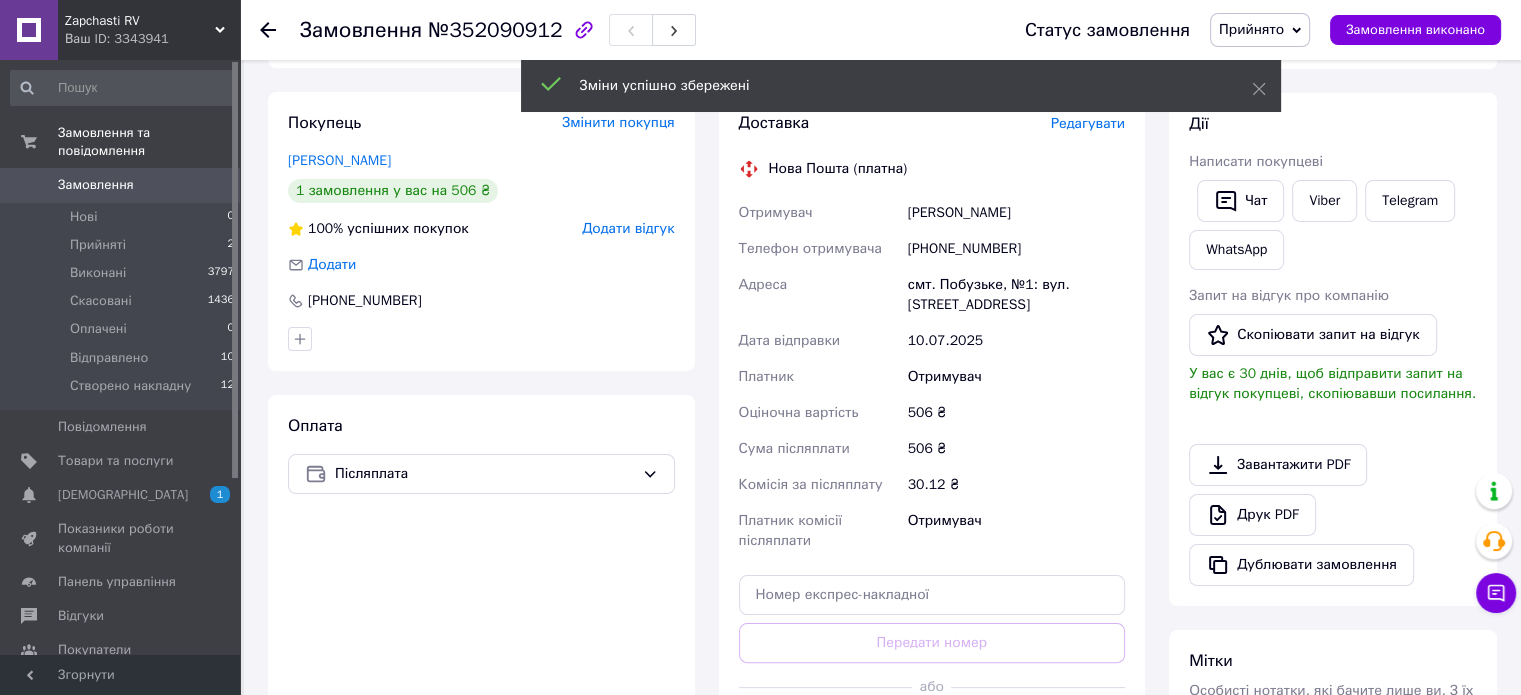 scroll, scrollTop: 300, scrollLeft: 0, axis: vertical 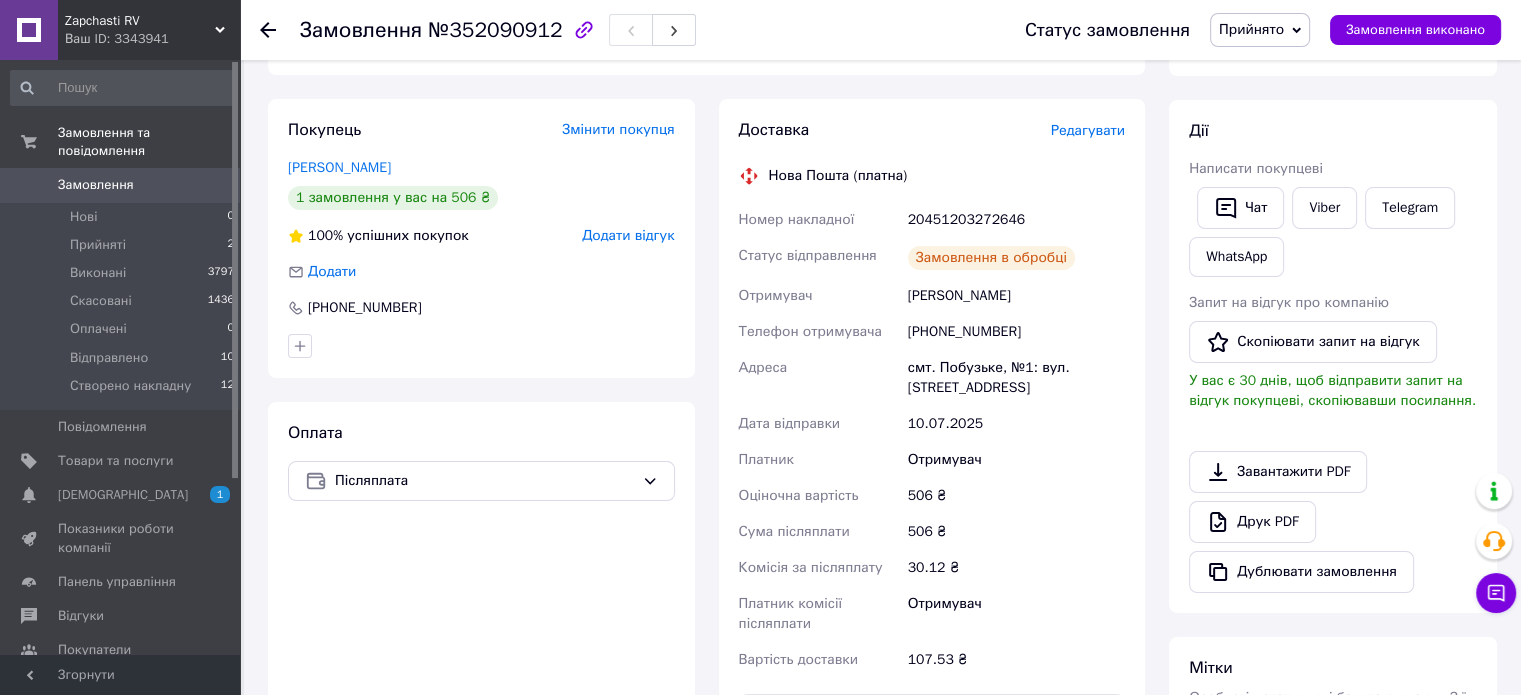 click on "20451203272646" at bounding box center (1016, 220) 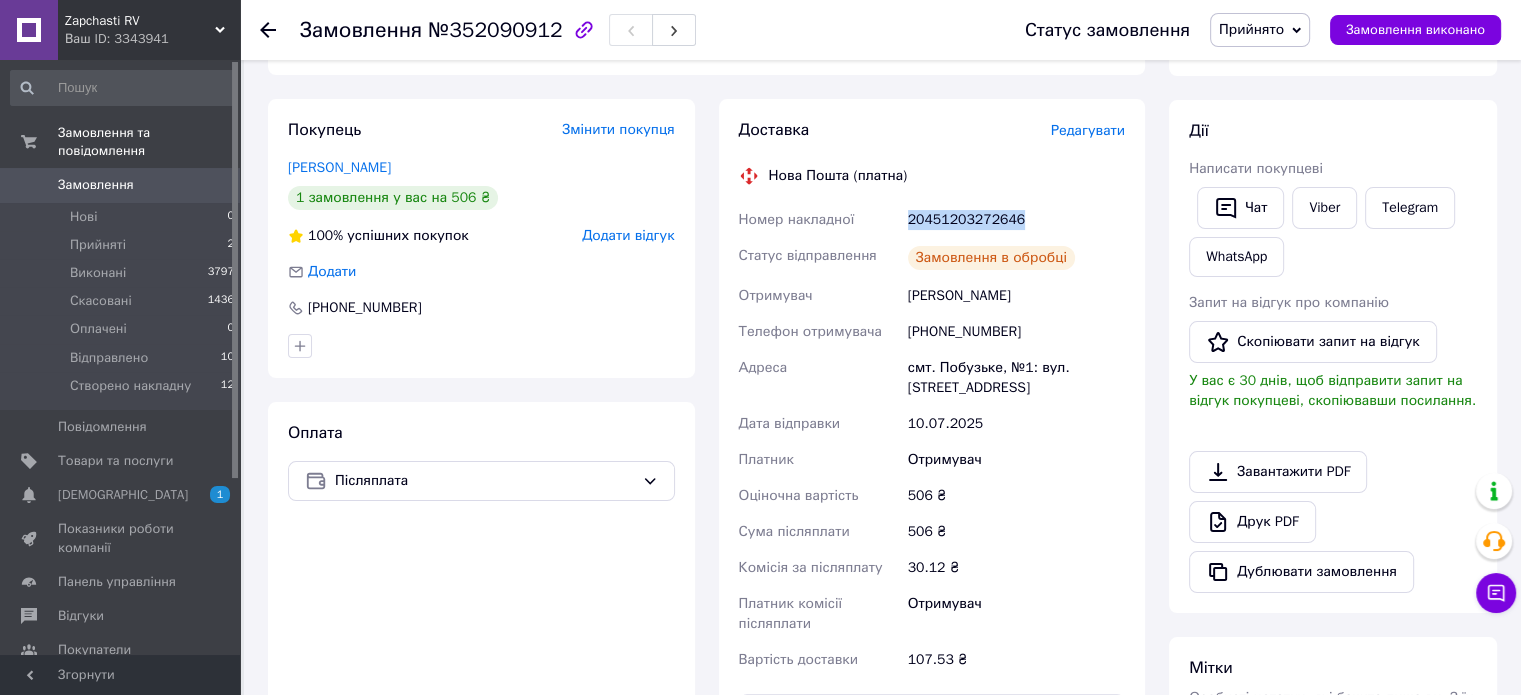 click on "20451203272646" at bounding box center [1016, 220] 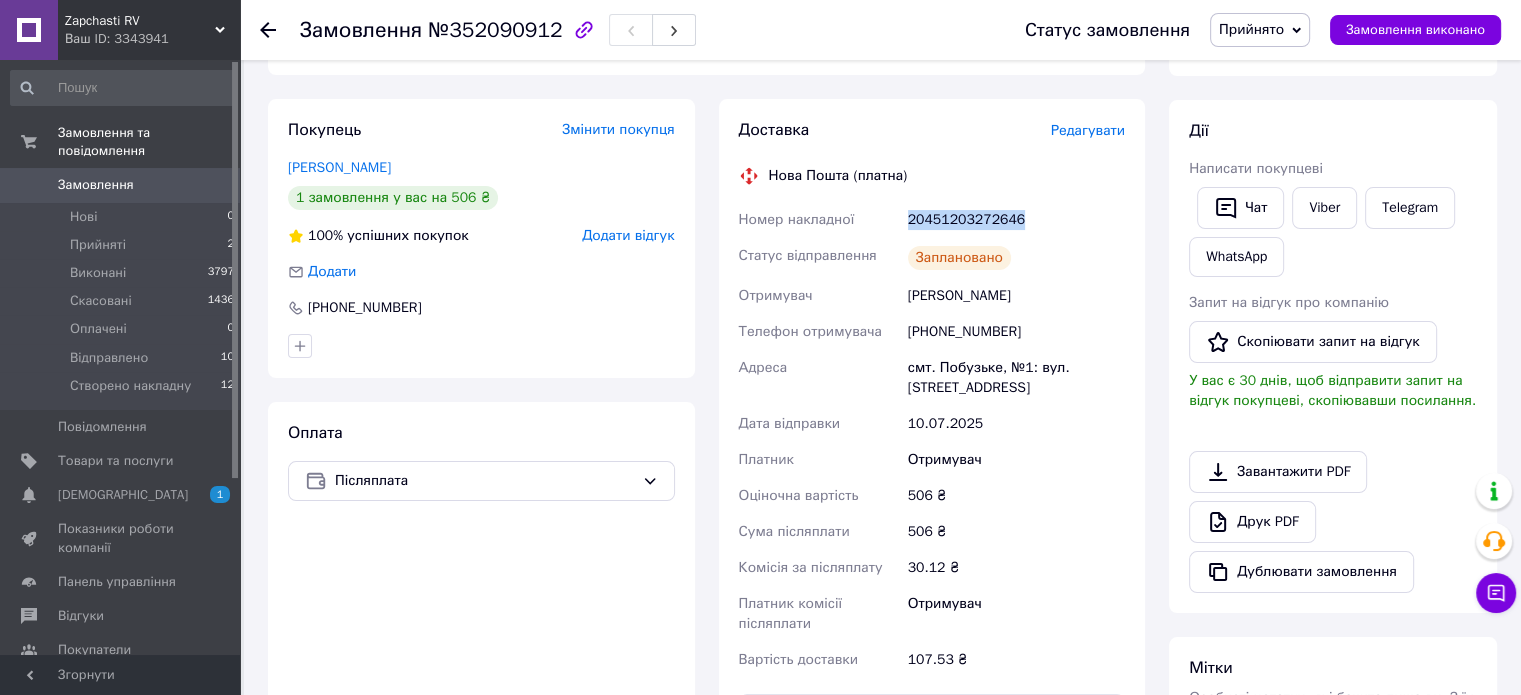 click on "Прийнято" at bounding box center [1260, 30] 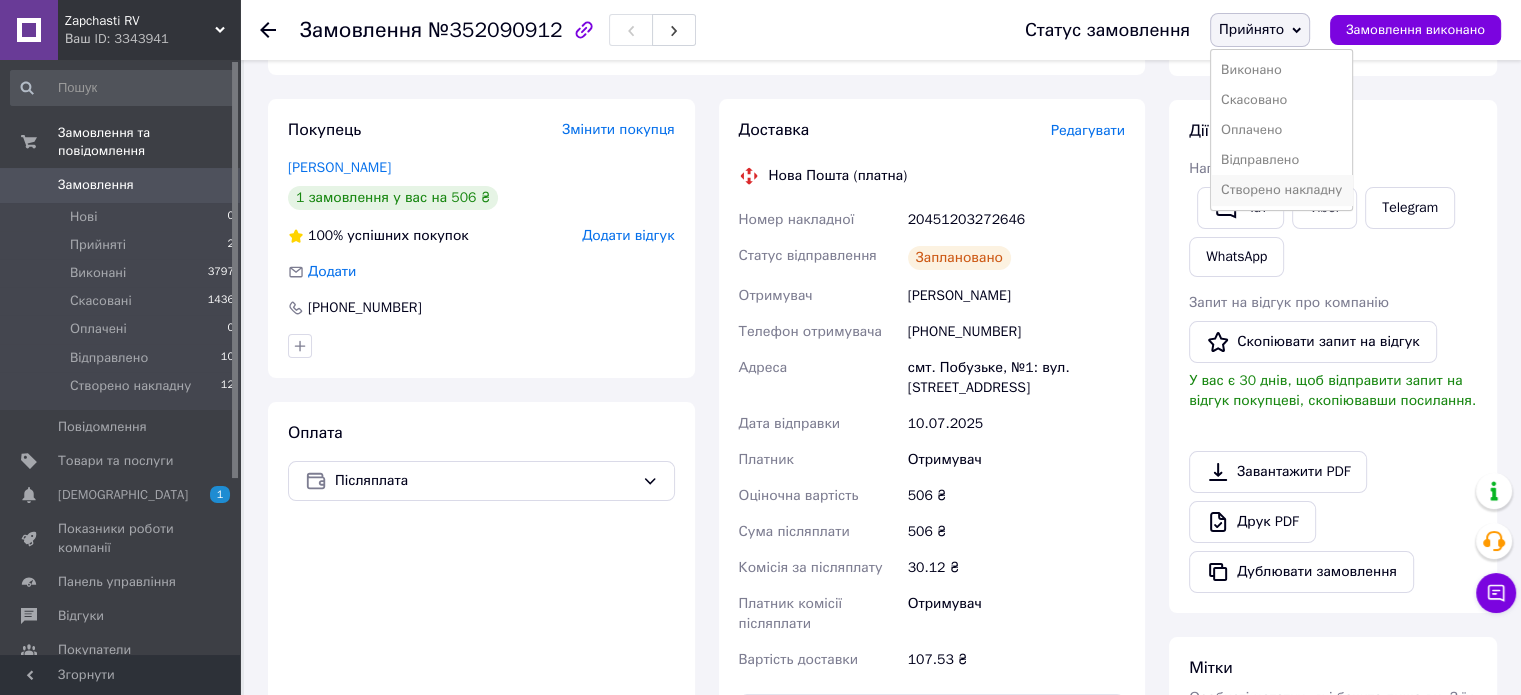 click on "Створено накладну" at bounding box center (1281, 190) 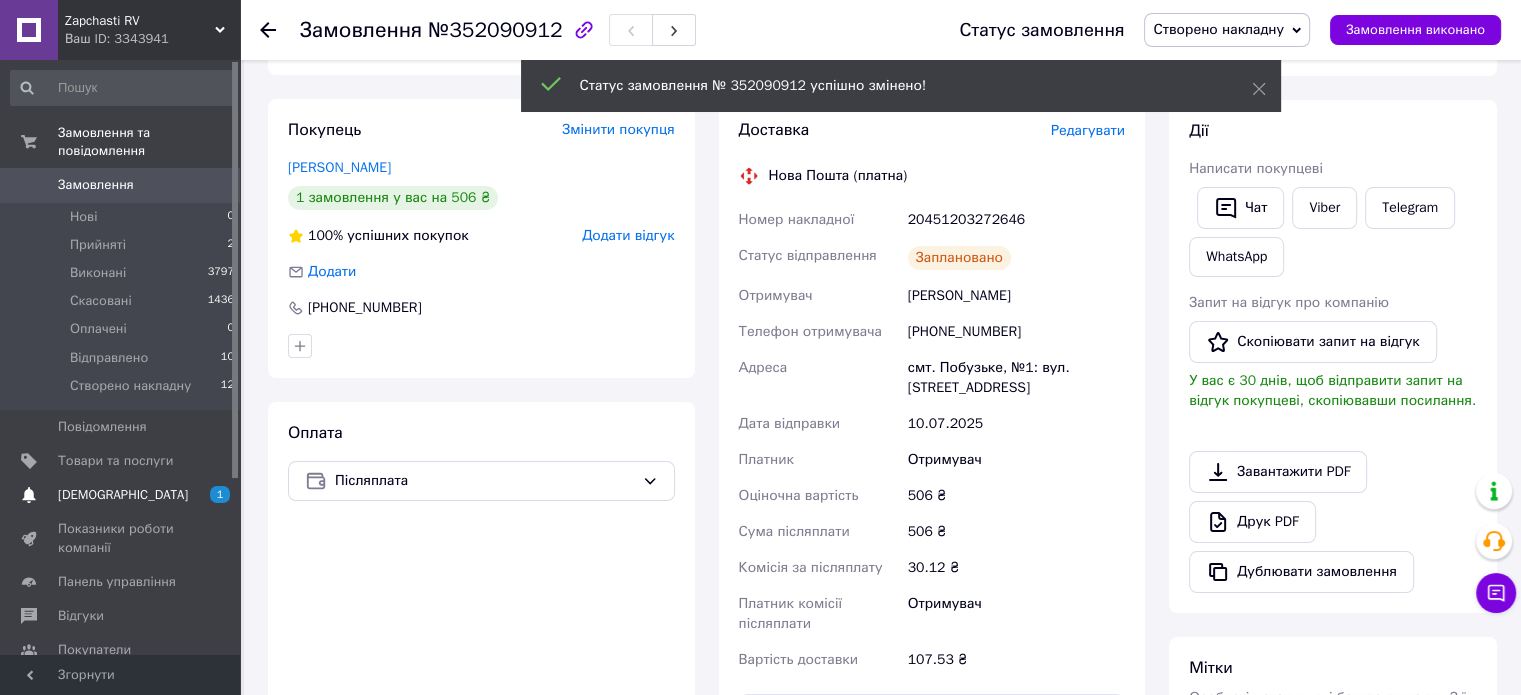 click on "[DEMOGRAPHIC_DATA]" at bounding box center [121, 495] 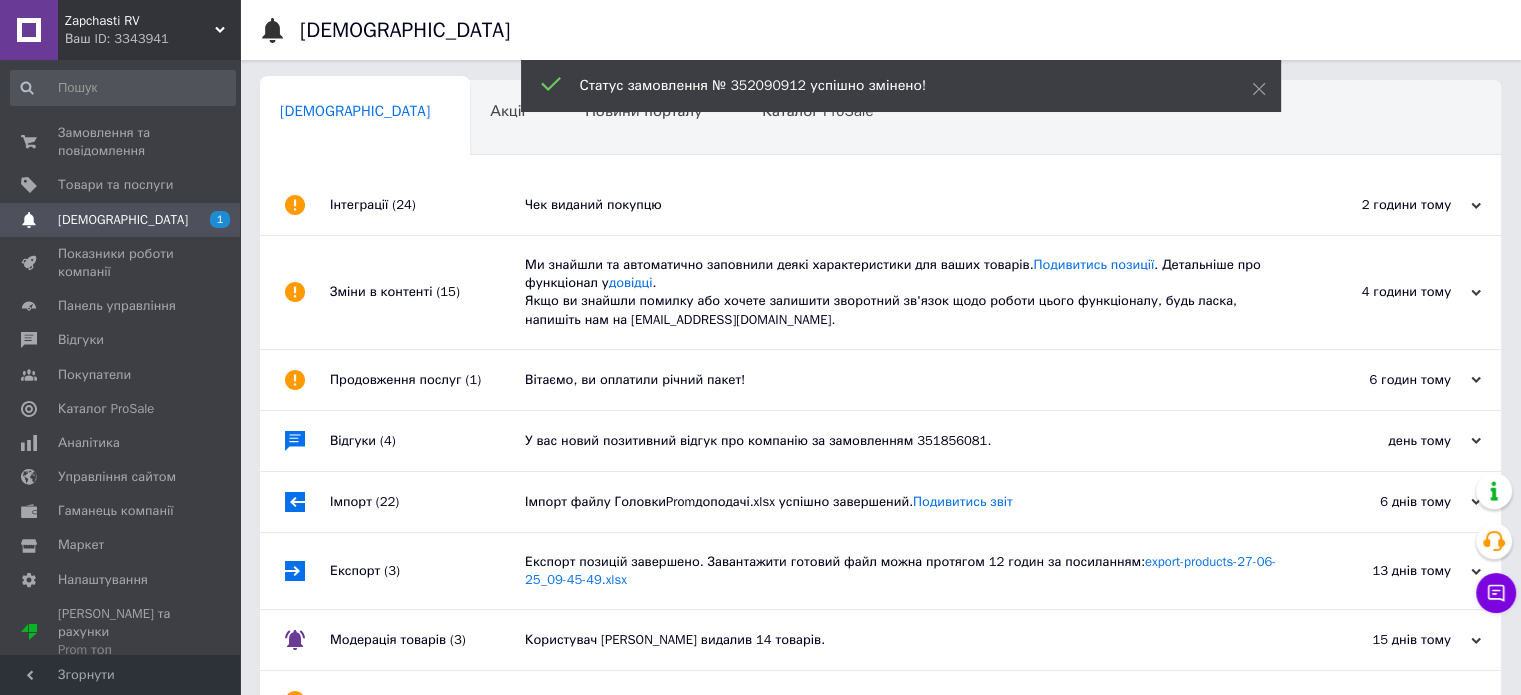 click on "Чек виданий покупцю" at bounding box center [903, 205] 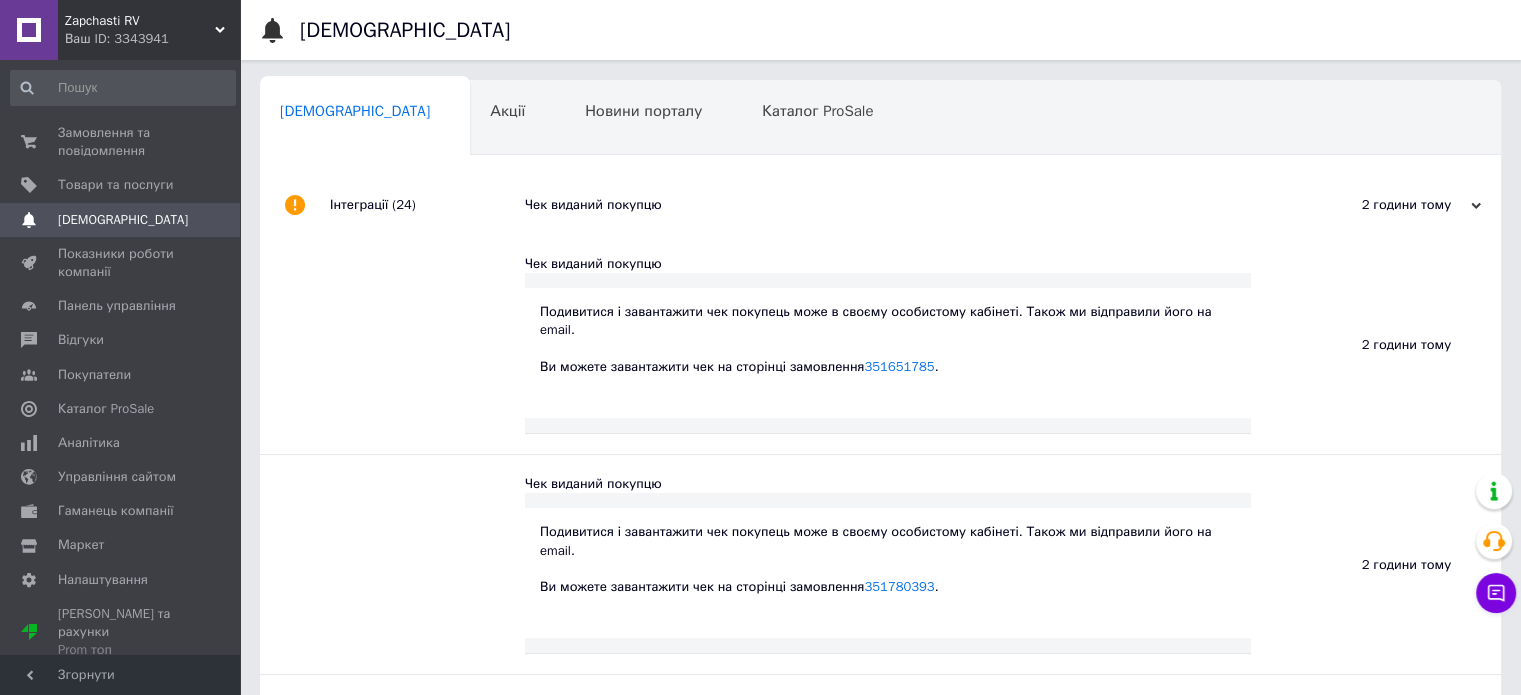 click on "Чек виданий покупцю" at bounding box center (903, 205) 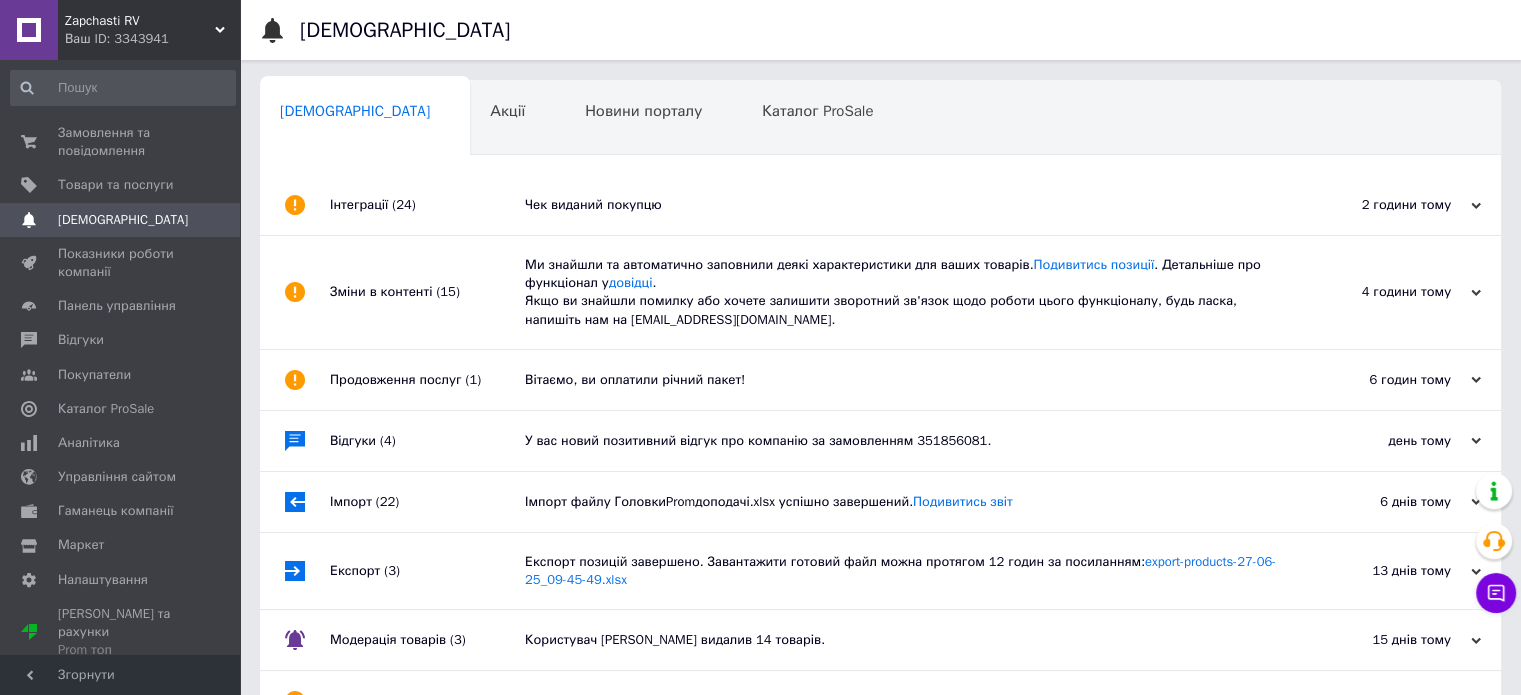 click on "Ми знайшли та автоматично заповнили деякі характеристики для ваших товарів.  Подивитись позиції . Детальніше про функціонал у  довідці . Якщо ви знайшли помилку або хочете залишити зворотний зв'язок щодо роботи цього функціоналу, будь ласка, напишіть нам на moderation@prom.ua." at bounding box center (903, 292) 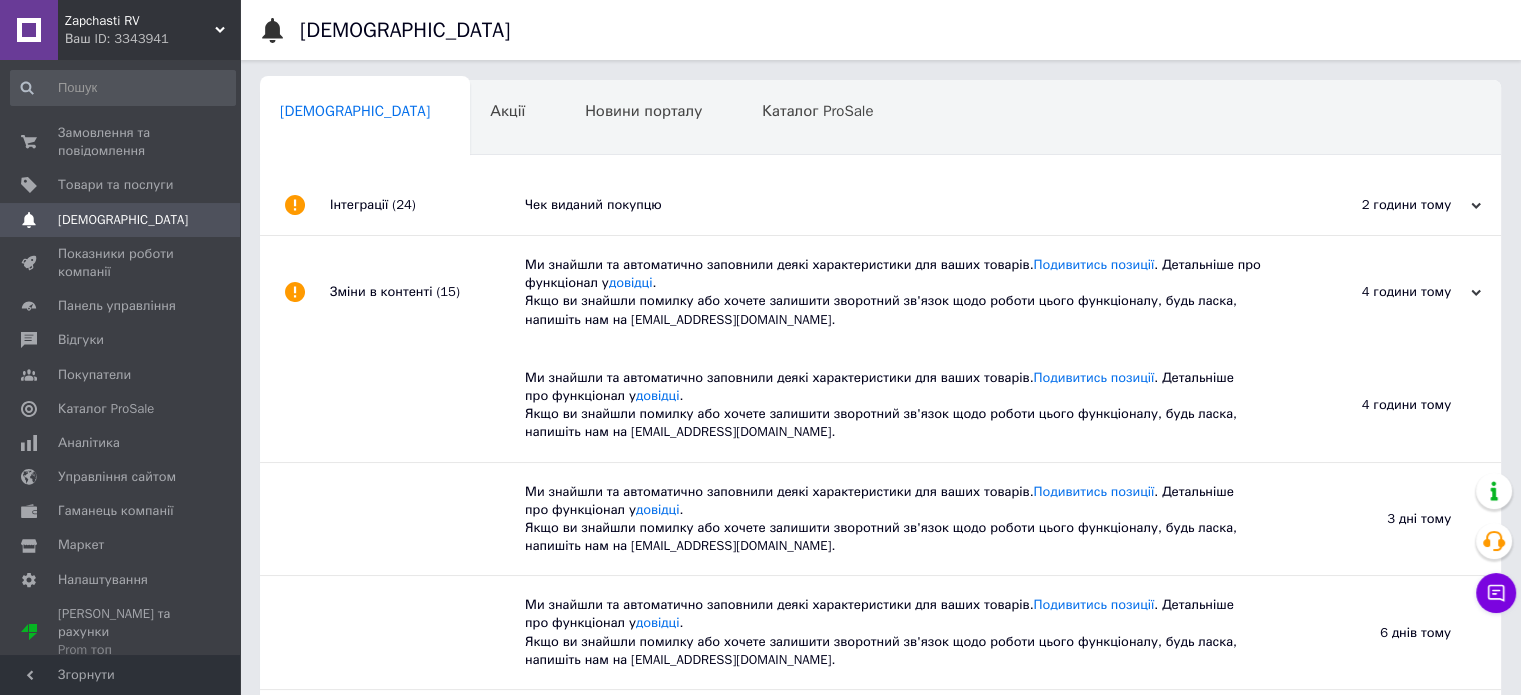 click on "Ми знайшли та автоматично заповнили деякі характеристики для ваших товарів.  Подивитись позиції . Детальніше про функціонал у  довідці . Якщо ви знайшли помилку або хочете залишити зворотний зв'язок щодо роботи цього функціоналу, будь ласка, напишіть нам на moderation@prom.ua." at bounding box center (903, 292) 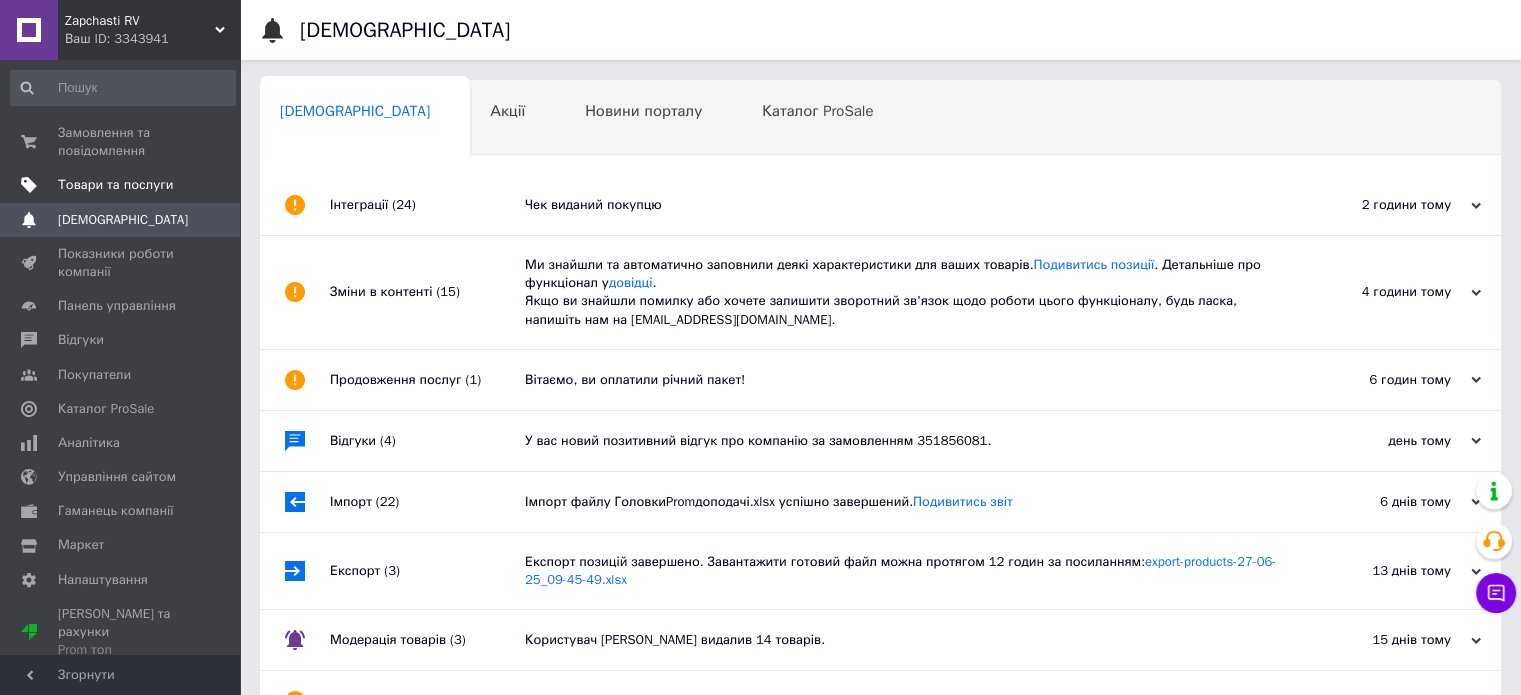 click on "Товари та послуги" at bounding box center [123, 185] 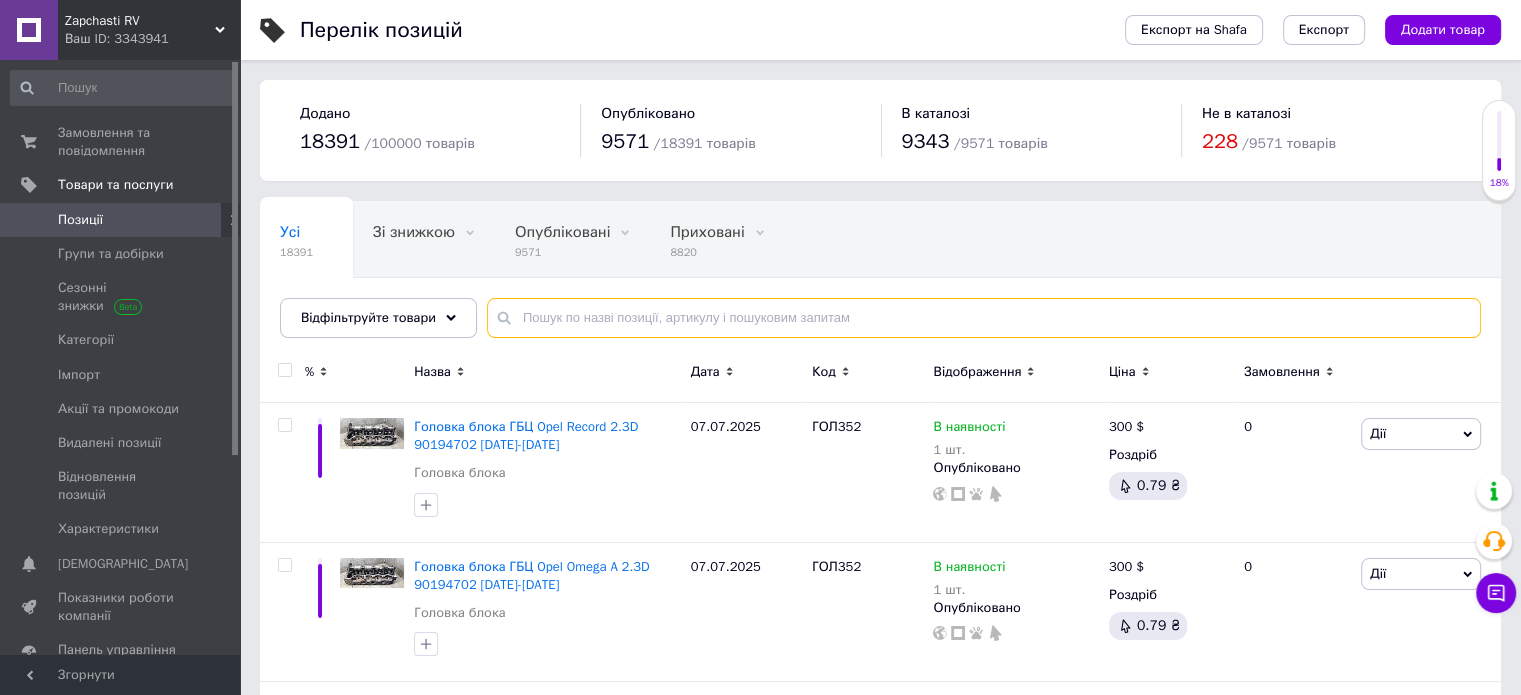click at bounding box center [984, 318] 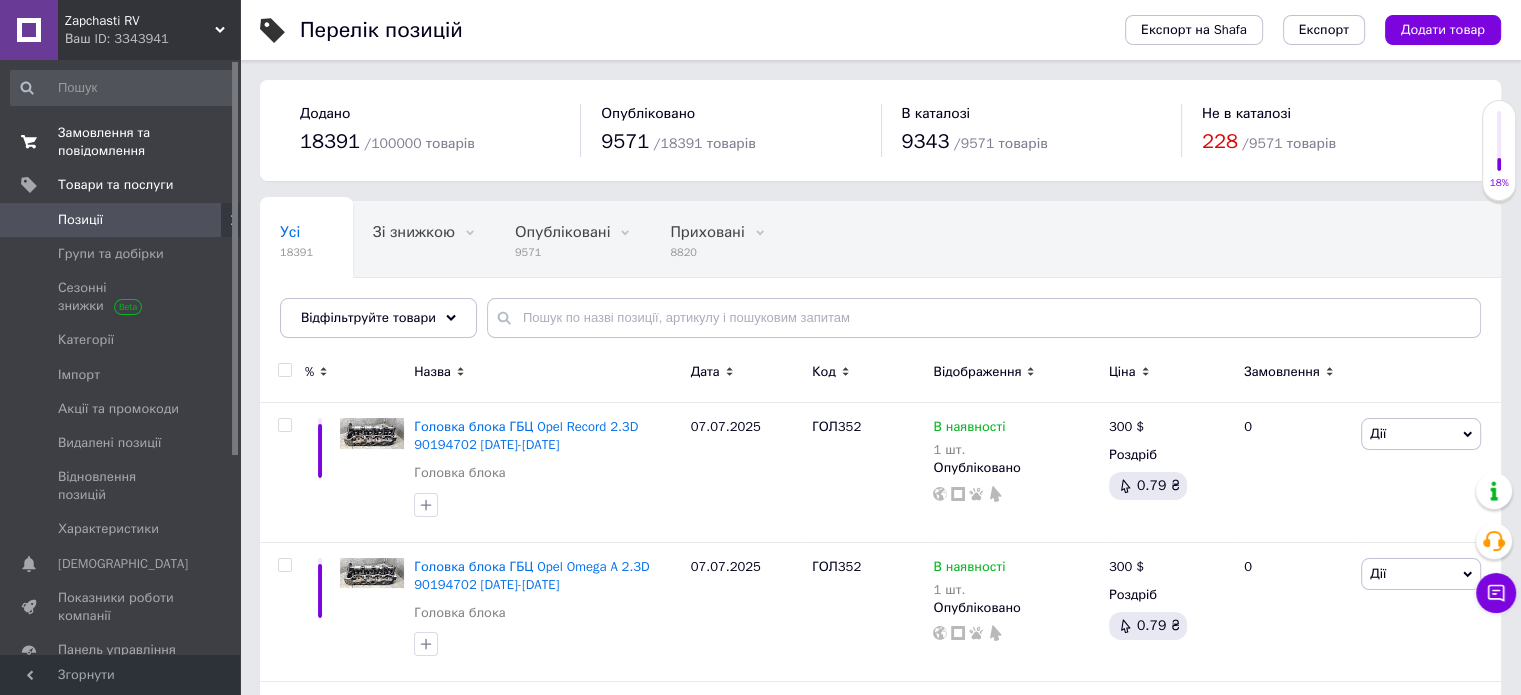 click on "Замовлення та повідомлення" at bounding box center (121, 142) 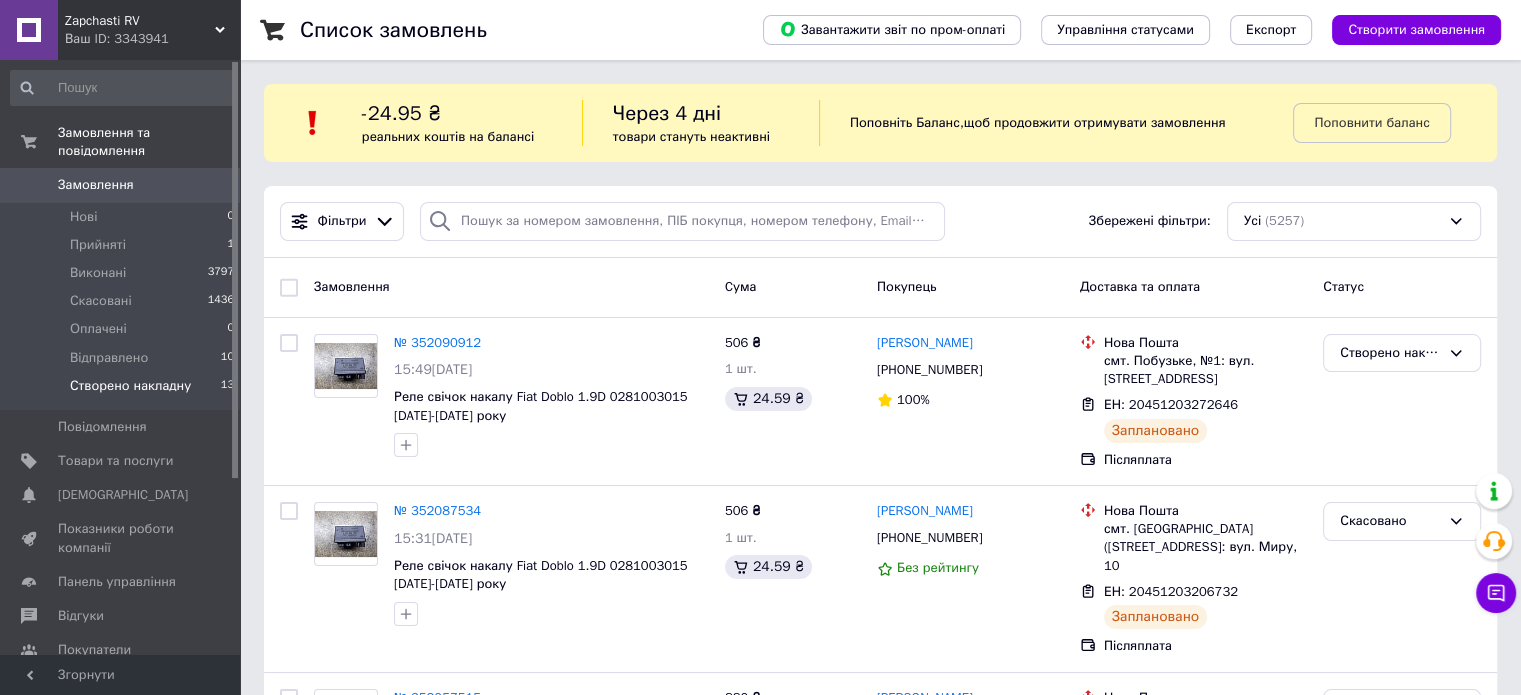 click on "Створено накладну 13" at bounding box center (123, 391) 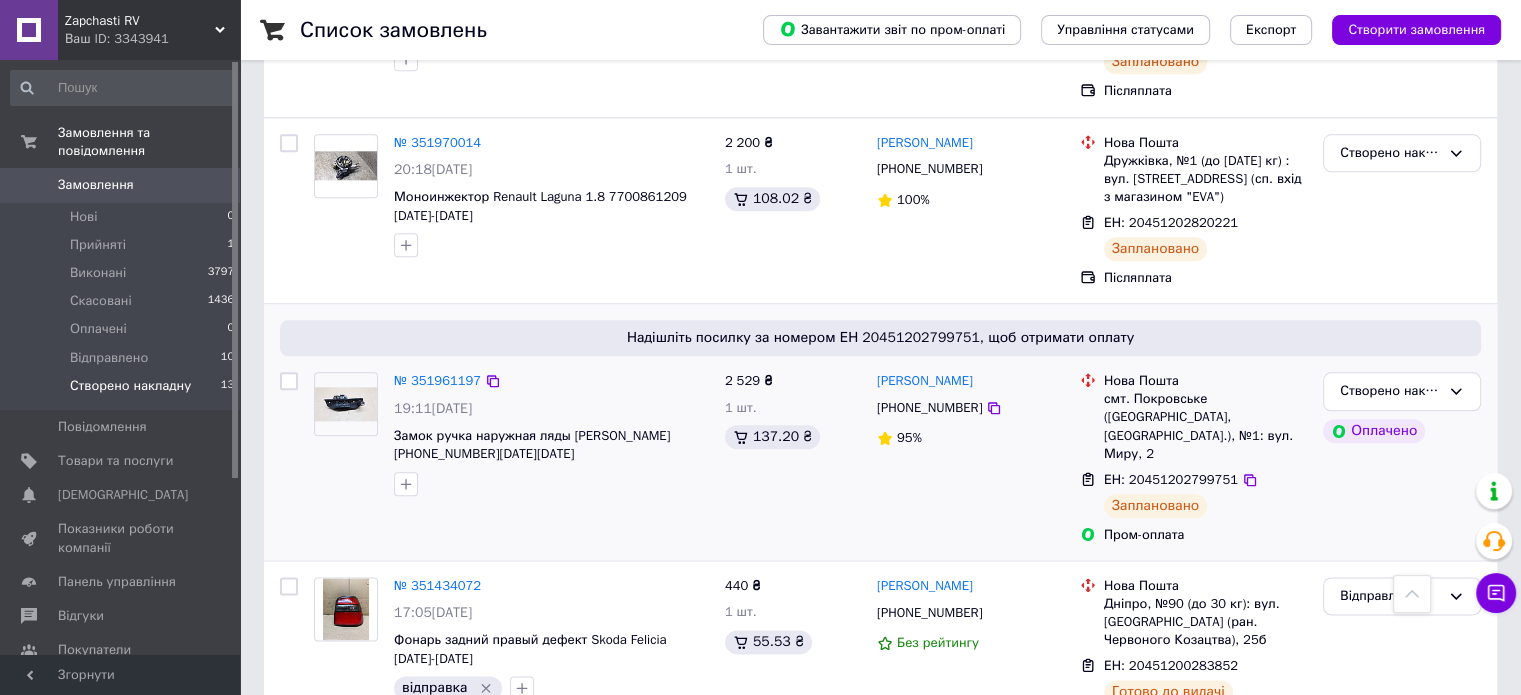 scroll, scrollTop: 2294, scrollLeft: 0, axis: vertical 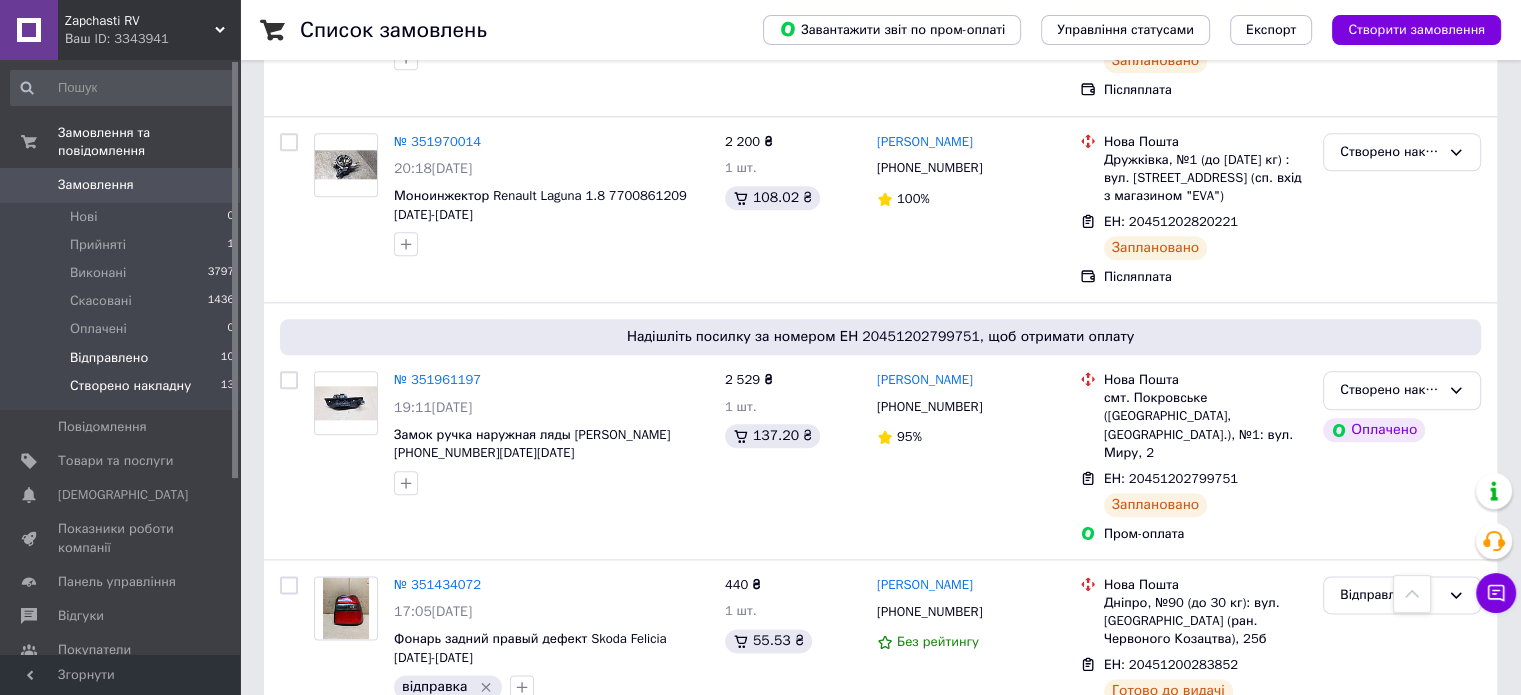 click on "Відправлено 10" at bounding box center [123, 358] 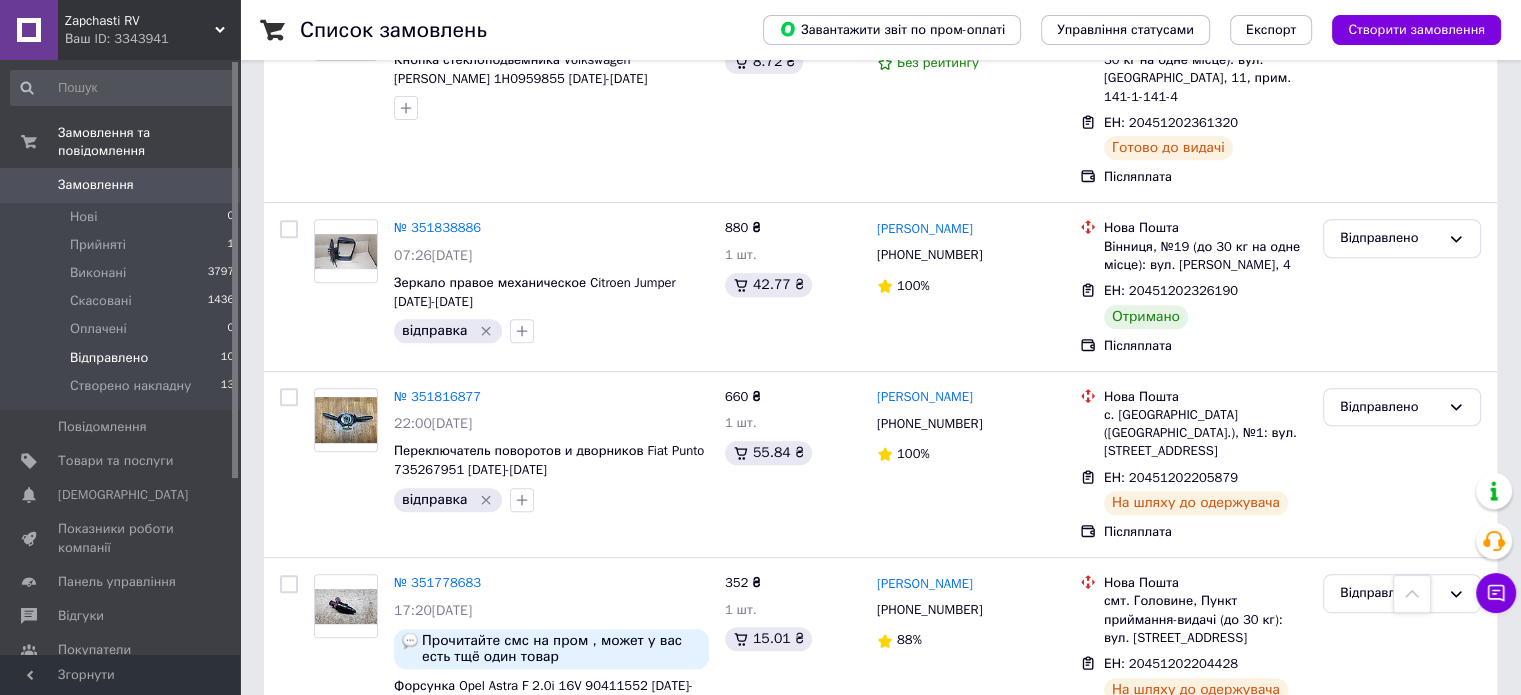 scroll, scrollTop: 0, scrollLeft: 0, axis: both 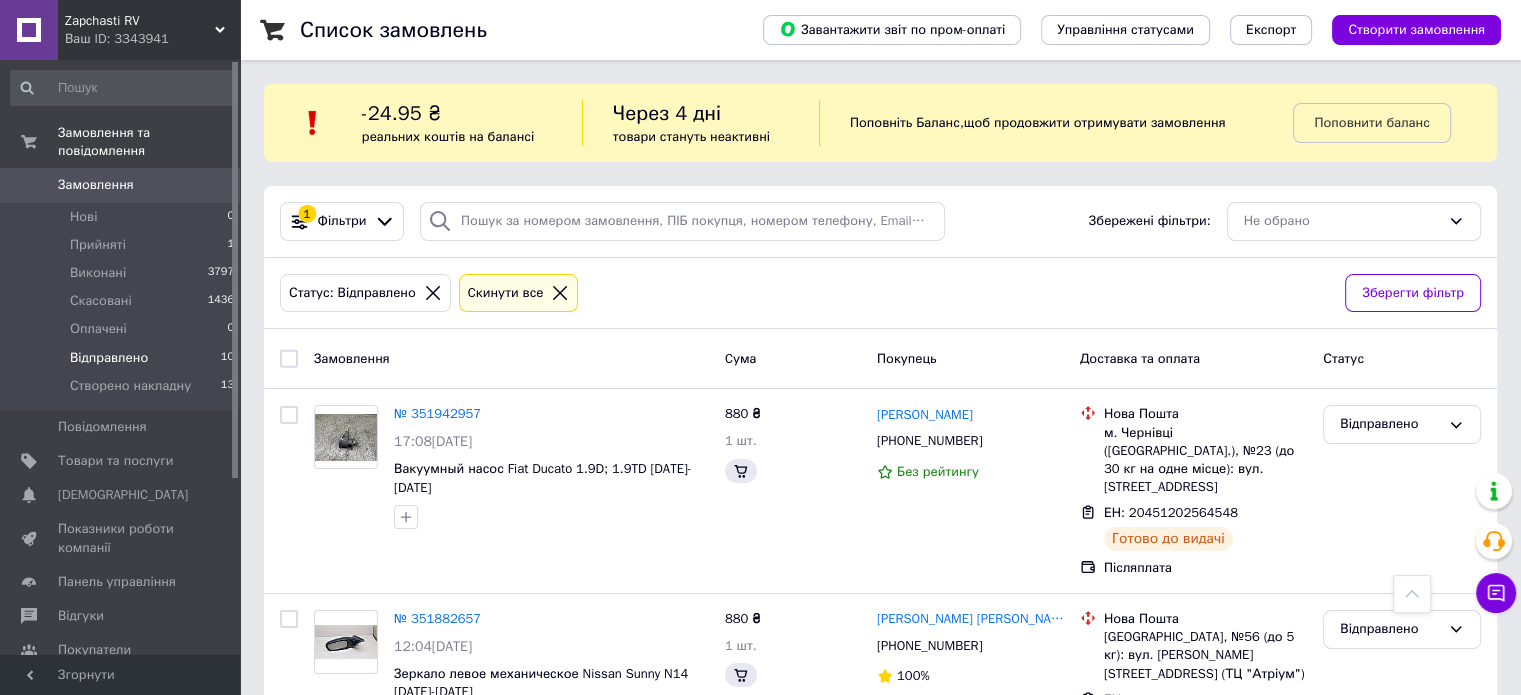 click on "1 Фільтри Збережені фільтри: Не обрано" at bounding box center (880, 222) 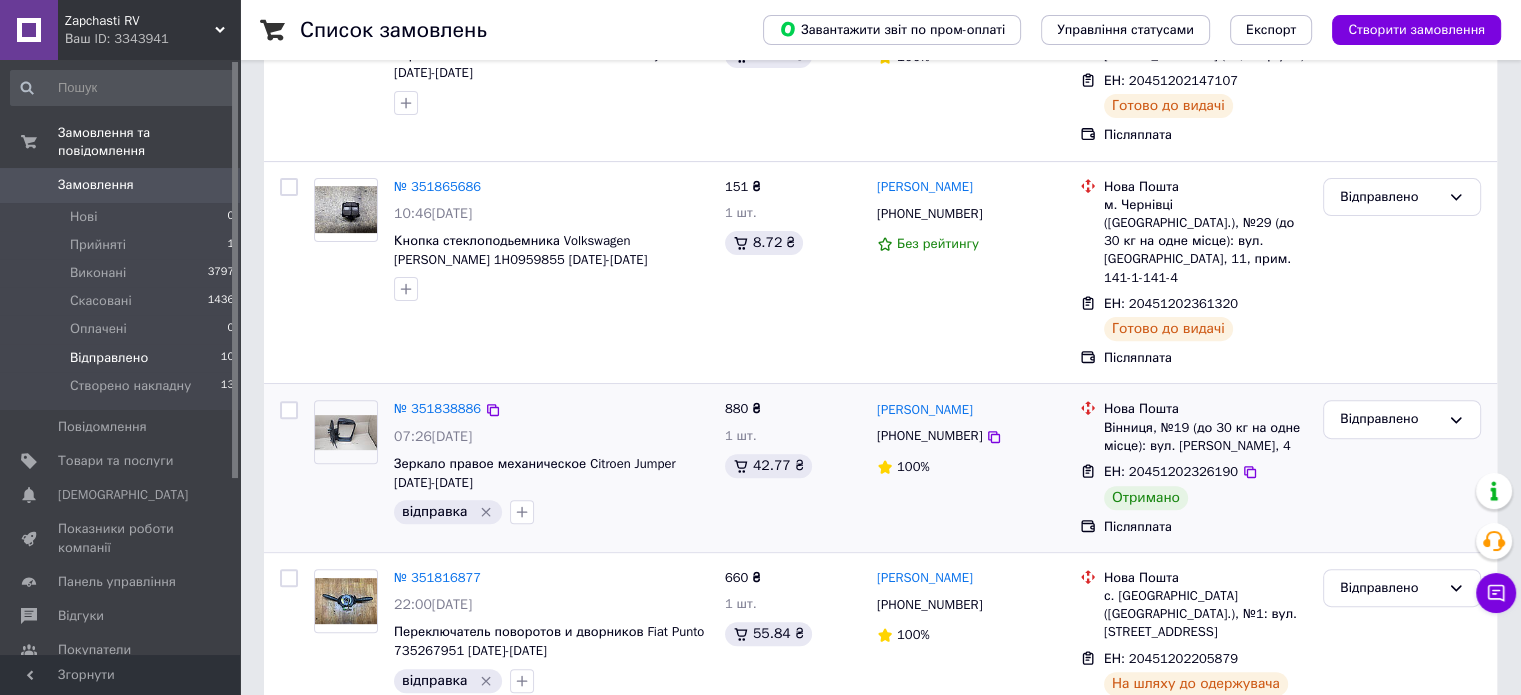 scroll, scrollTop: 700, scrollLeft: 0, axis: vertical 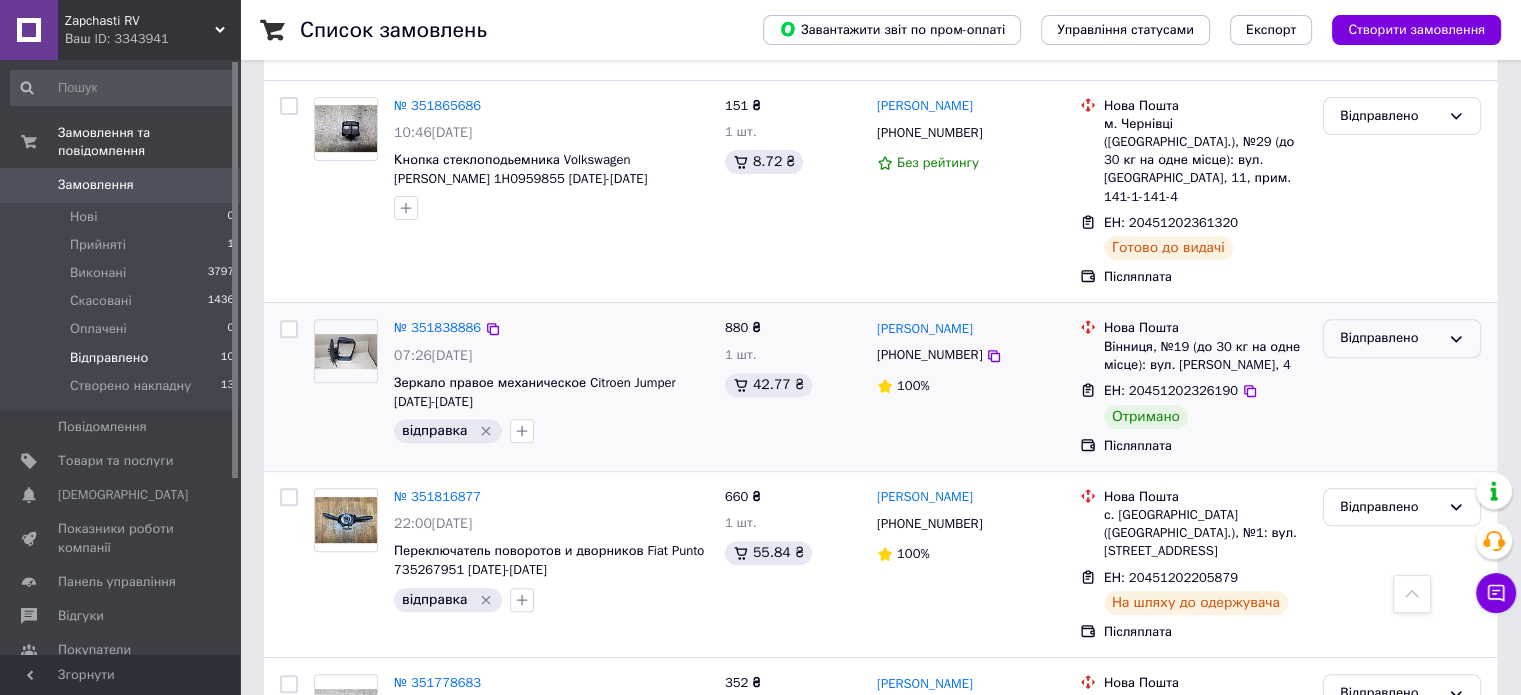 click on "Відправлено" at bounding box center [1390, 338] 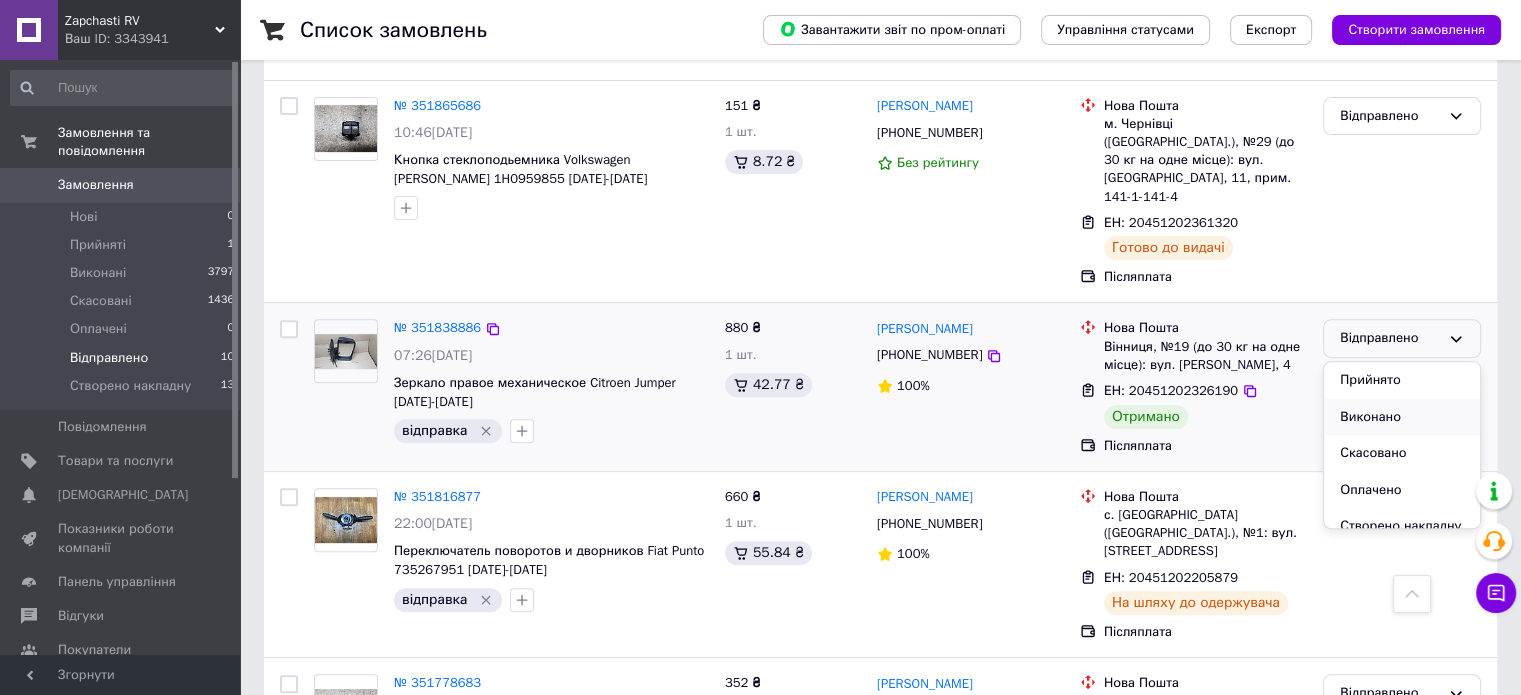 click on "Виконано" at bounding box center (1402, 417) 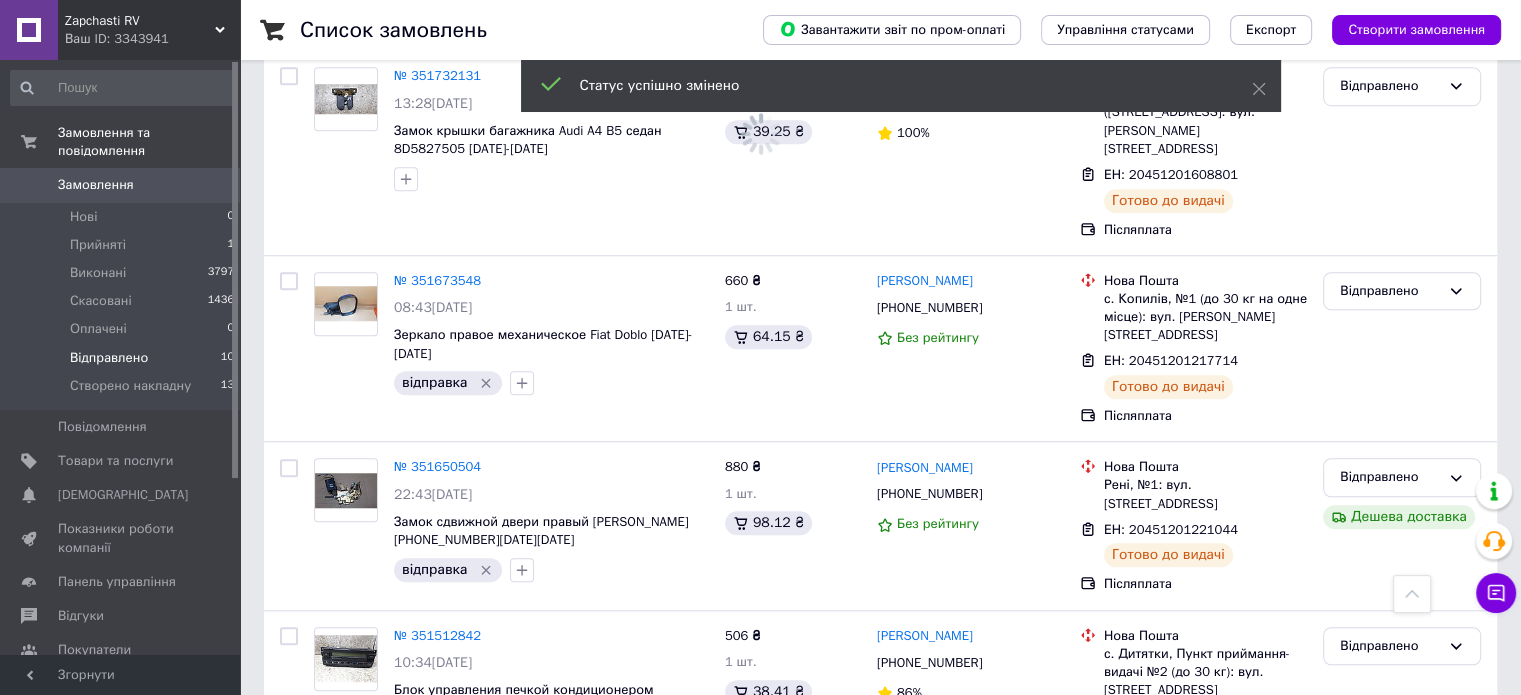 scroll, scrollTop: 1513, scrollLeft: 0, axis: vertical 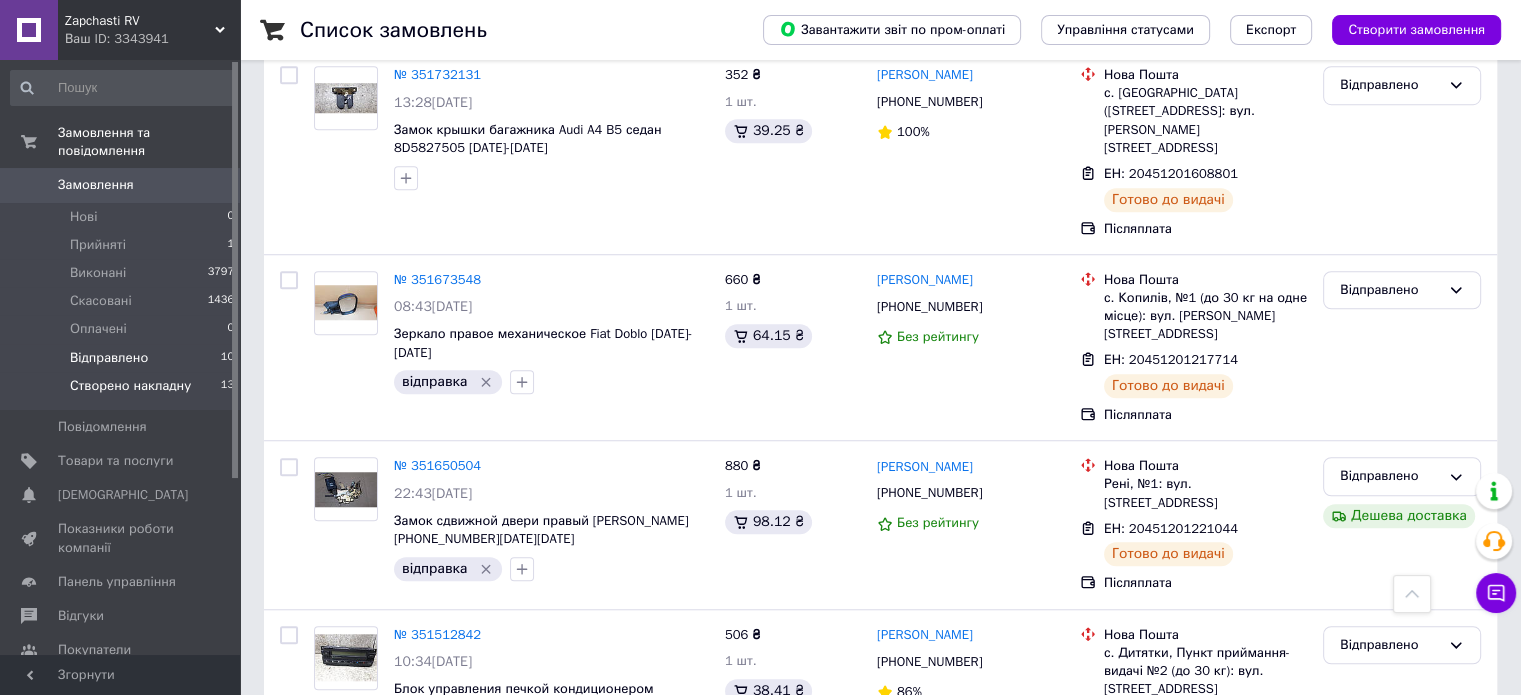 click on "Створено накладну 13" at bounding box center [123, 391] 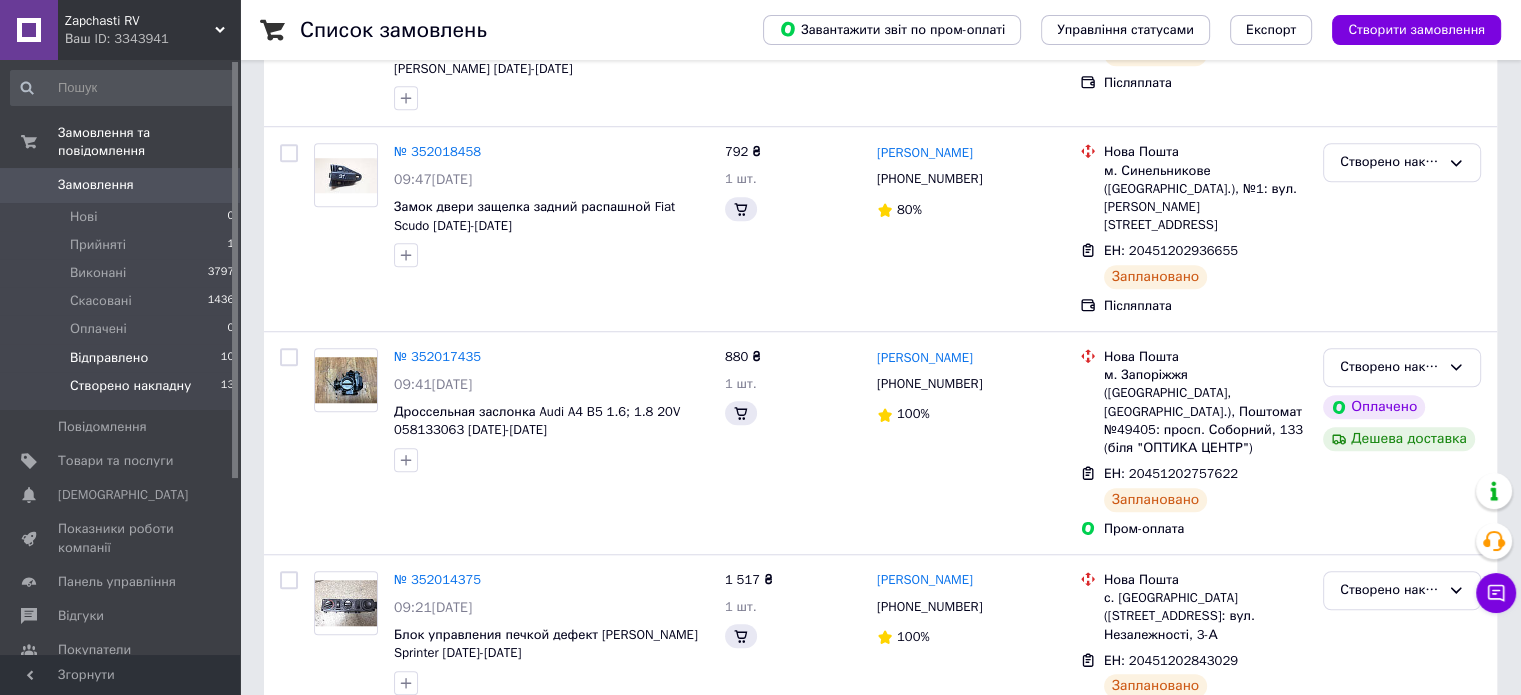 scroll, scrollTop: 0, scrollLeft: 0, axis: both 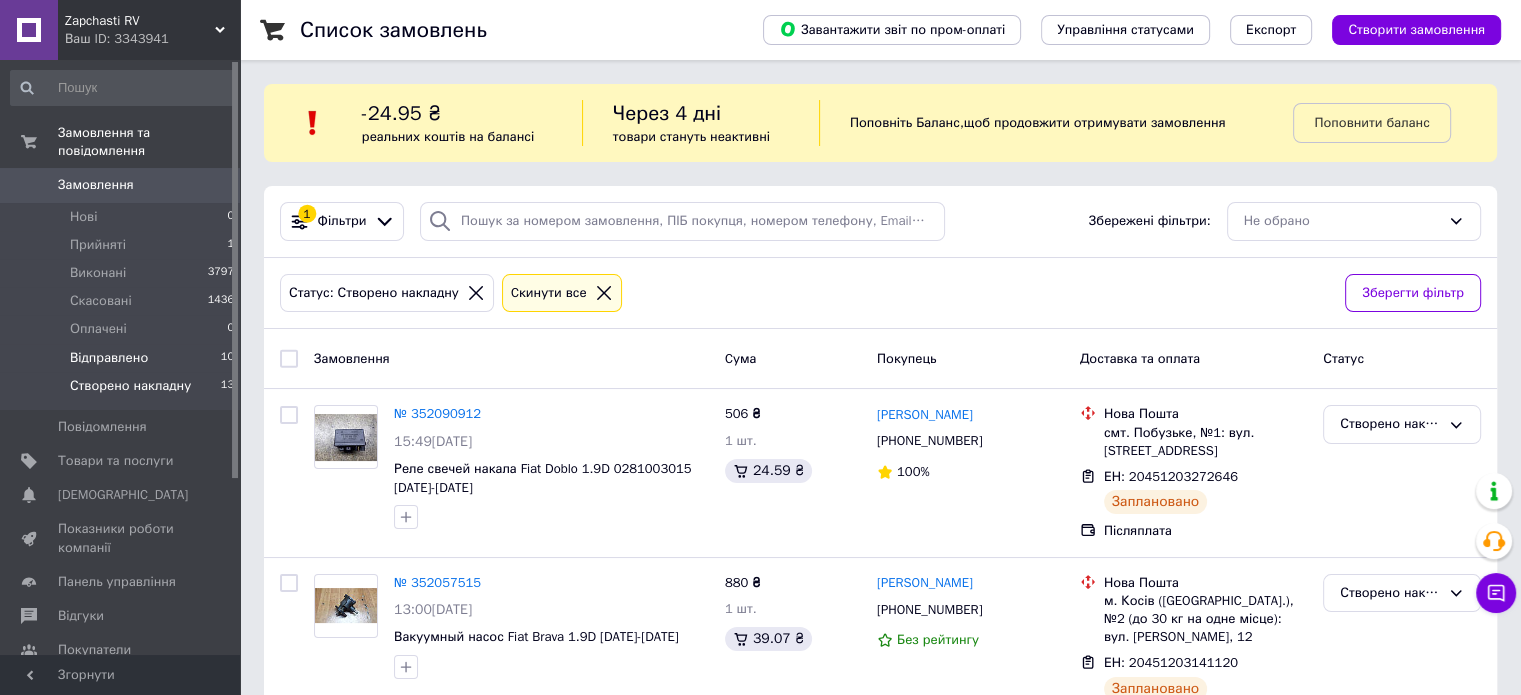 click on "Відправлено 10" at bounding box center [123, 358] 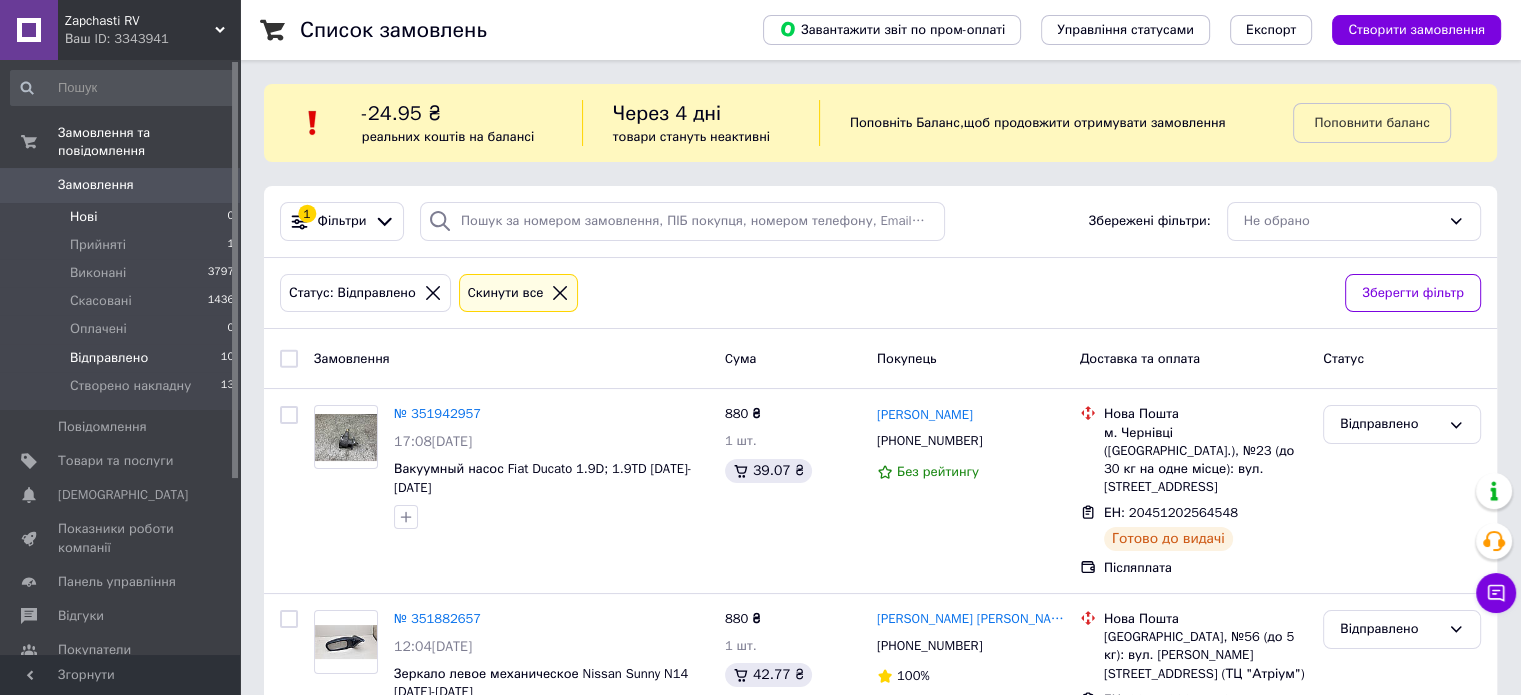 click on "Нові 0" at bounding box center (123, 217) 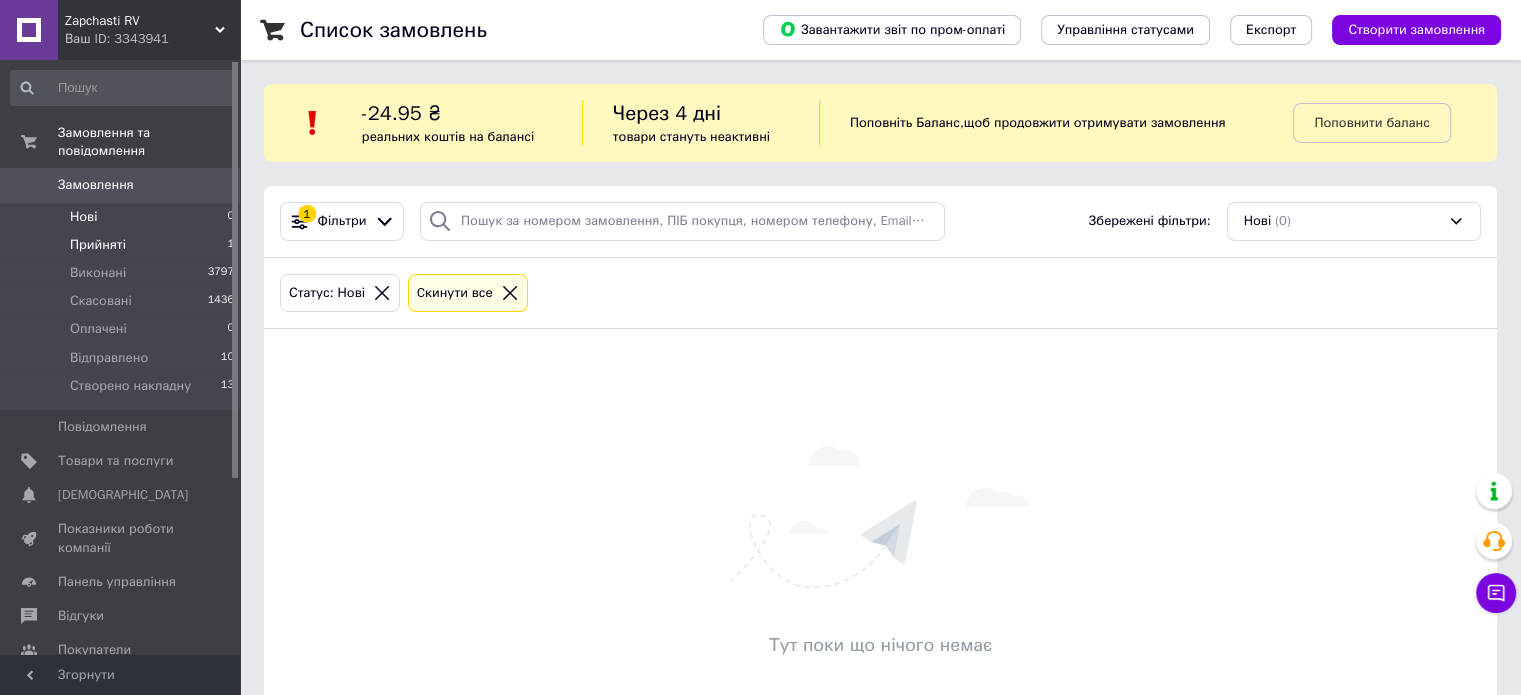click on "Прийняті 1" at bounding box center [123, 245] 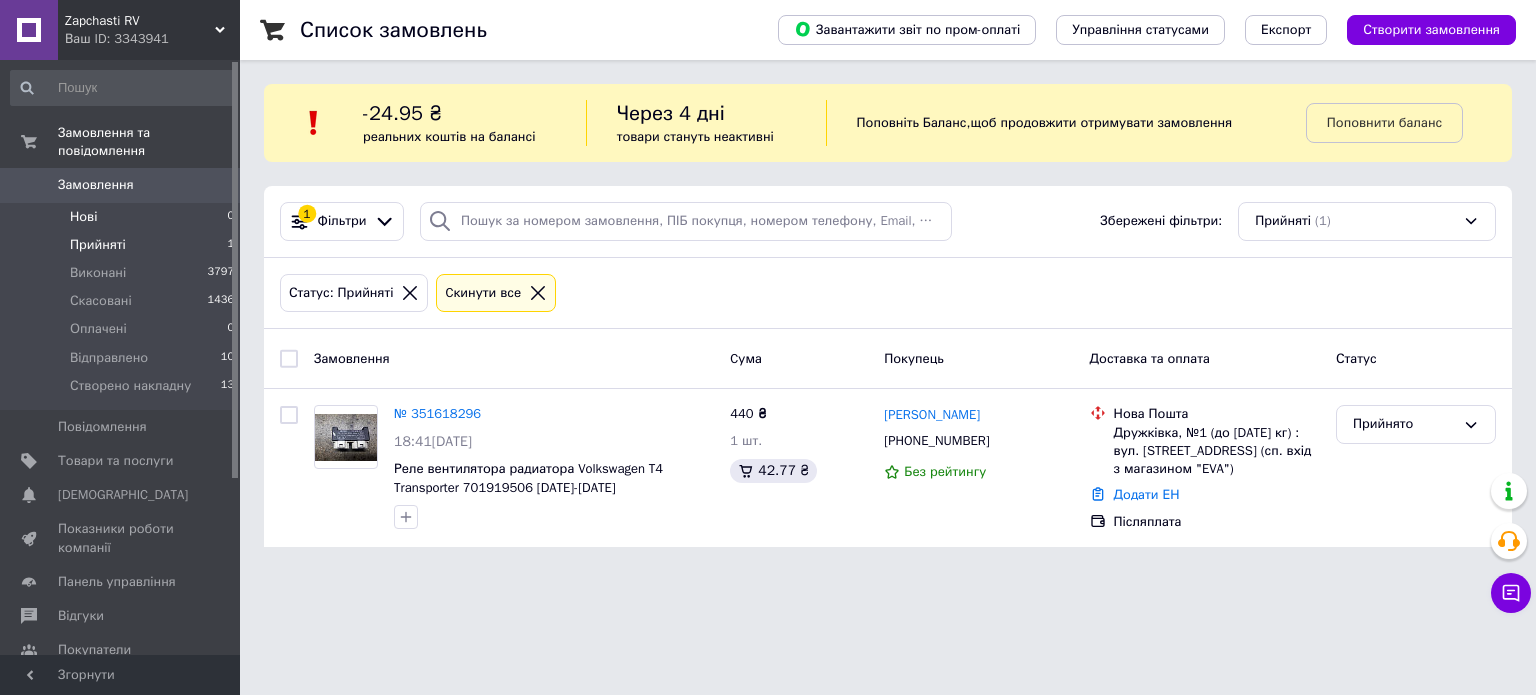click on "Нові 0" at bounding box center (123, 217) 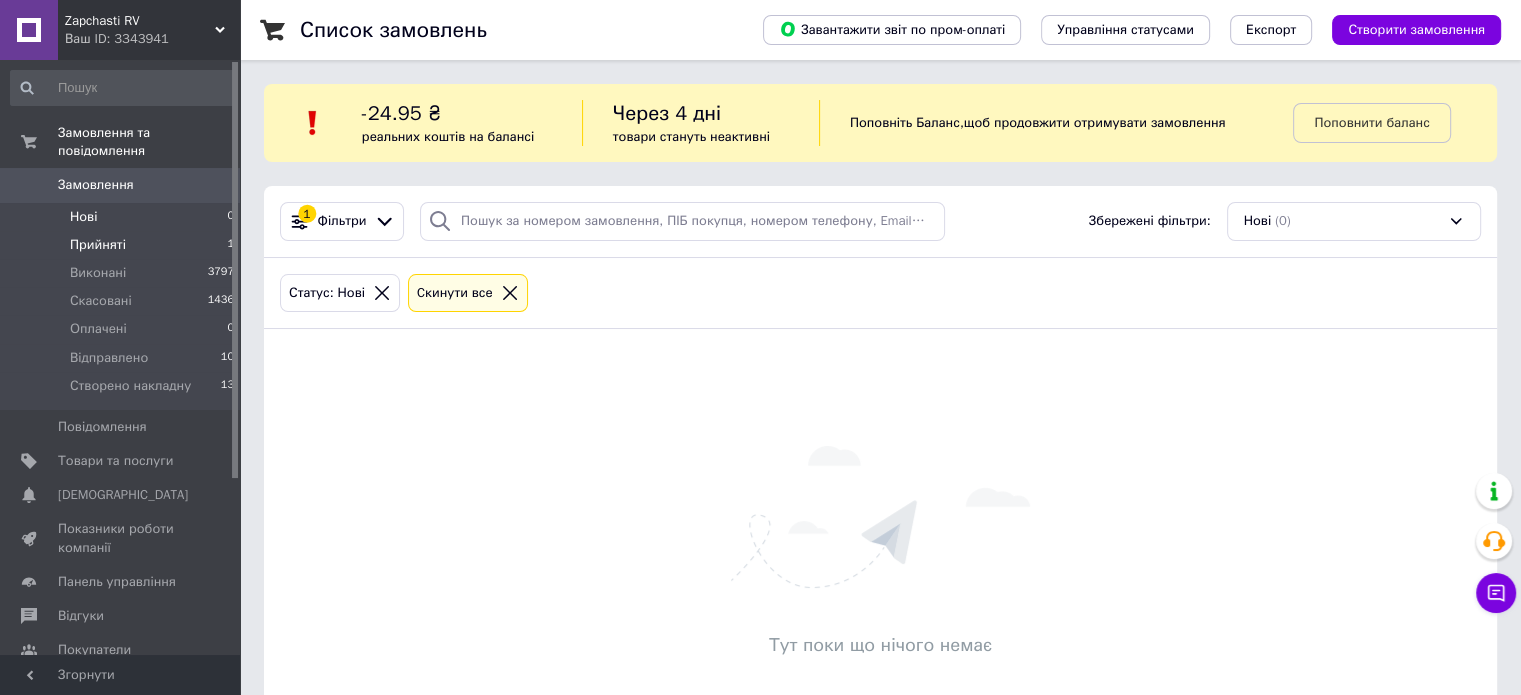 click on "Прийняті 1" at bounding box center (123, 245) 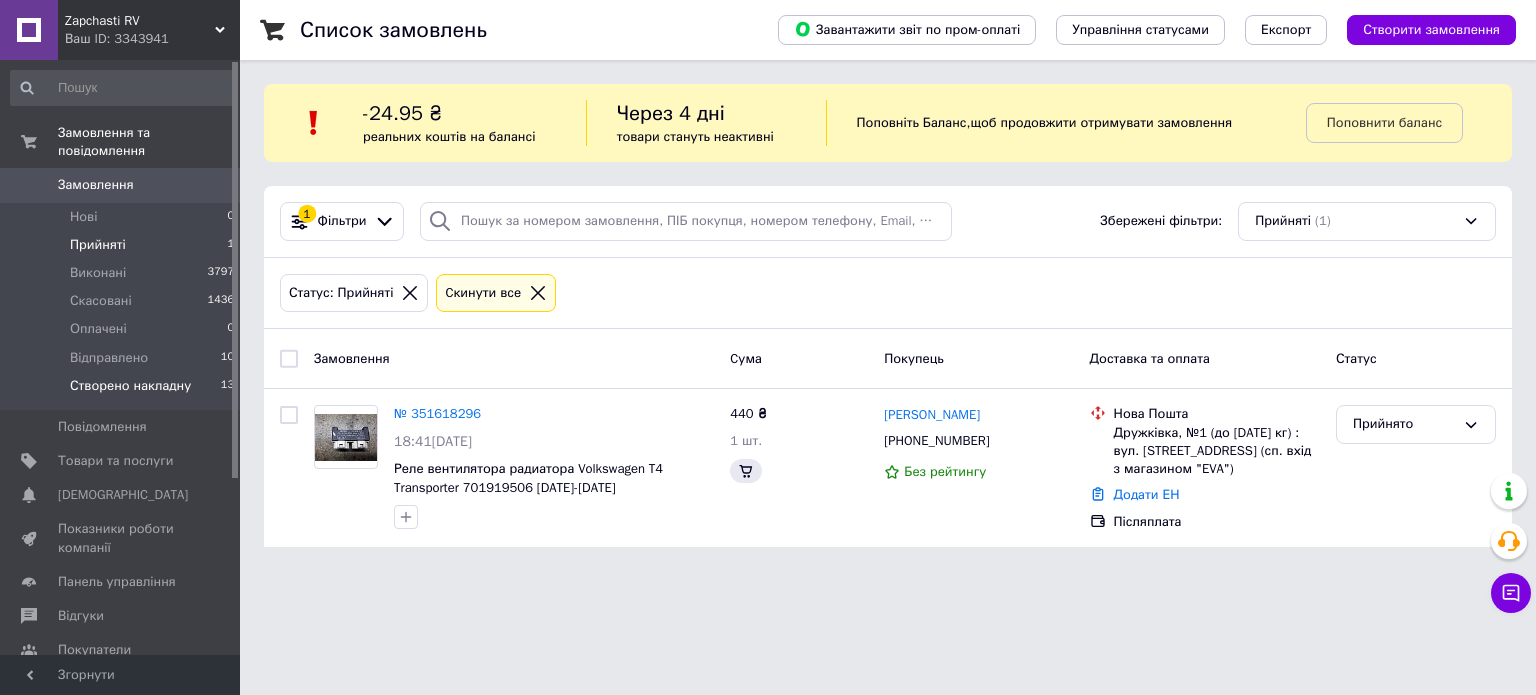 click on "Створено накладну" at bounding box center [130, 386] 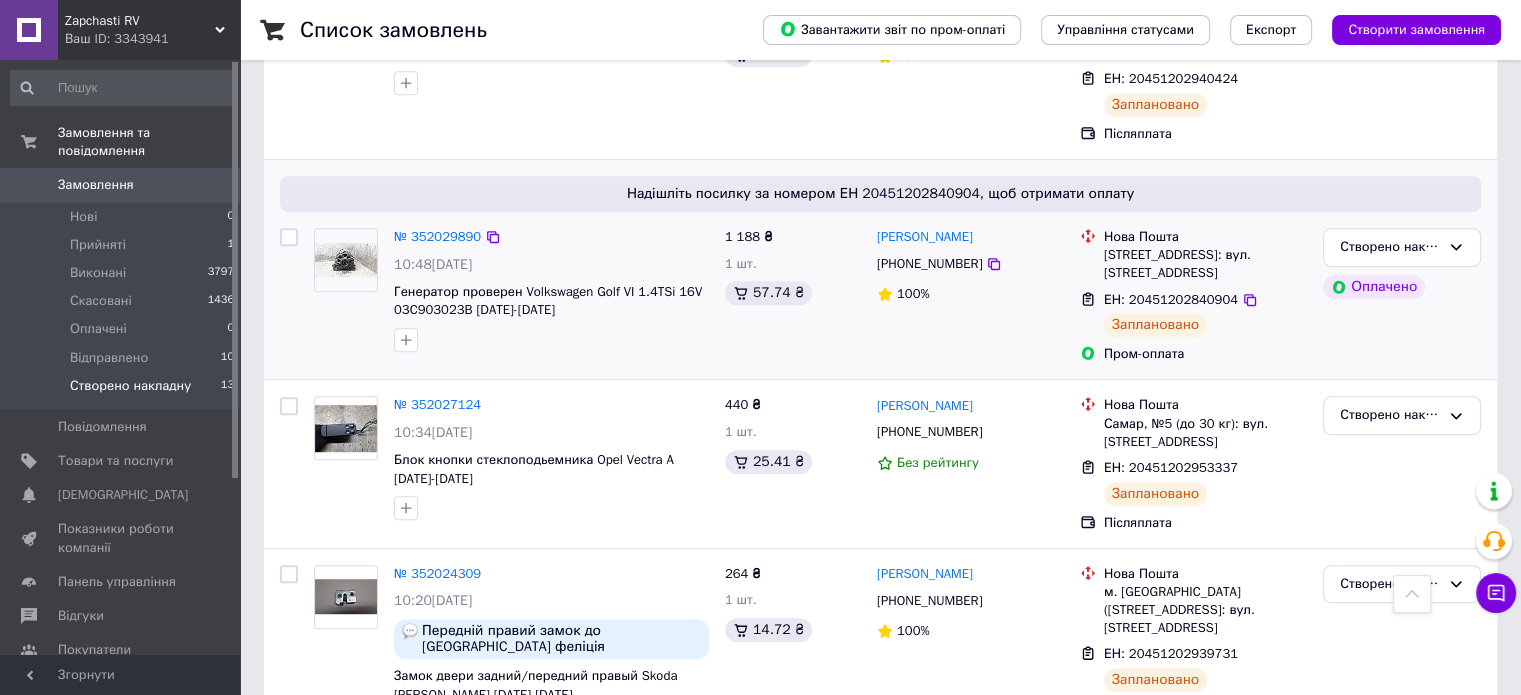 scroll, scrollTop: 1000, scrollLeft: 0, axis: vertical 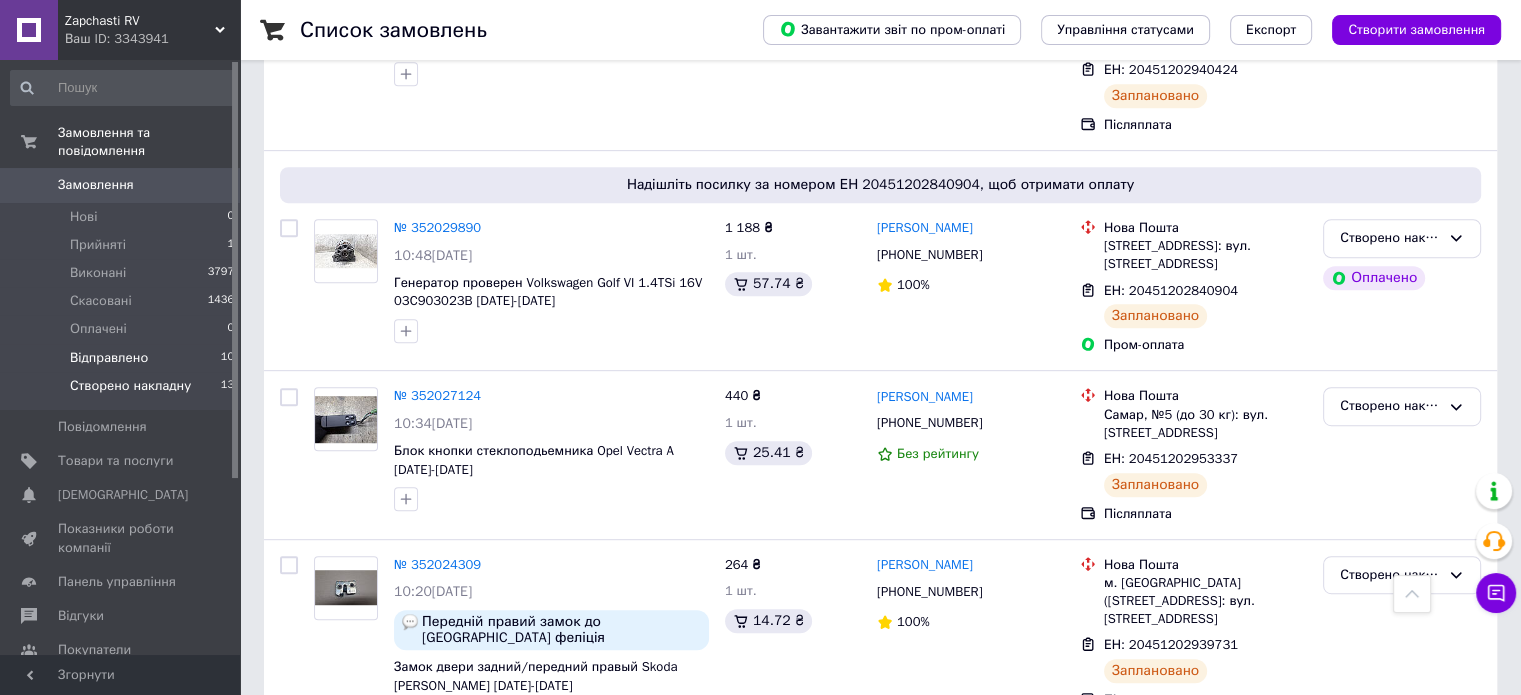 click on "Відправлено 10" at bounding box center (123, 358) 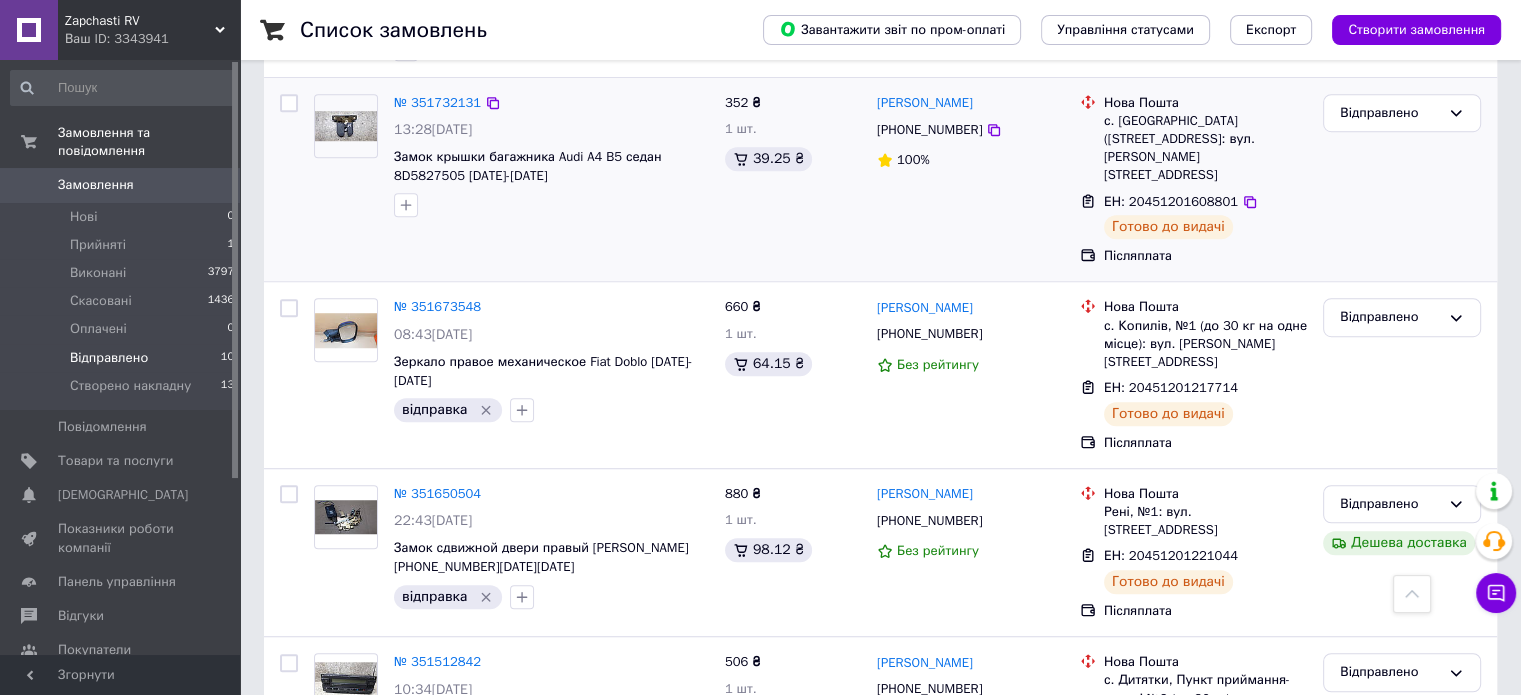 scroll, scrollTop: 1345, scrollLeft: 0, axis: vertical 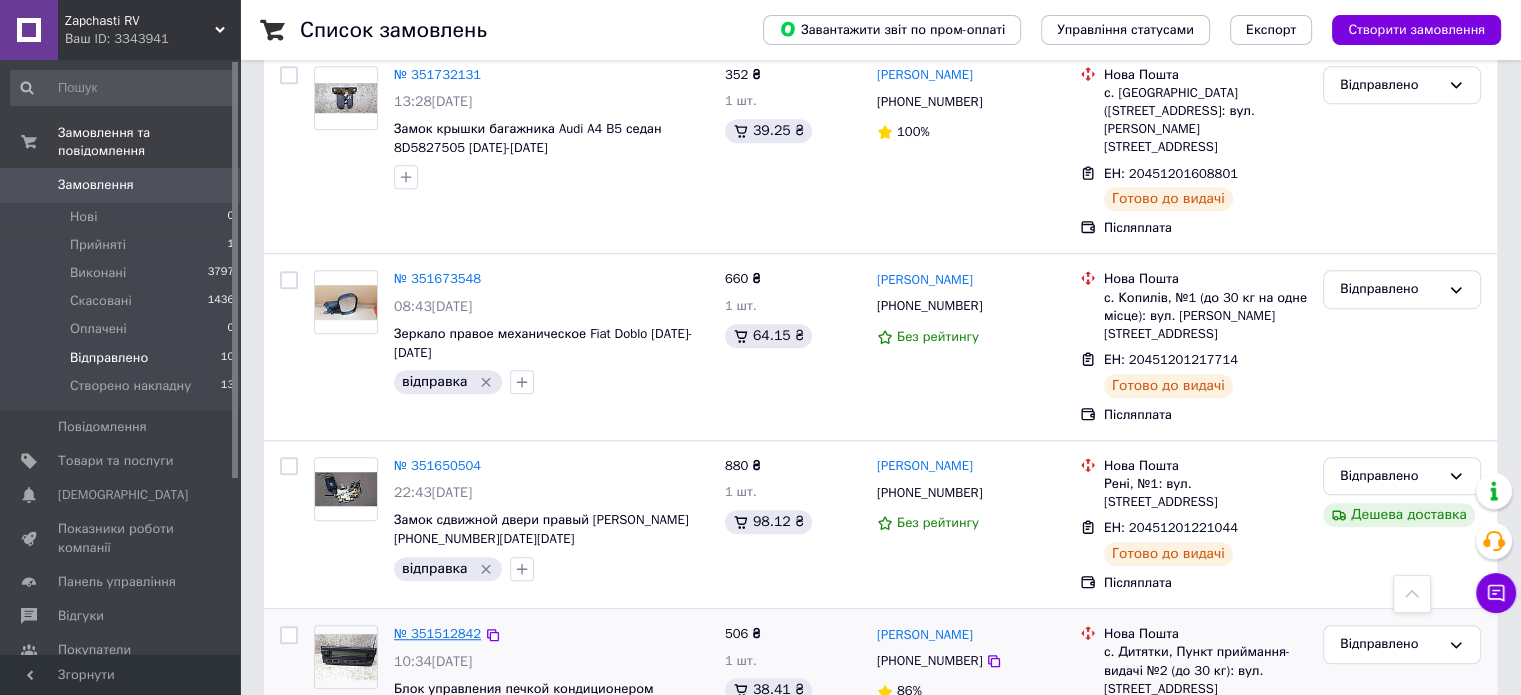 click on "№ 351512842" at bounding box center (437, 633) 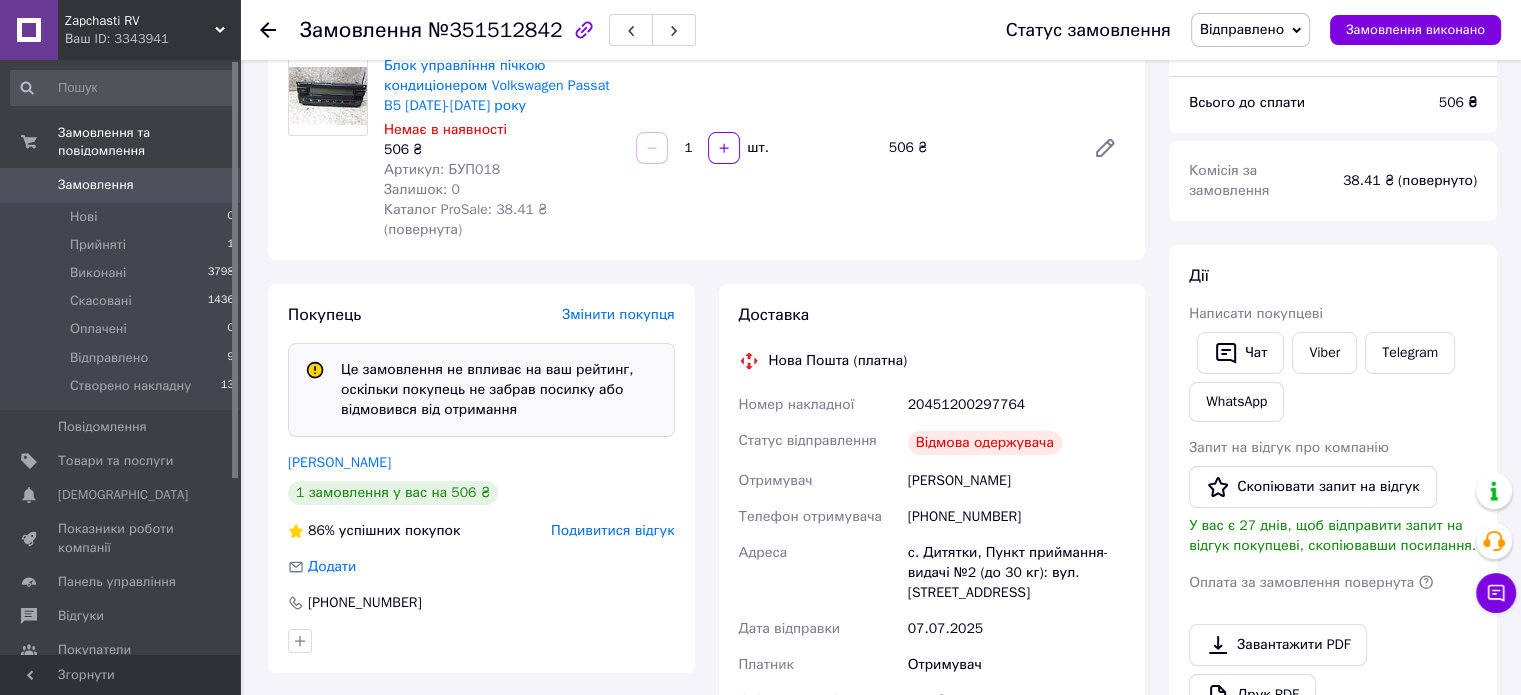 scroll, scrollTop: 1145, scrollLeft: 0, axis: vertical 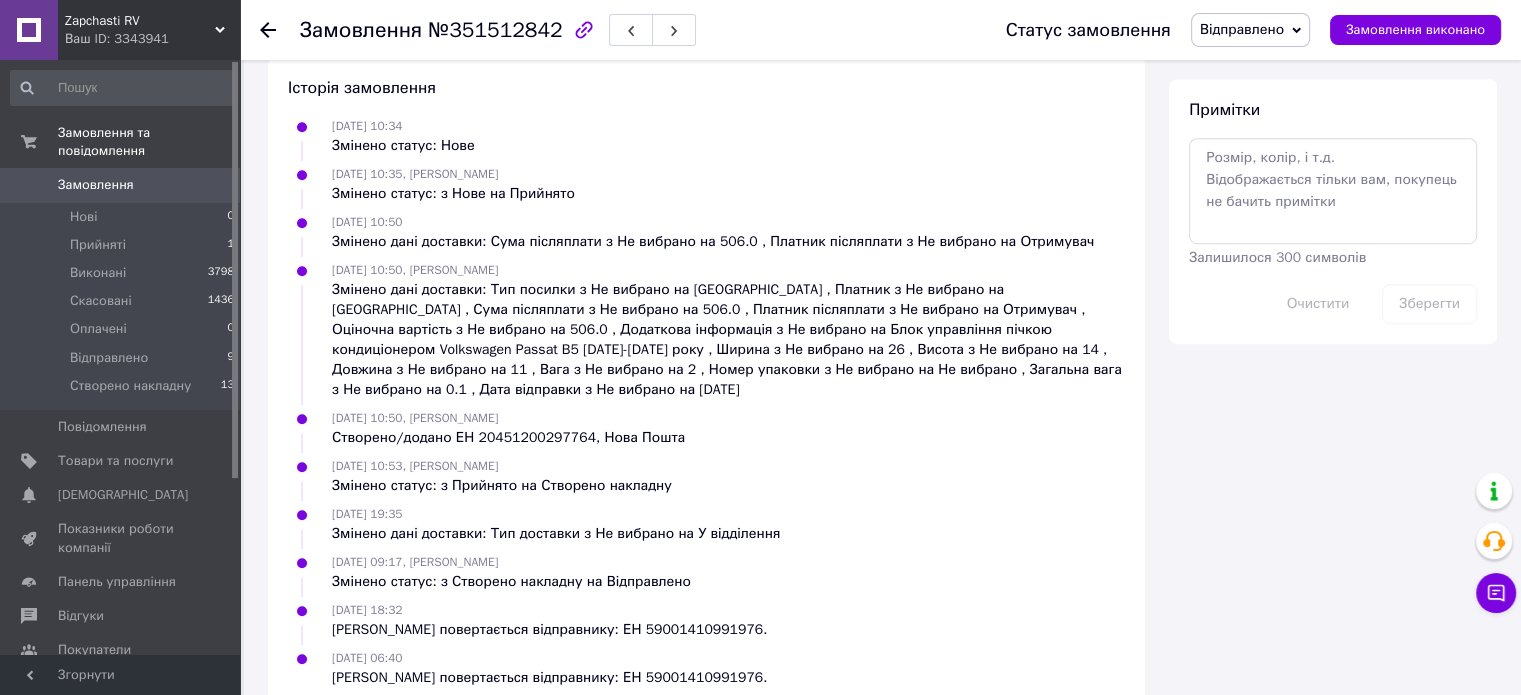 click on "Посилка повертається відправнику: ЕН 59001410991976." at bounding box center (549, 630) 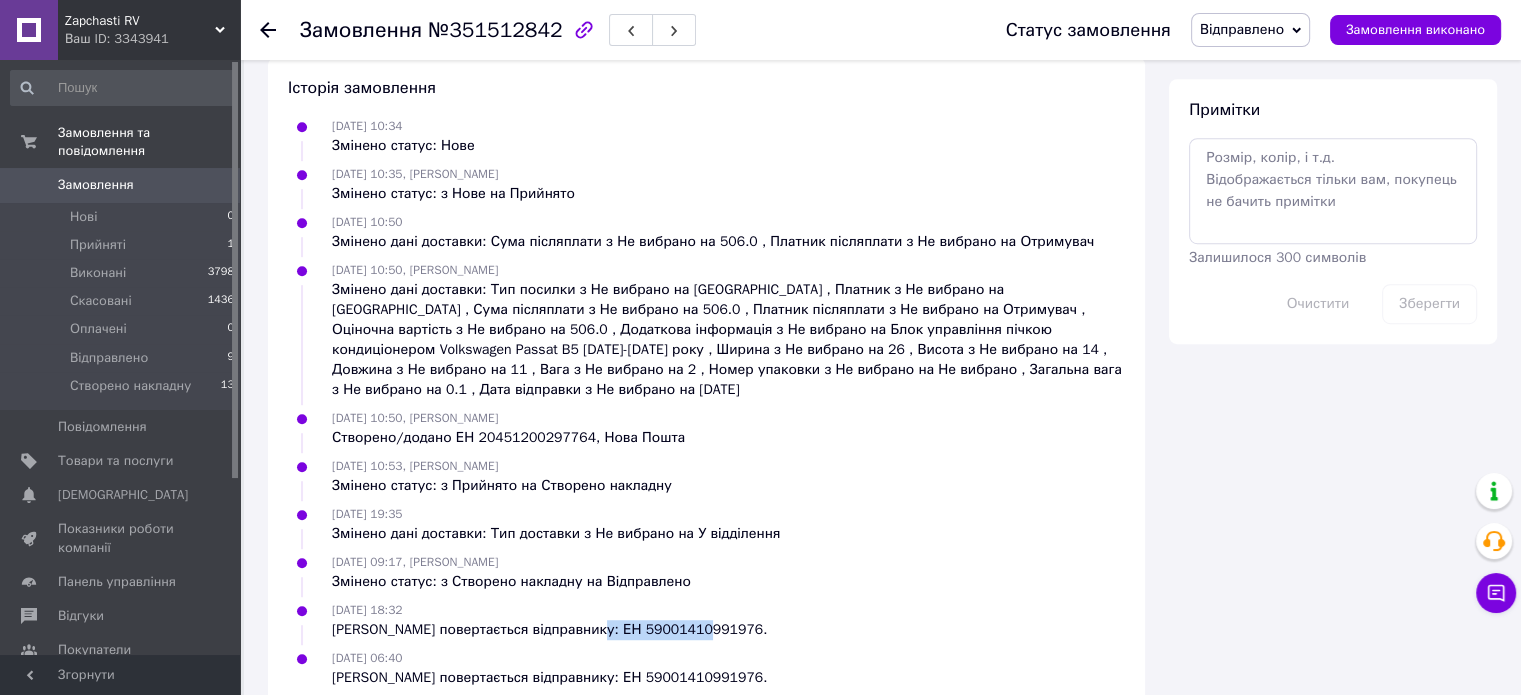 click on "Посилка повертається відправнику: ЕН 59001410991976." at bounding box center [549, 630] 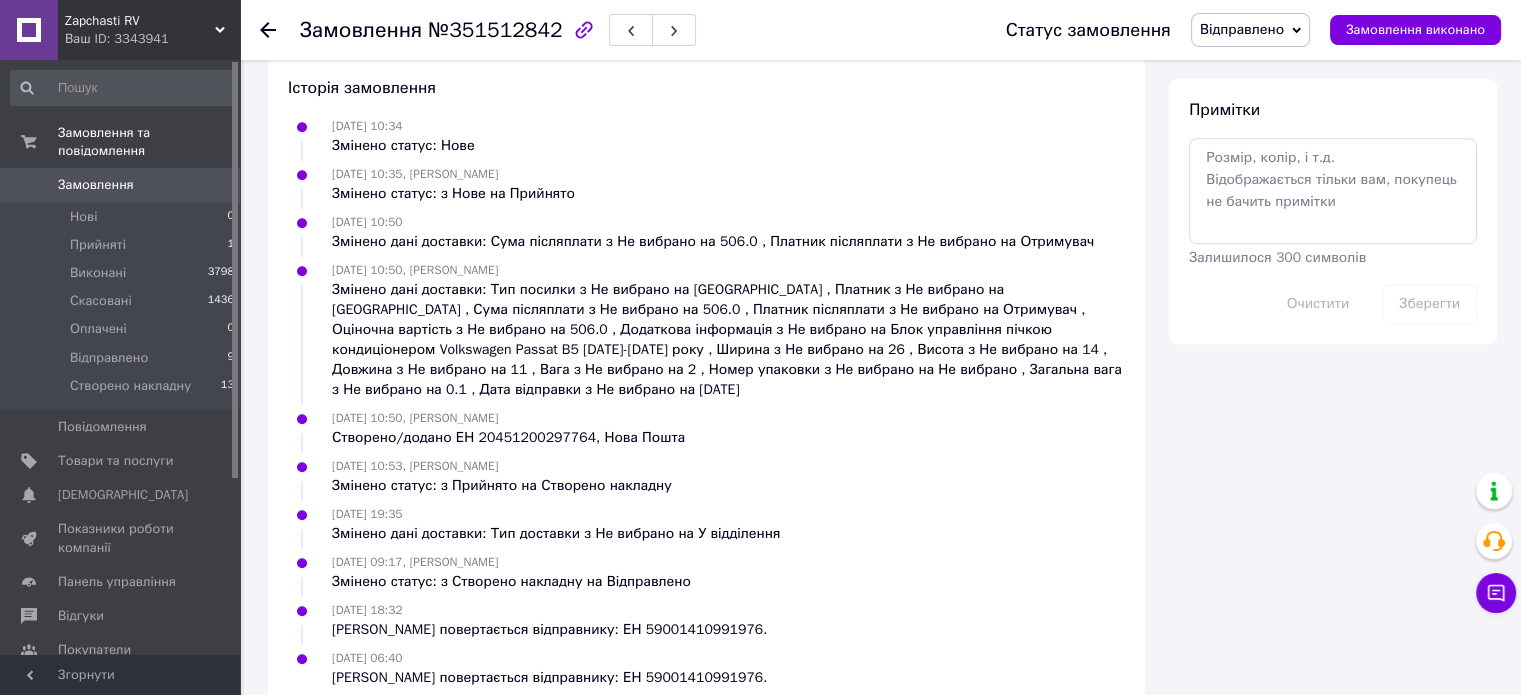 click on "07.07.2025 10:34 Змінено статус: Нове 07.07.2025 10:35, Андрій Джуга Змінено статус: з Нове на Прийнято 07.07.2025 10:50 Змінено дані доставки: Сума післяплати з Не вибрано на 506.0 , Платник післяплати з Не вибрано на Отримувач 07.07.2025 10:50, Андрій Джуга 07.07.2025 10:50, Андрій Джуга Створено/додано ЕН 20451200297764, Нова Пошта 07.07.2025 10:53, Андрій Джуга Змінено статус: з Прийнято на Створено накладну 07.07.2025 19:35 Змінено дані доставки: Тип доставки з Не вибрано на У відділення 08.07.2025 09:17, Андрій Джуга Змінено статус: з Створено накладну на Відправлено 08.07.2025 18:32 09.07.2025 06:40" at bounding box center (706, 402) 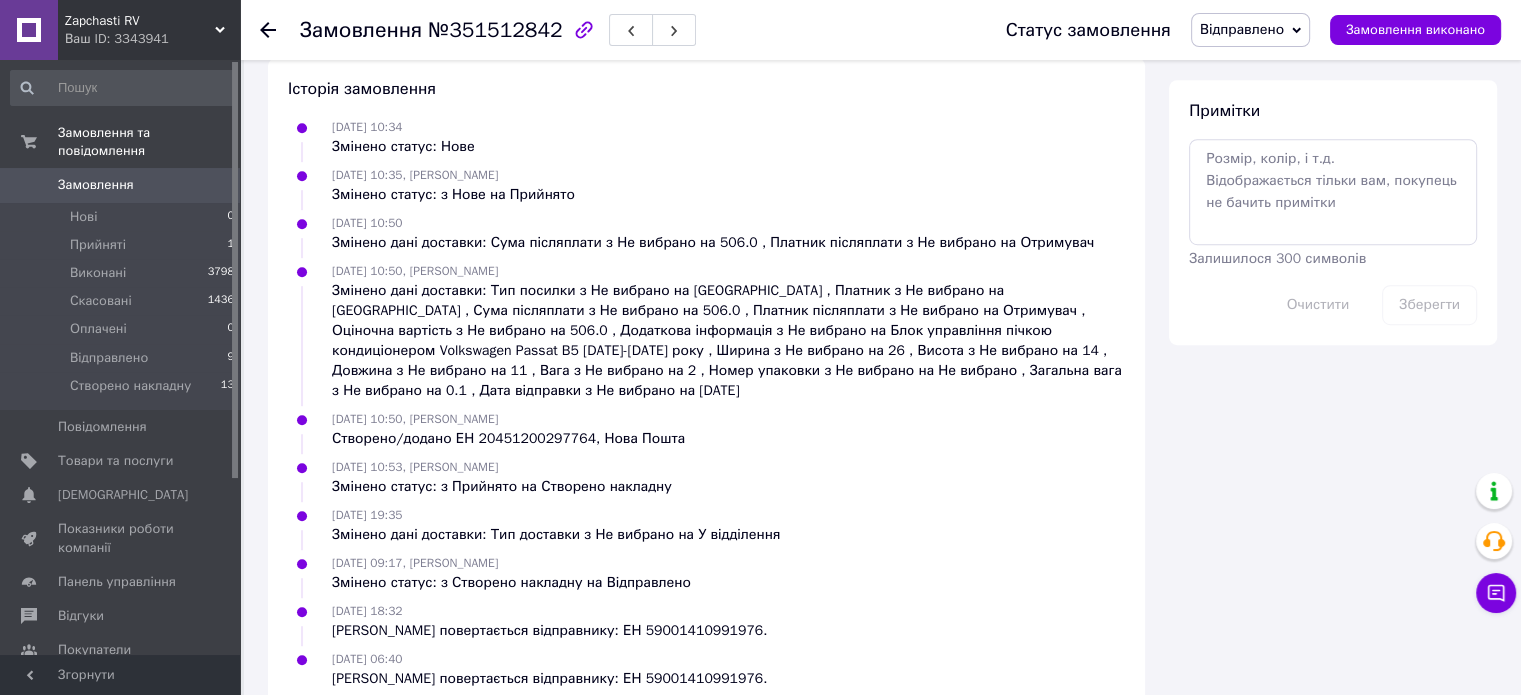 scroll, scrollTop: 1145, scrollLeft: 0, axis: vertical 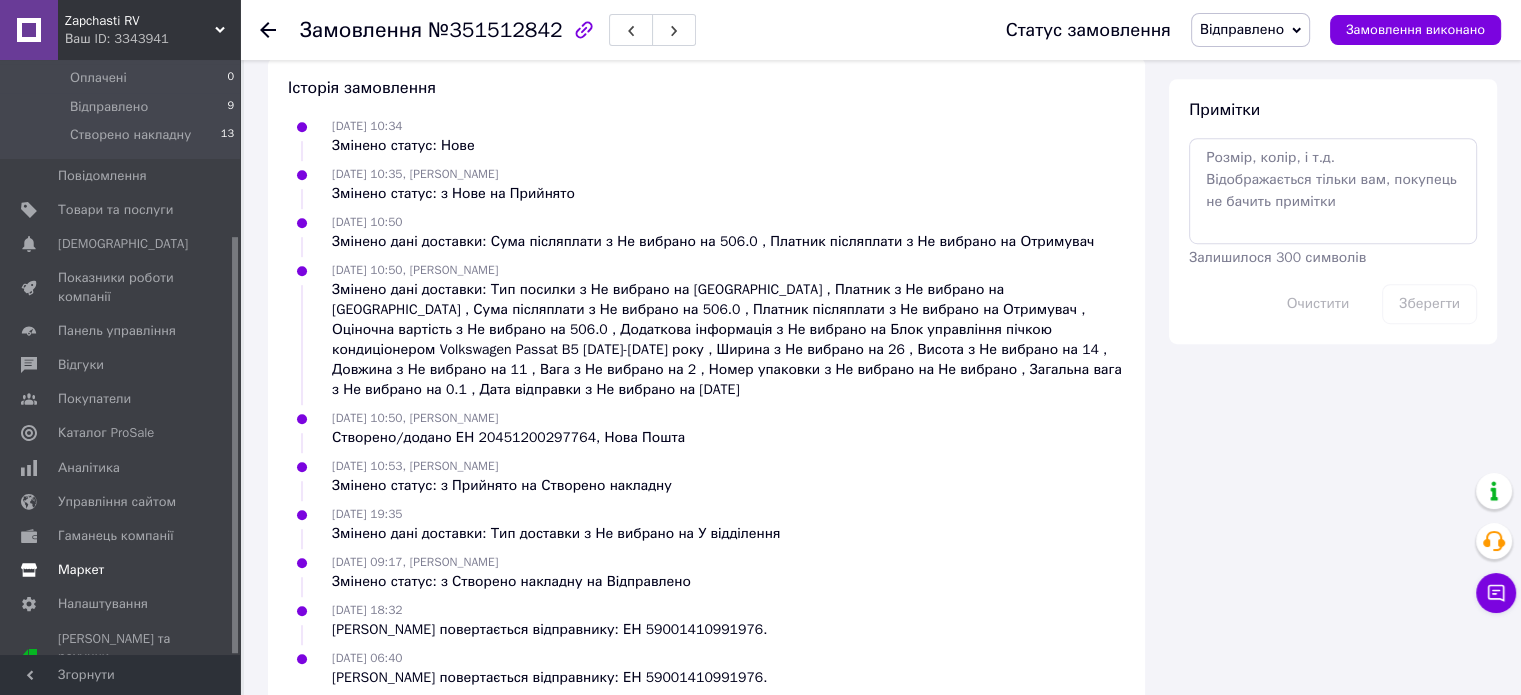 click on "Маркет" at bounding box center (123, 570) 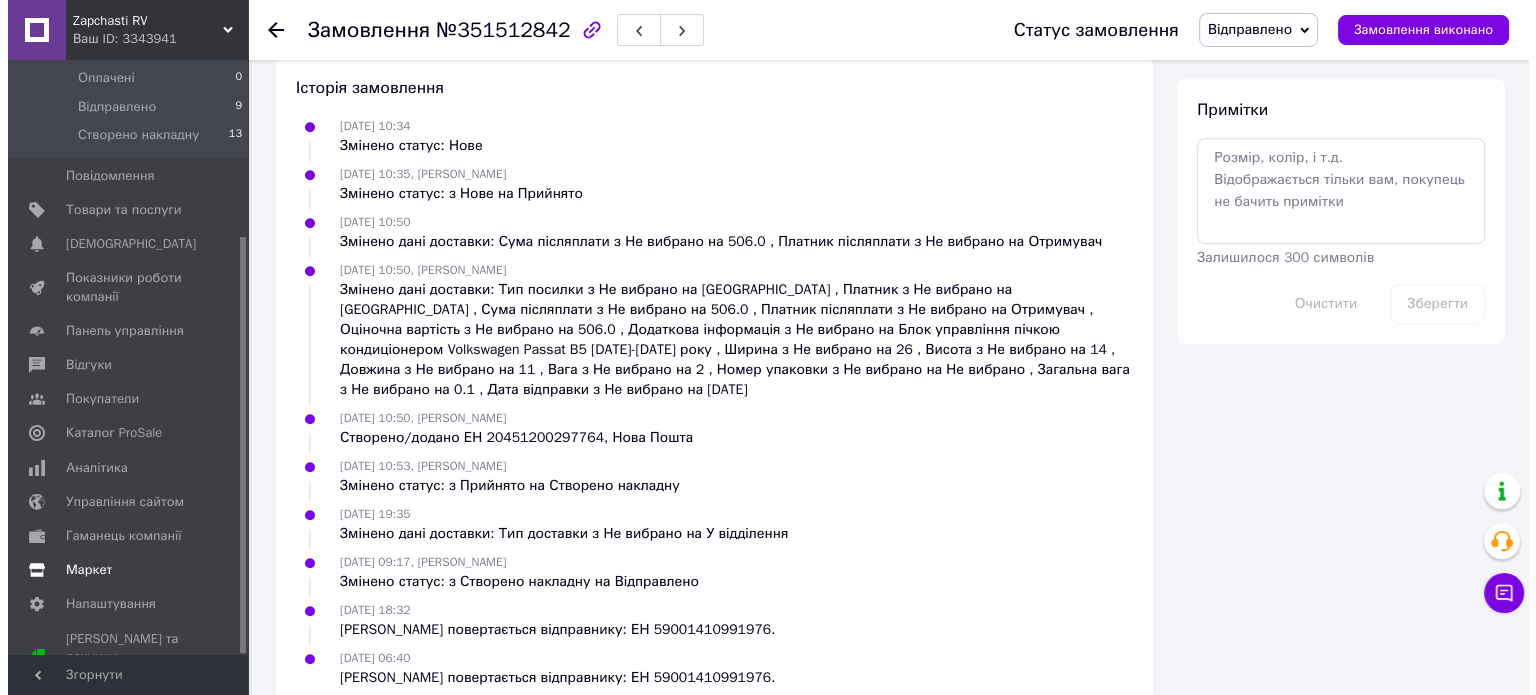 scroll, scrollTop: 0, scrollLeft: 0, axis: both 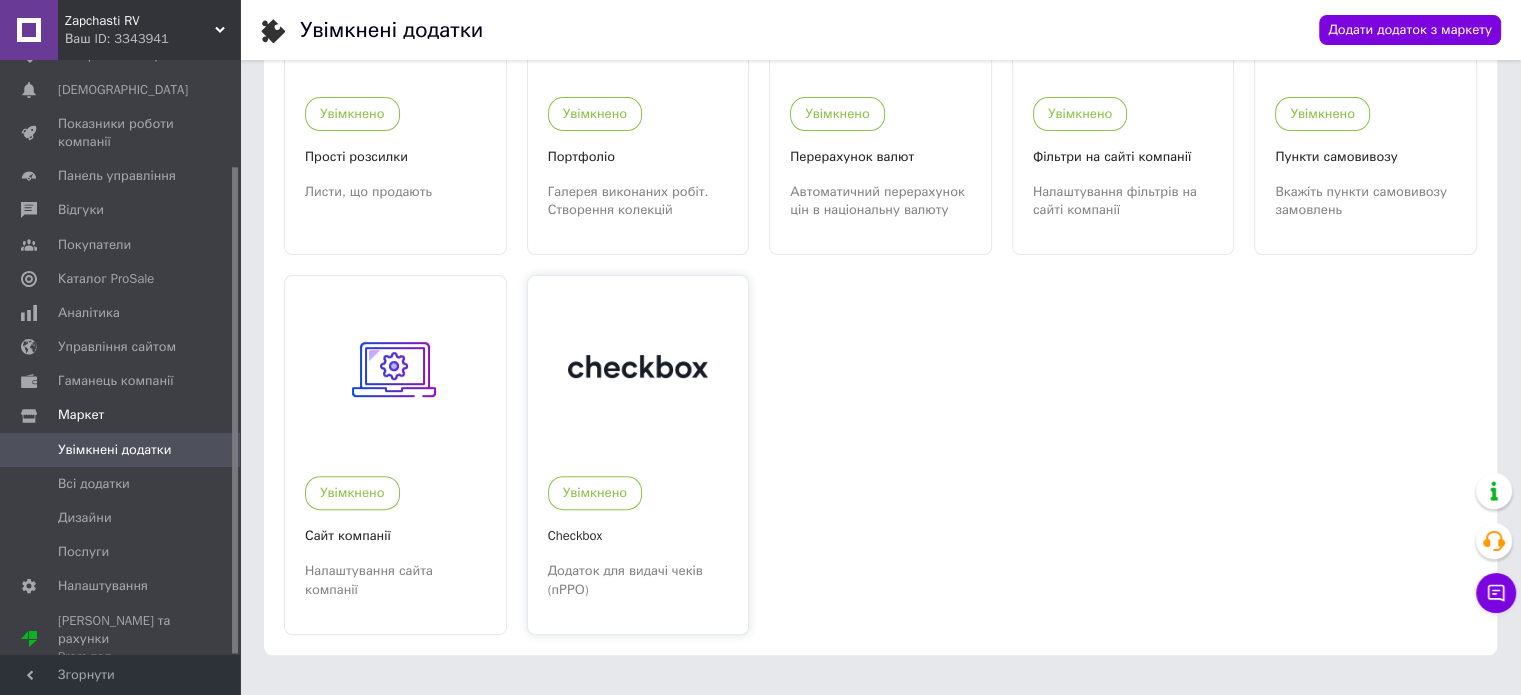 click at bounding box center (638, 366) 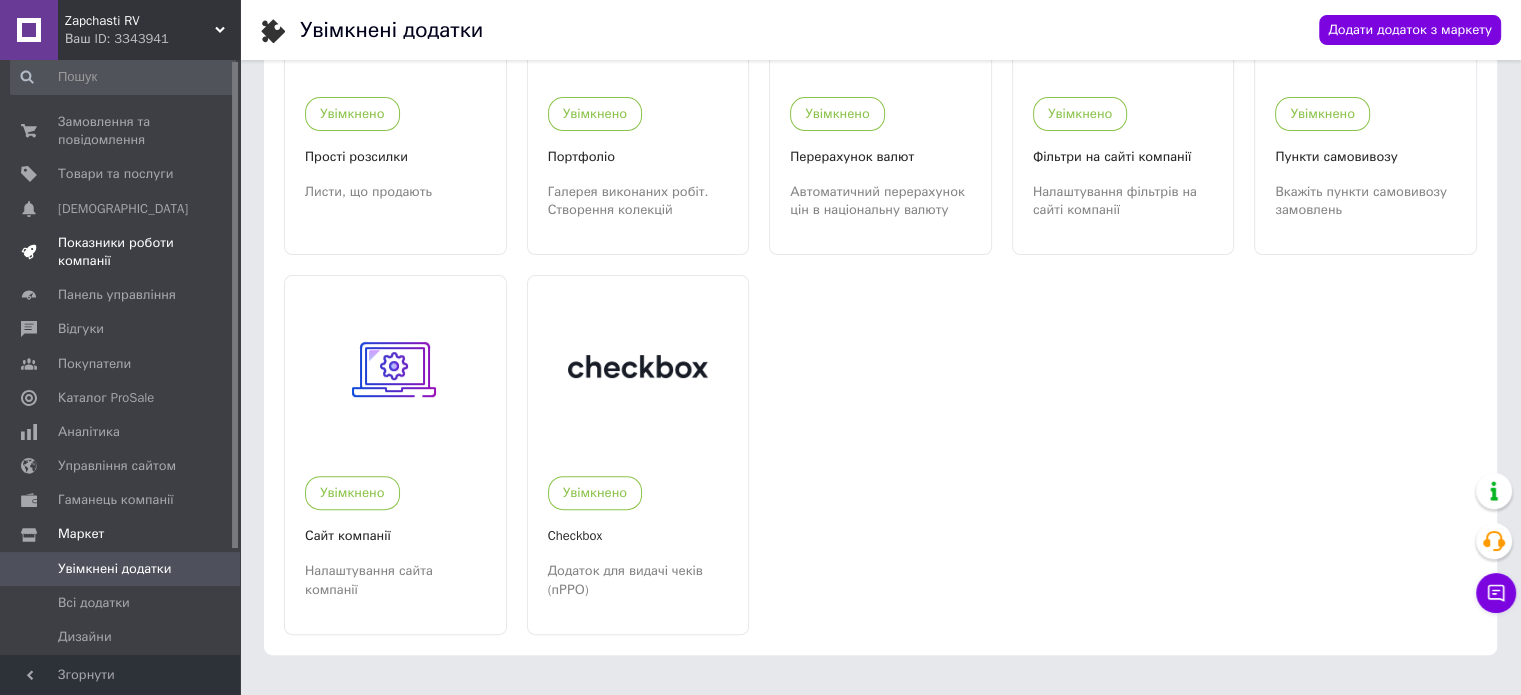 scroll, scrollTop: 0, scrollLeft: 0, axis: both 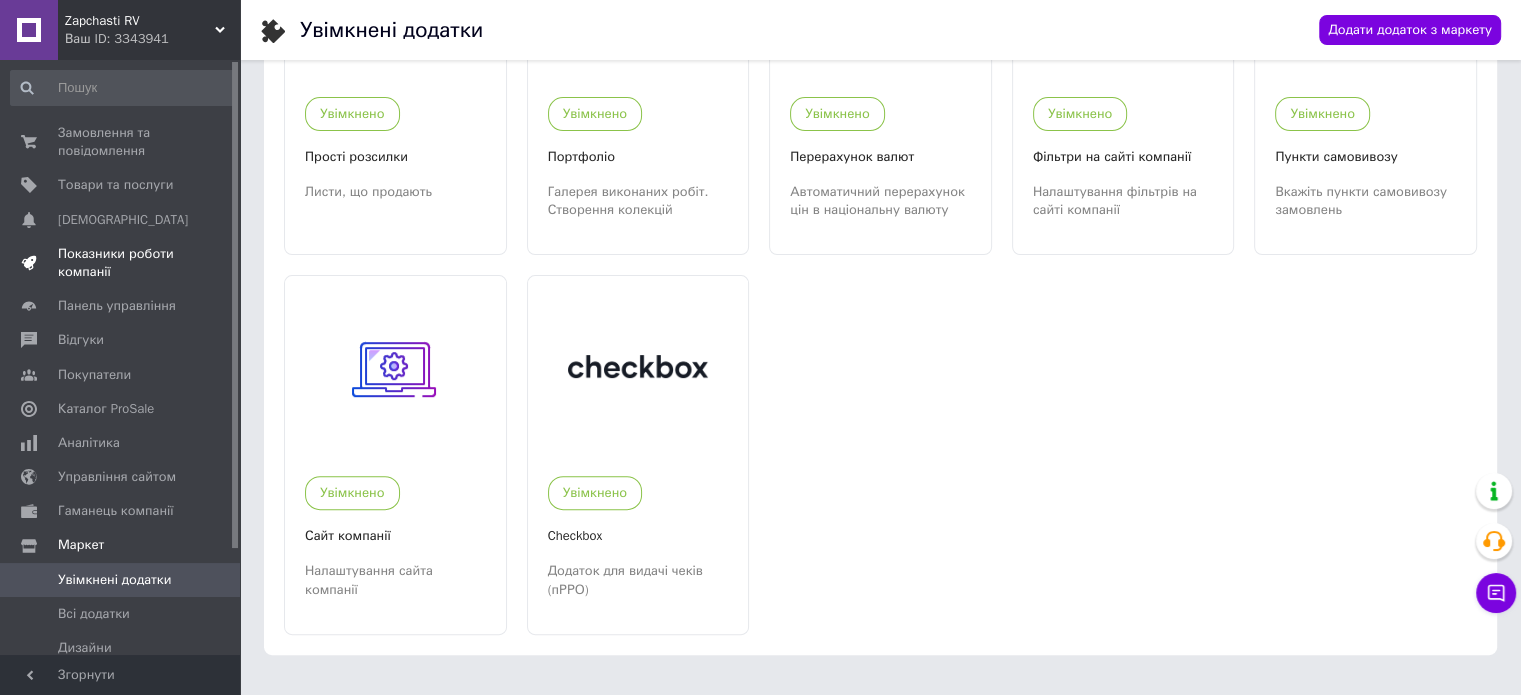 click on "Замовлення та повідомлення" at bounding box center (121, 142) 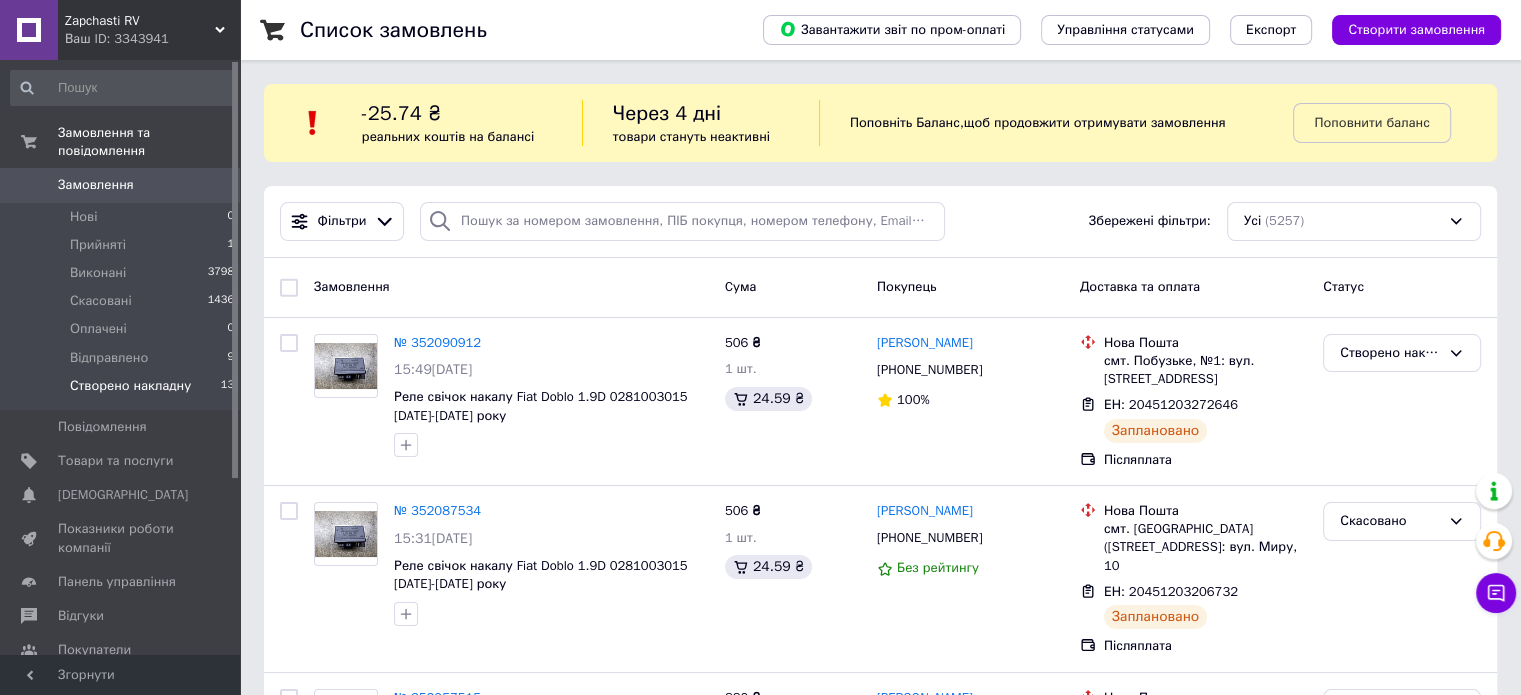 click on "Створено накладну" at bounding box center (130, 386) 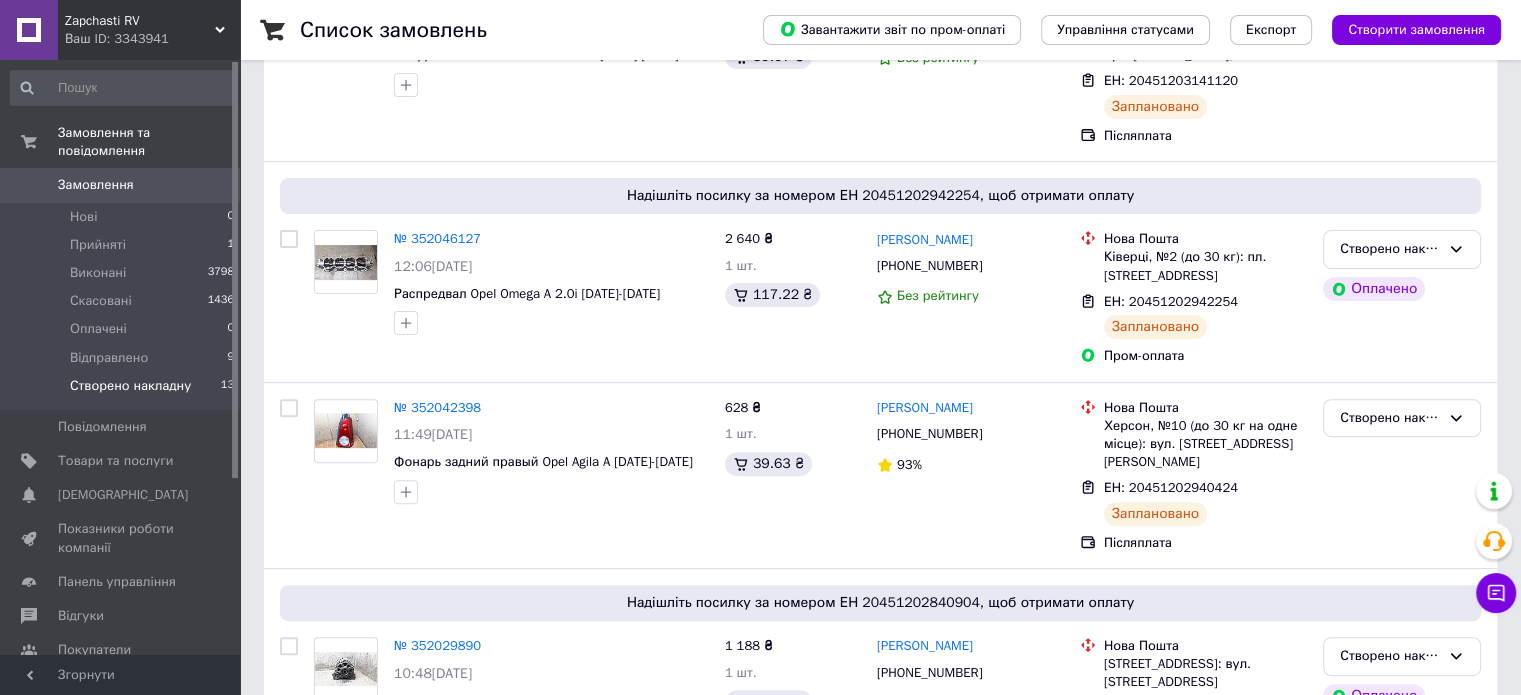 scroll, scrollTop: 600, scrollLeft: 0, axis: vertical 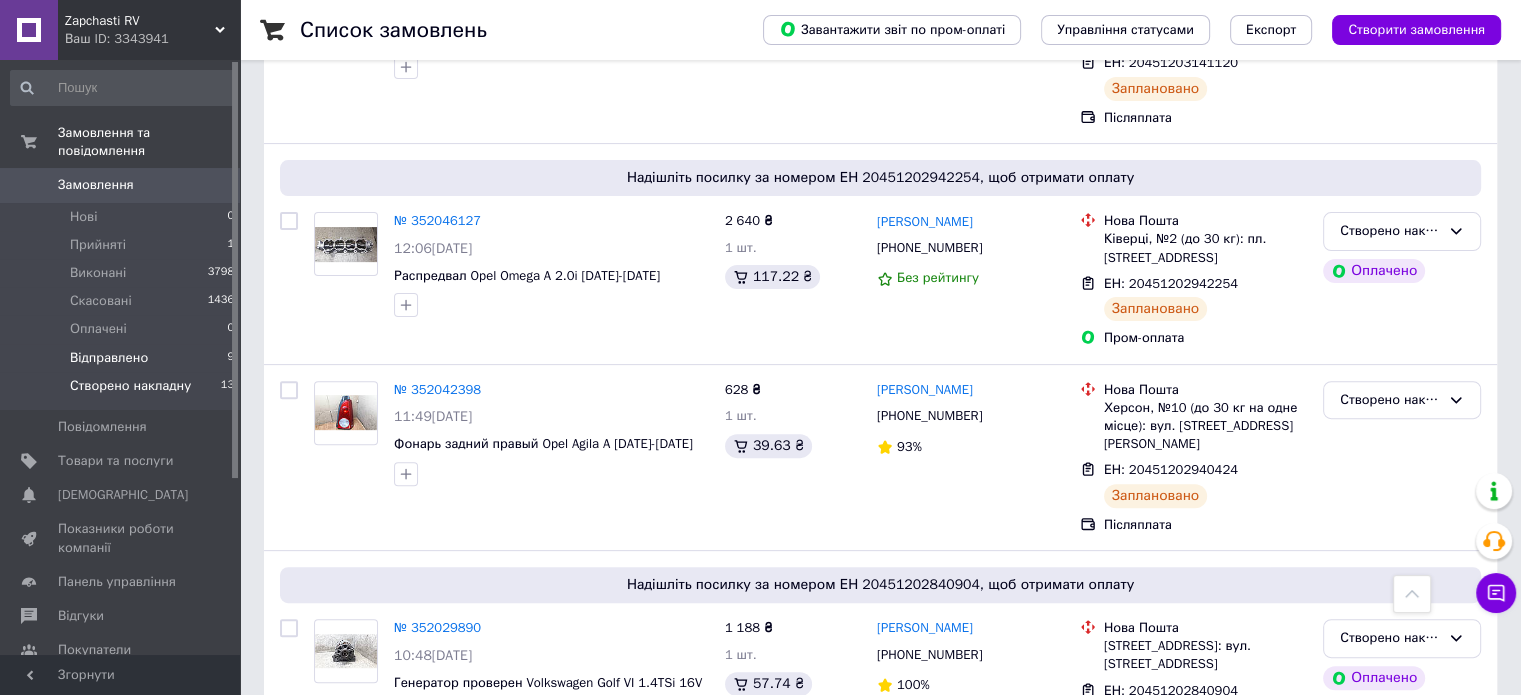 click on "Відправлено 9" at bounding box center [123, 358] 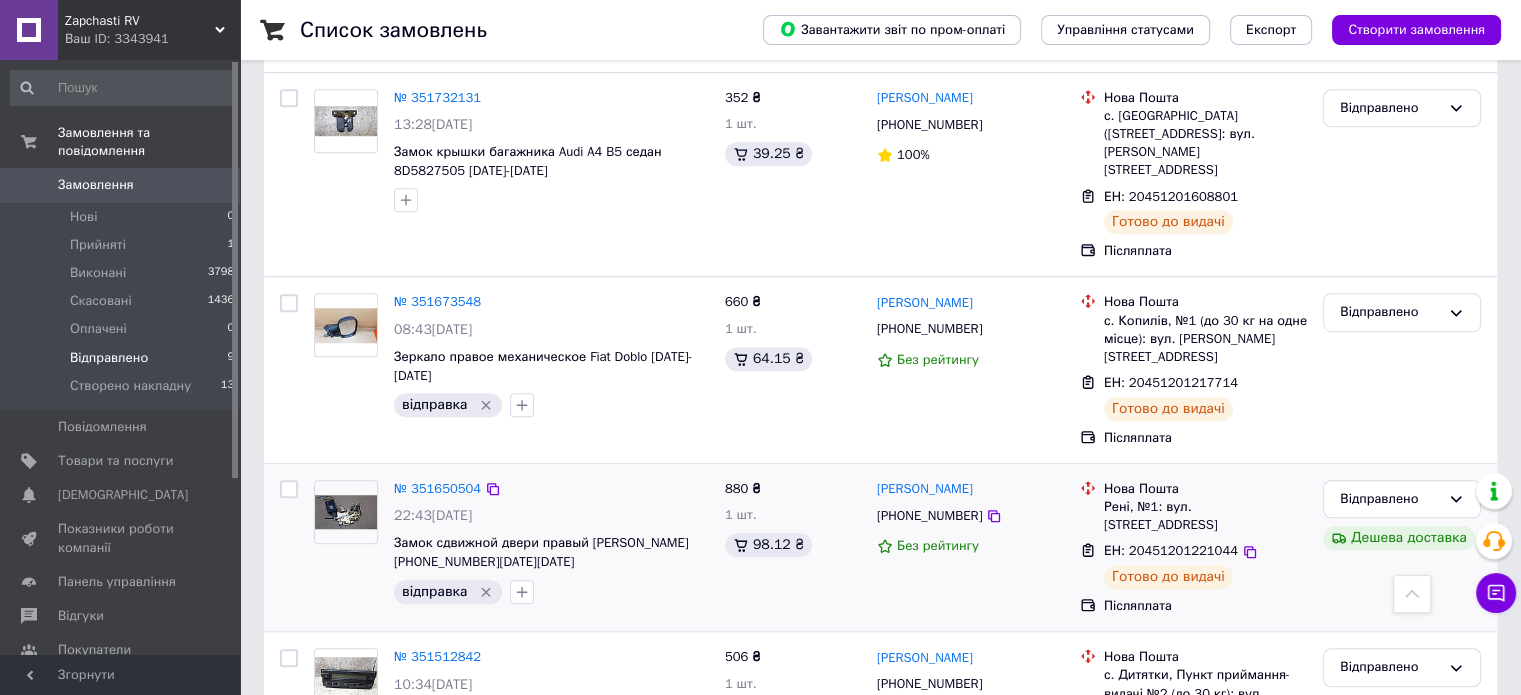 scroll, scrollTop: 1345, scrollLeft: 0, axis: vertical 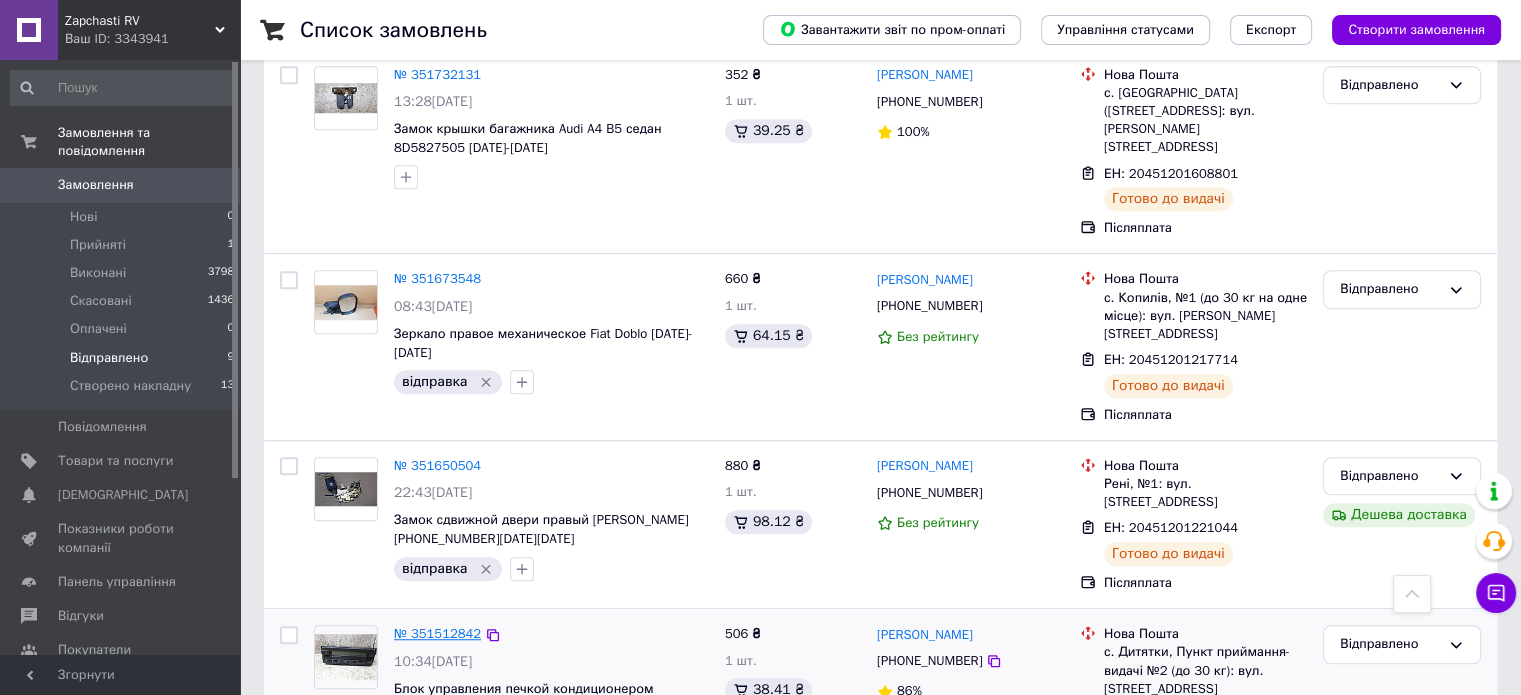 click on "№ 351512842" at bounding box center (437, 633) 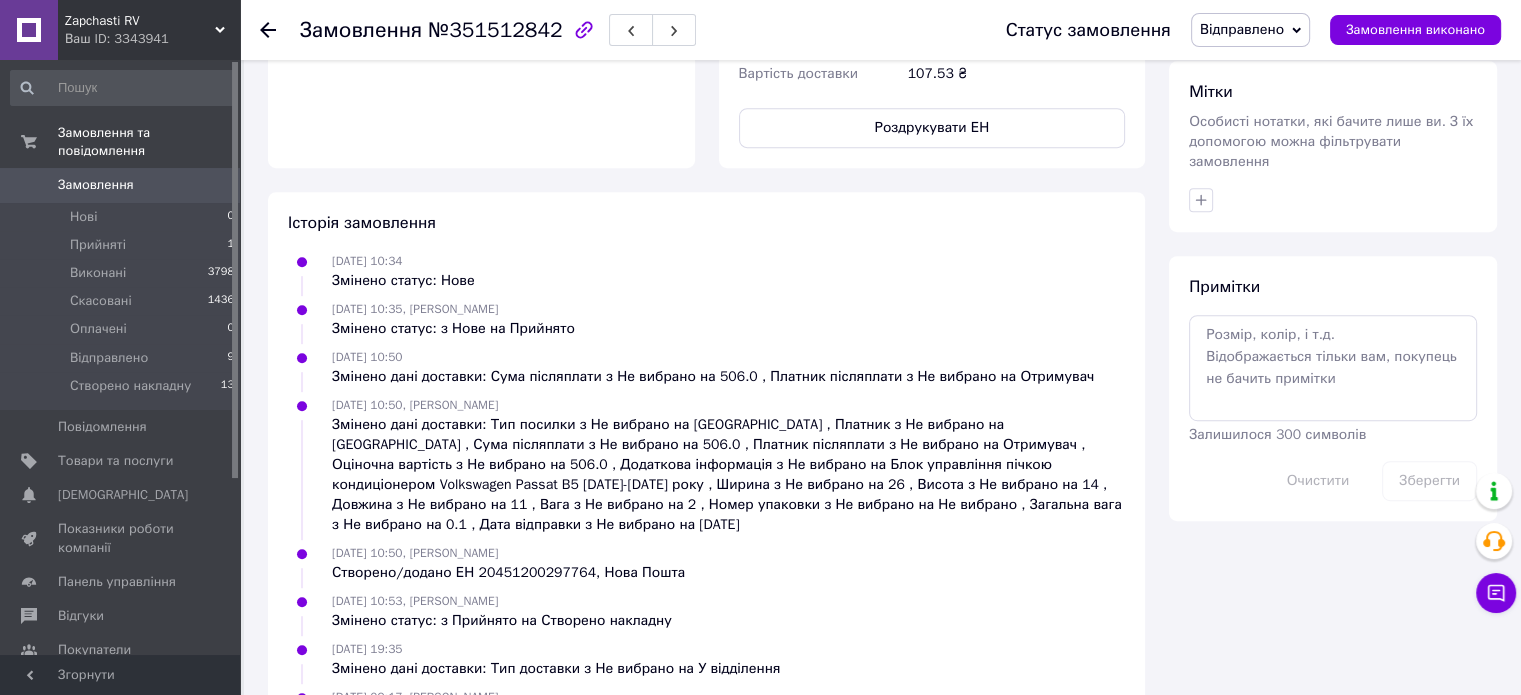 scroll, scrollTop: 1145, scrollLeft: 0, axis: vertical 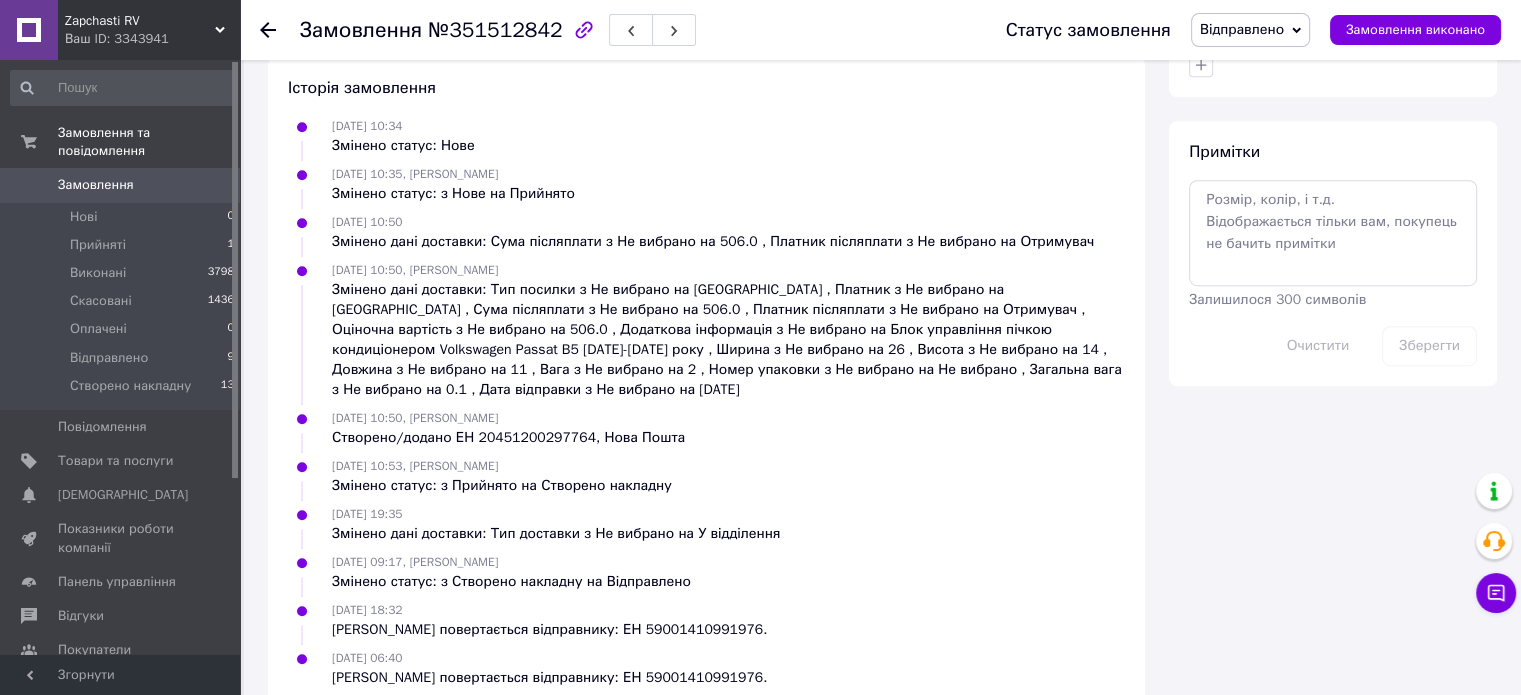 click on "Посилка повертається відправнику: ЕН 59001410991976." at bounding box center (549, 678) 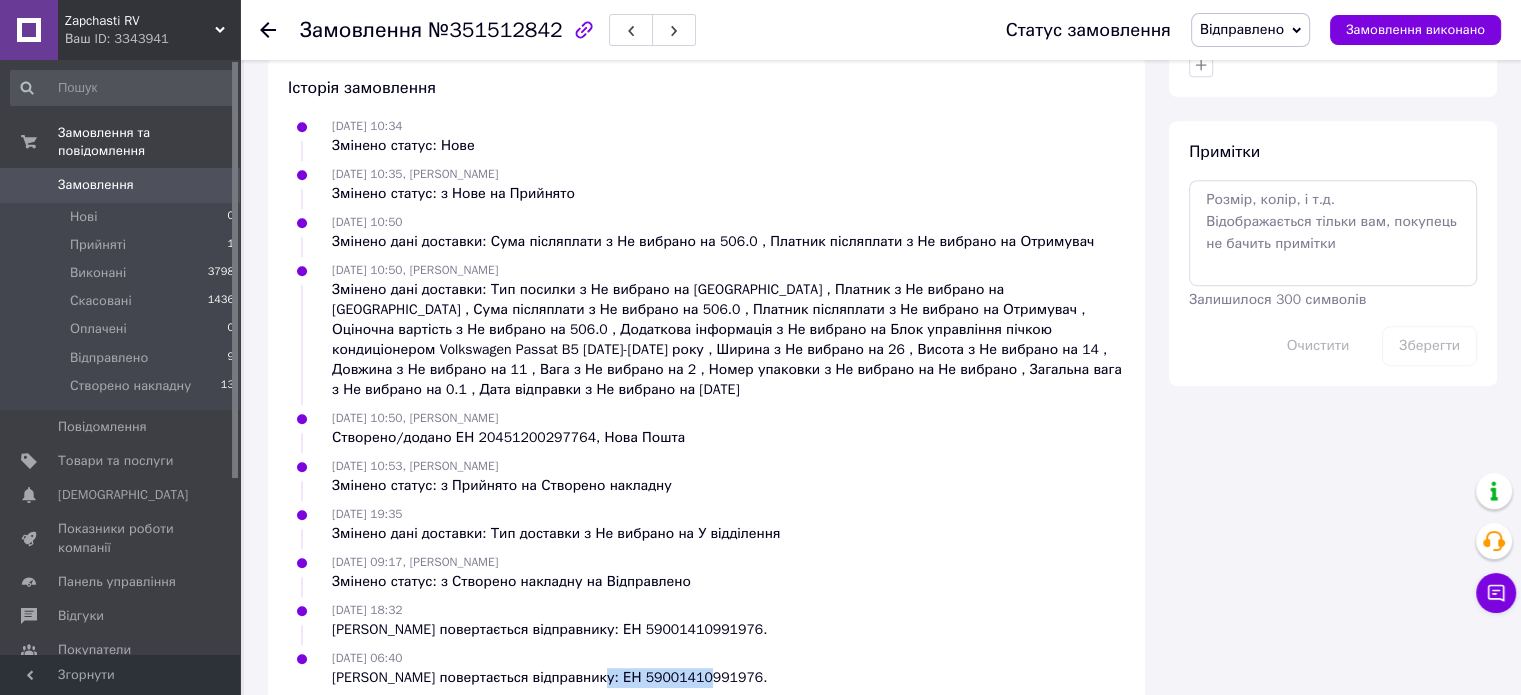 click on "Посилка повертається відправнику: ЕН 59001410991976." at bounding box center (549, 678) 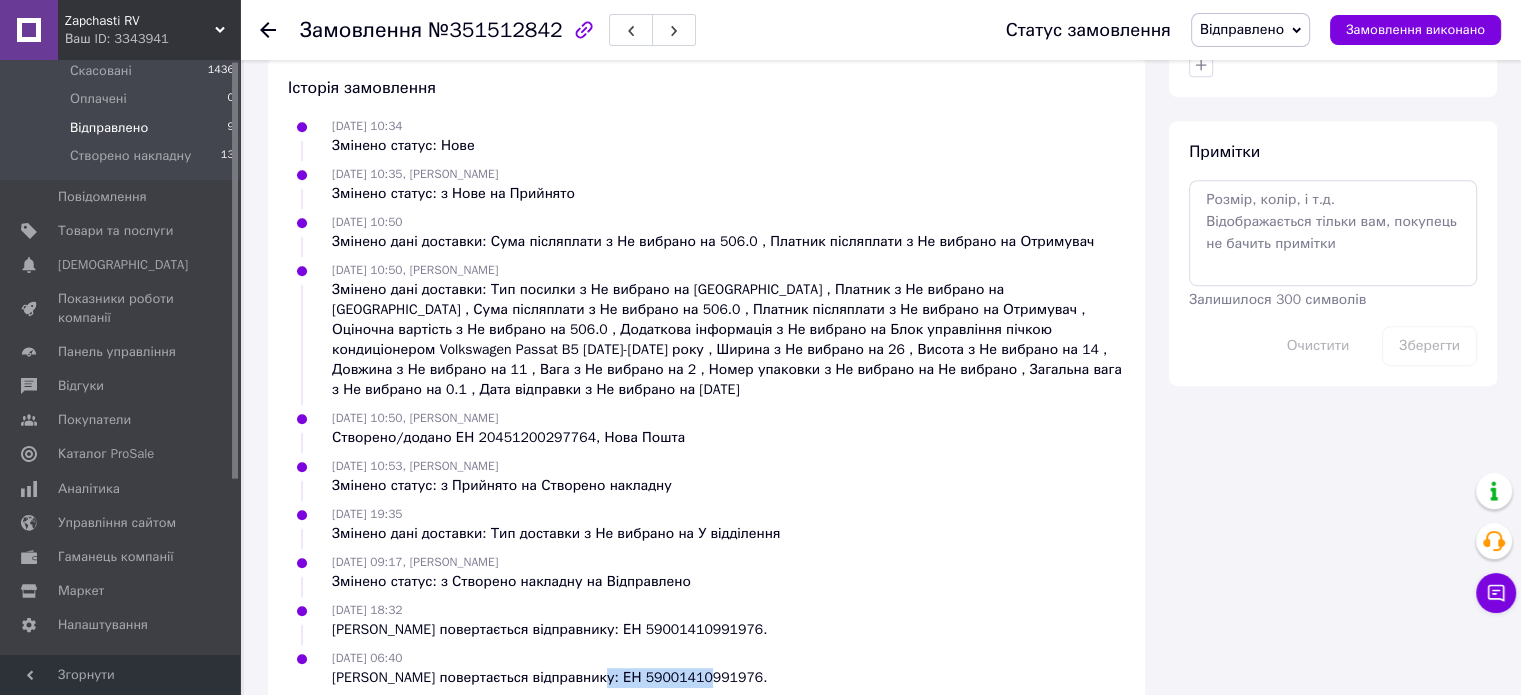 scroll, scrollTop: 251, scrollLeft: 0, axis: vertical 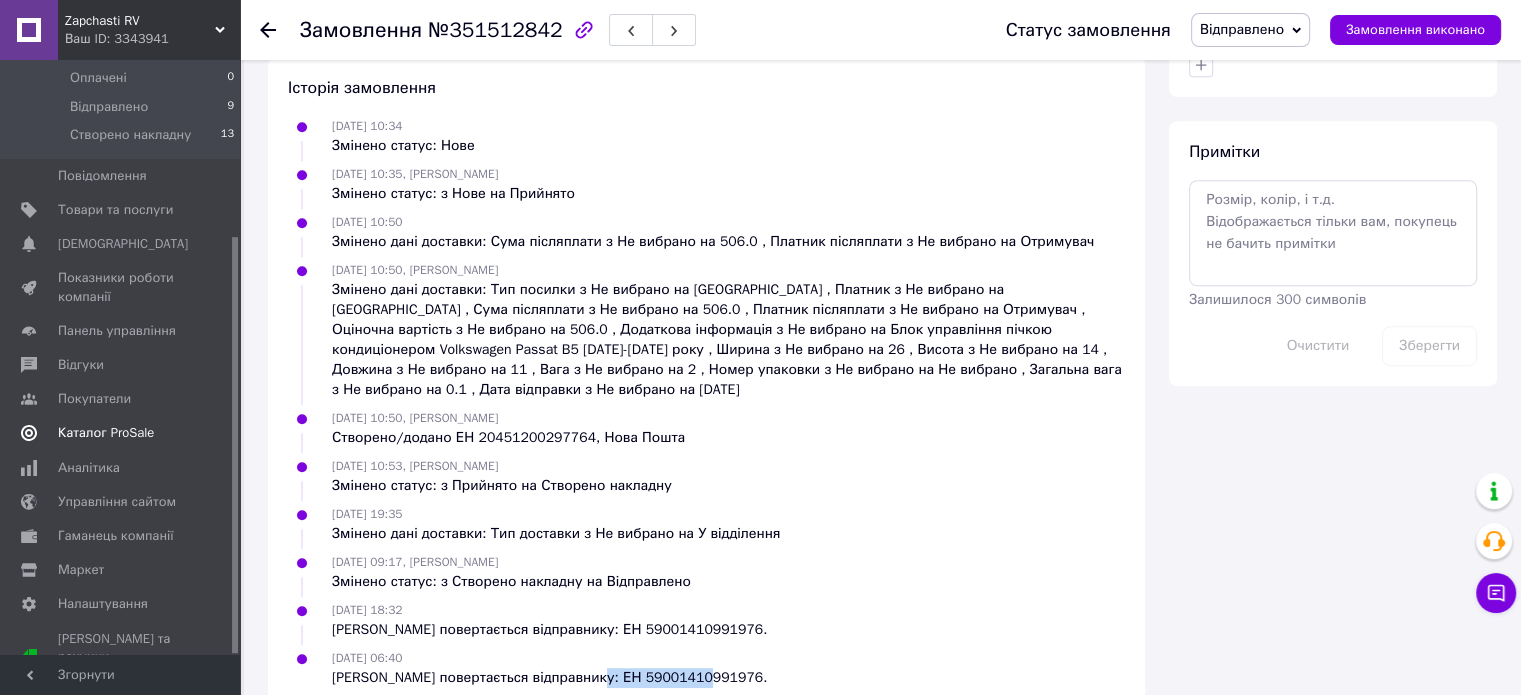 click on "Каталог ProSale" at bounding box center (106, 433) 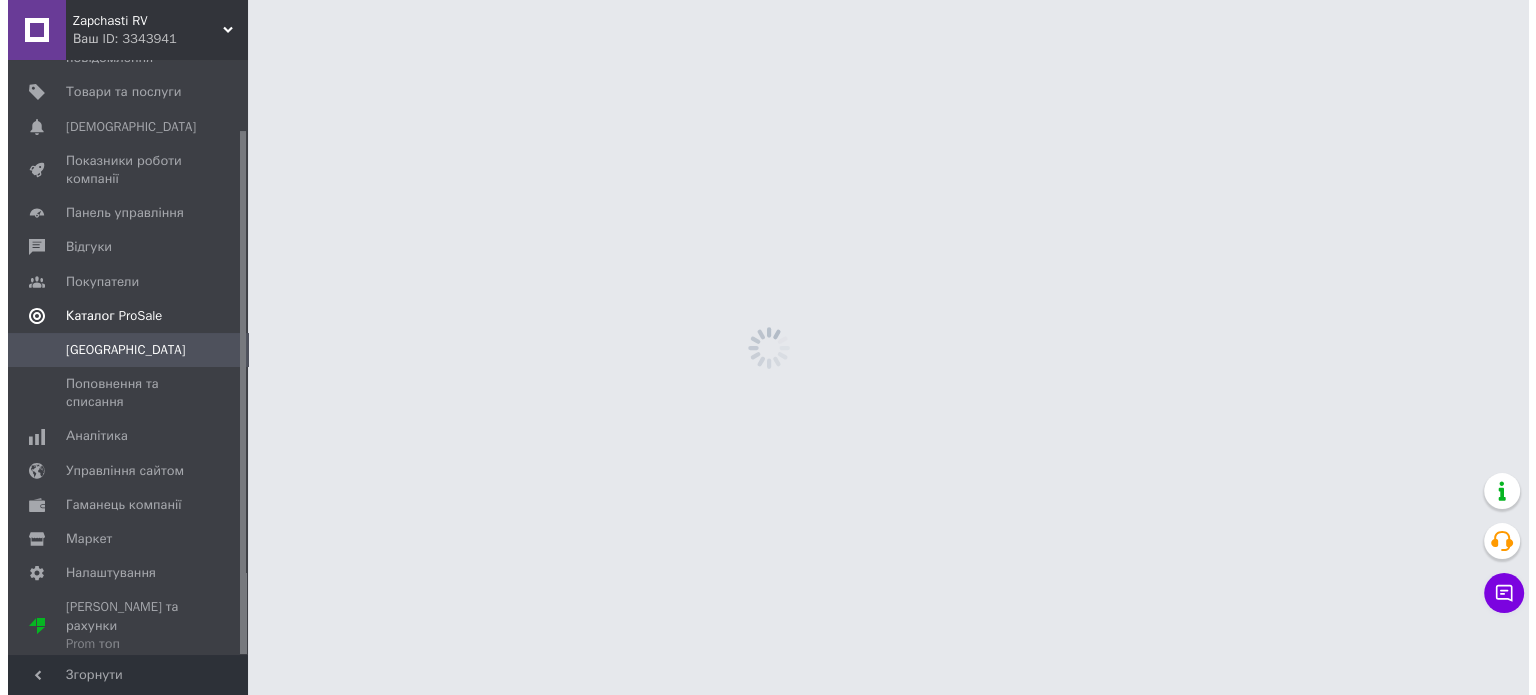 scroll, scrollTop: 0, scrollLeft: 0, axis: both 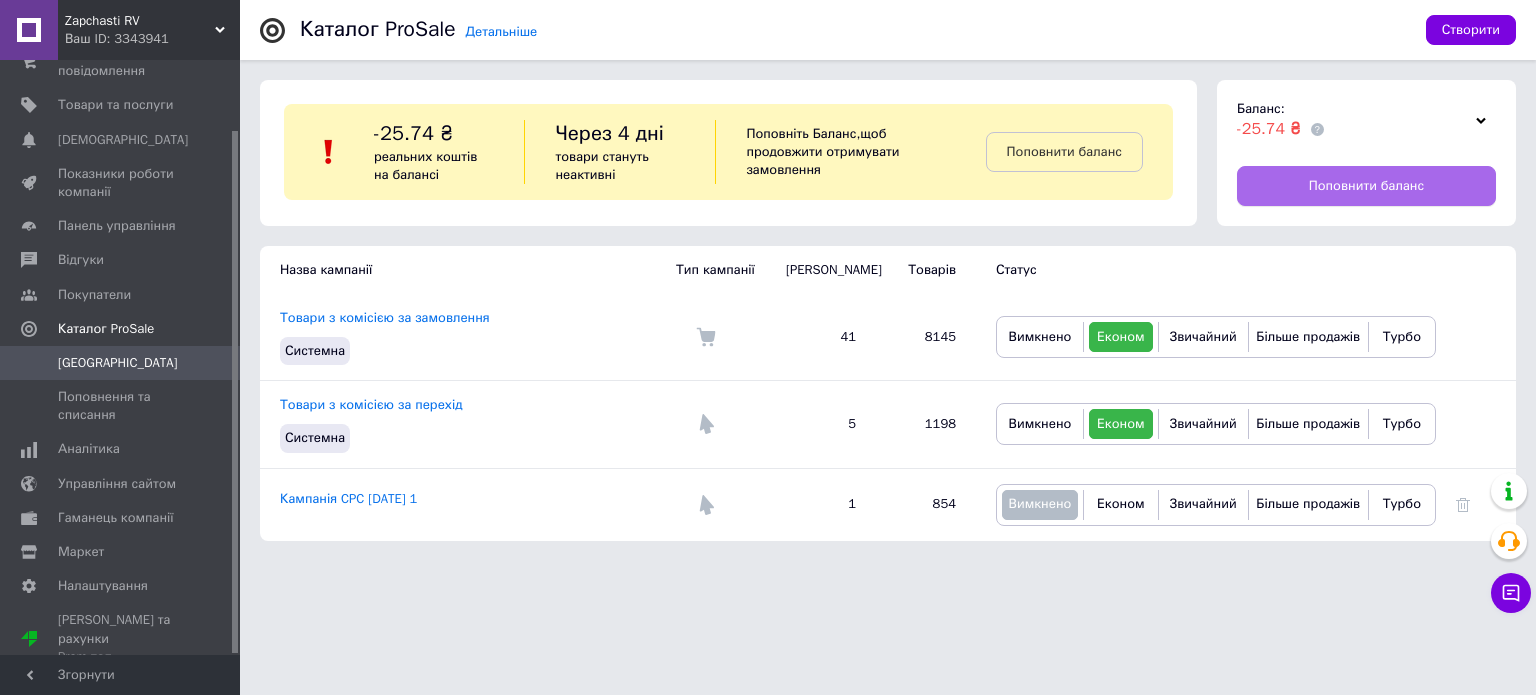 click on "Поповнити баланс" at bounding box center [1366, 186] 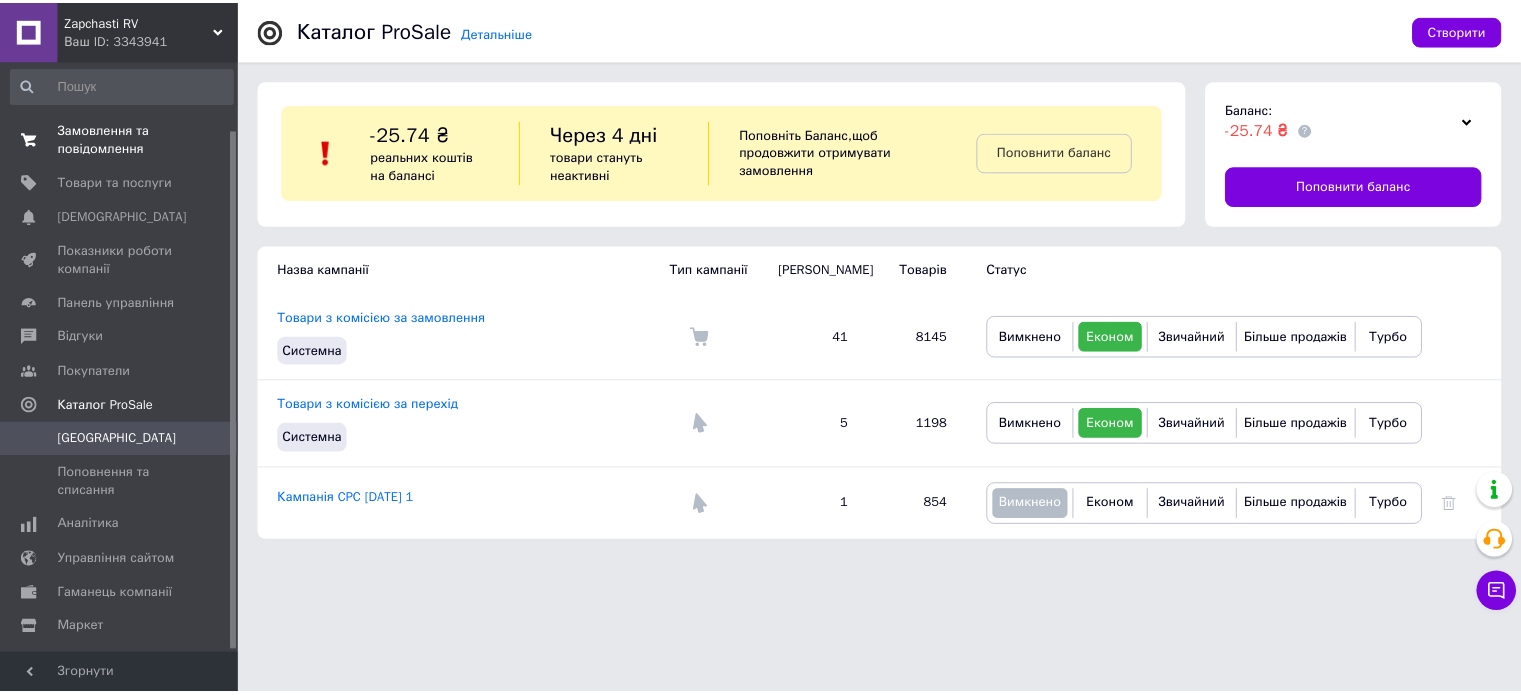 scroll, scrollTop: 0, scrollLeft: 0, axis: both 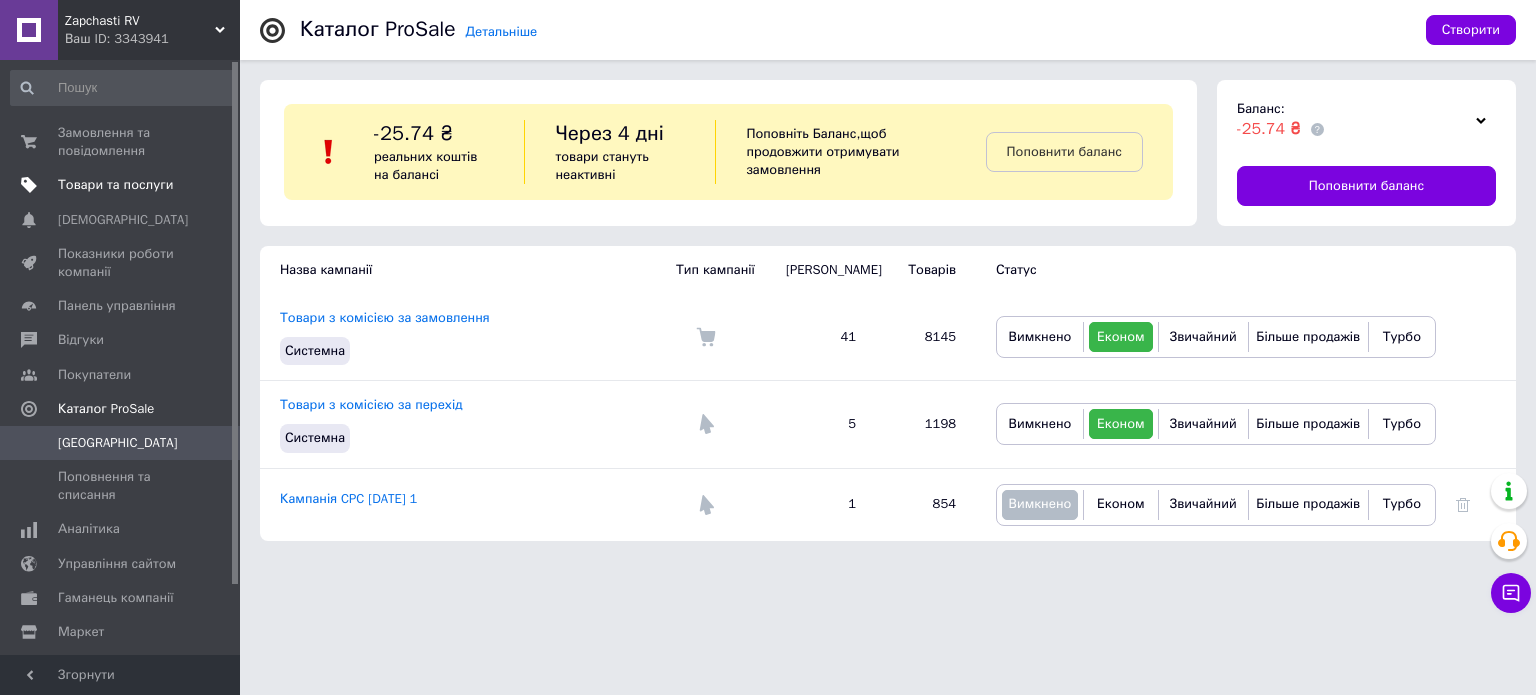 click on "Товари та послуги" at bounding box center [115, 185] 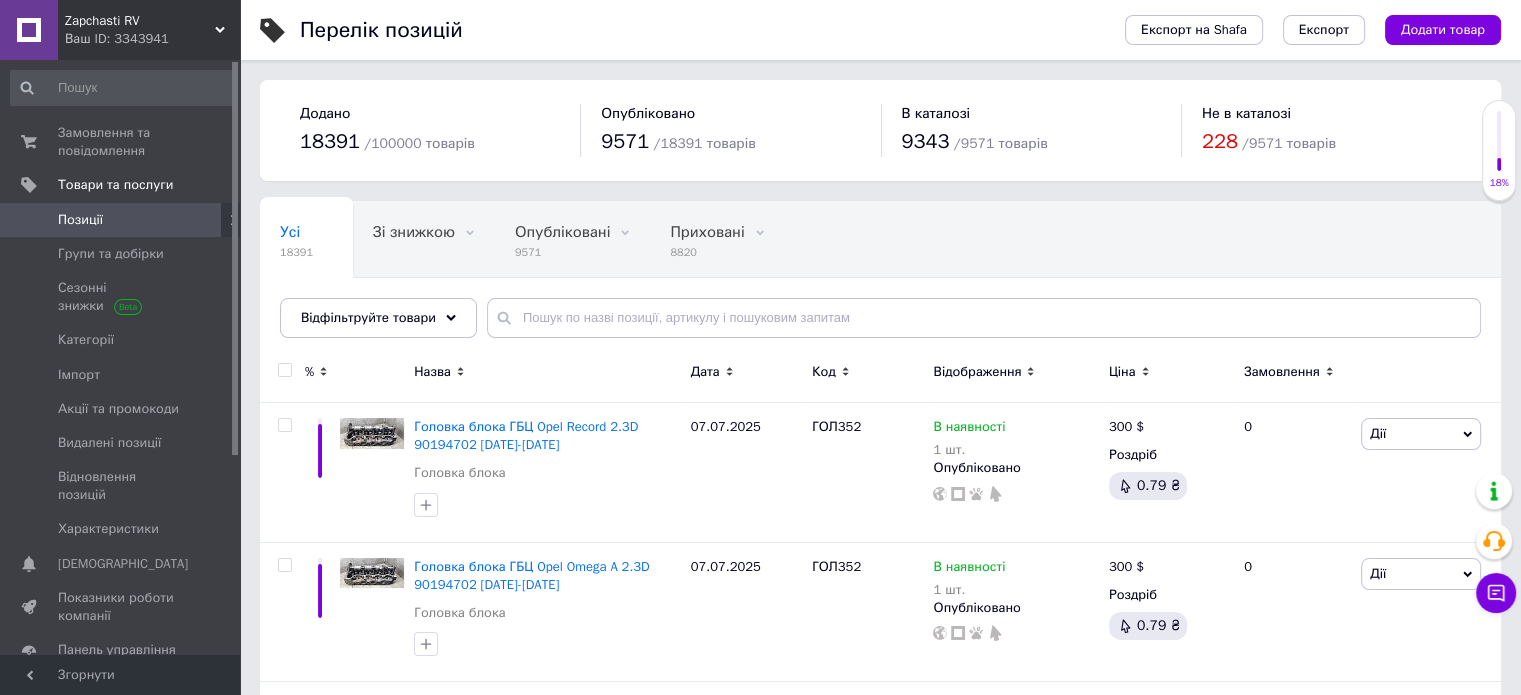 drag, startPoint x: 640, startPoint y: 337, endPoint x: 655, endPoint y: 333, distance: 15.524175 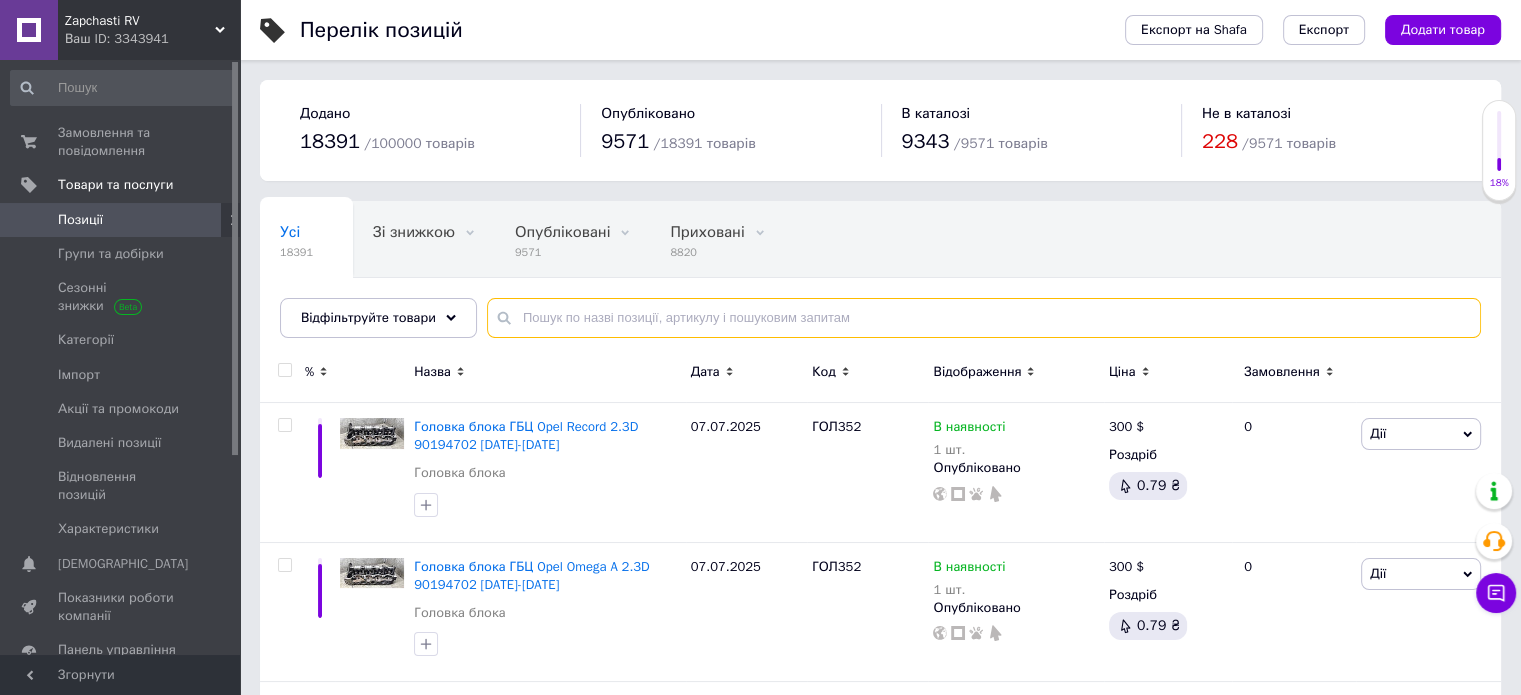 click at bounding box center [984, 318] 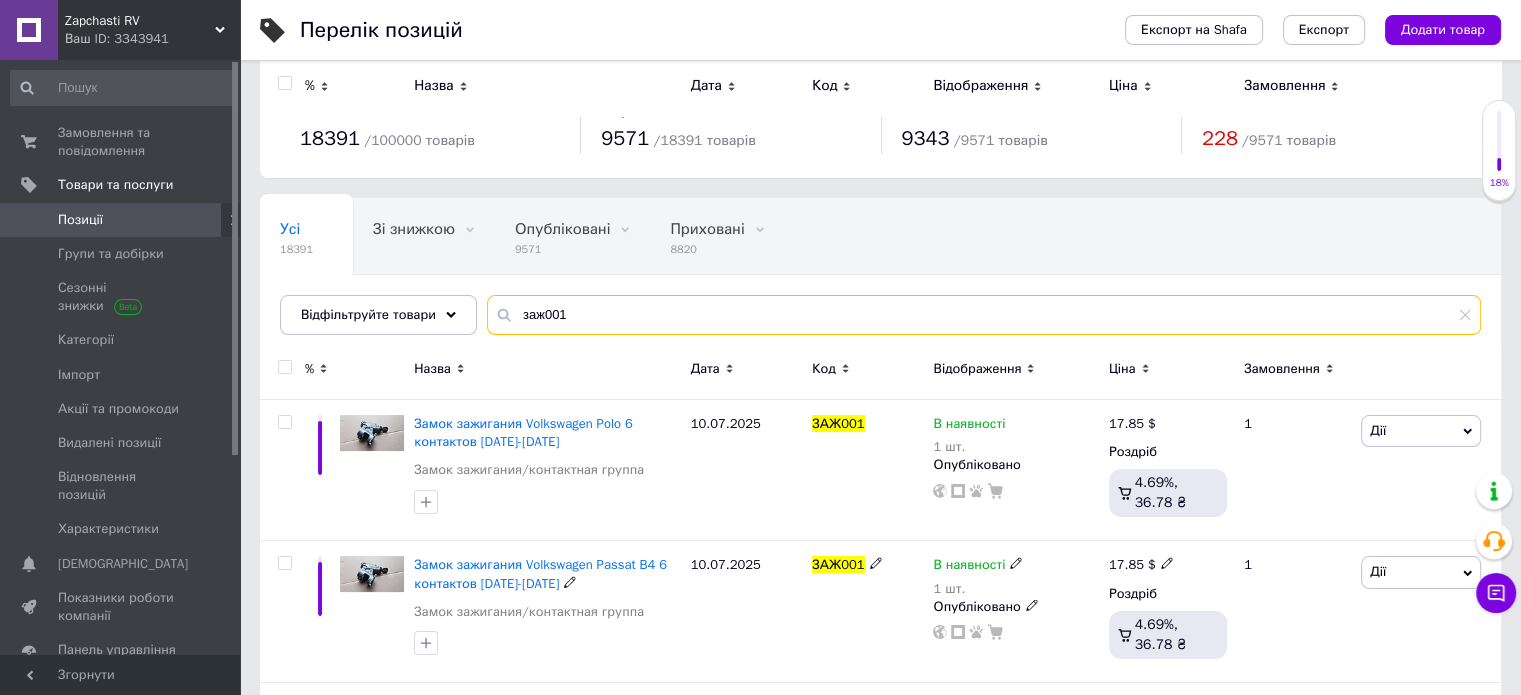 scroll, scrollTop: 0, scrollLeft: 0, axis: both 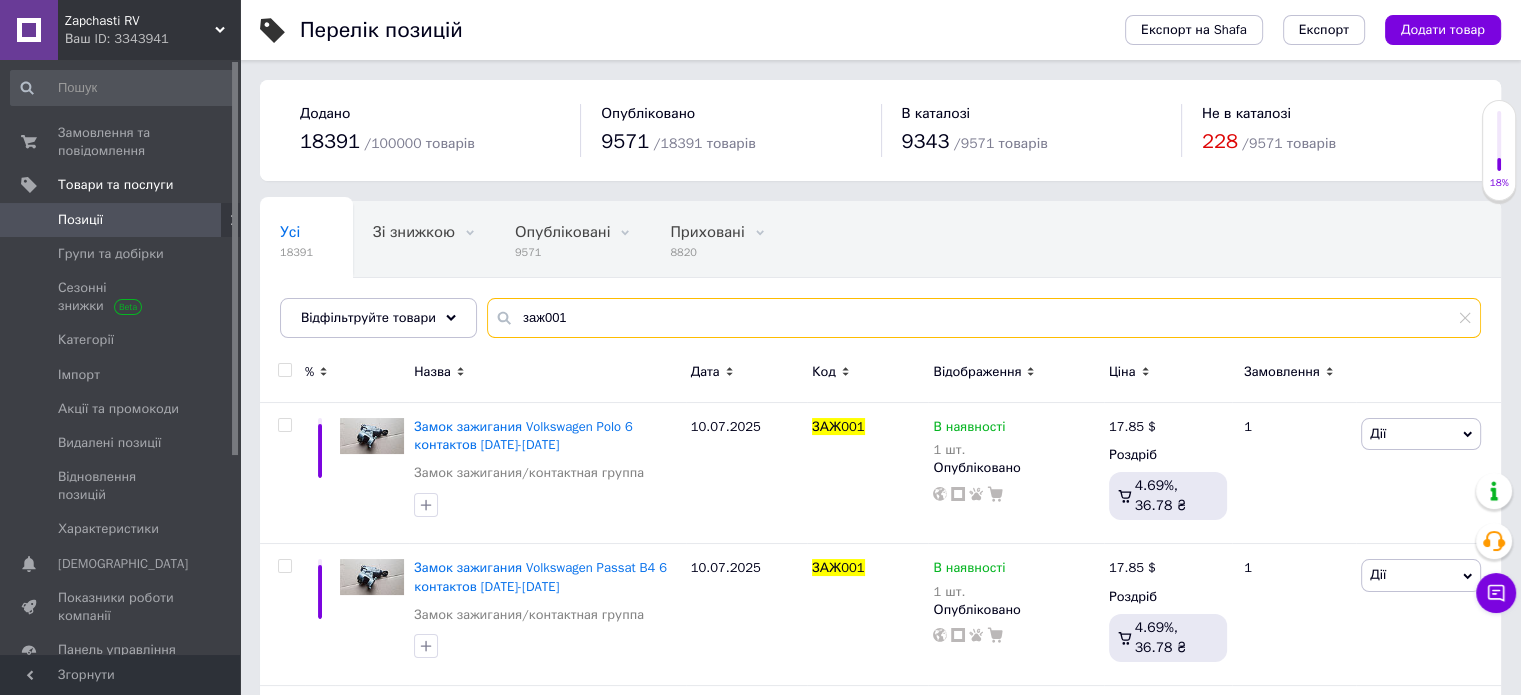 drag, startPoint x: 552, startPoint y: 318, endPoint x: 576, endPoint y: 321, distance: 24.186773 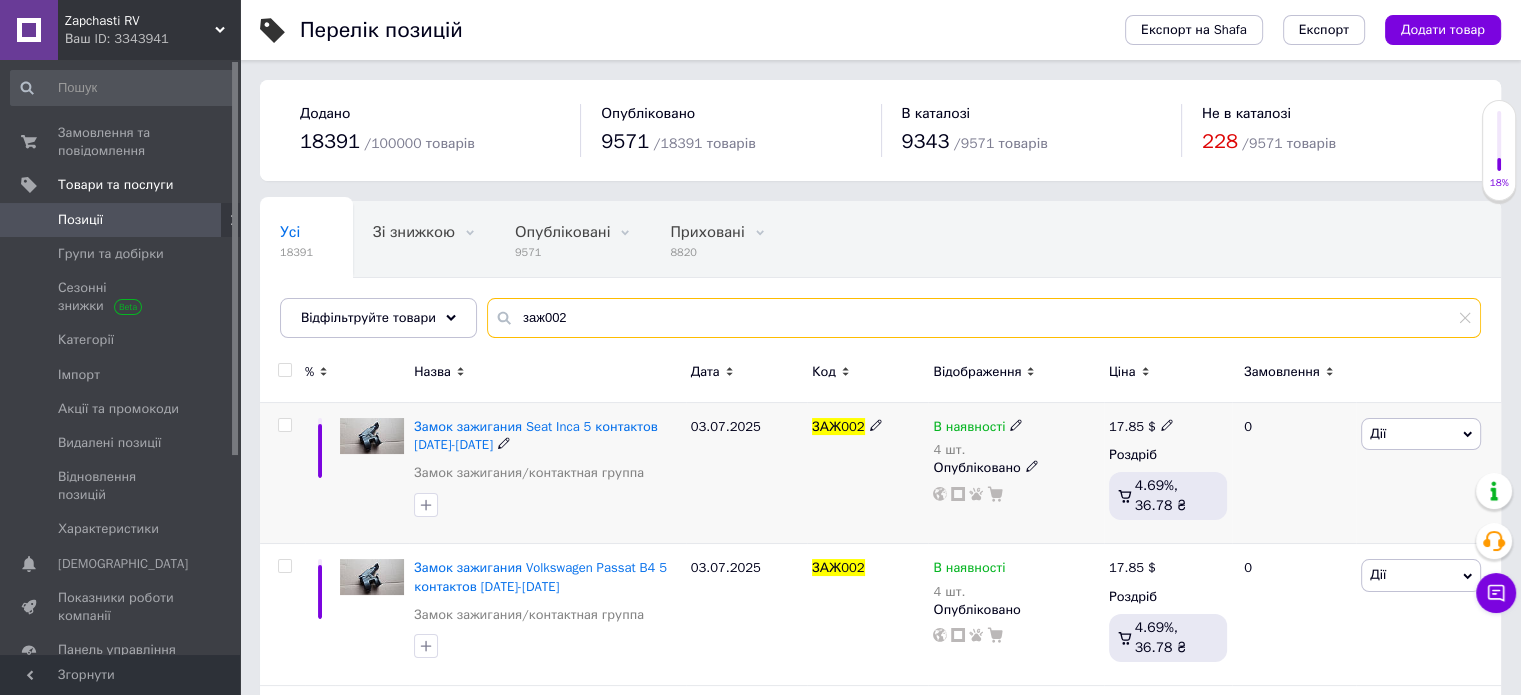 type on "заж002" 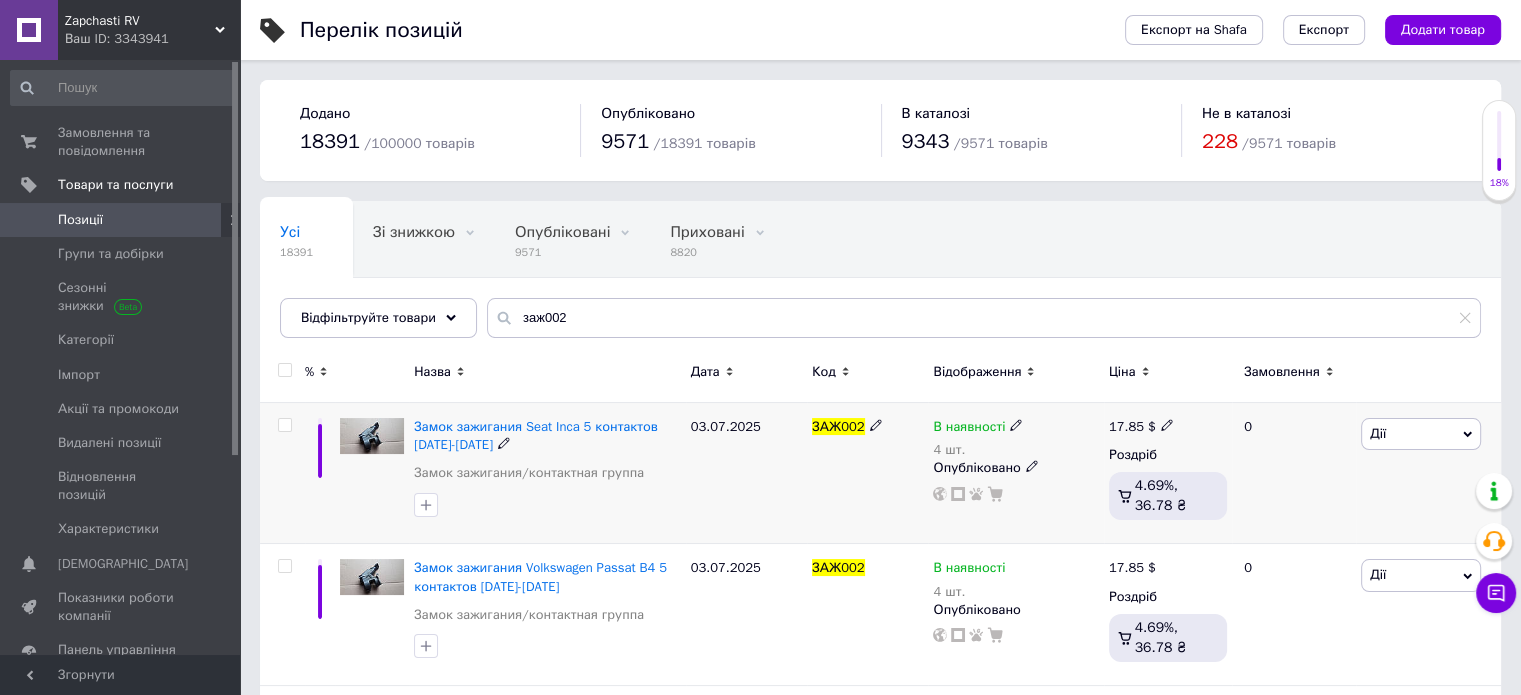 click on "4 шт." at bounding box center [978, 450] 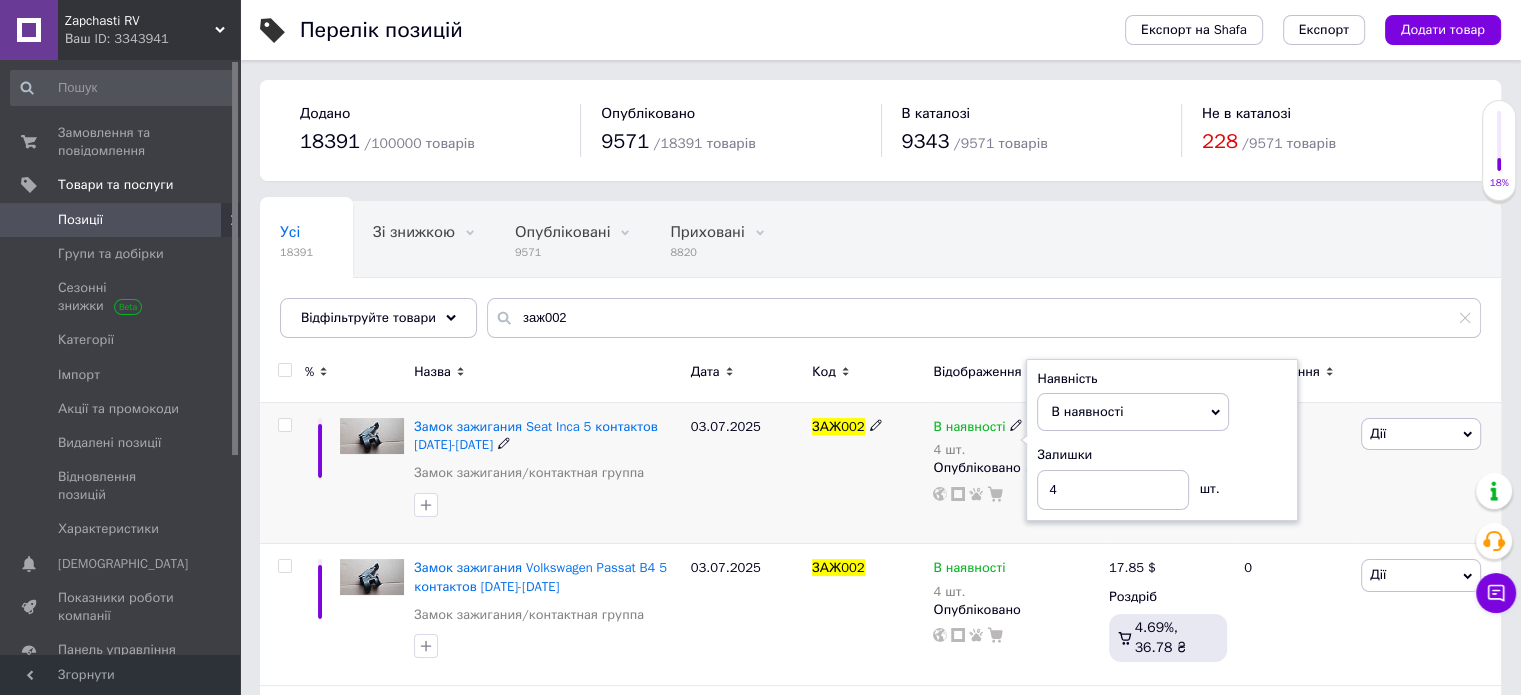 click on "4 шт." at bounding box center [978, 450] 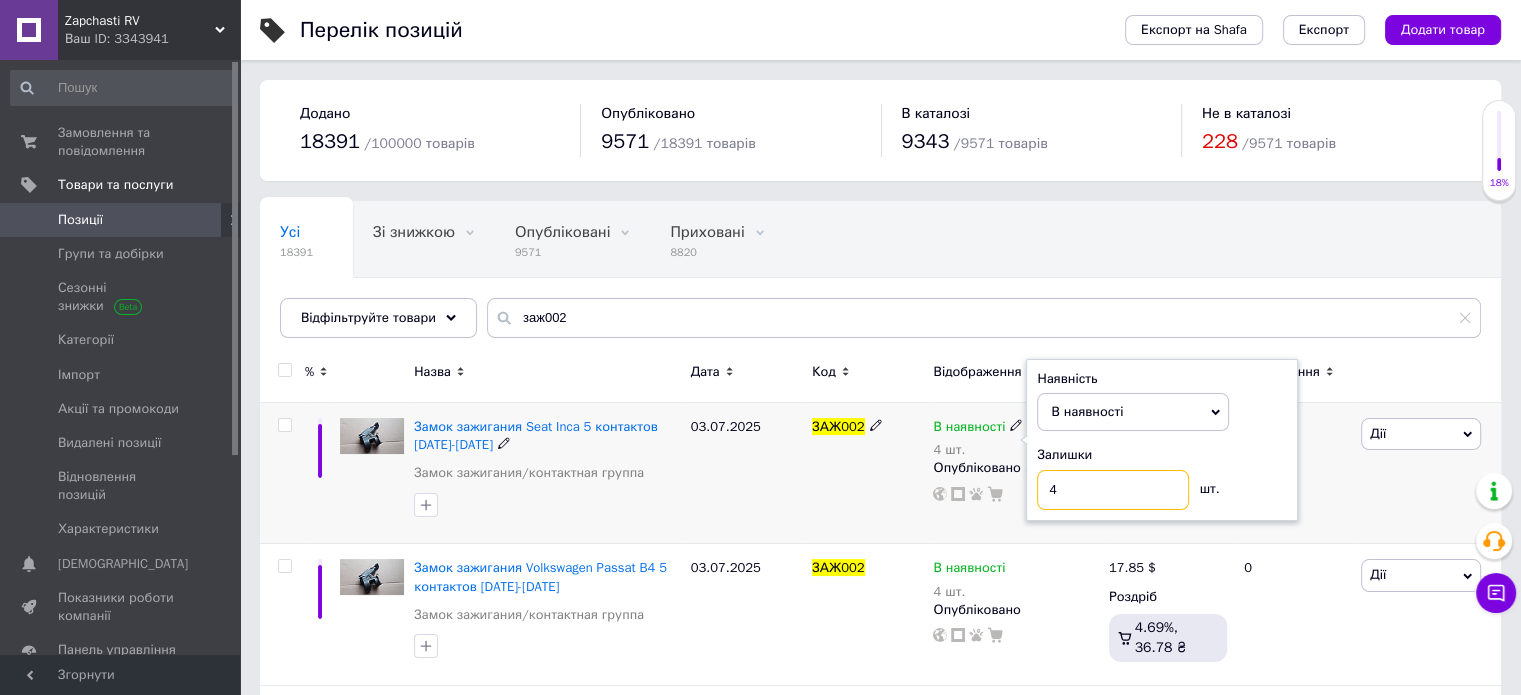 click on "4" at bounding box center (1113, 490) 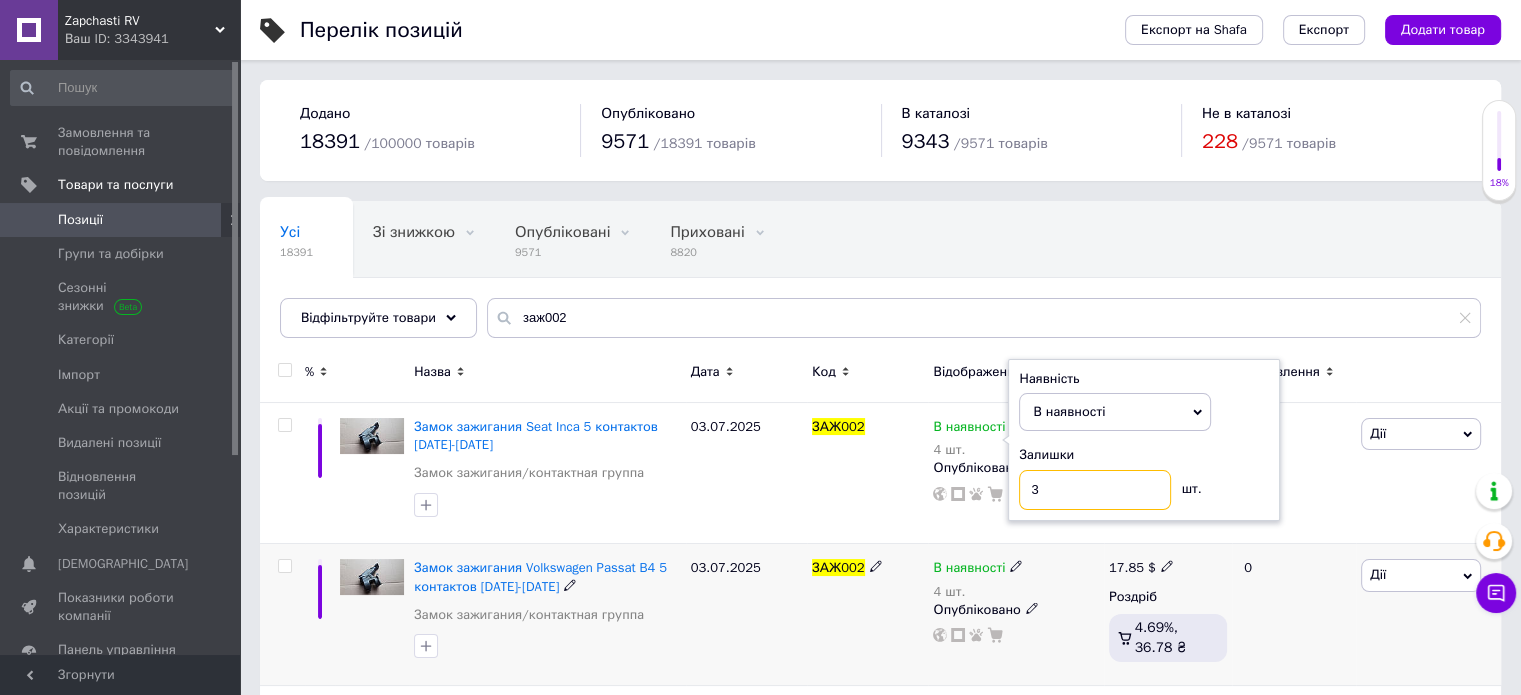 type on "3" 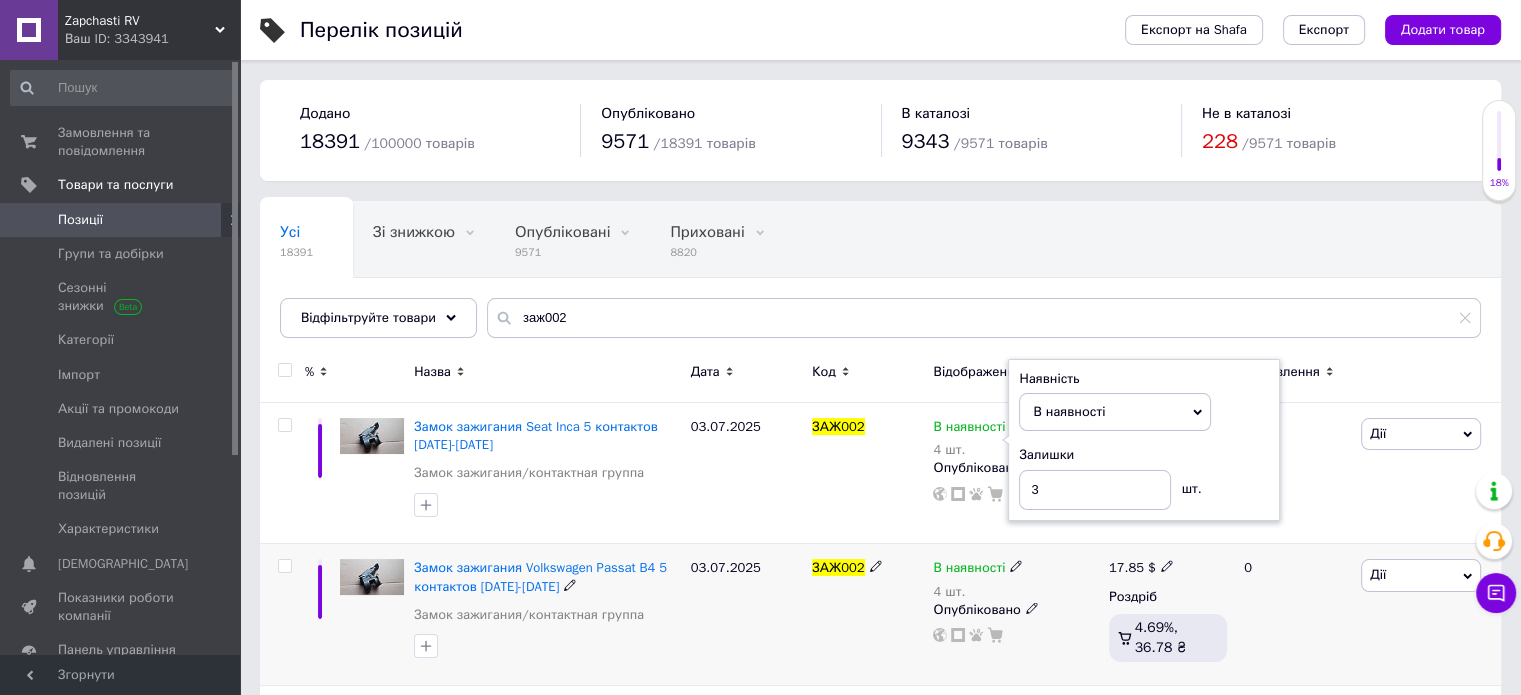 click on "4 шт." at bounding box center [978, 592] 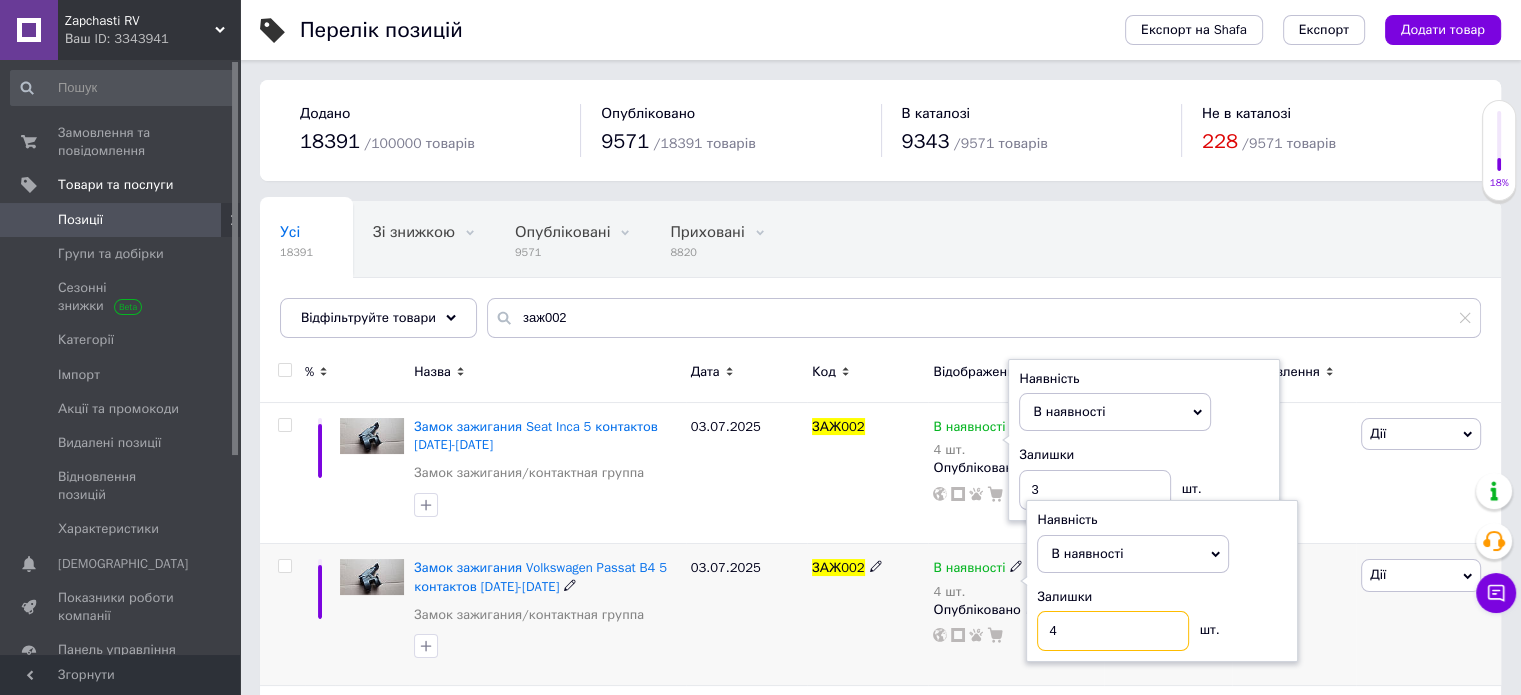 click on "4" at bounding box center [1113, 631] 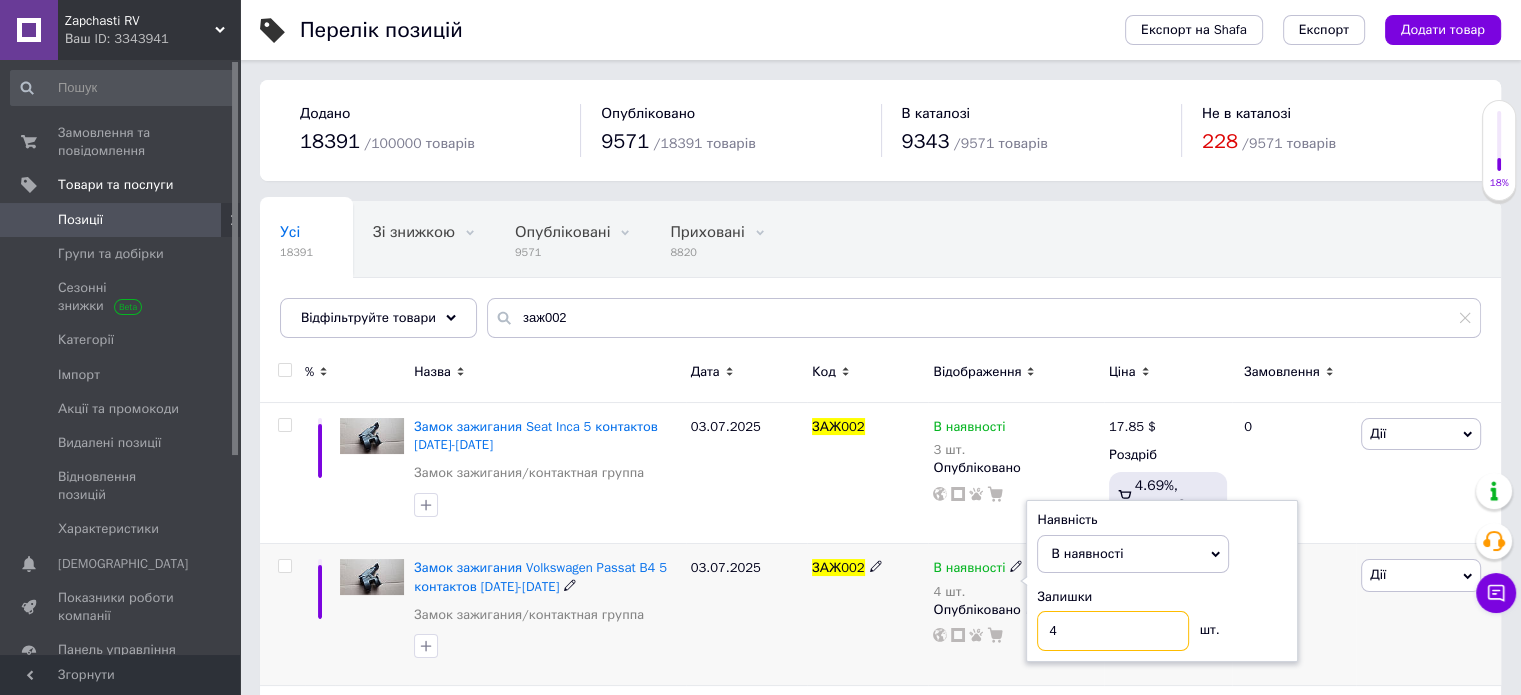 click on "4" at bounding box center (1113, 631) 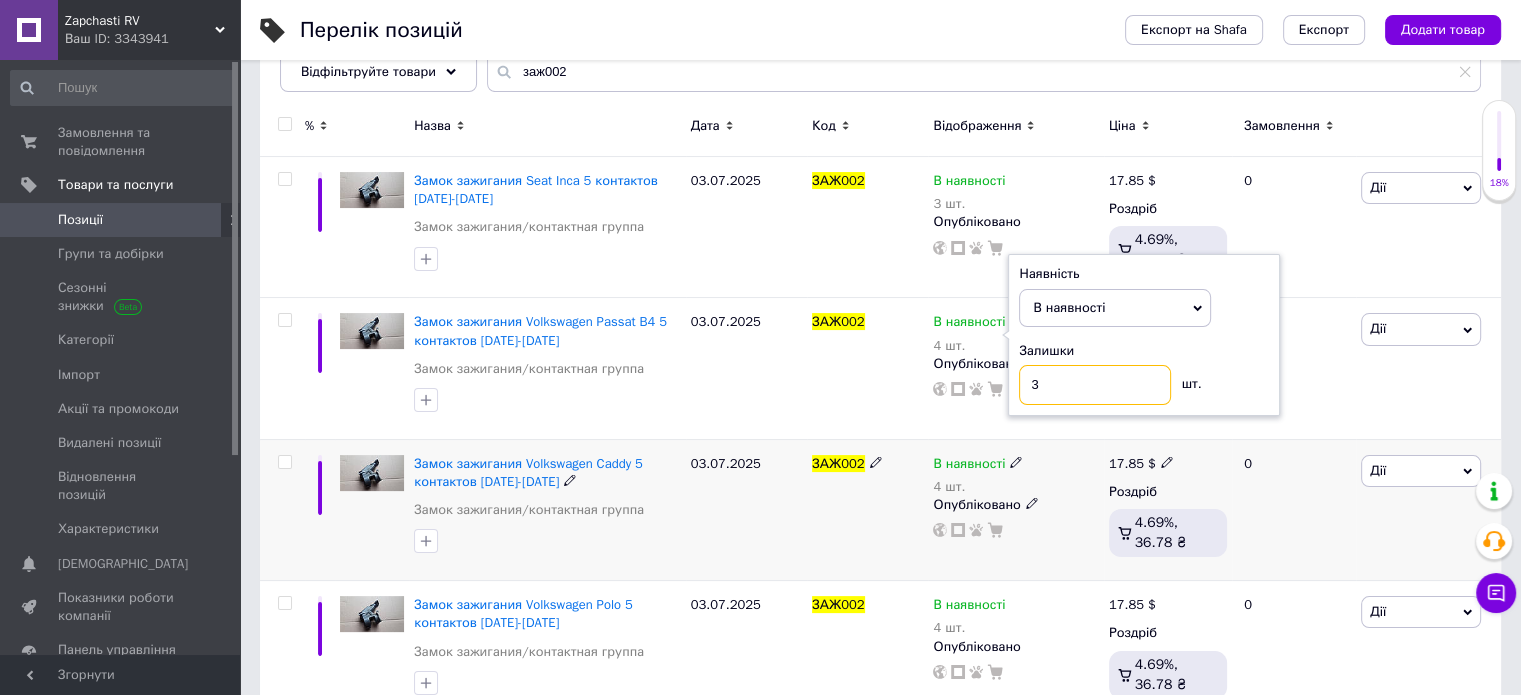 scroll, scrollTop: 300, scrollLeft: 0, axis: vertical 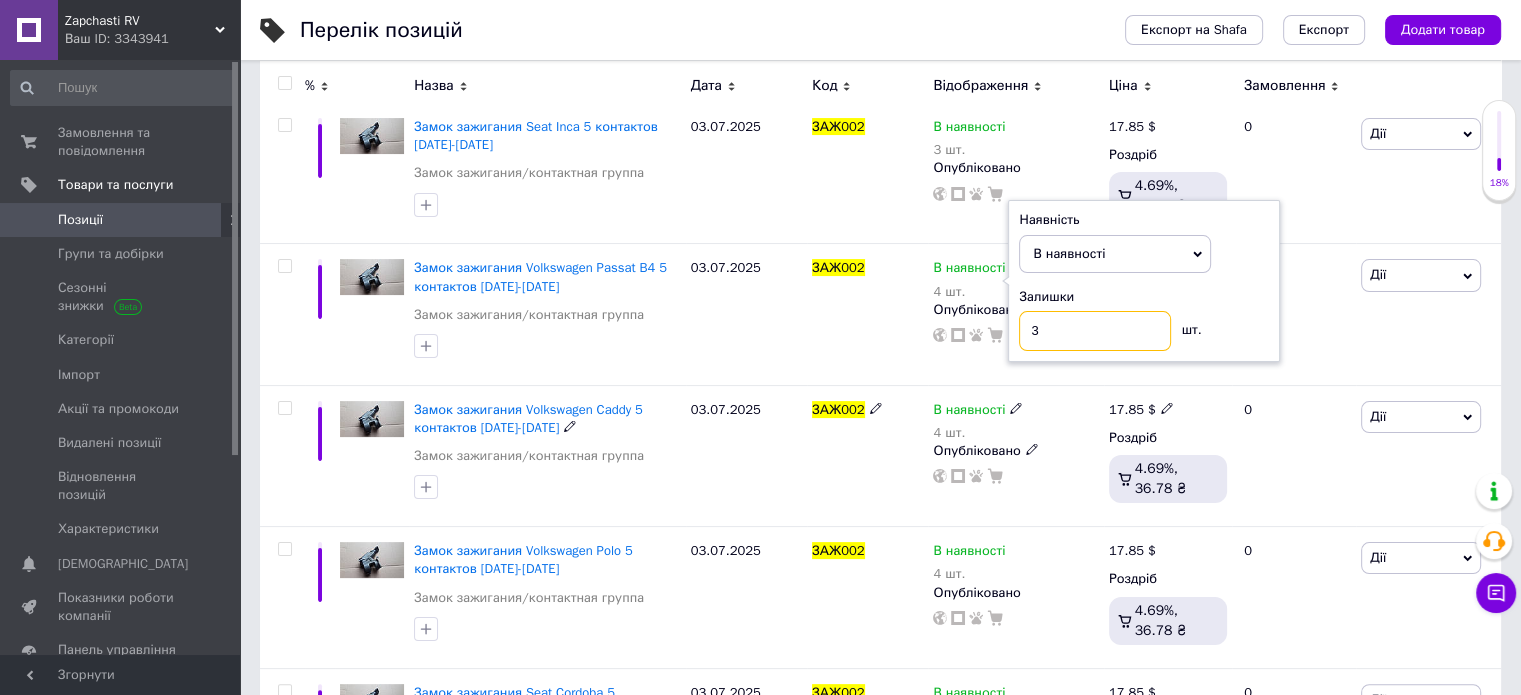 type on "3" 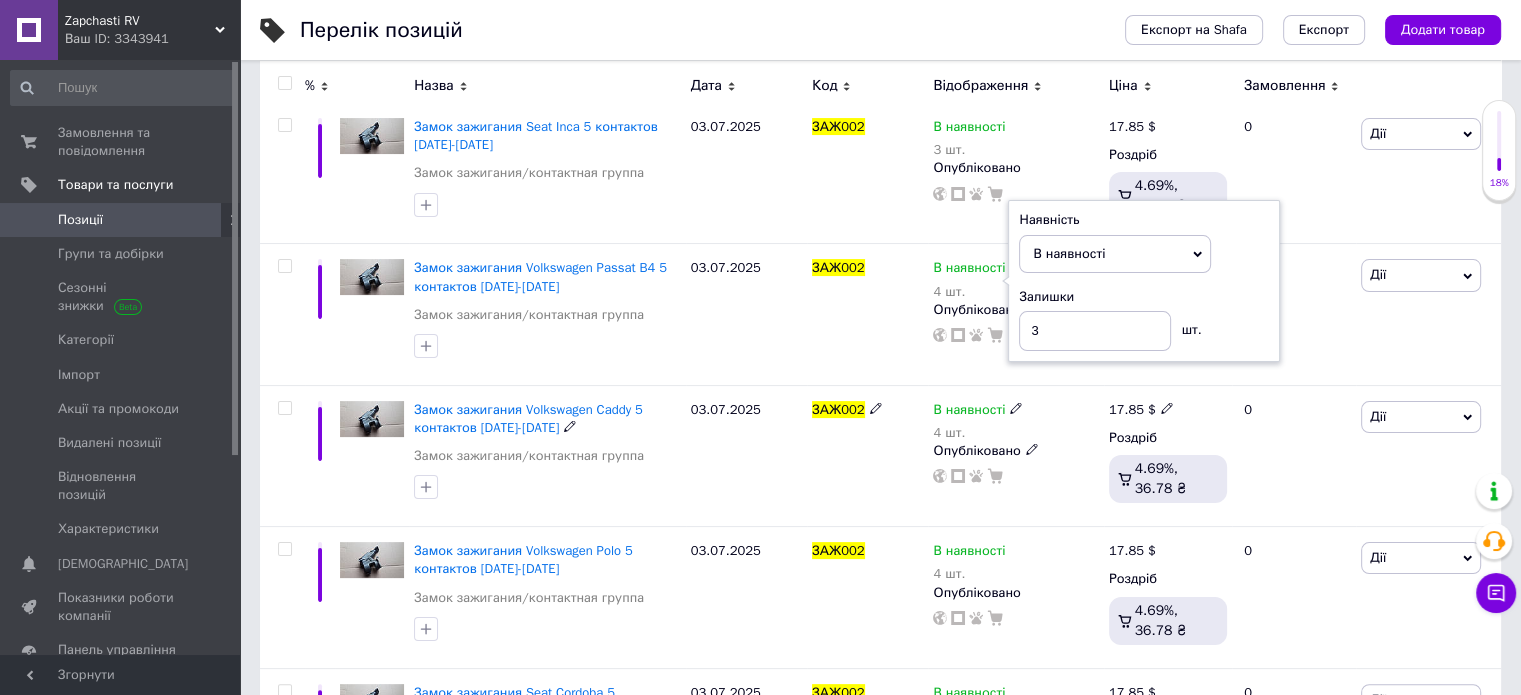 click on "4 шт." at bounding box center [978, 433] 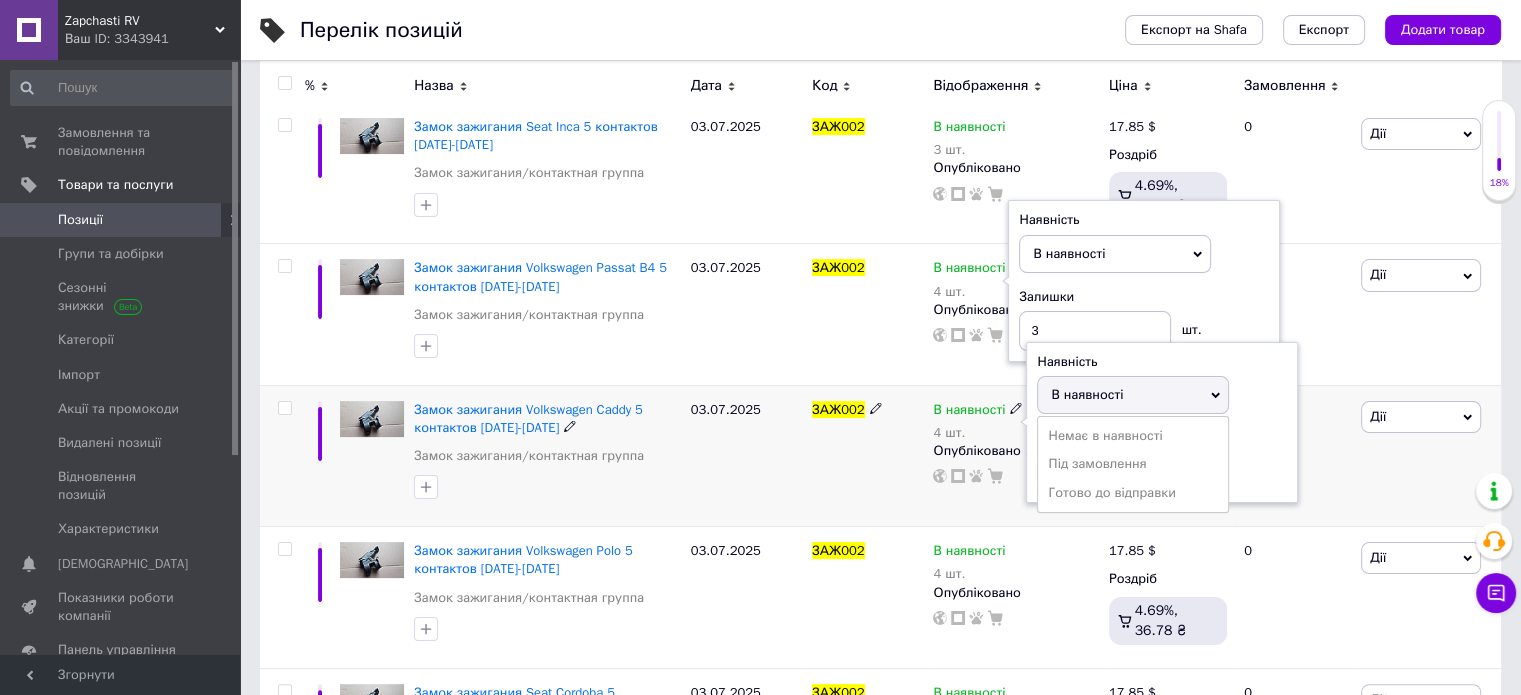 drag, startPoint x: 984, startPoint y: 433, endPoint x: 1062, endPoint y: 459, distance: 82.219215 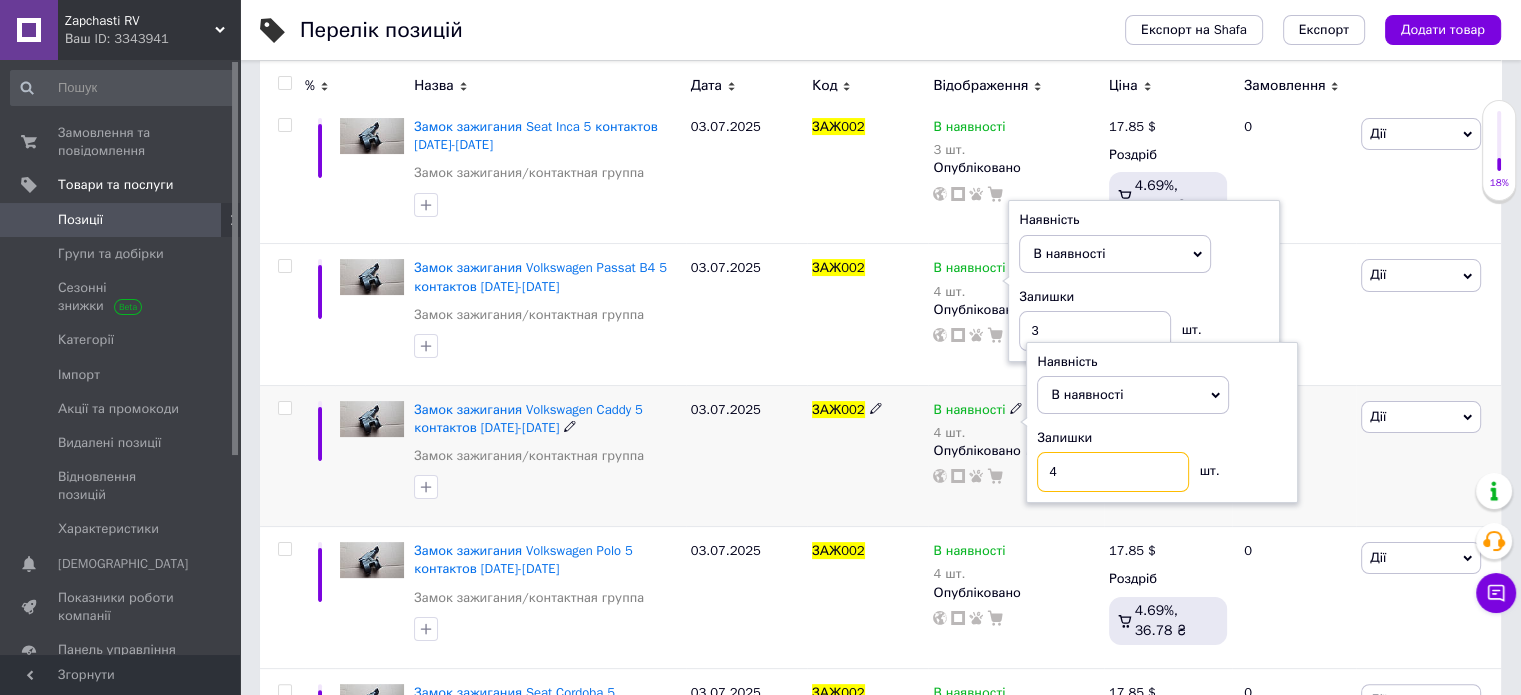click on "4" at bounding box center [1113, 472] 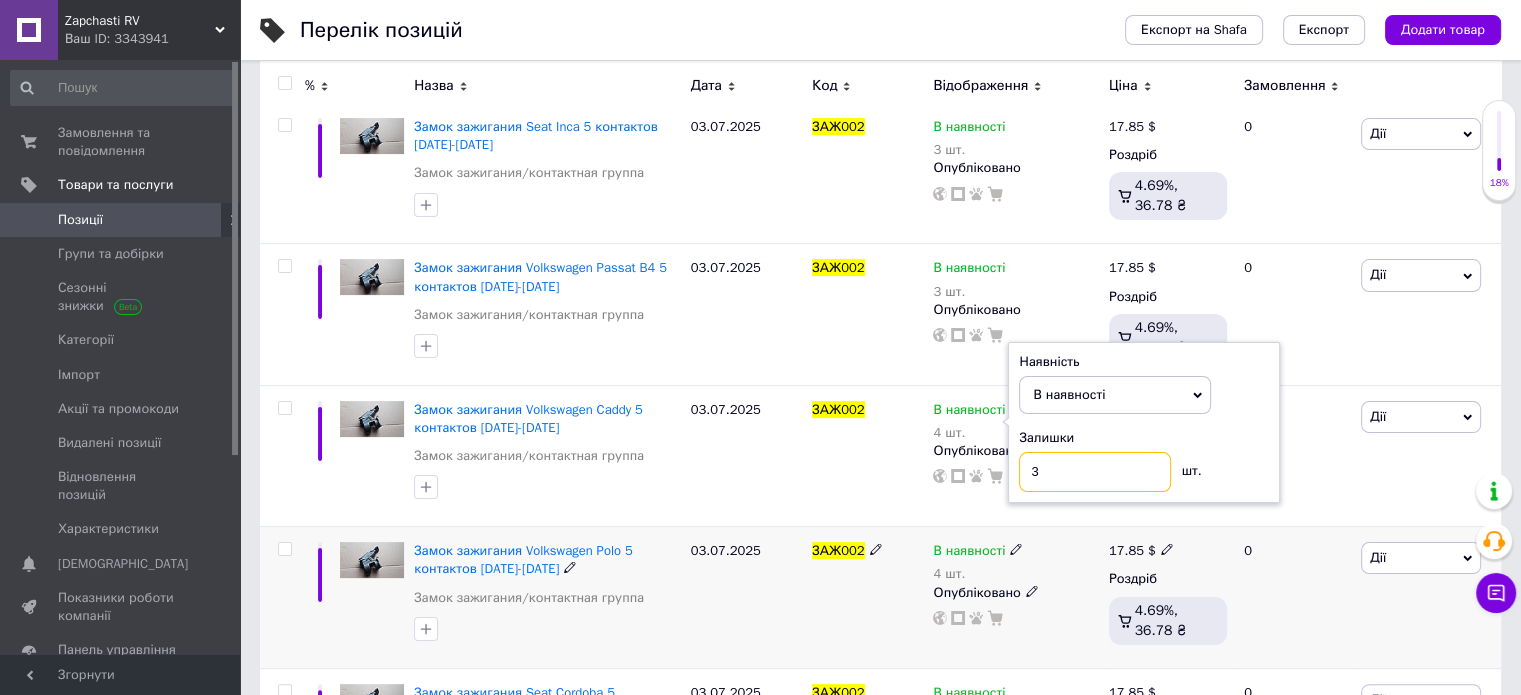 type on "3" 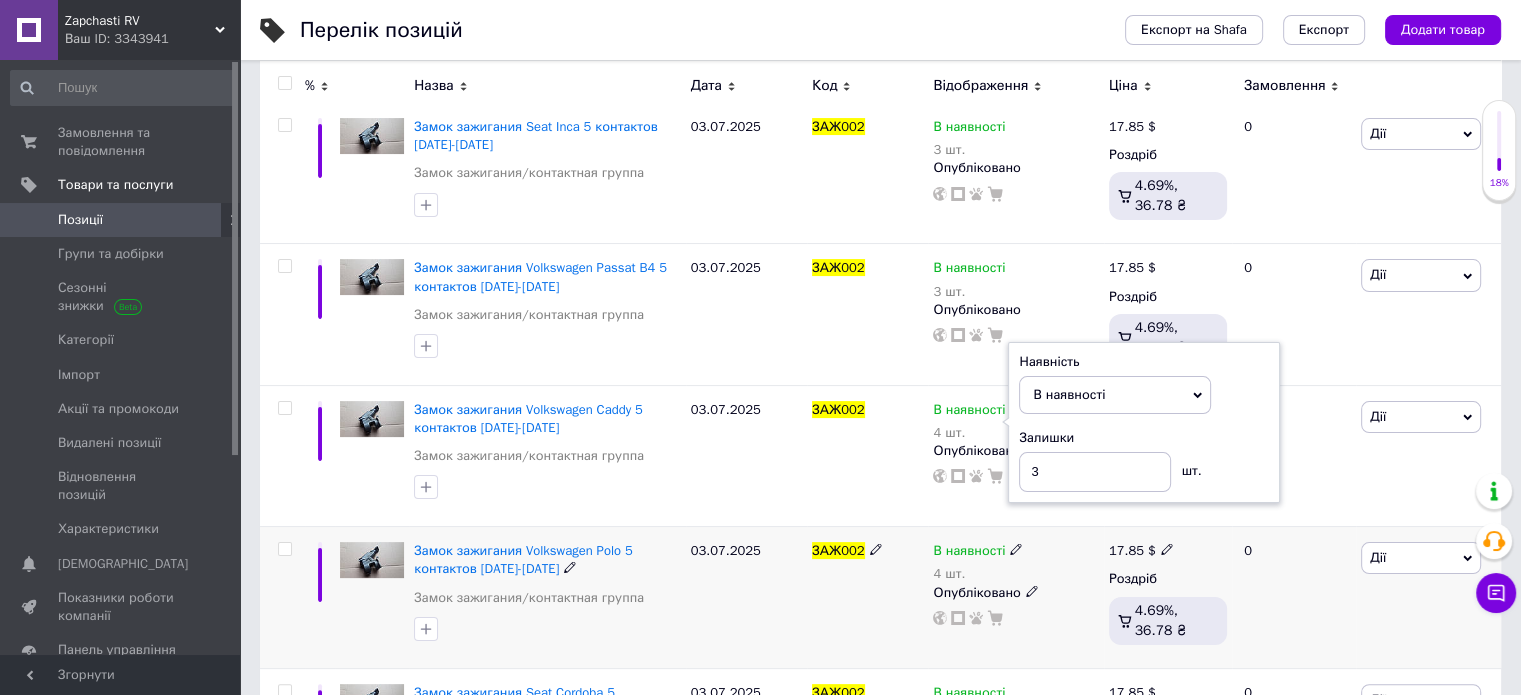 click on "4 шт." at bounding box center [978, 574] 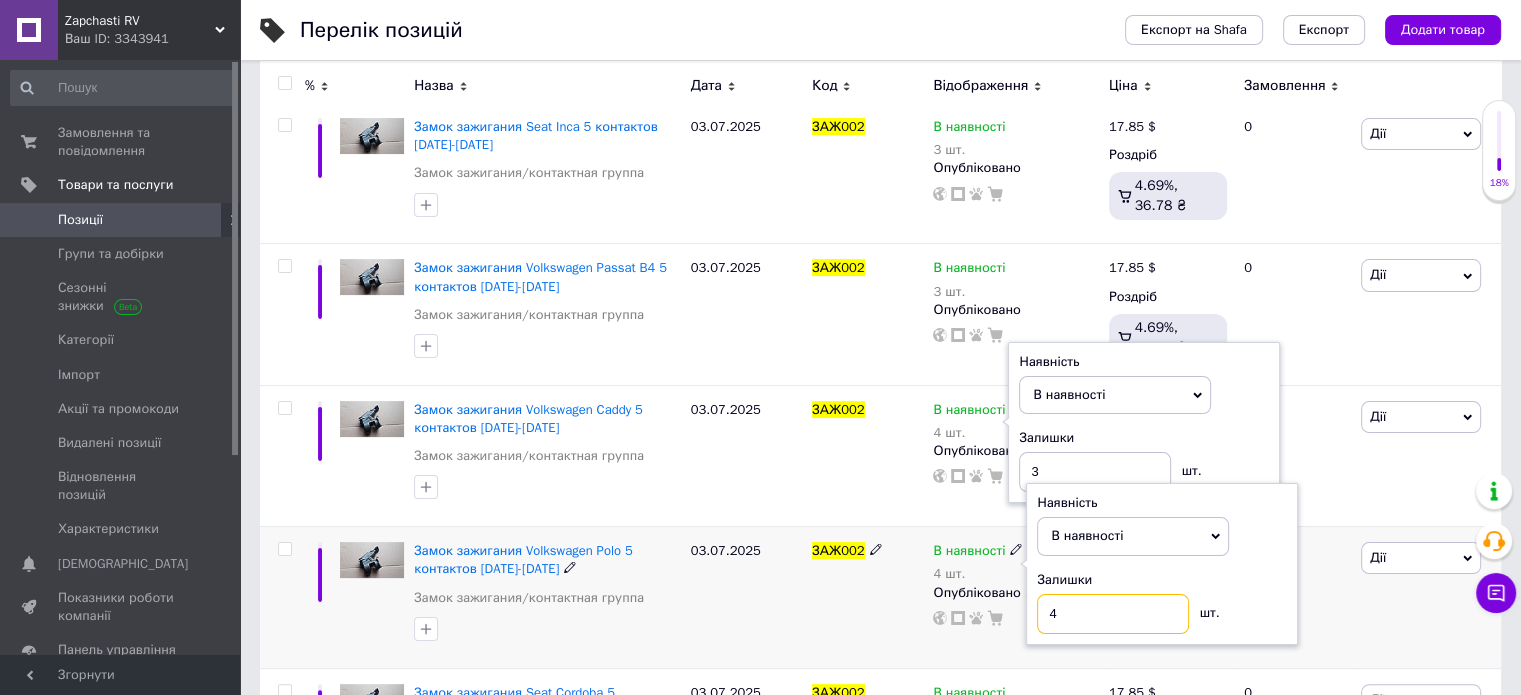 click on "4" at bounding box center [1113, 614] 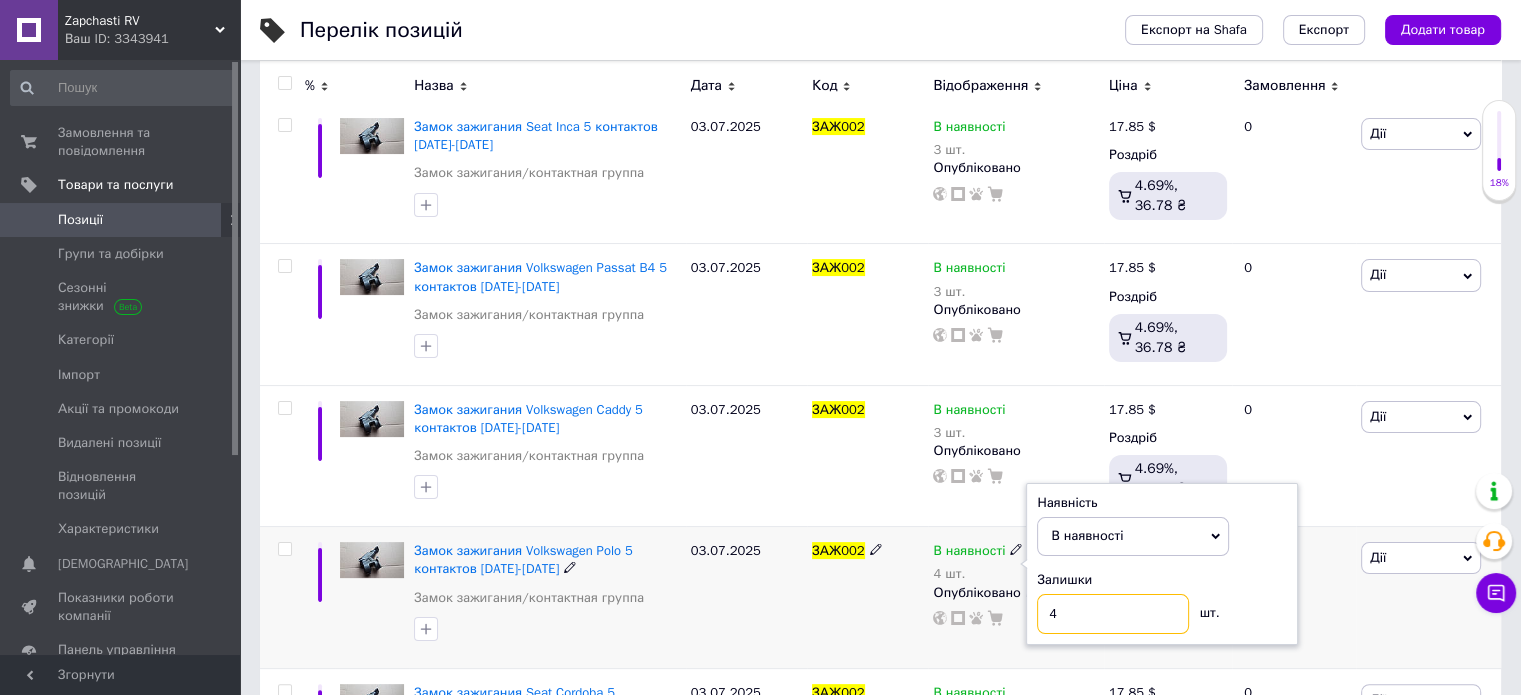 click on "4" at bounding box center [1113, 614] 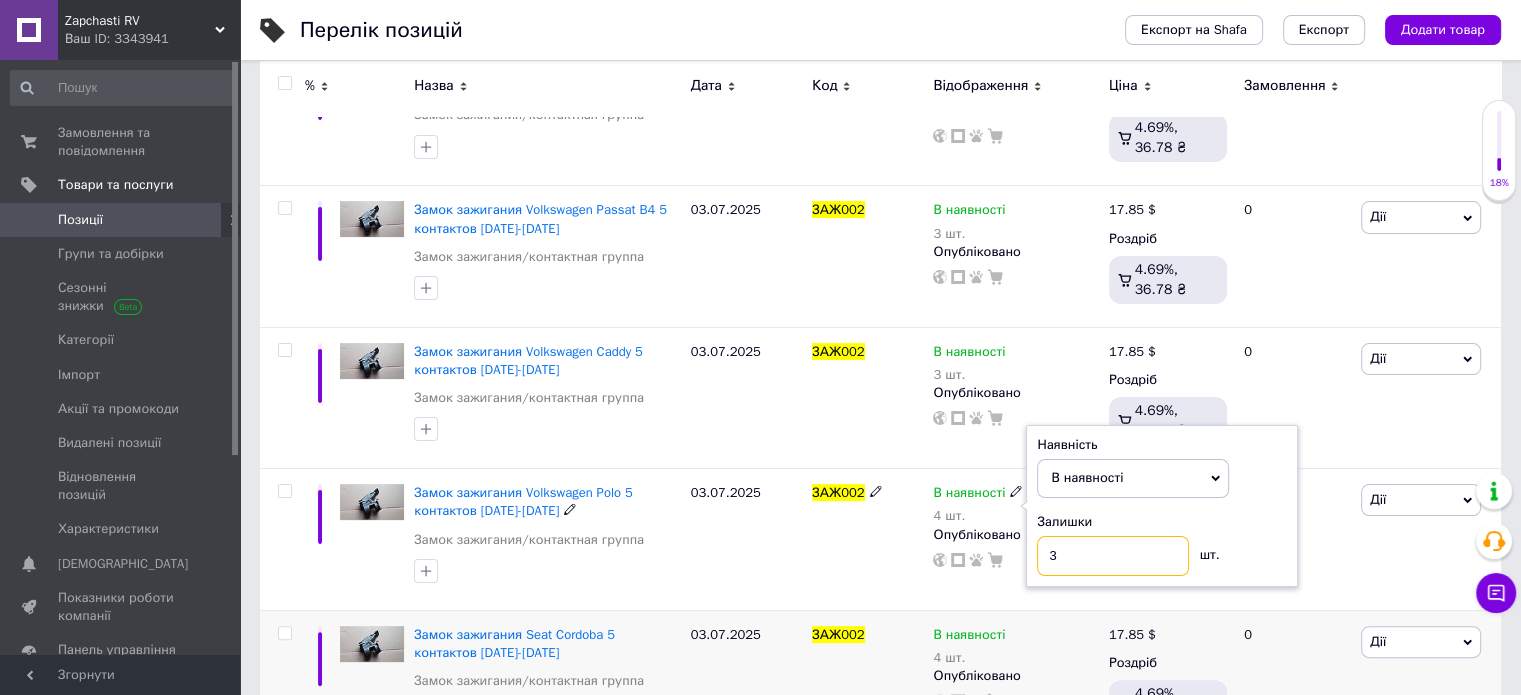 scroll, scrollTop: 500, scrollLeft: 0, axis: vertical 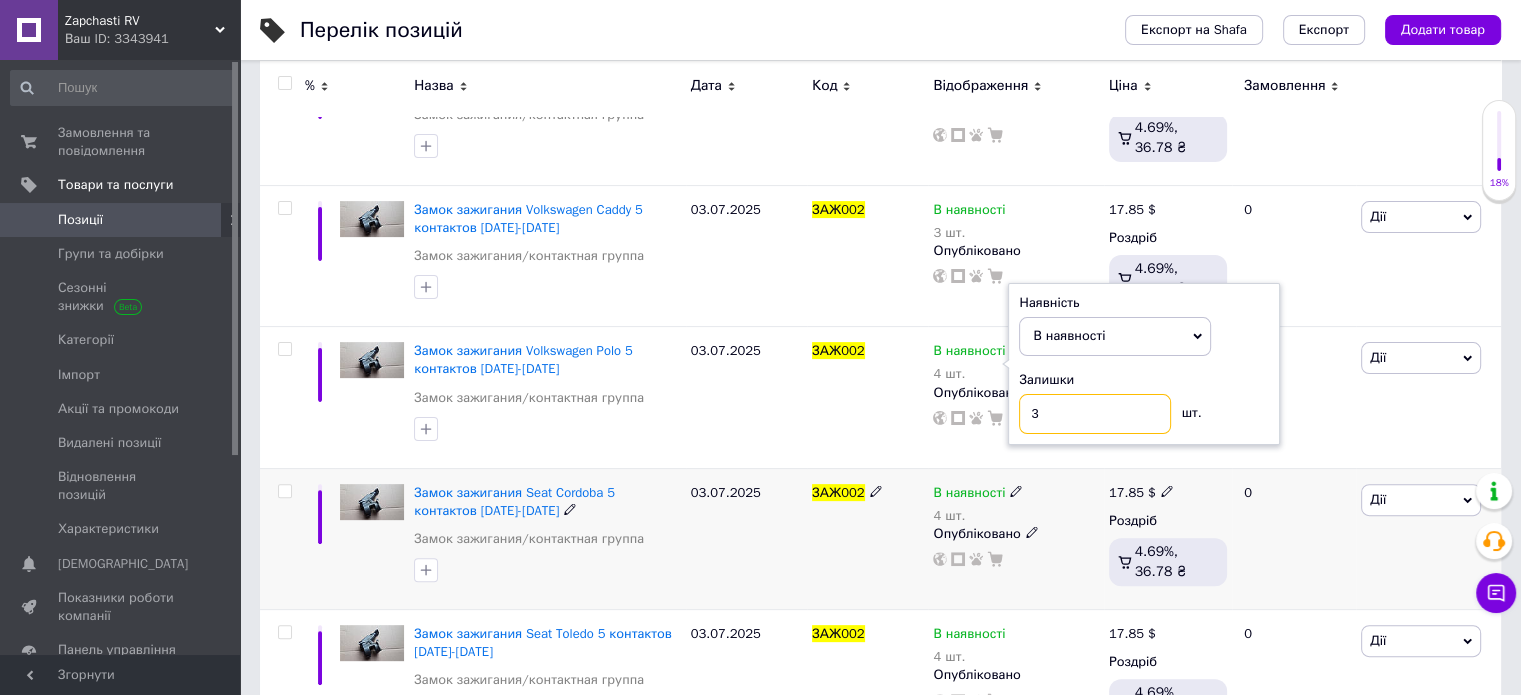 type on "3" 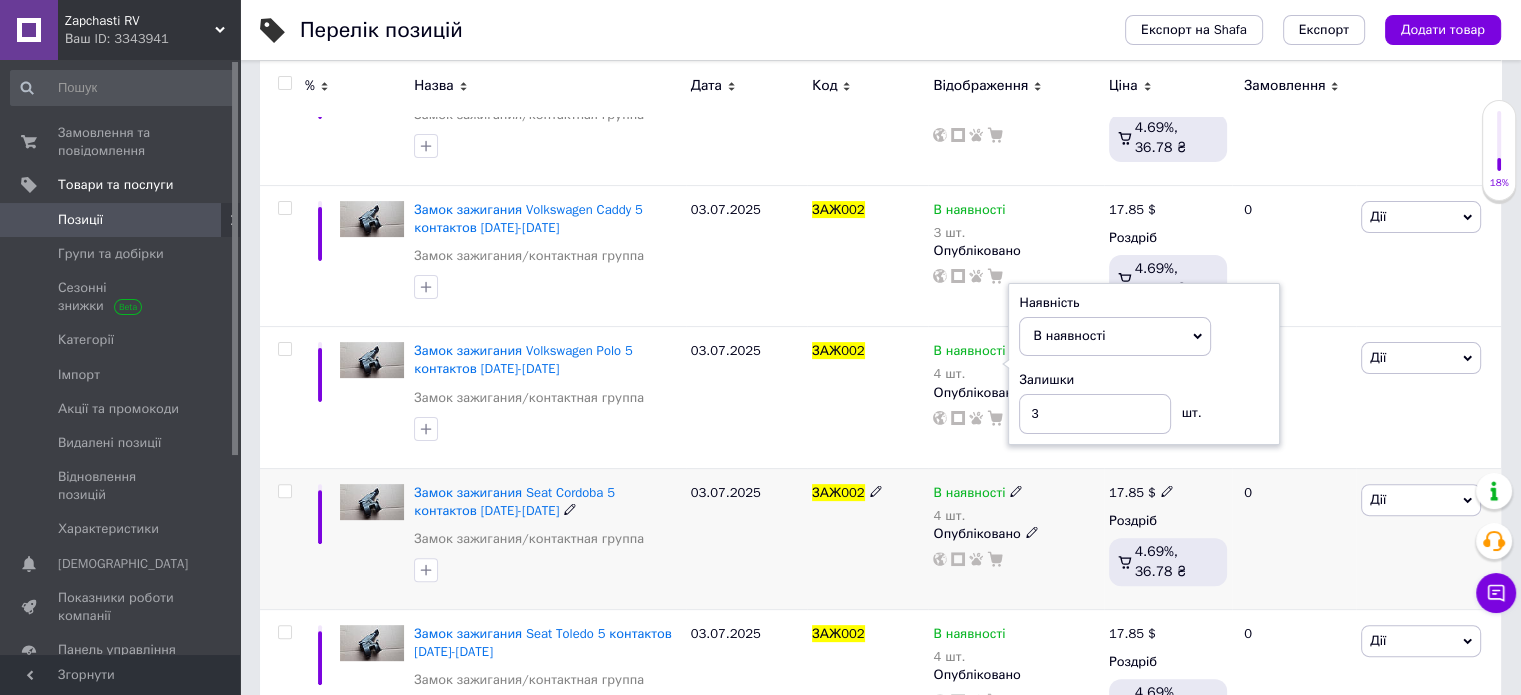 click on "4 шт." at bounding box center (978, 516) 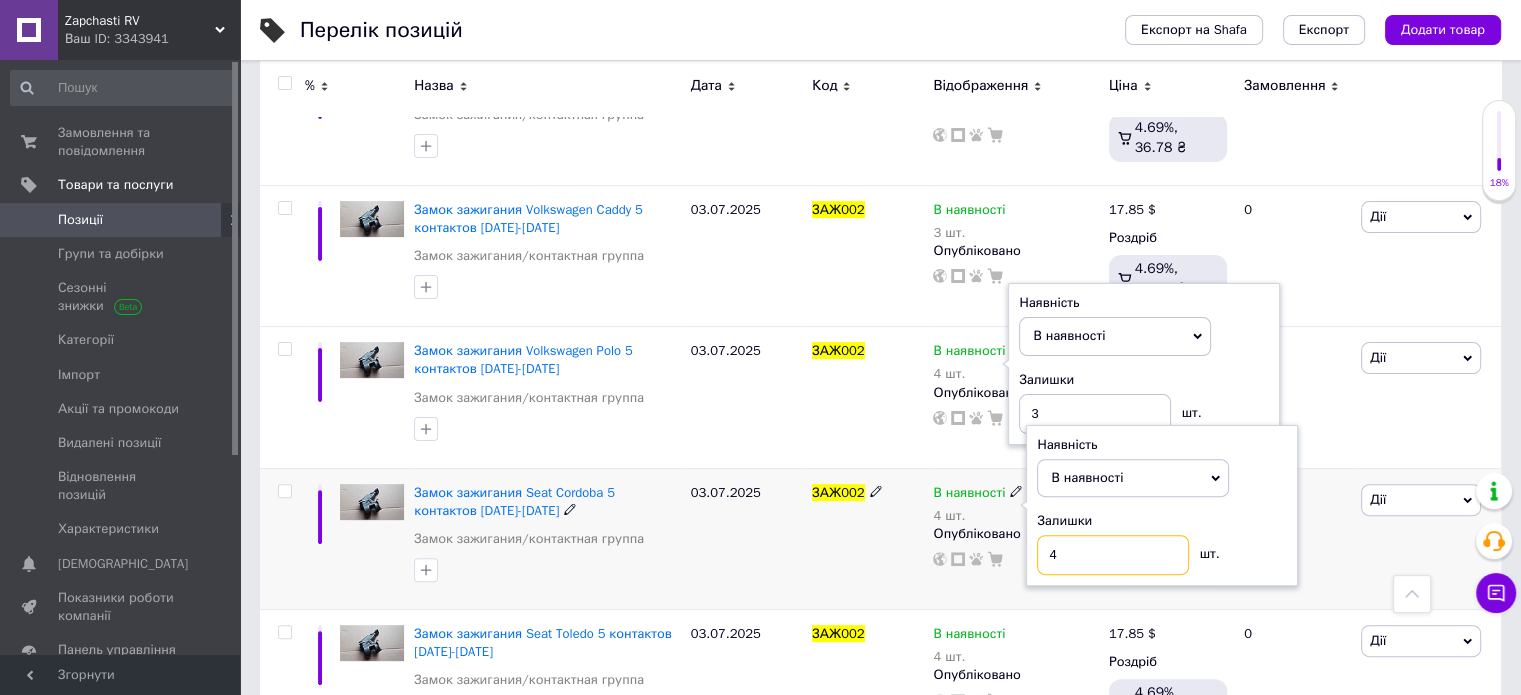 click on "4" at bounding box center [1113, 555] 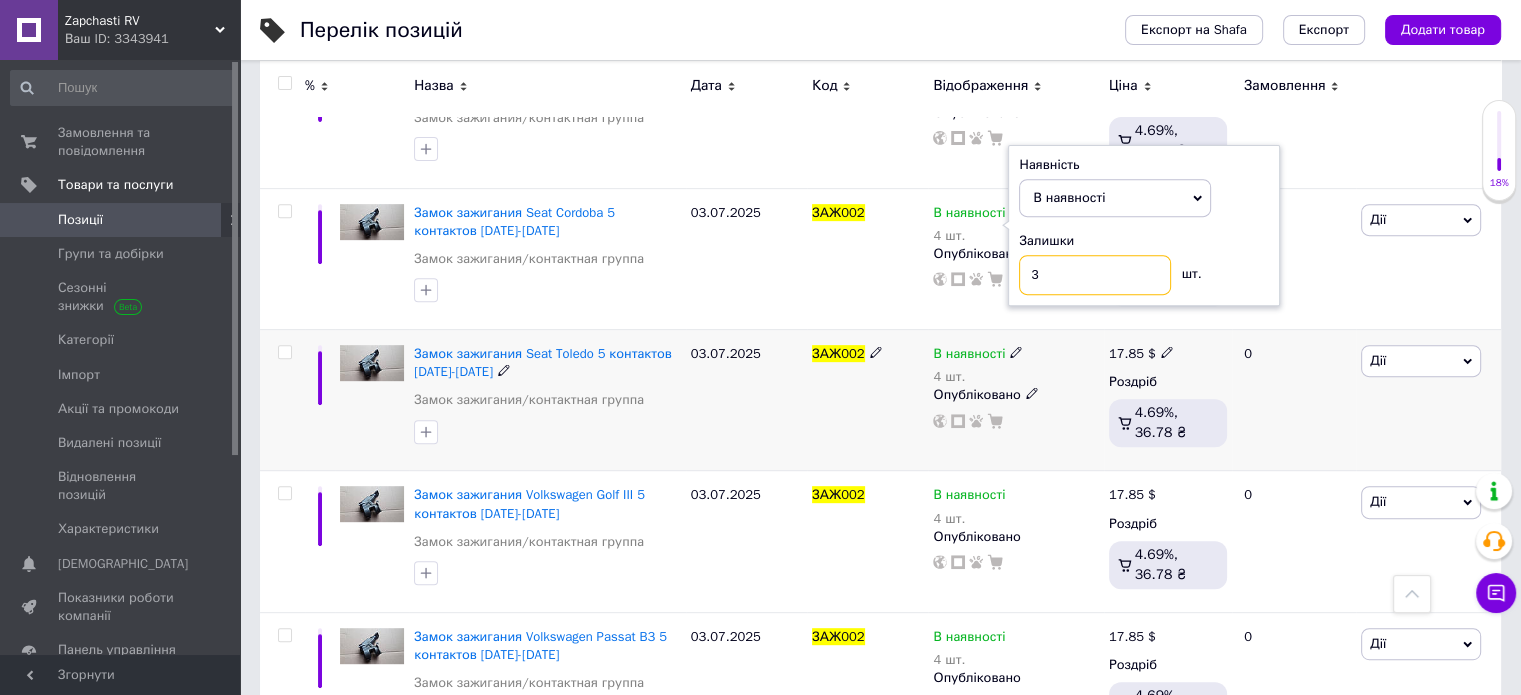scroll, scrollTop: 800, scrollLeft: 0, axis: vertical 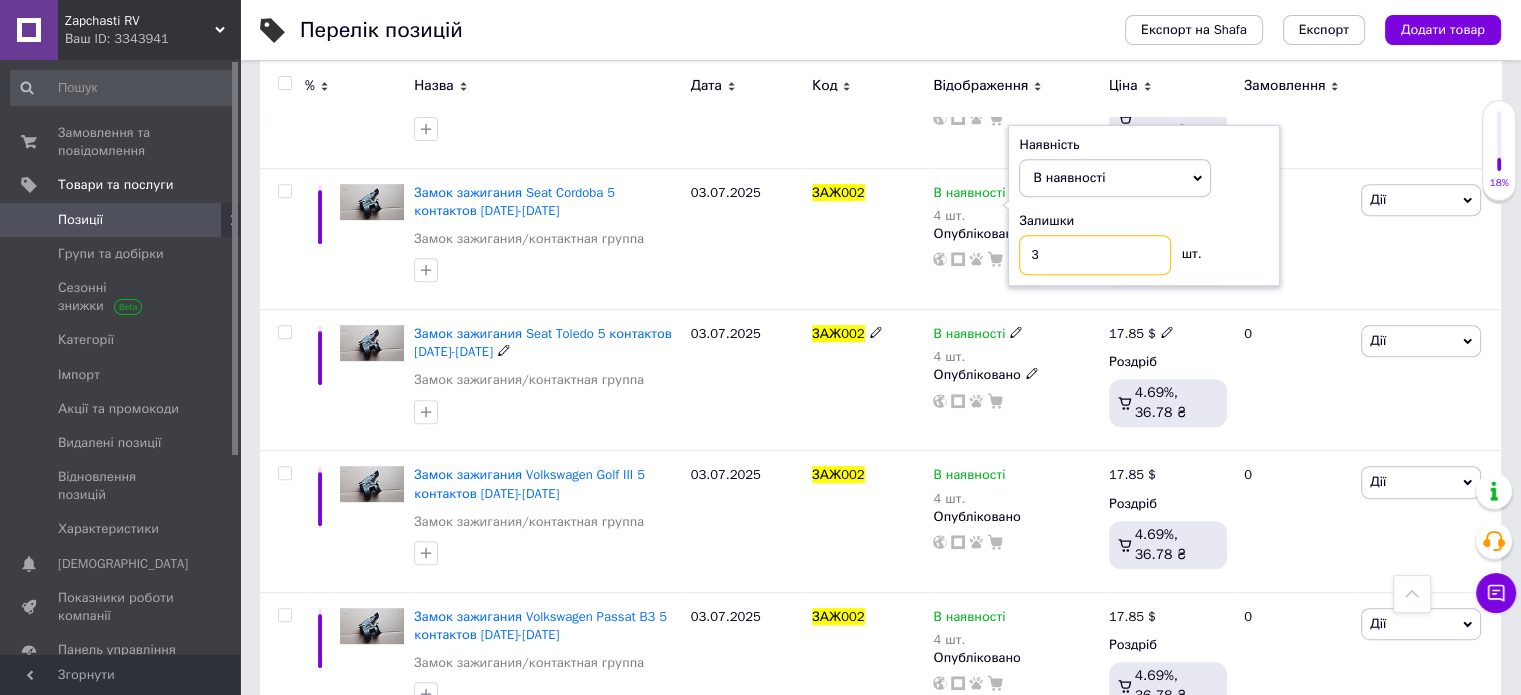 type on "3" 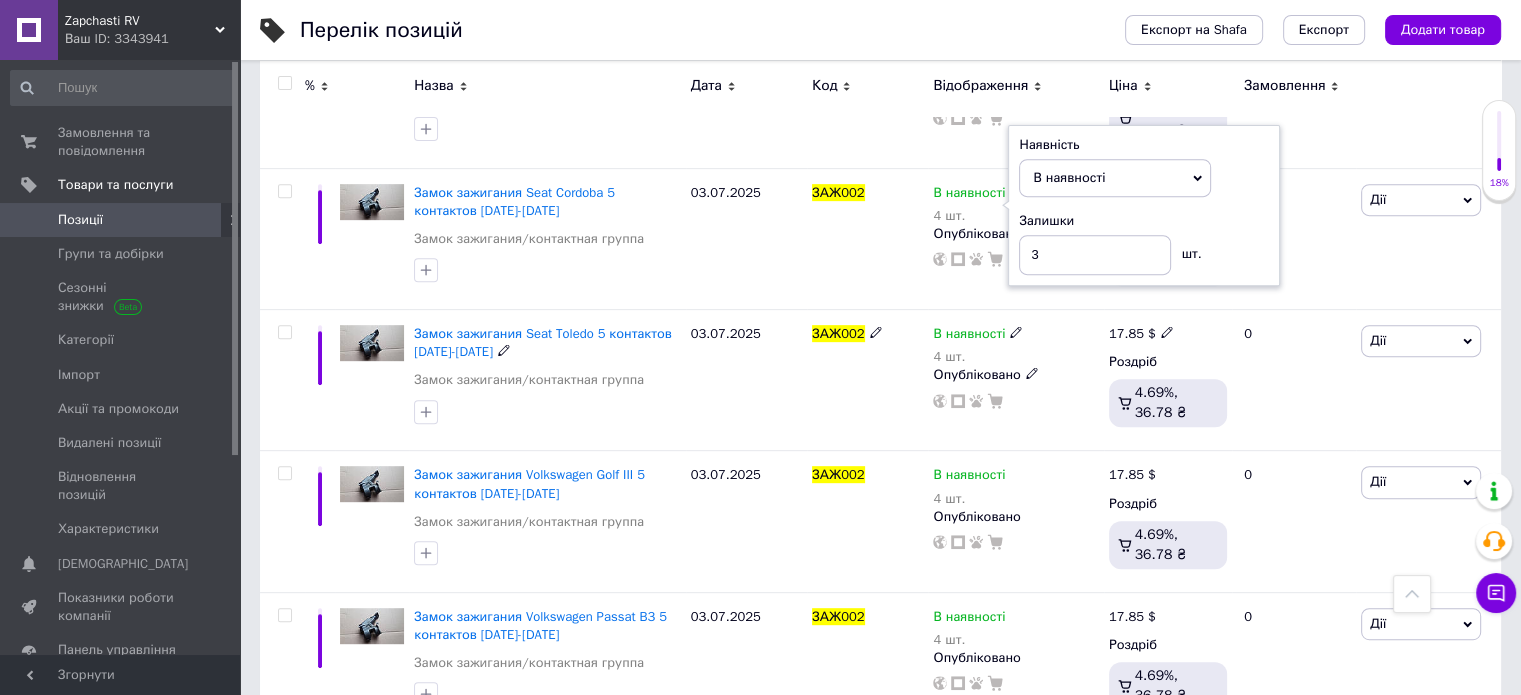 click on "4 шт." at bounding box center (978, 357) 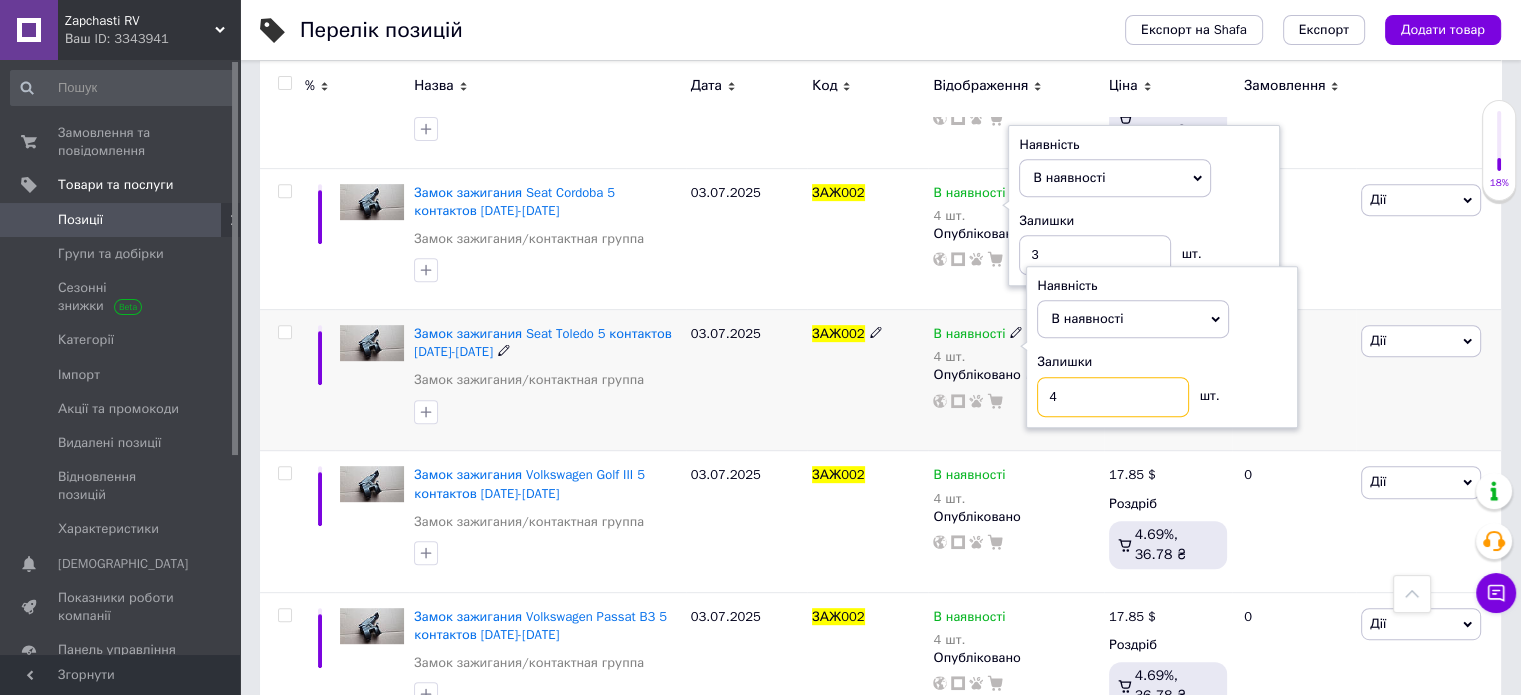 click on "4" at bounding box center [1113, 397] 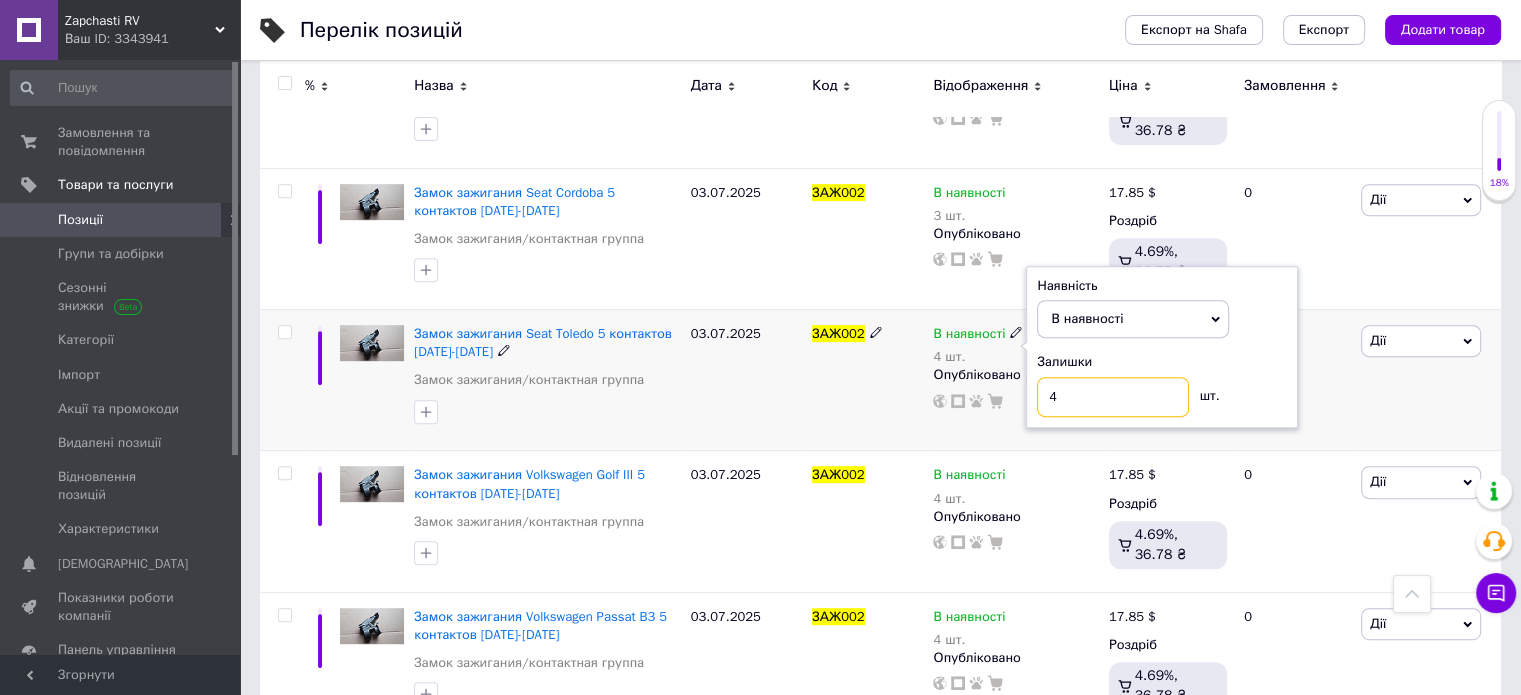 click on "4" at bounding box center [1113, 397] 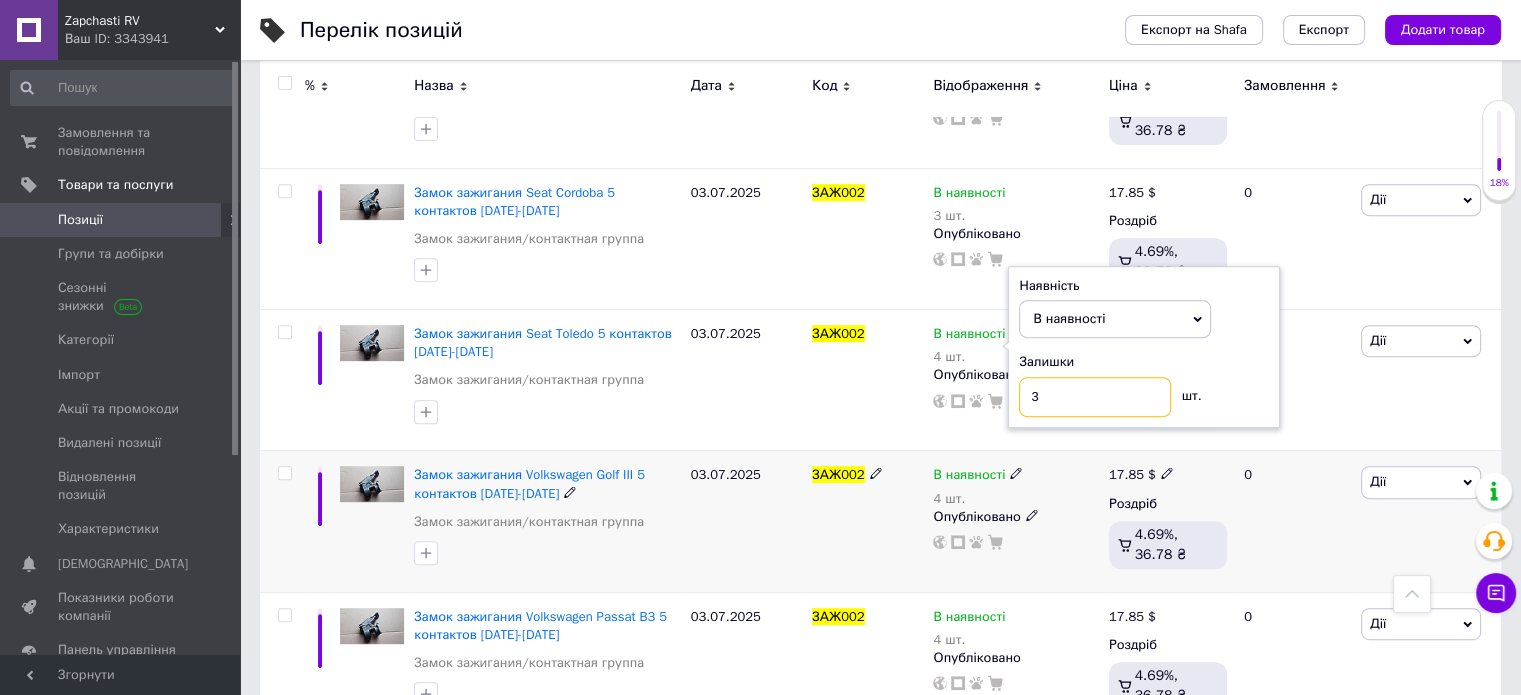 type on "3" 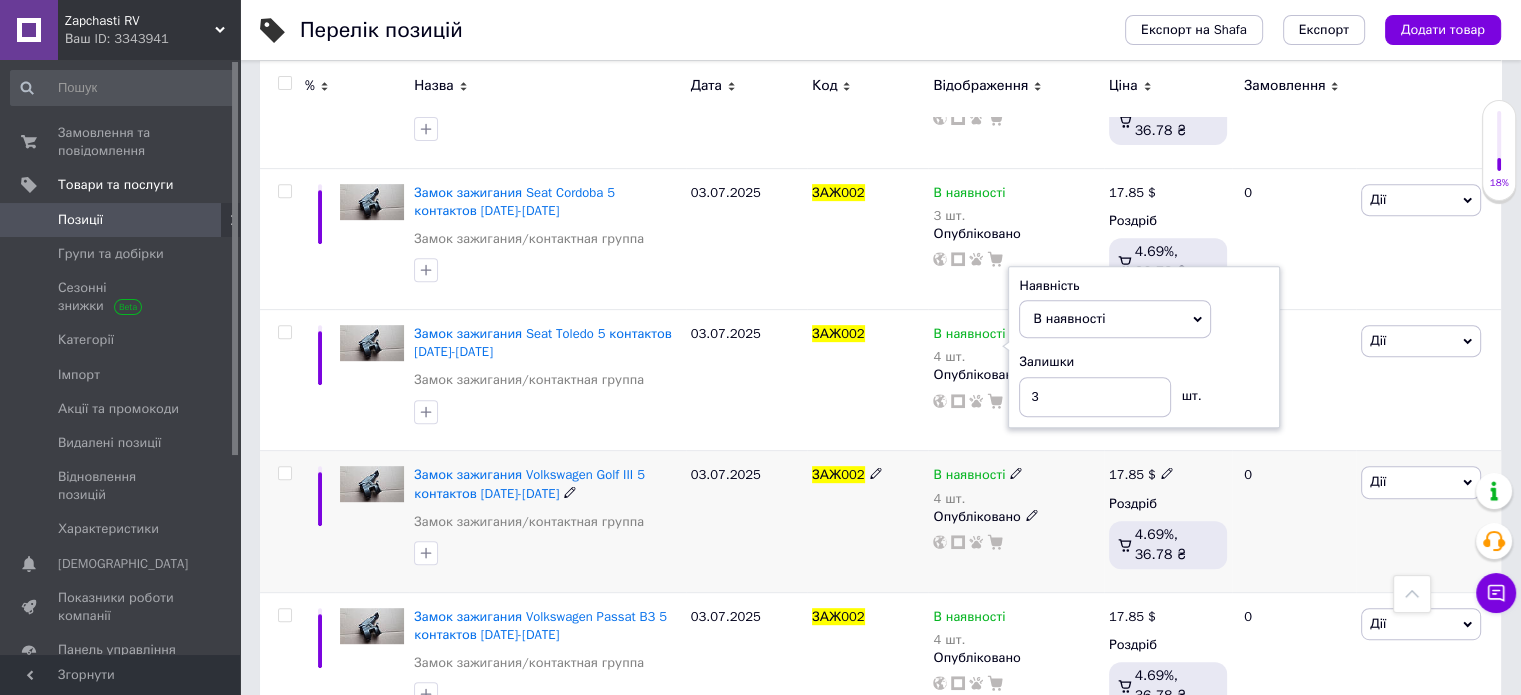 click on "4 шт." at bounding box center (978, 499) 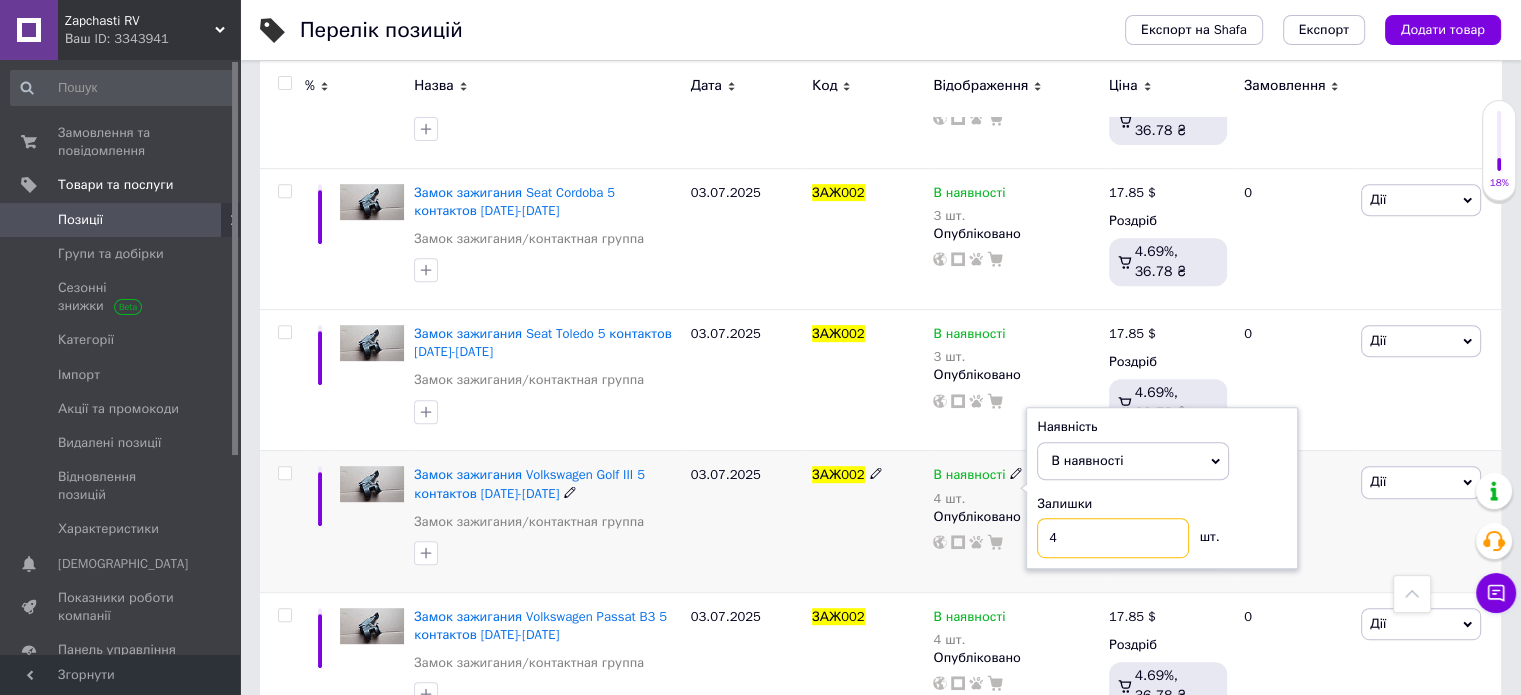 click on "4" at bounding box center [1113, 538] 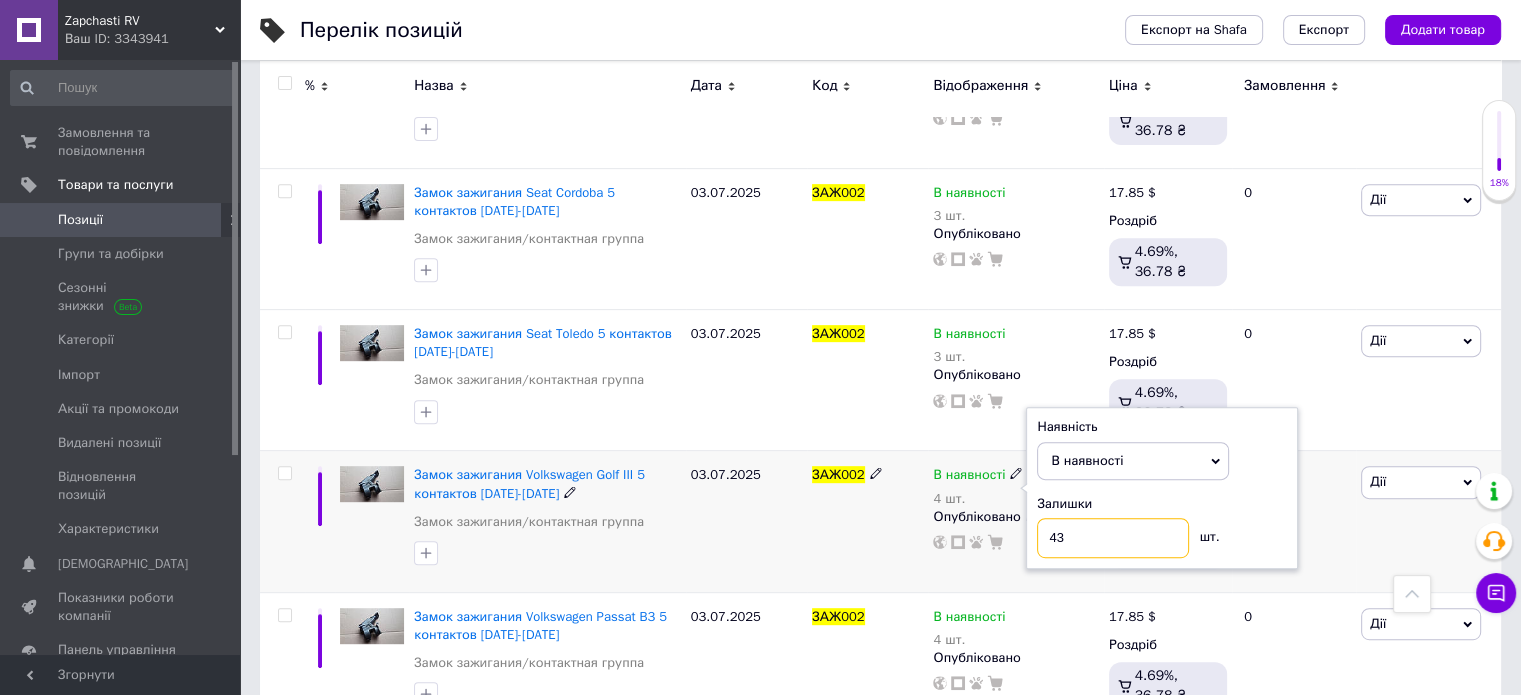 click on "43" at bounding box center (1113, 538) 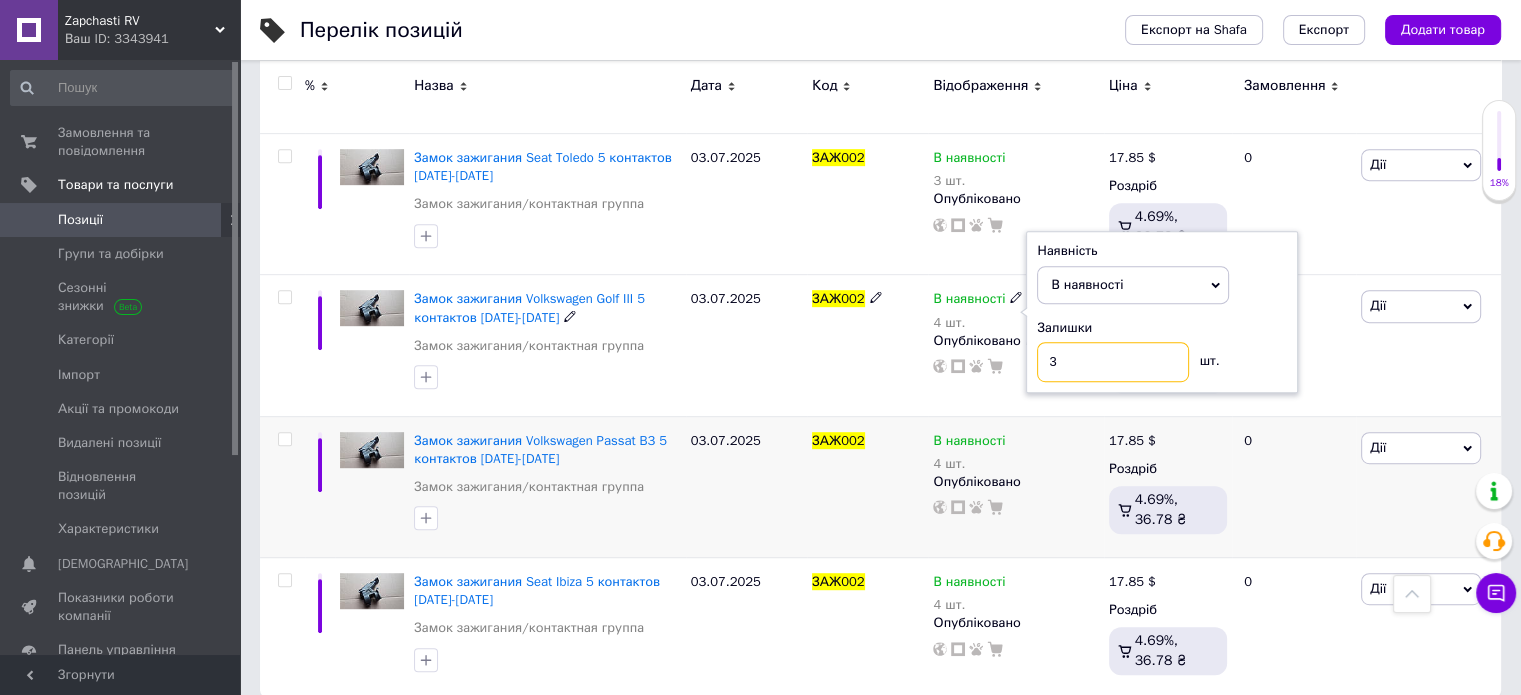 scroll, scrollTop: 996, scrollLeft: 0, axis: vertical 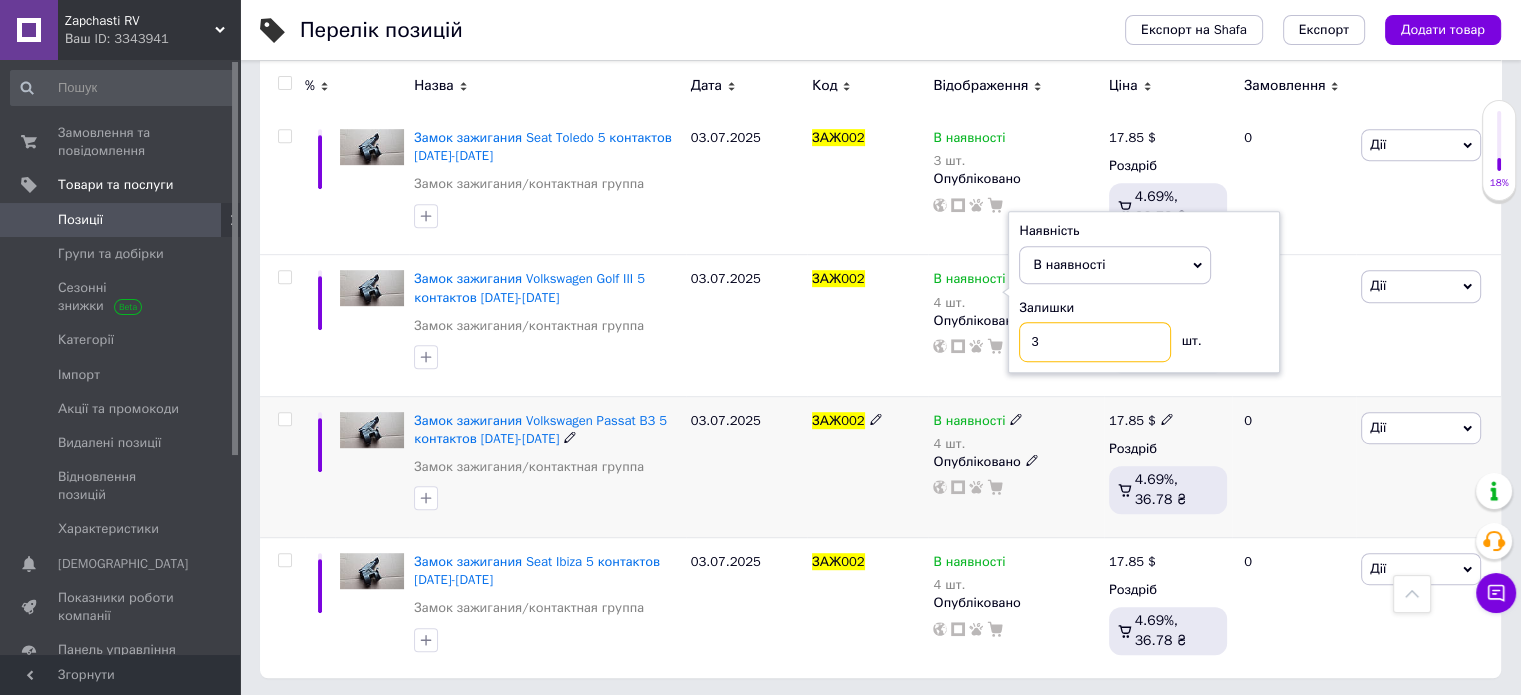 type on "3" 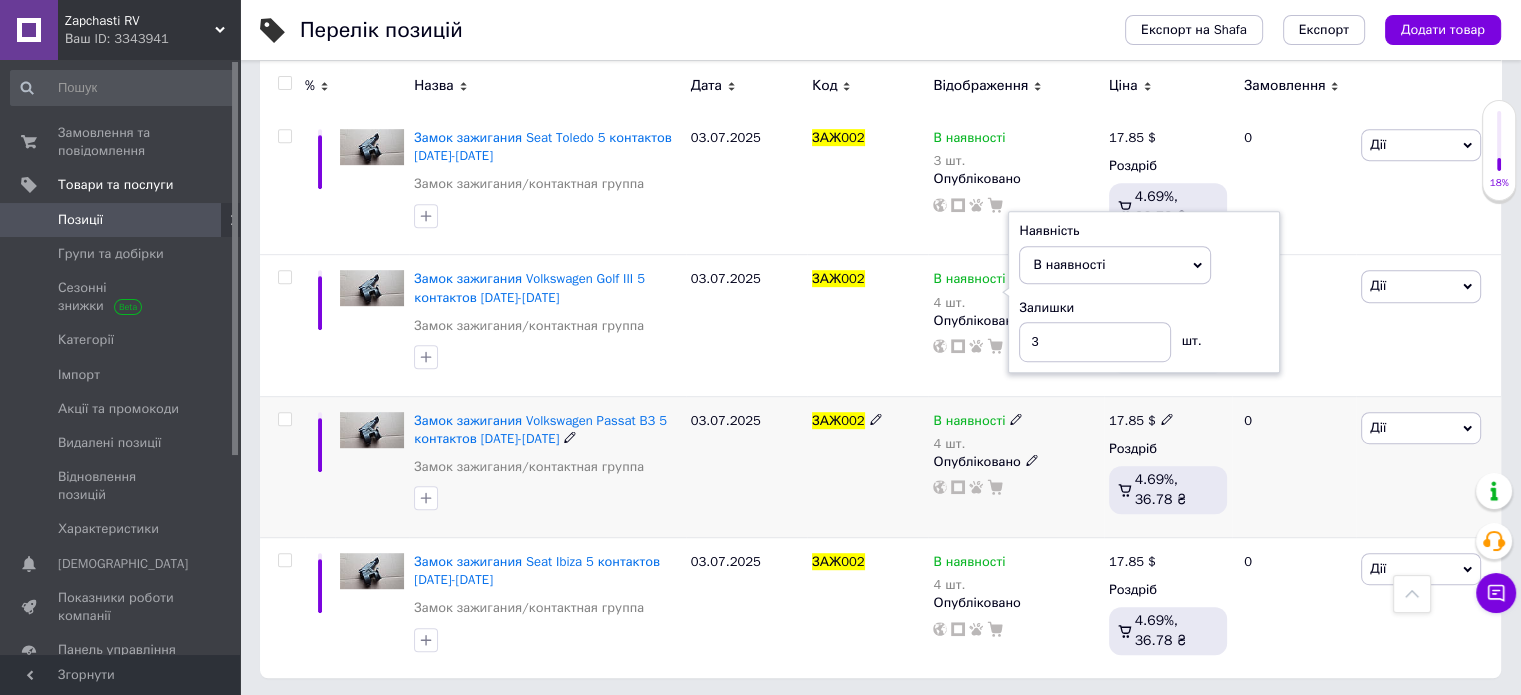 click on "4 шт." at bounding box center (978, 444) 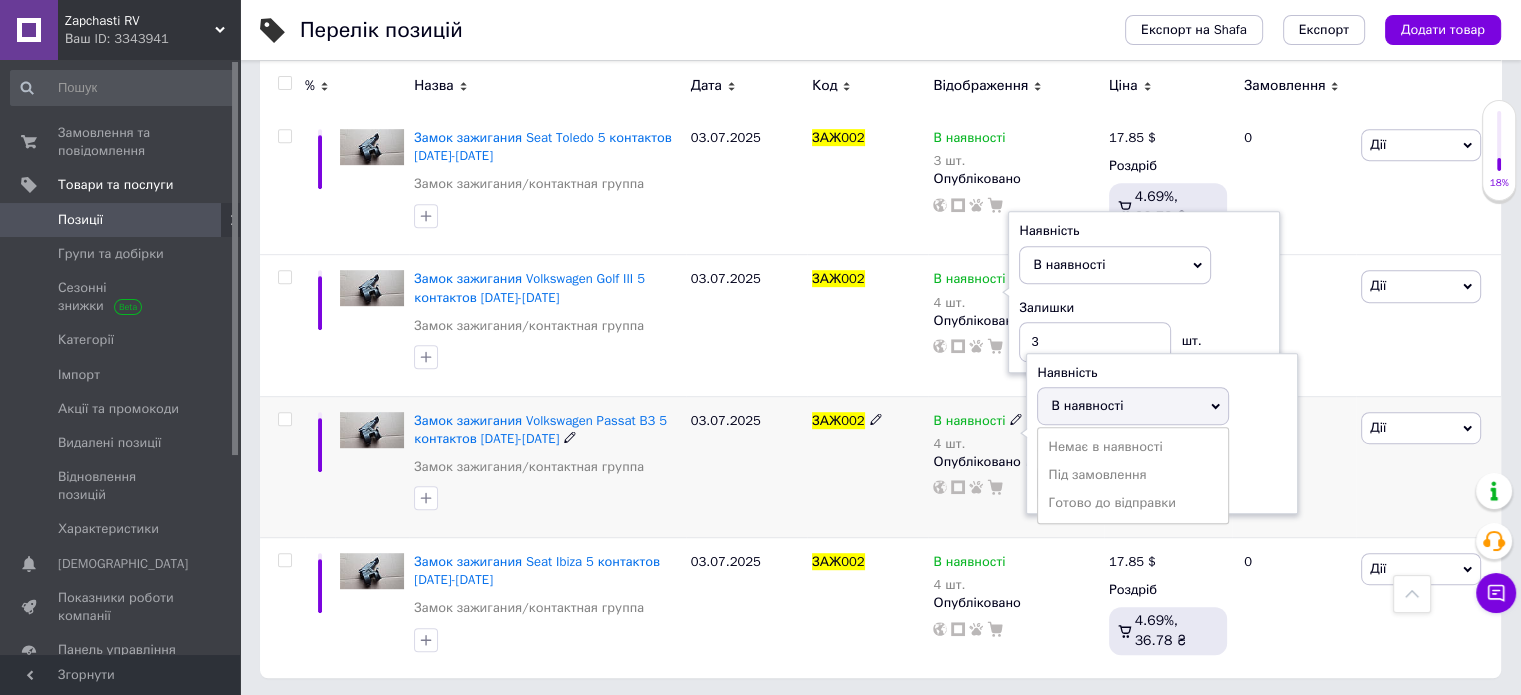 click on "4 шт." at bounding box center [978, 444] 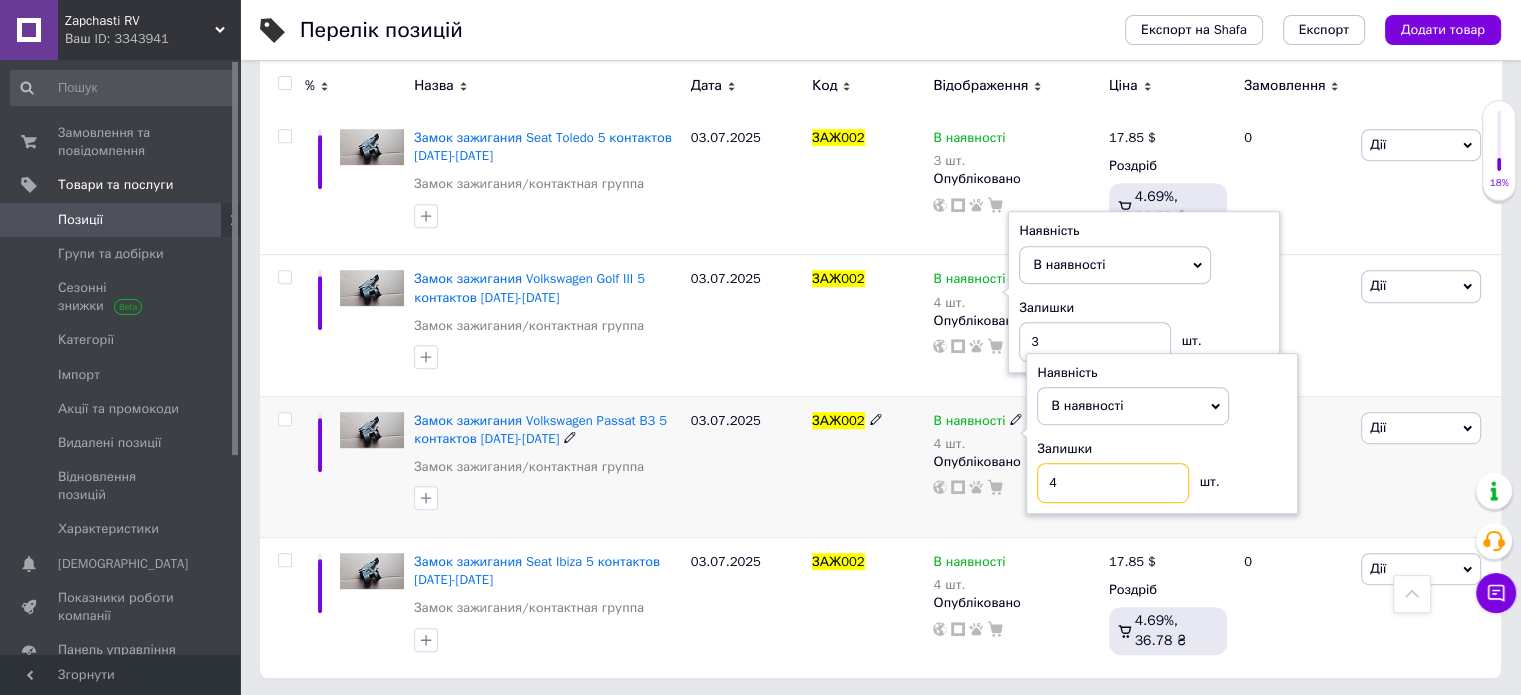 click on "4" at bounding box center (1113, 483) 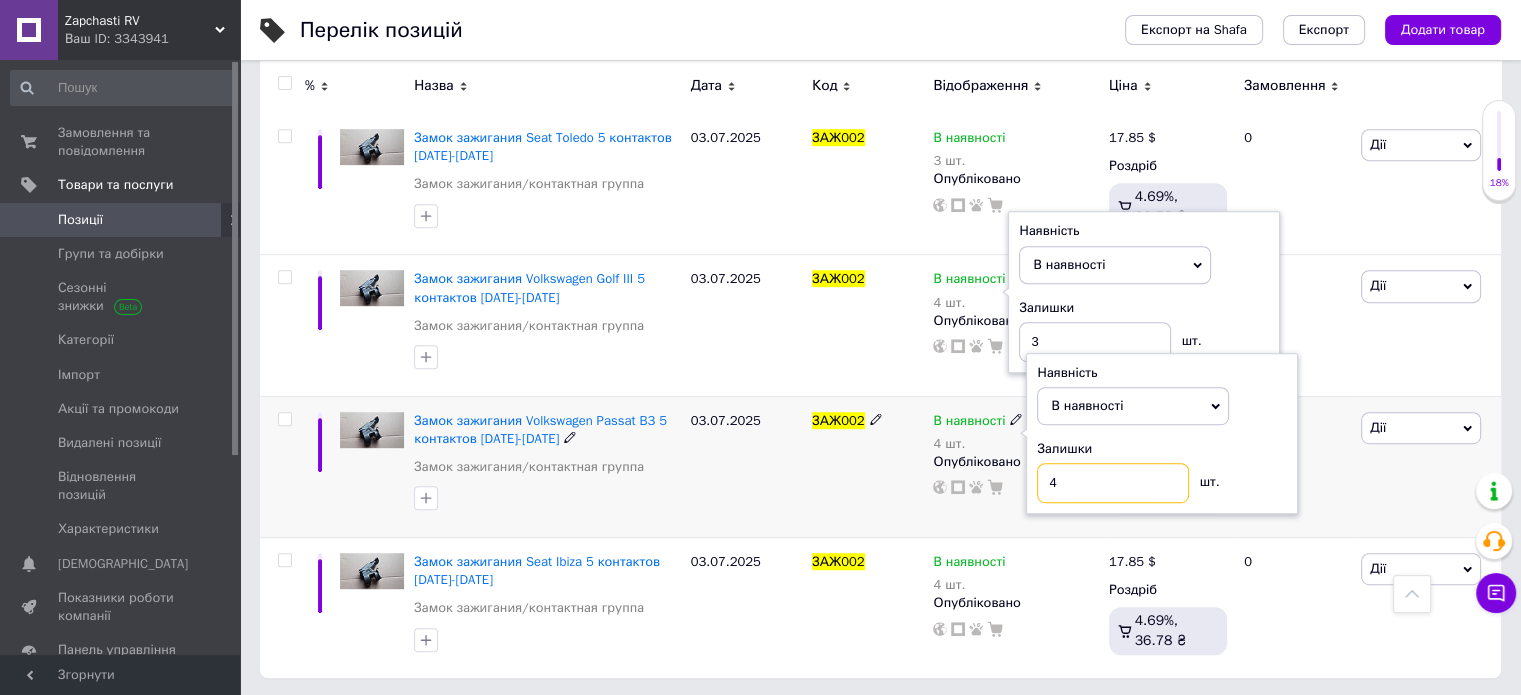 click on "4" at bounding box center (1113, 483) 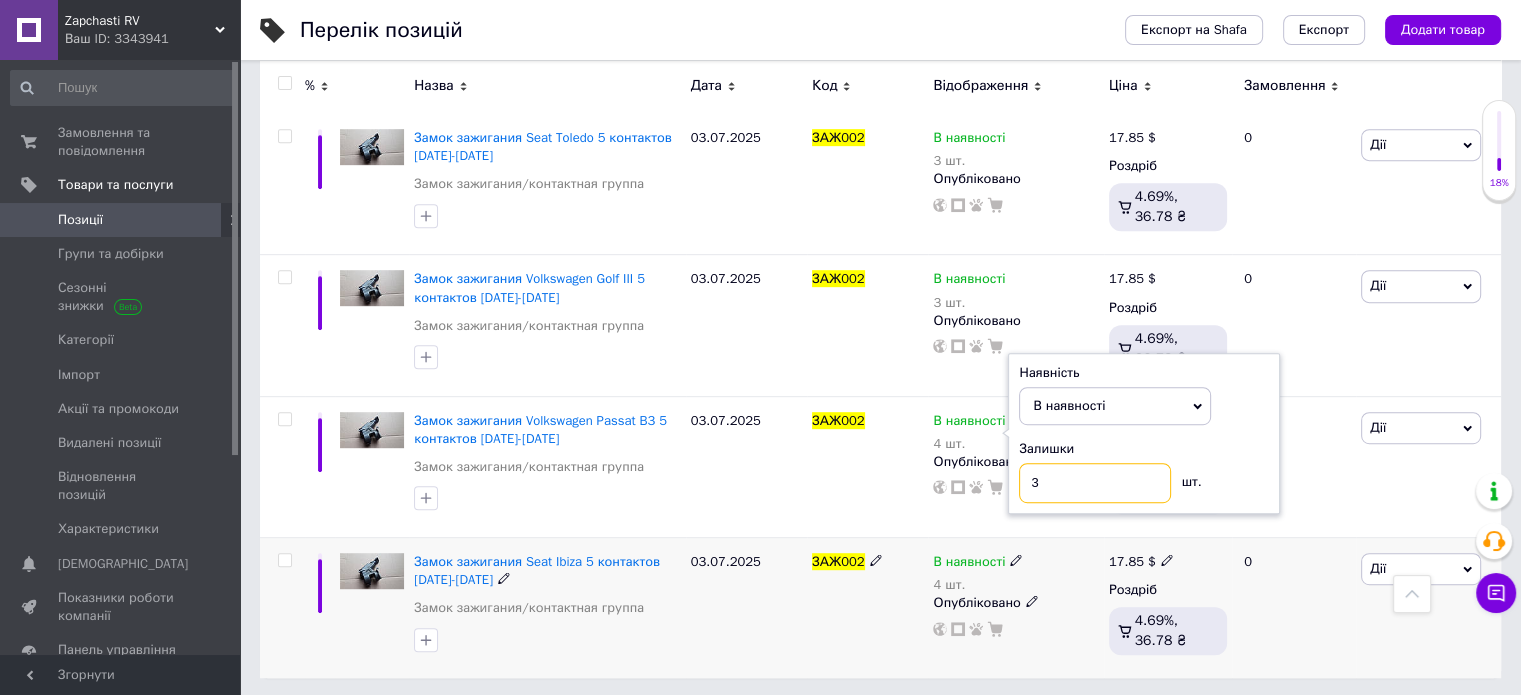 type on "3" 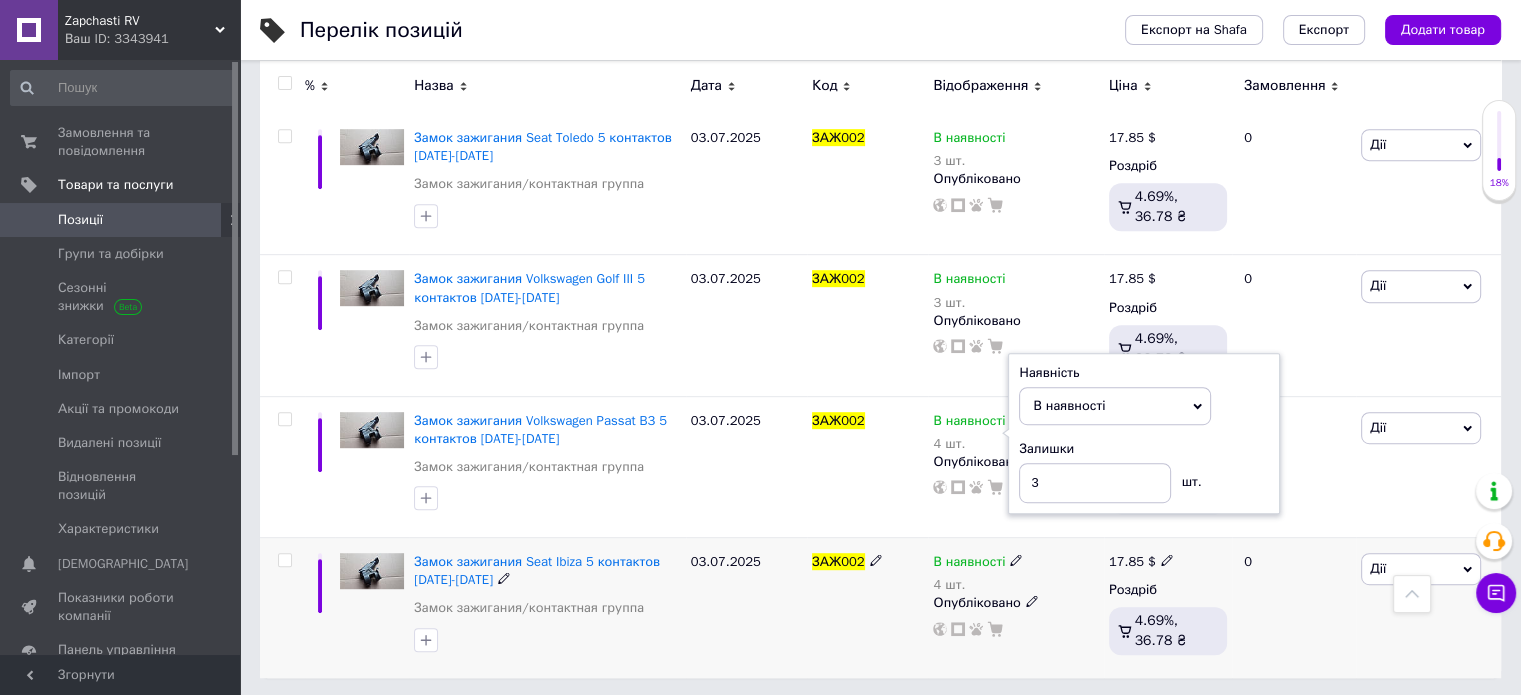 click on "4 шт." at bounding box center (978, 585) 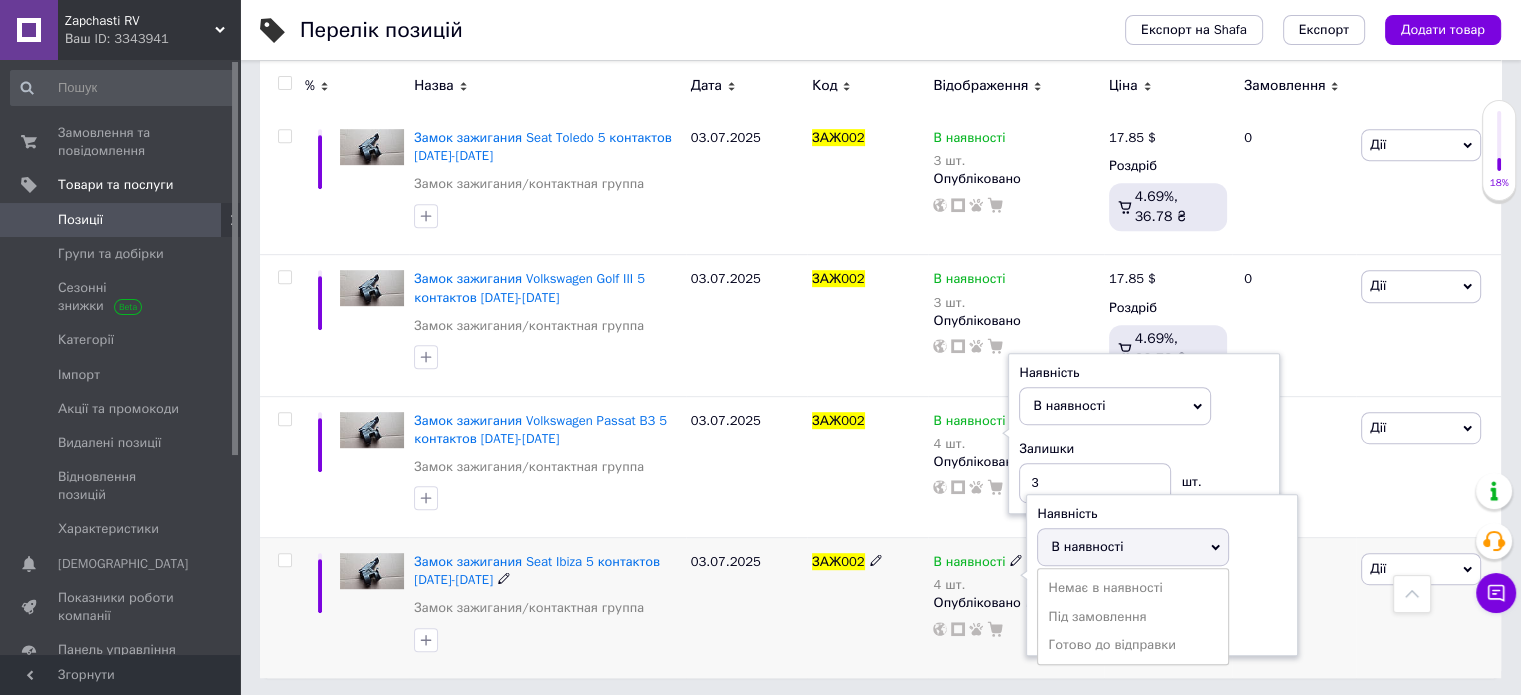 click on "4 шт." at bounding box center [978, 585] 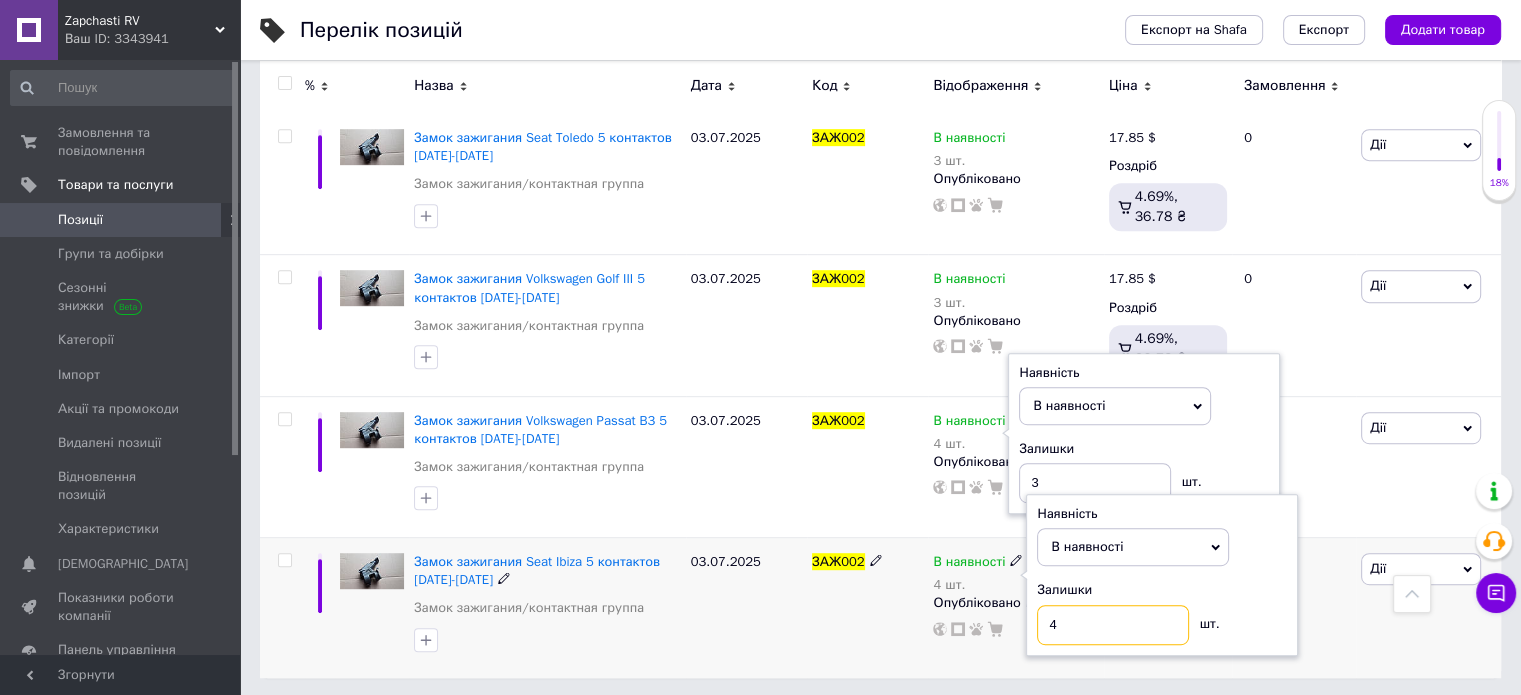 click on "4" at bounding box center [1113, 625] 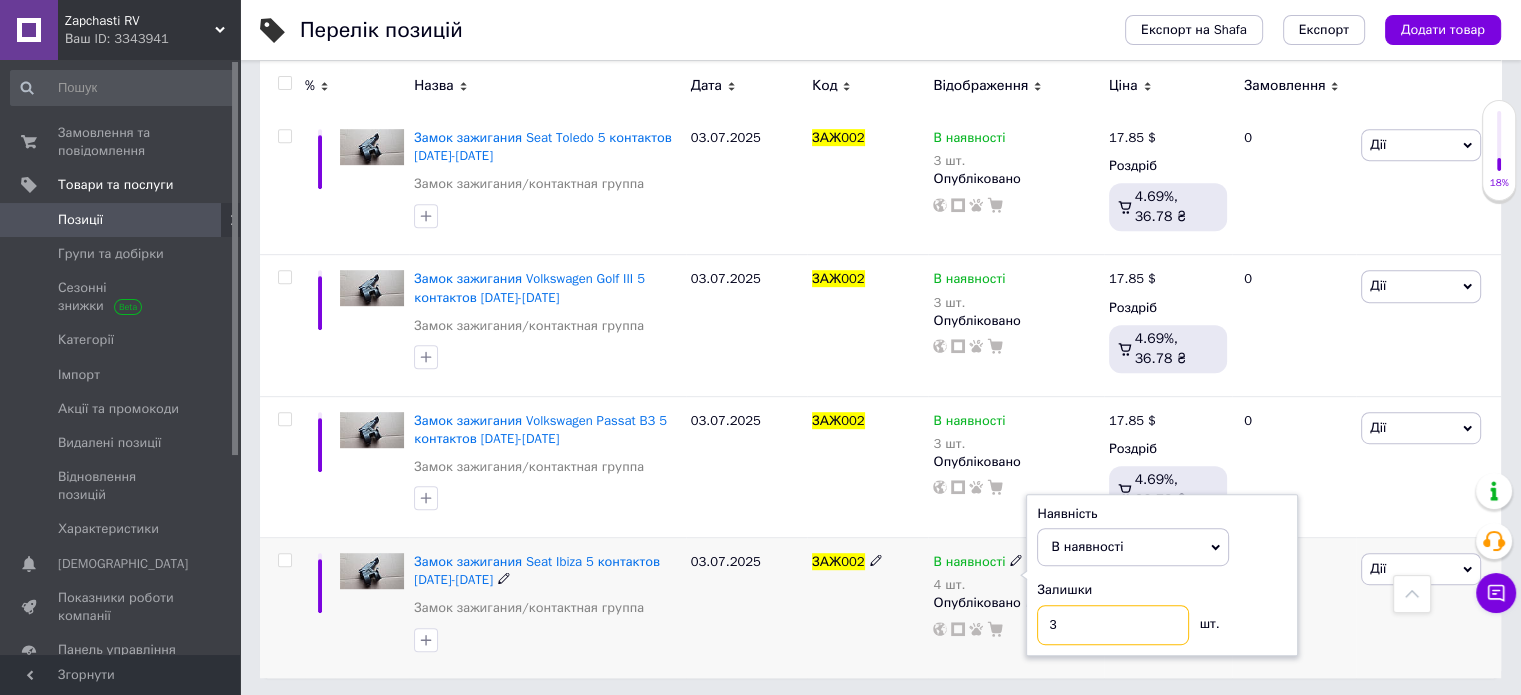 type on "3" 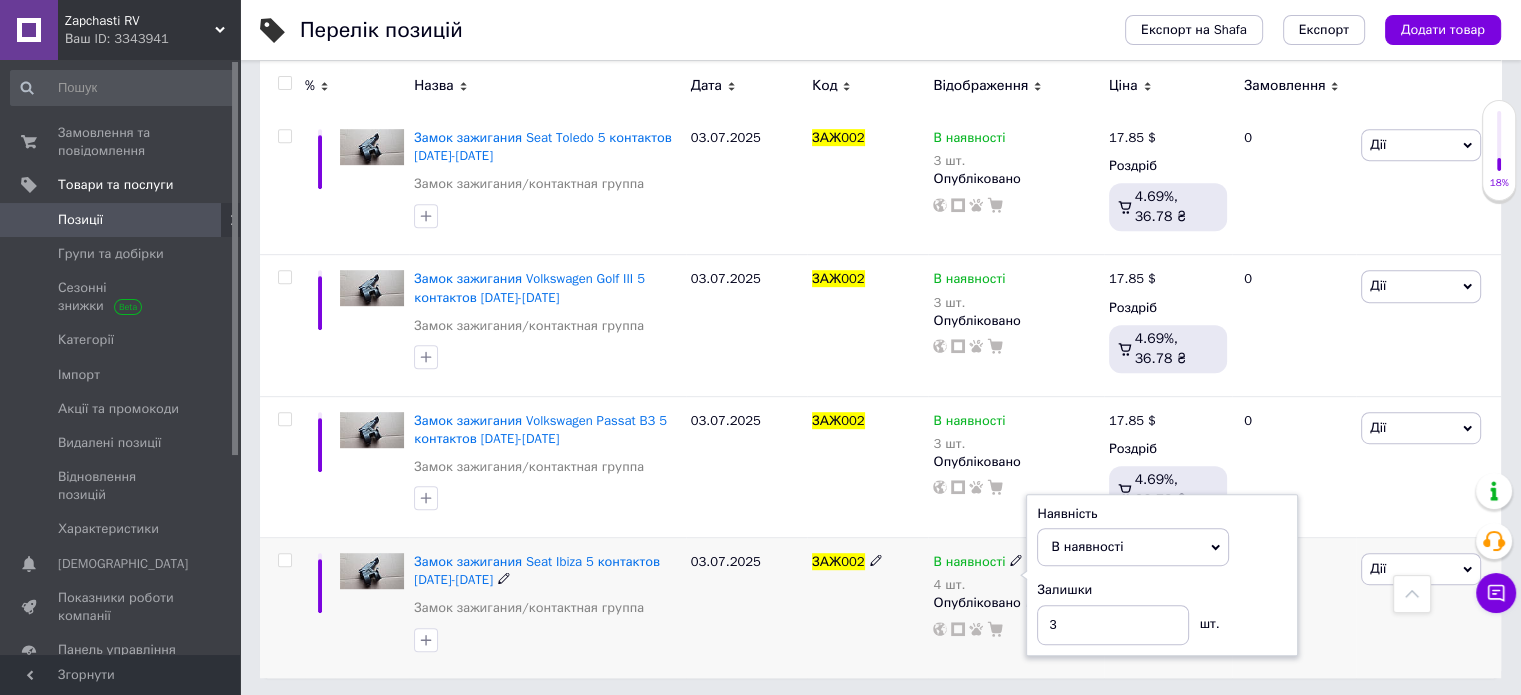 click on "ЗАЖ002" at bounding box center (867, 608) 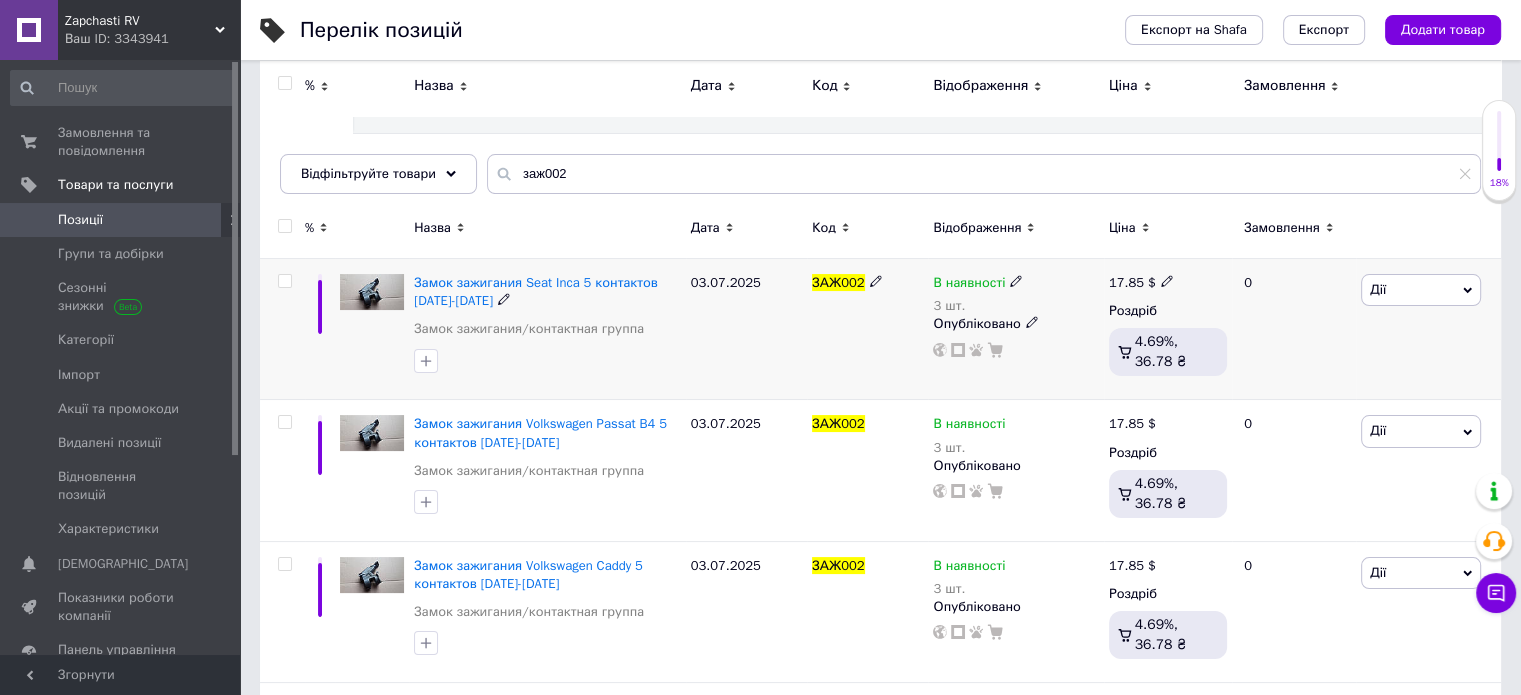 scroll, scrollTop: 0, scrollLeft: 0, axis: both 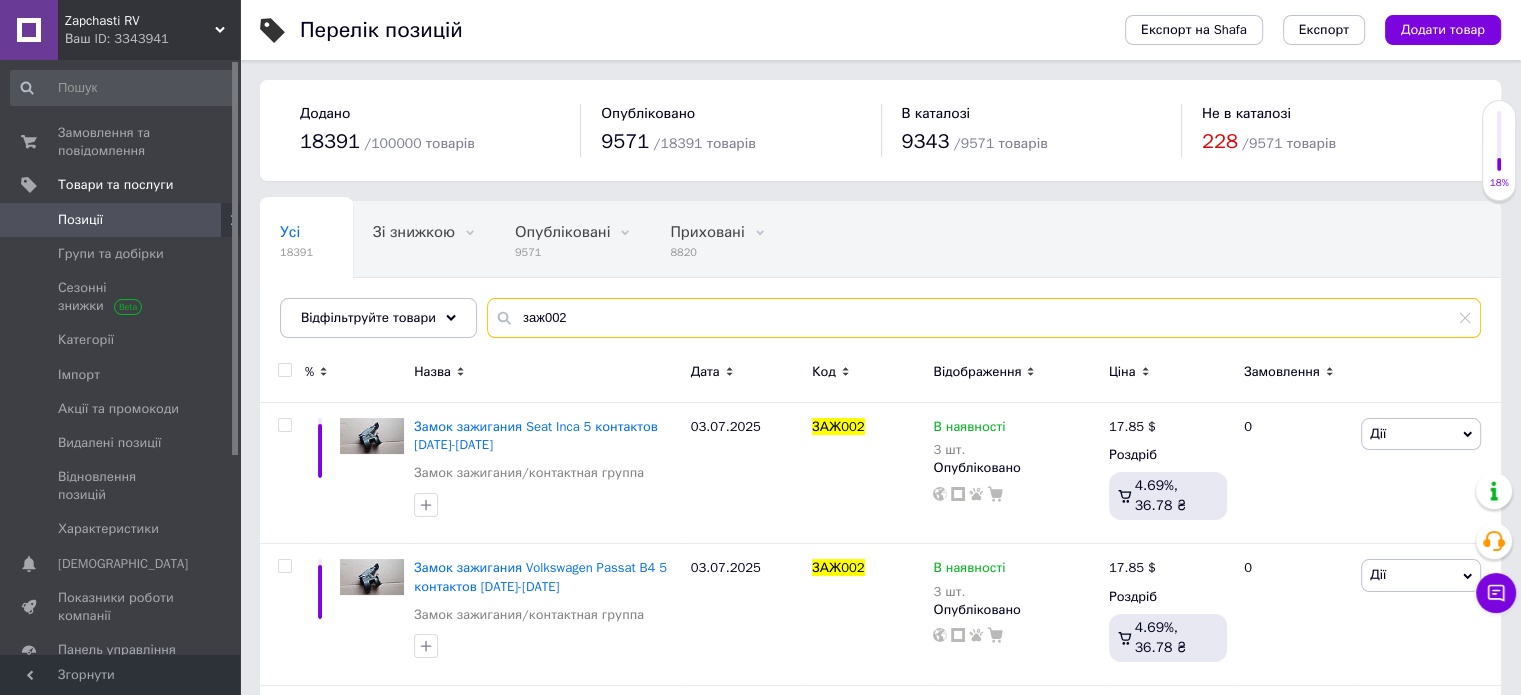 click on "заж002" at bounding box center (984, 318) 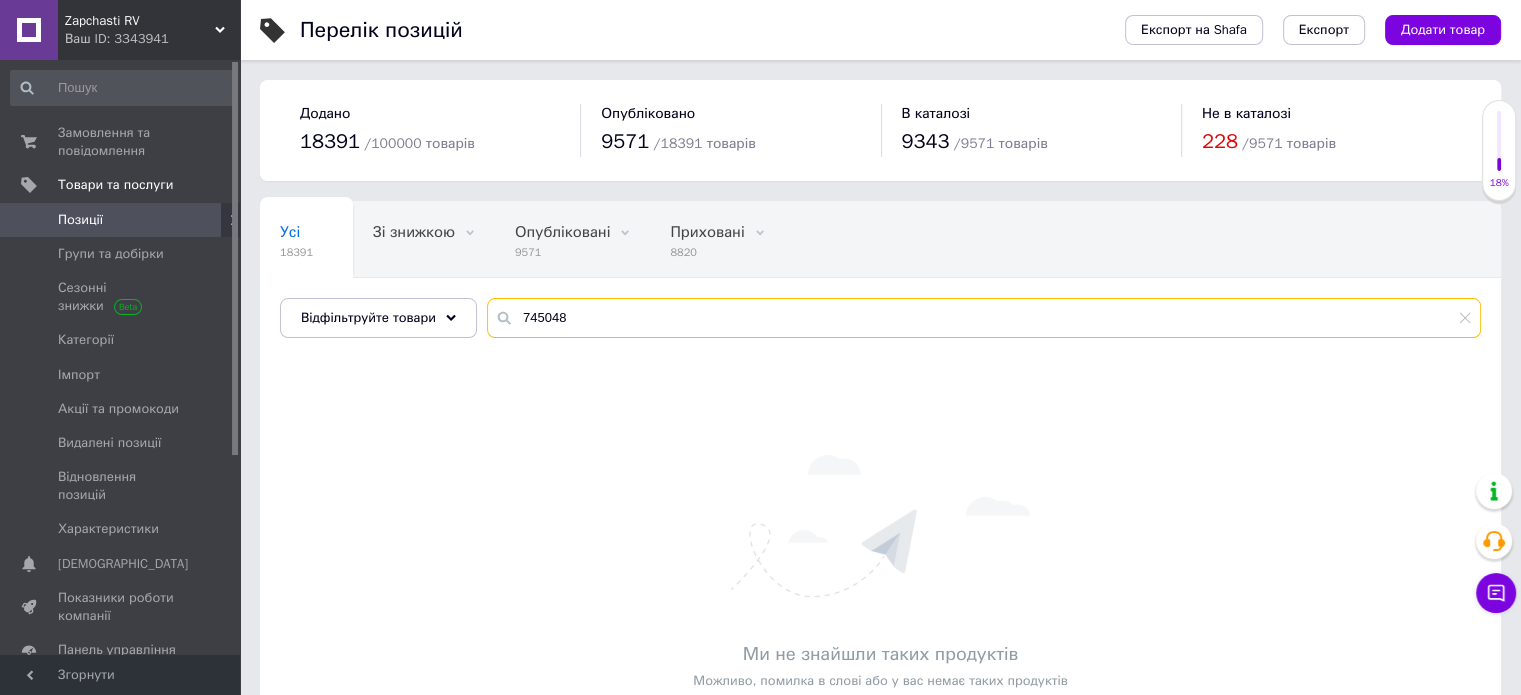 click on "745048" at bounding box center [984, 318] 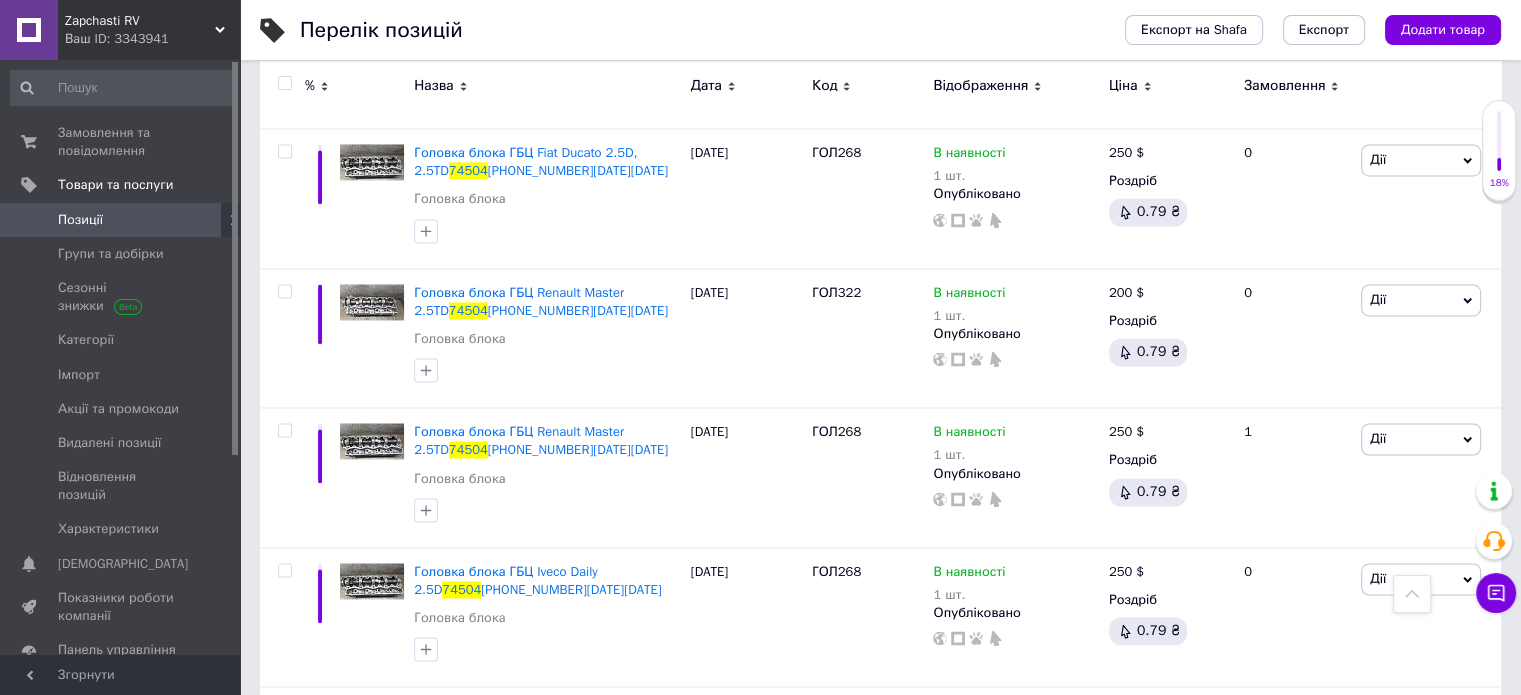 scroll, scrollTop: 3200, scrollLeft: 0, axis: vertical 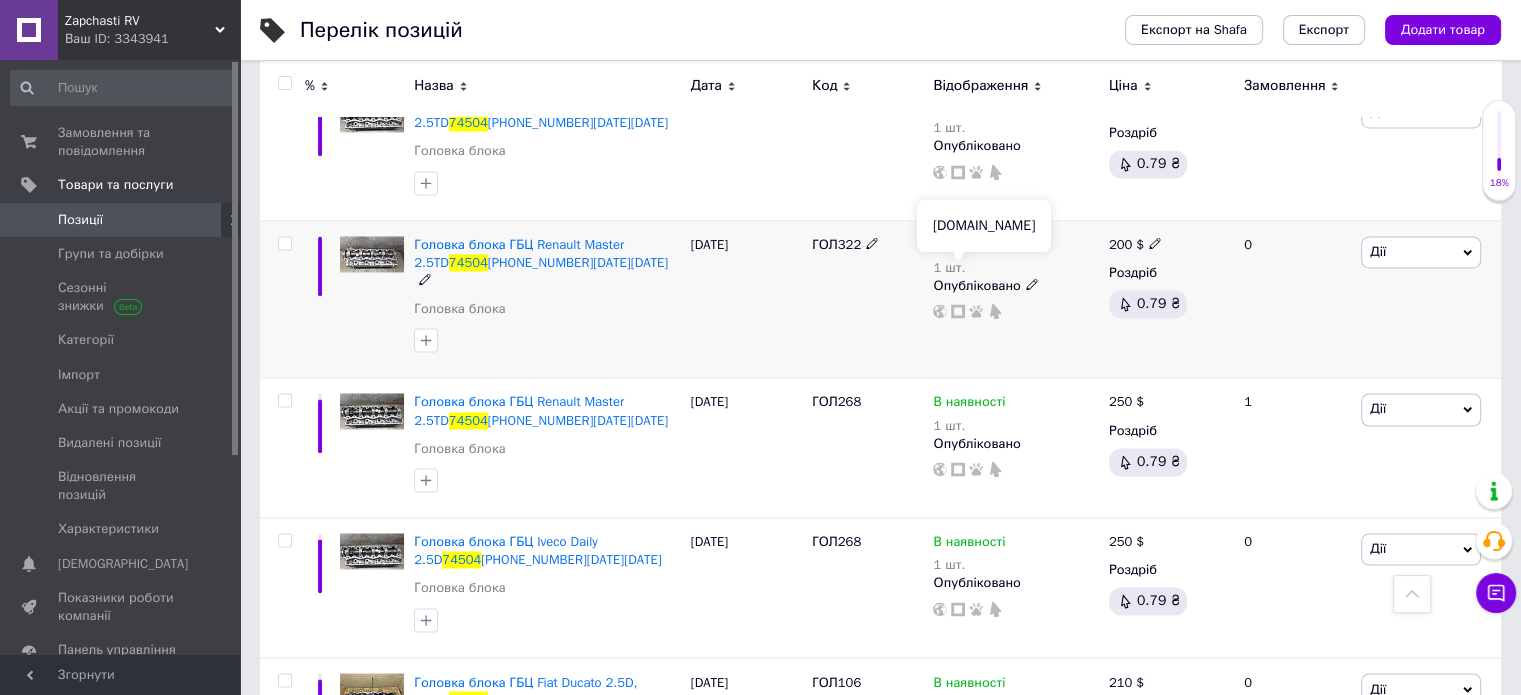 click 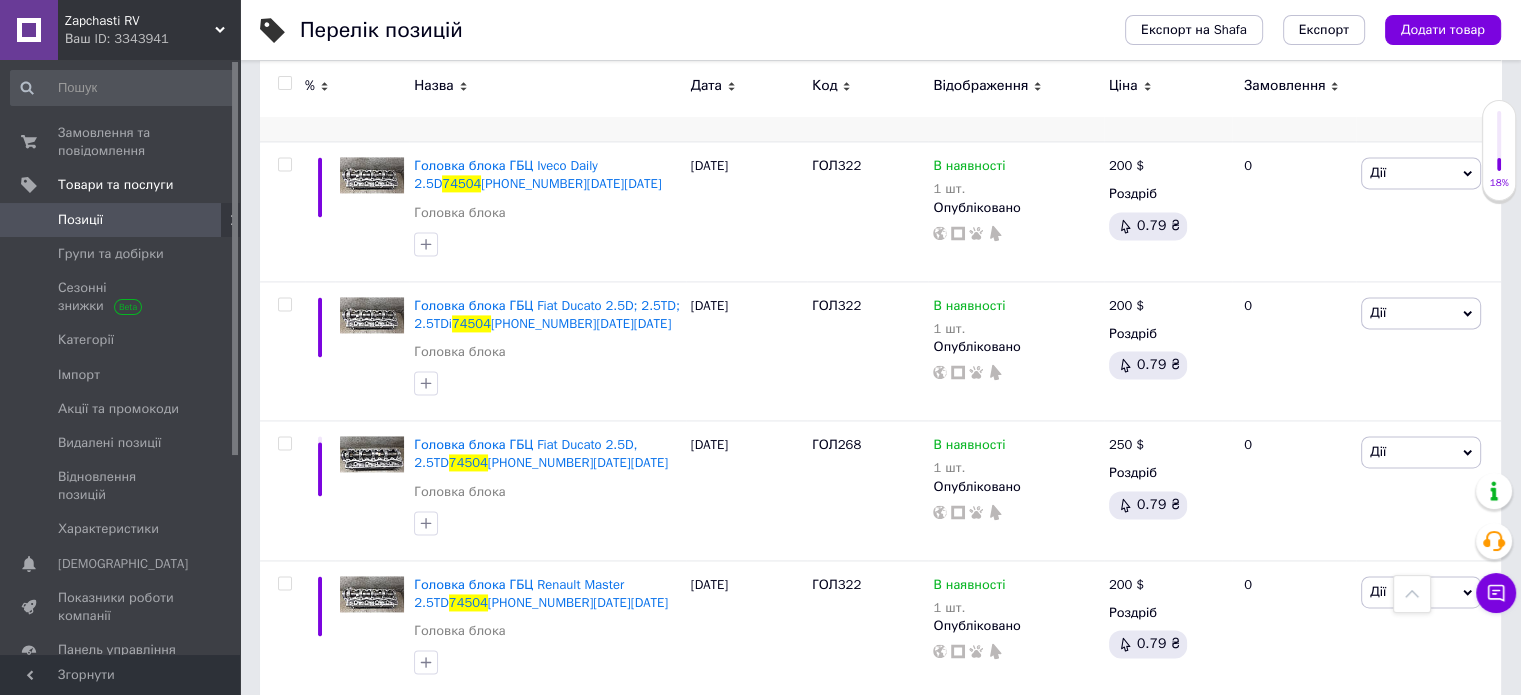 scroll, scrollTop: 2886, scrollLeft: 0, axis: vertical 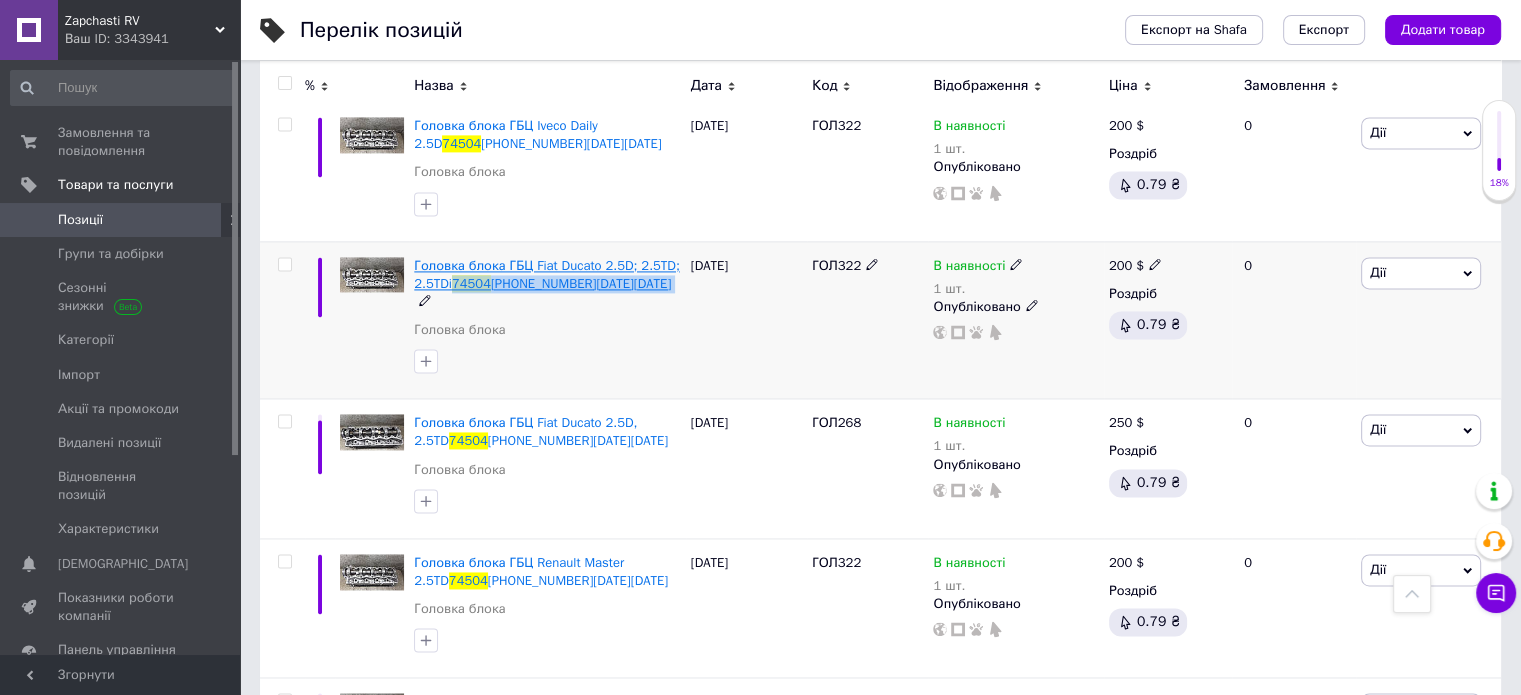 drag, startPoint x: 627, startPoint y: 251, endPoint x: 452, endPoint y: 237, distance: 175.55911 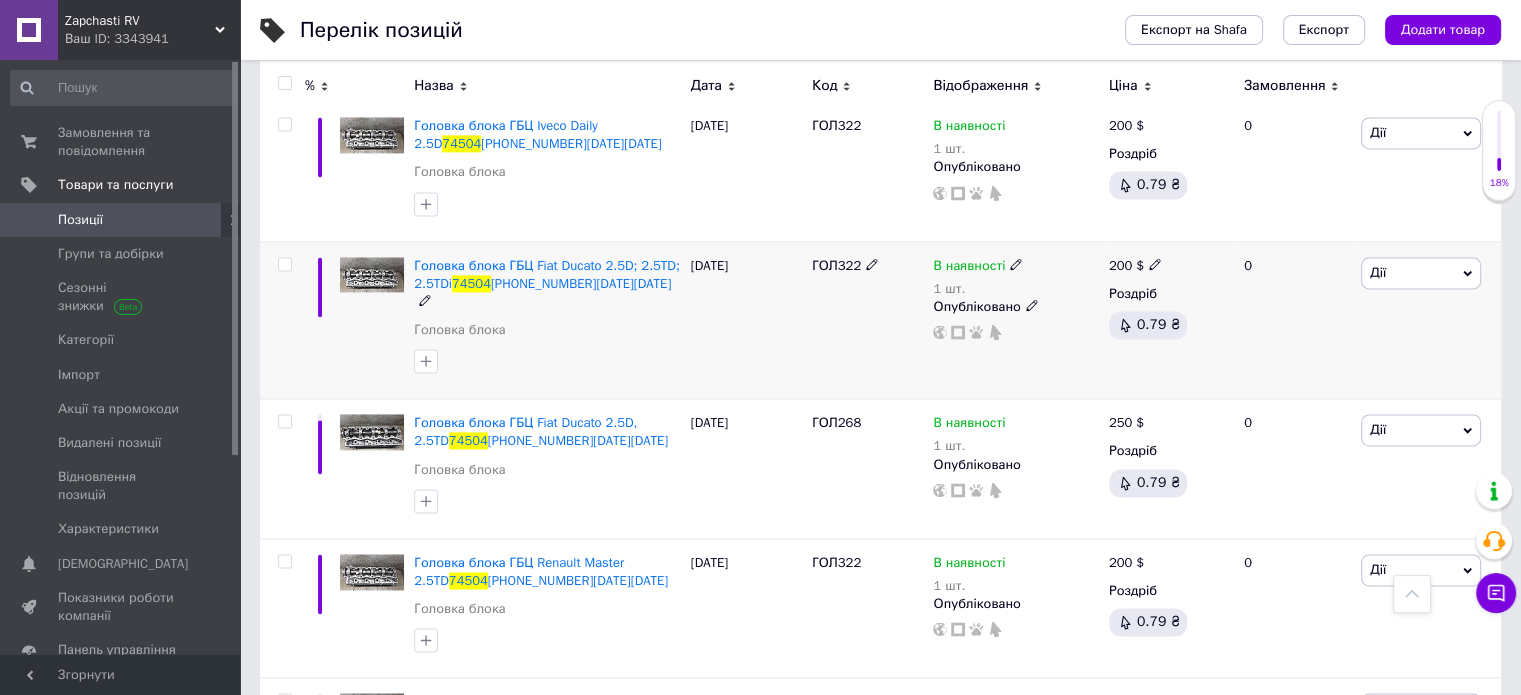 click on "27.06.2025" at bounding box center (746, 320) 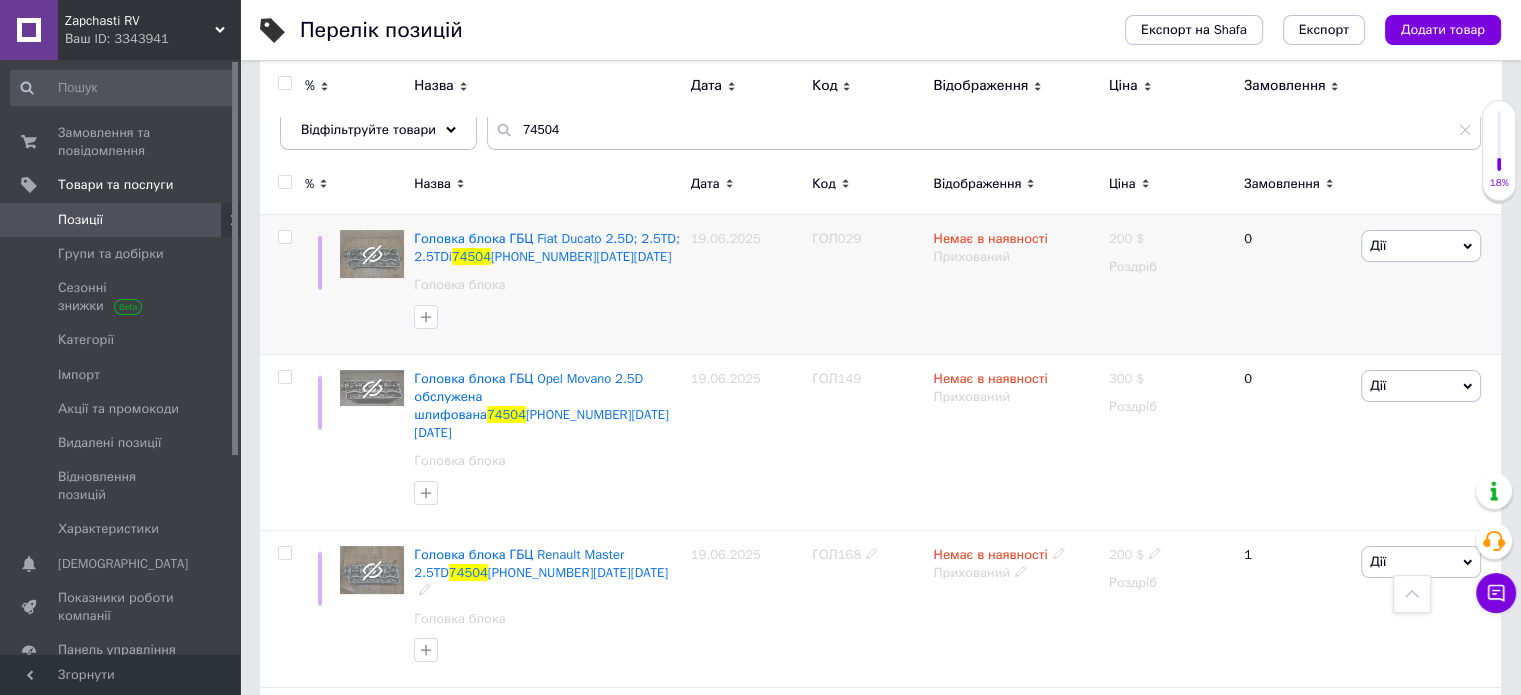 scroll, scrollTop: 186, scrollLeft: 0, axis: vertical 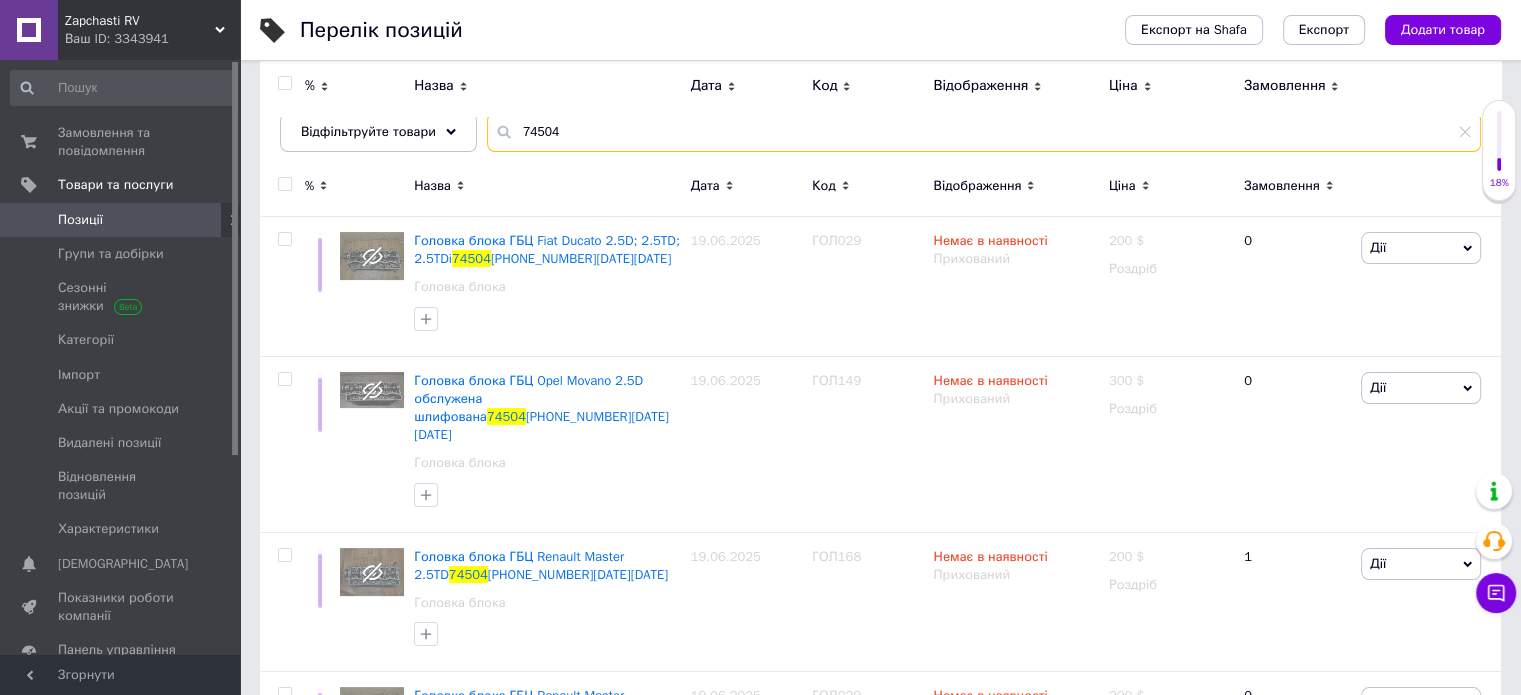 click on "74504" at bounding box center (984, 132) 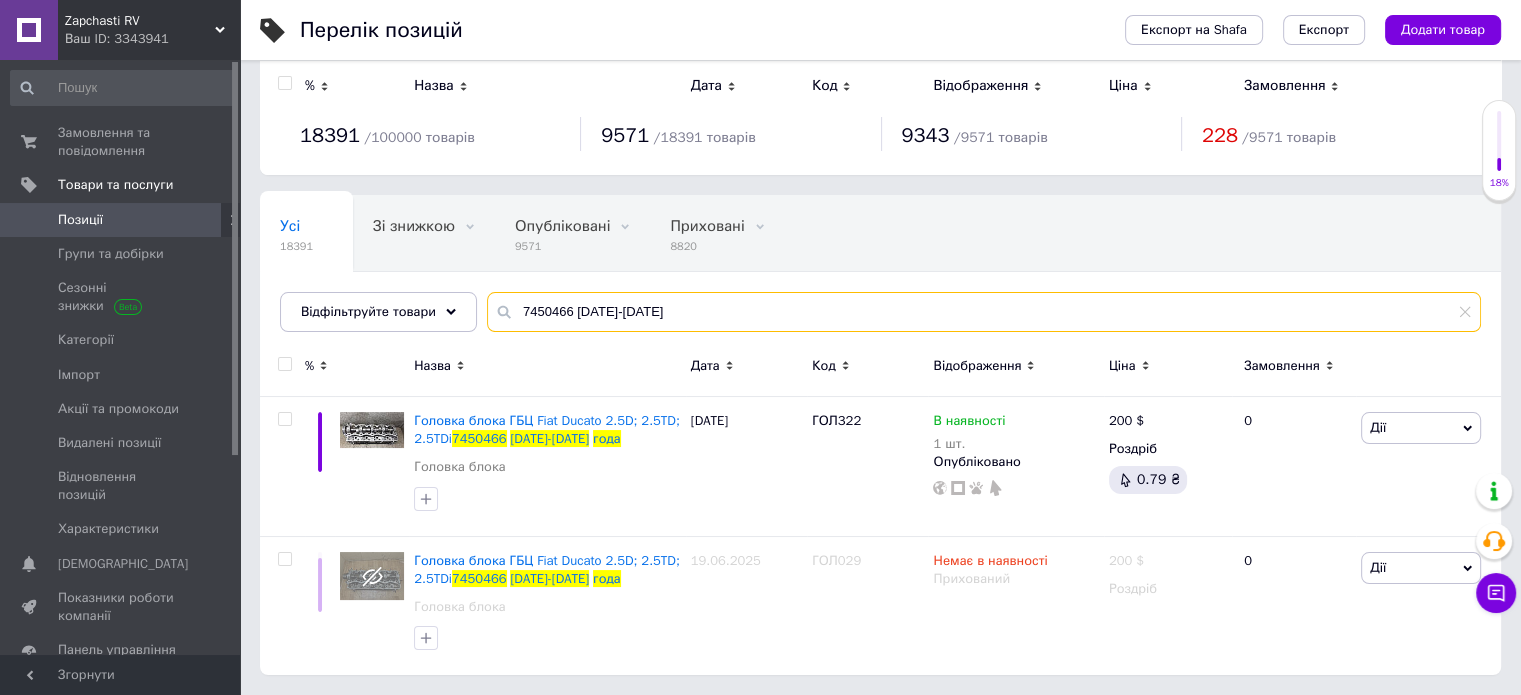 scroll, scrollTop: 4, scrollLeft: 0, axis: vertical 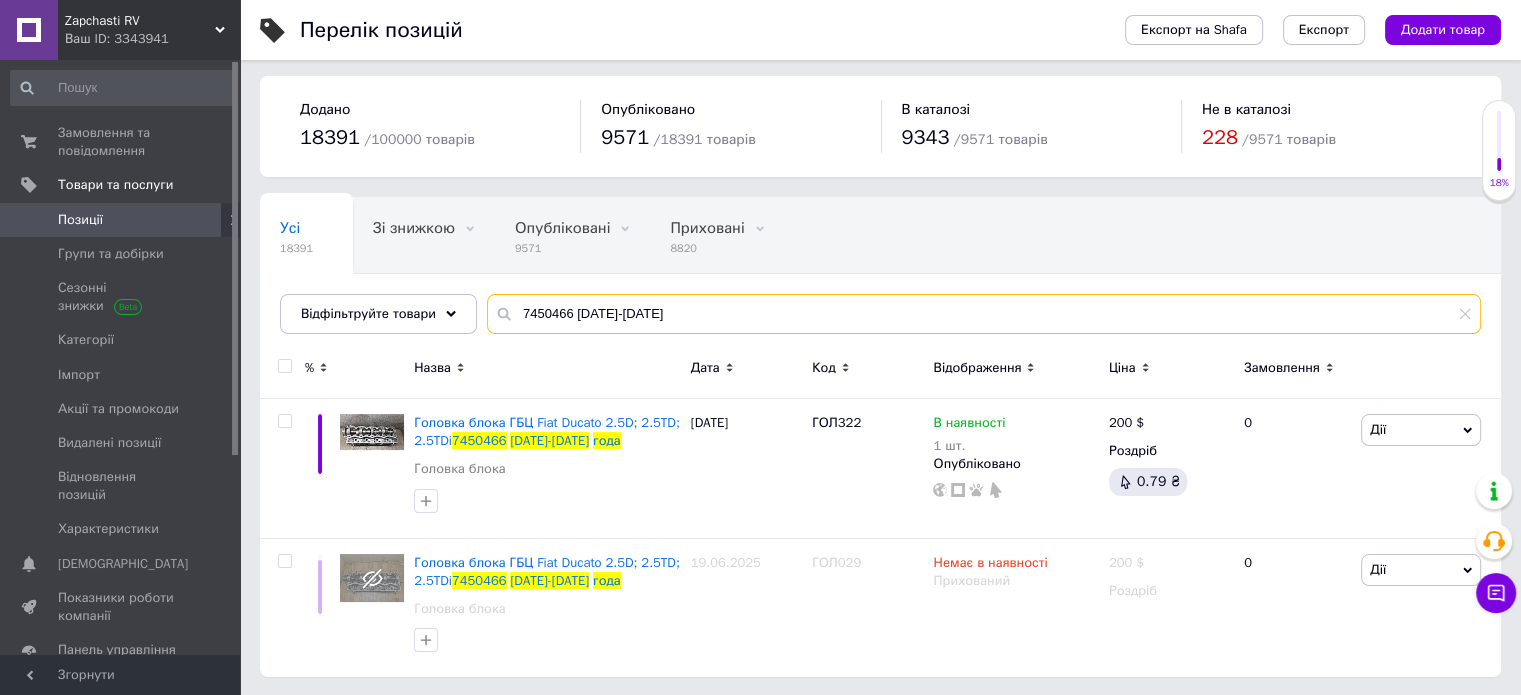 drag, startPoint x: 564, startPoint y: 305, endPoint x: 747, endPoint y: 303, distance: 183.01093 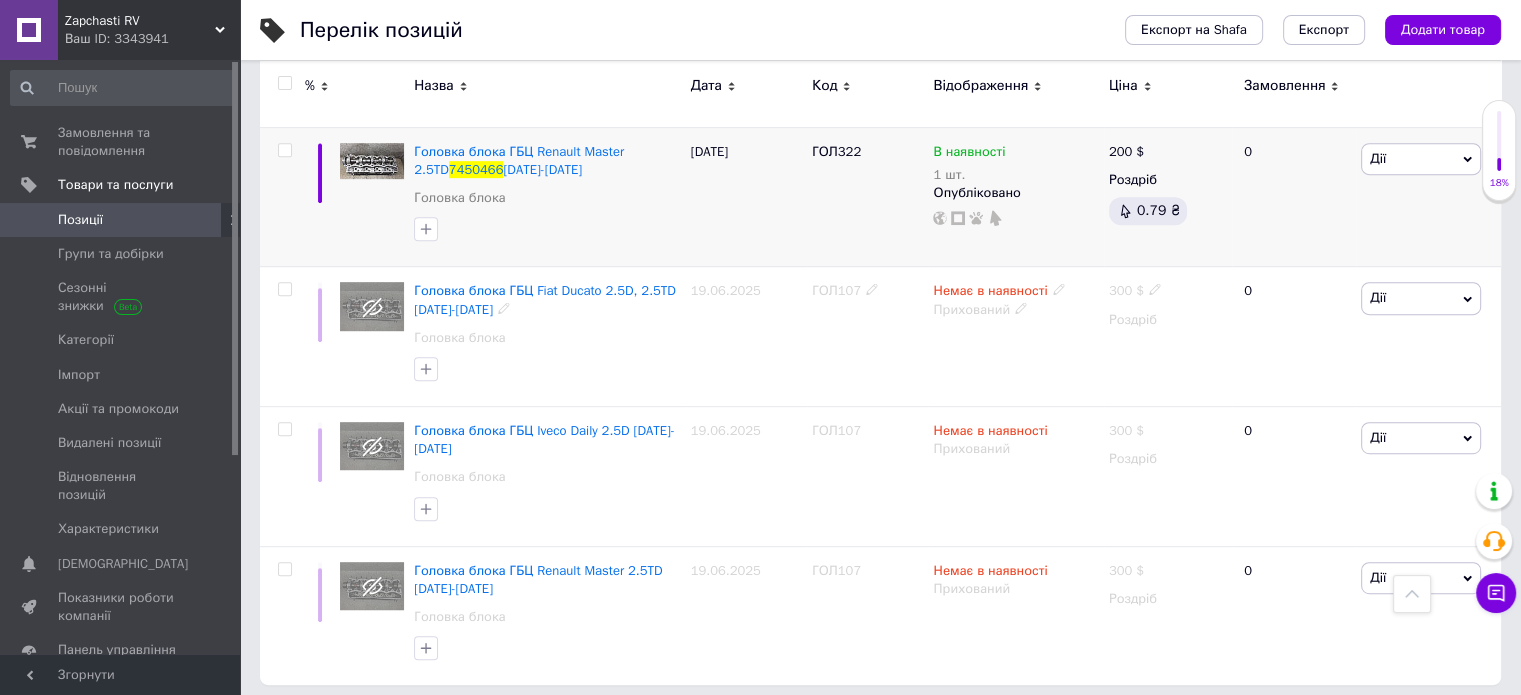 scroll, scrollTop: 980, scrollLeft: 0, axis: vertical 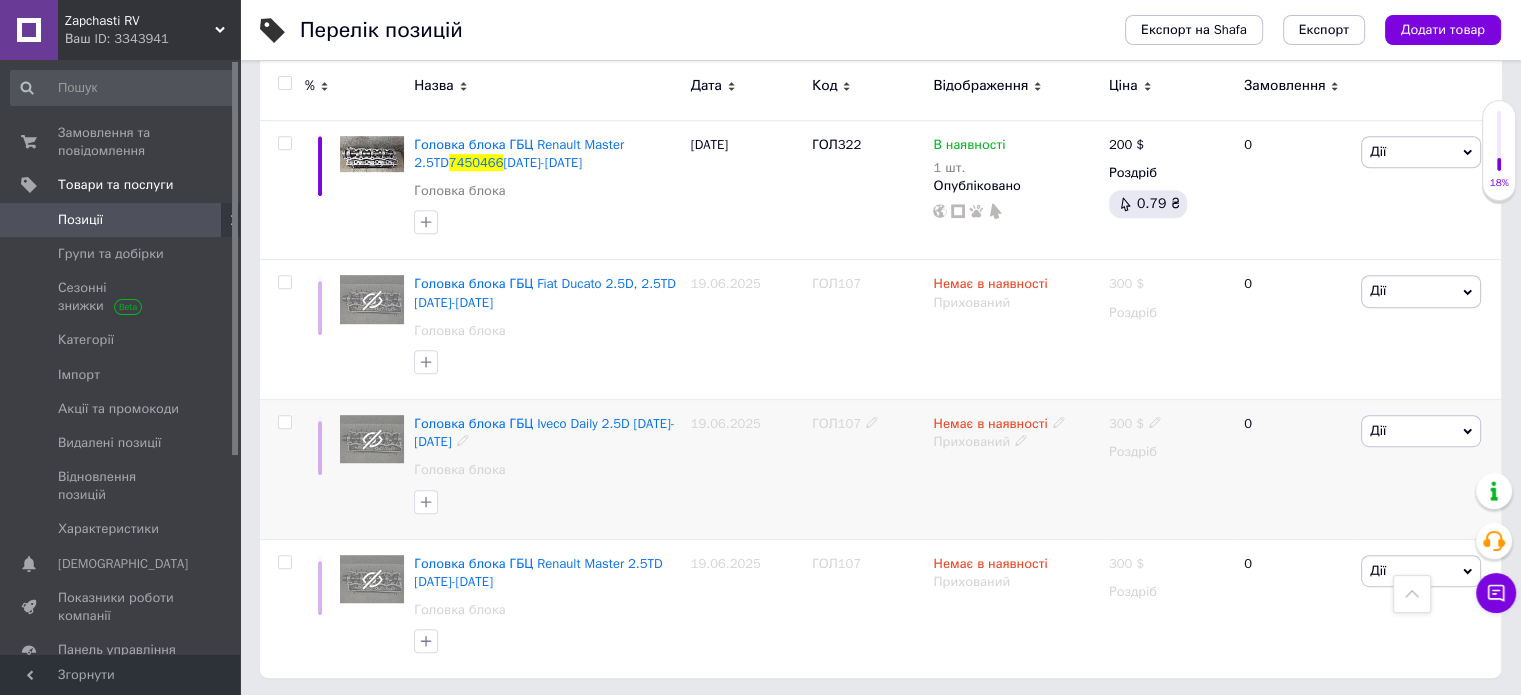 type on "7450466" 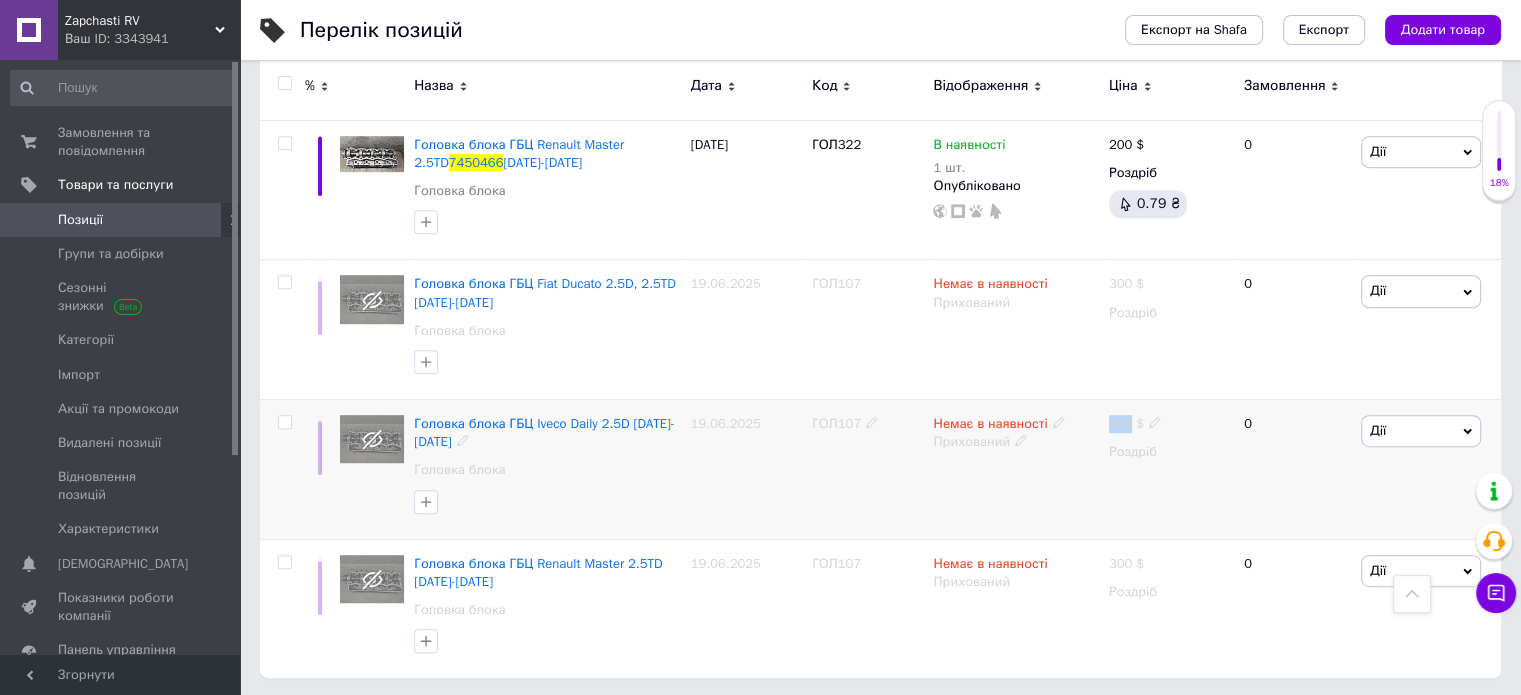 drag, startPoint x: 1109, startPoint y: 417, endPoint x: 1129, endPoint y: 418, distance: 20.024984 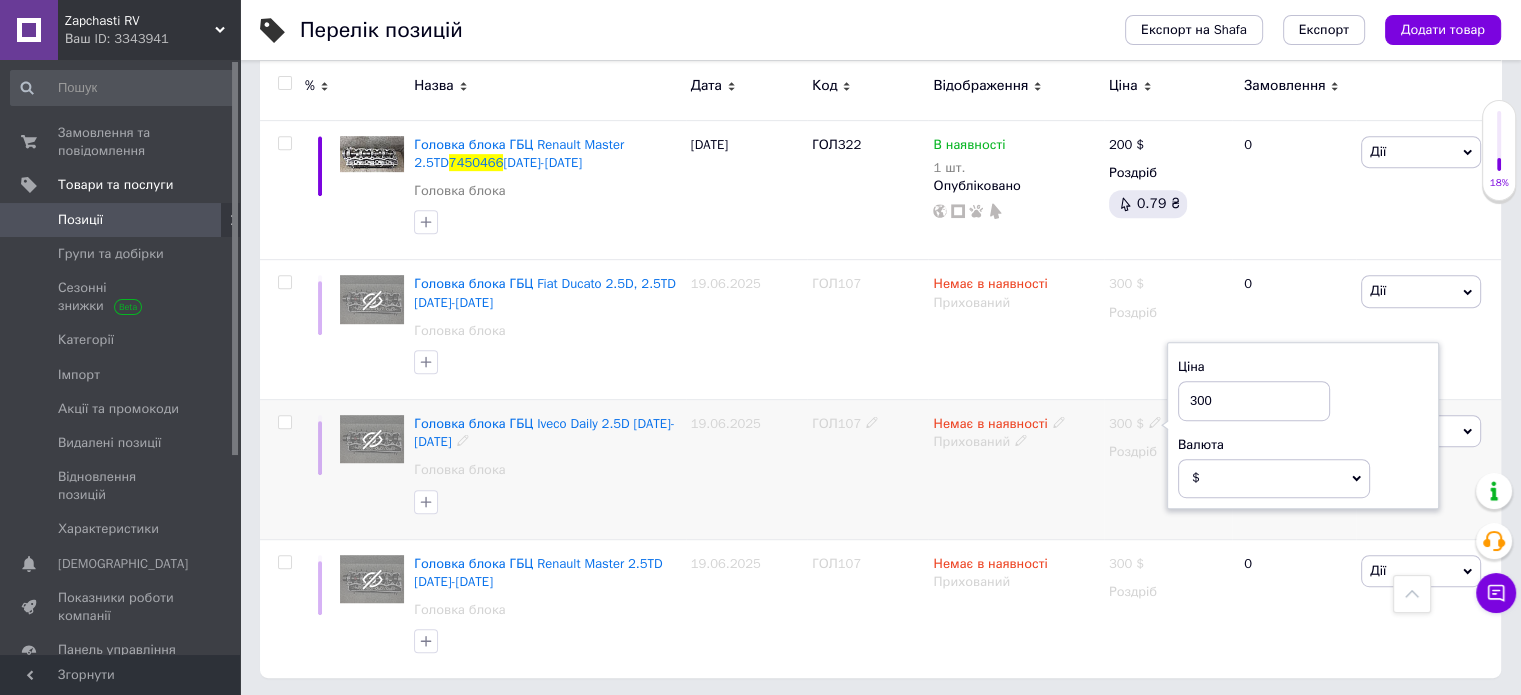 click on "ГОЛ107" at bounding box center (867, 470) 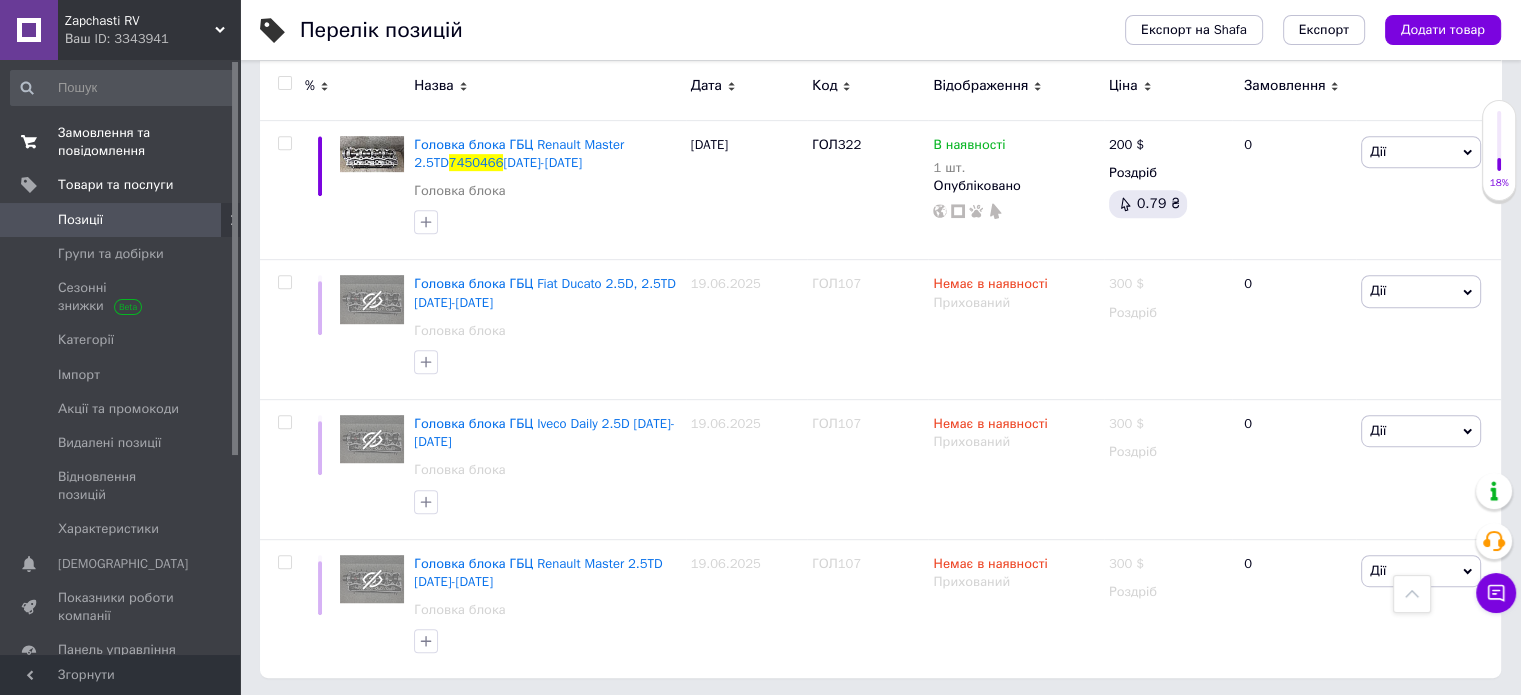 click on "Замовлення та повідомлення" at bounding box center (121, 142) 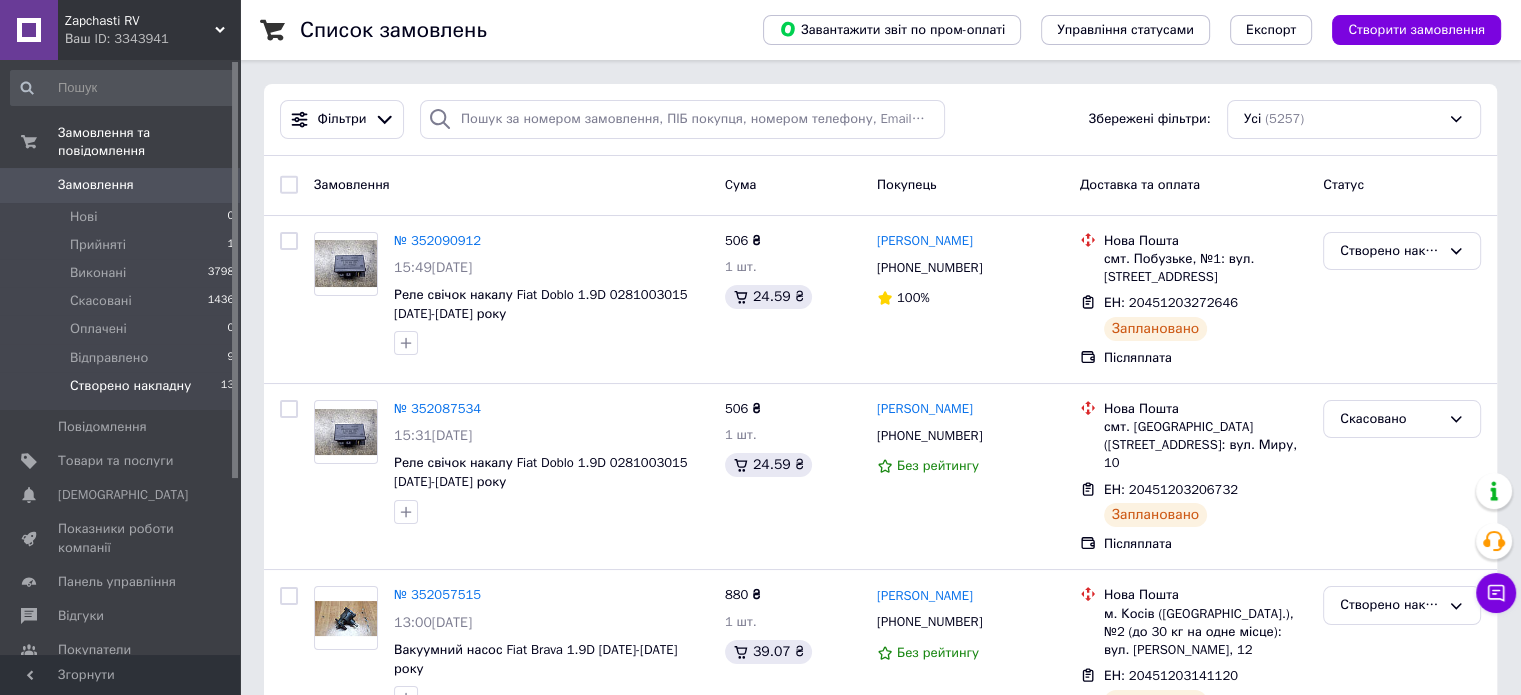 click on "Створено накладну" at bounding box center [130, 386] 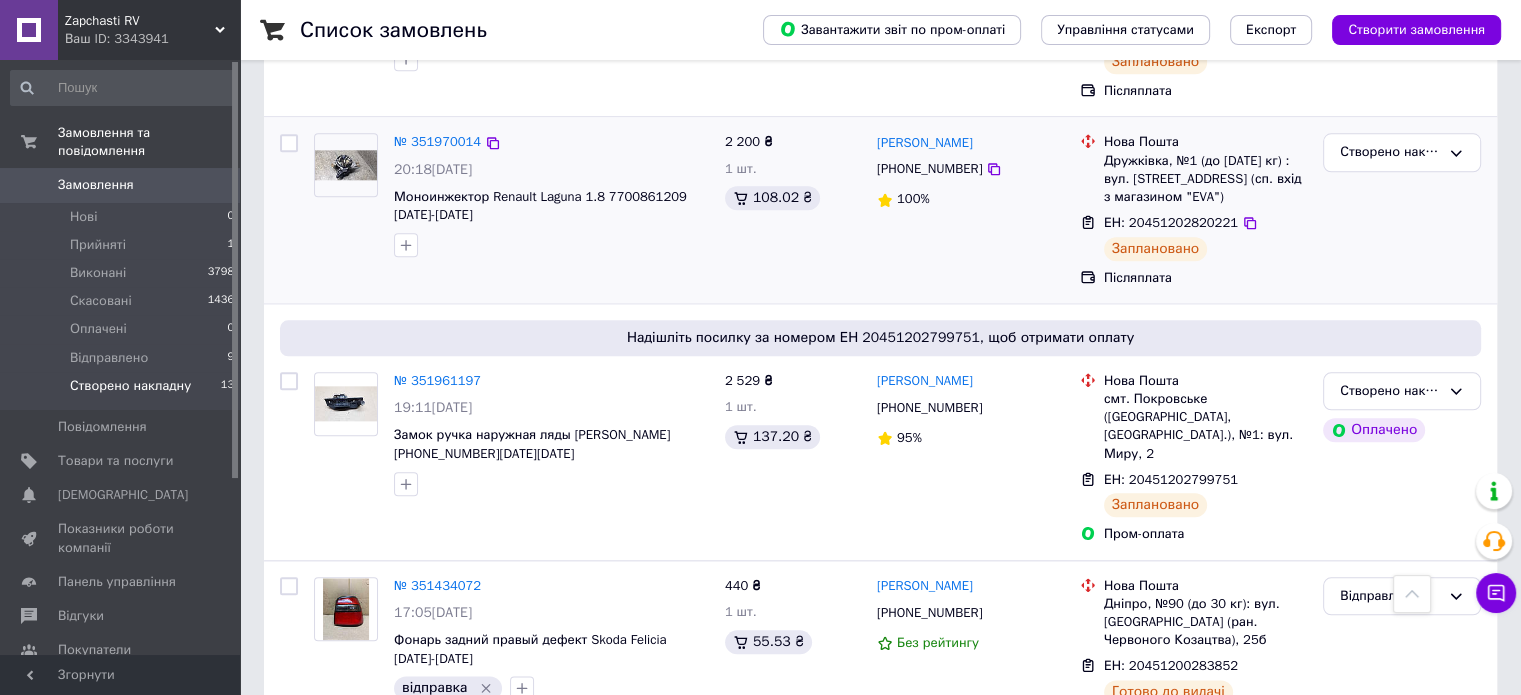 scroll, scrollTop: 2192, scrollLeft: 0, axis: vertical 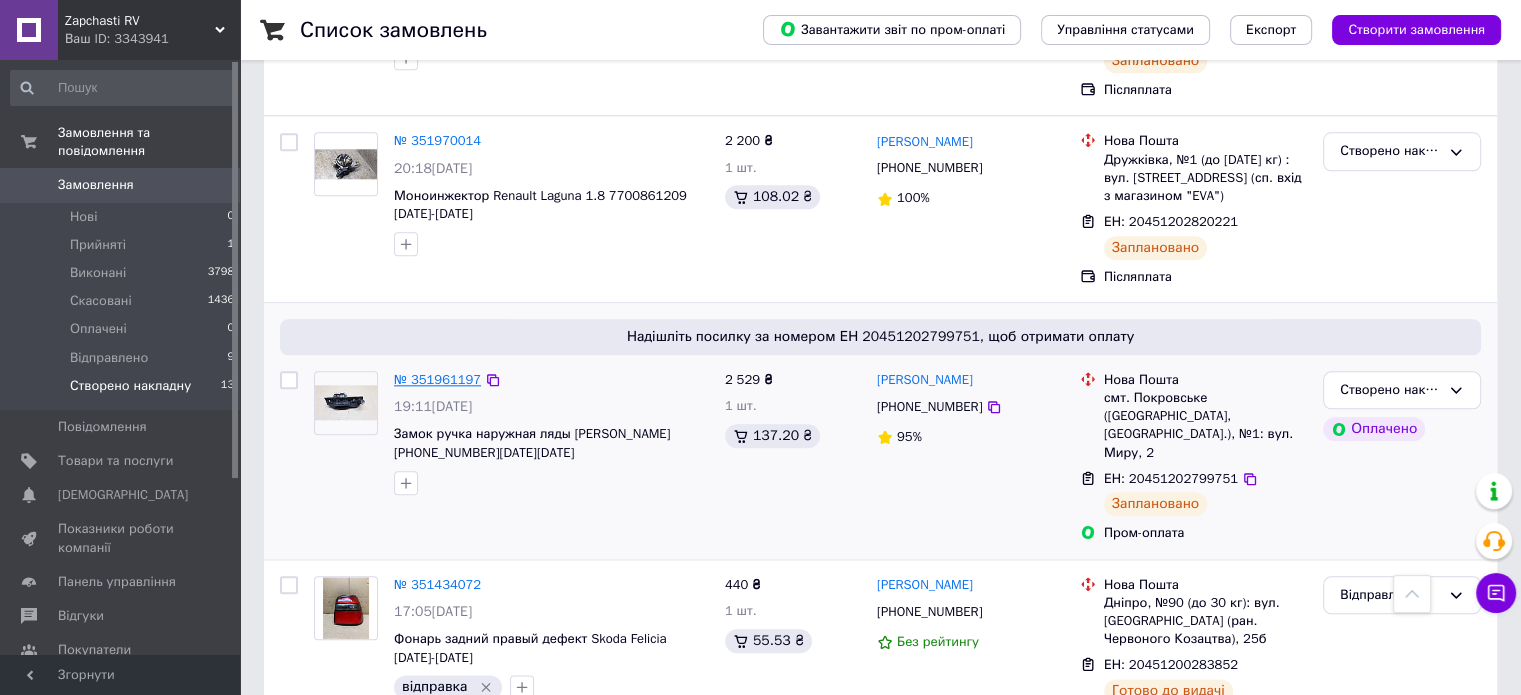click on "№ 351961197" at bounding box center (437, 379) 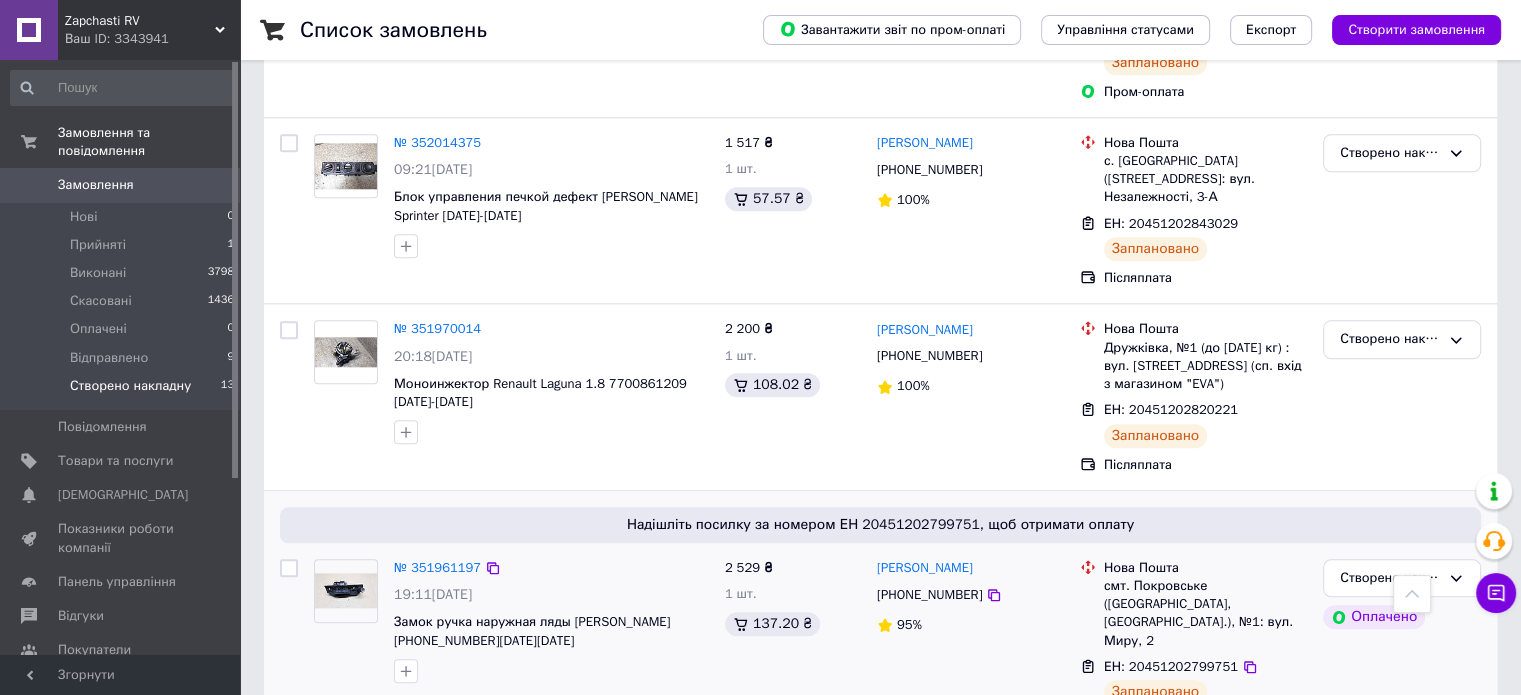 scroll, scrollTop: 1892, scrollLeft: 0, axis: vertical 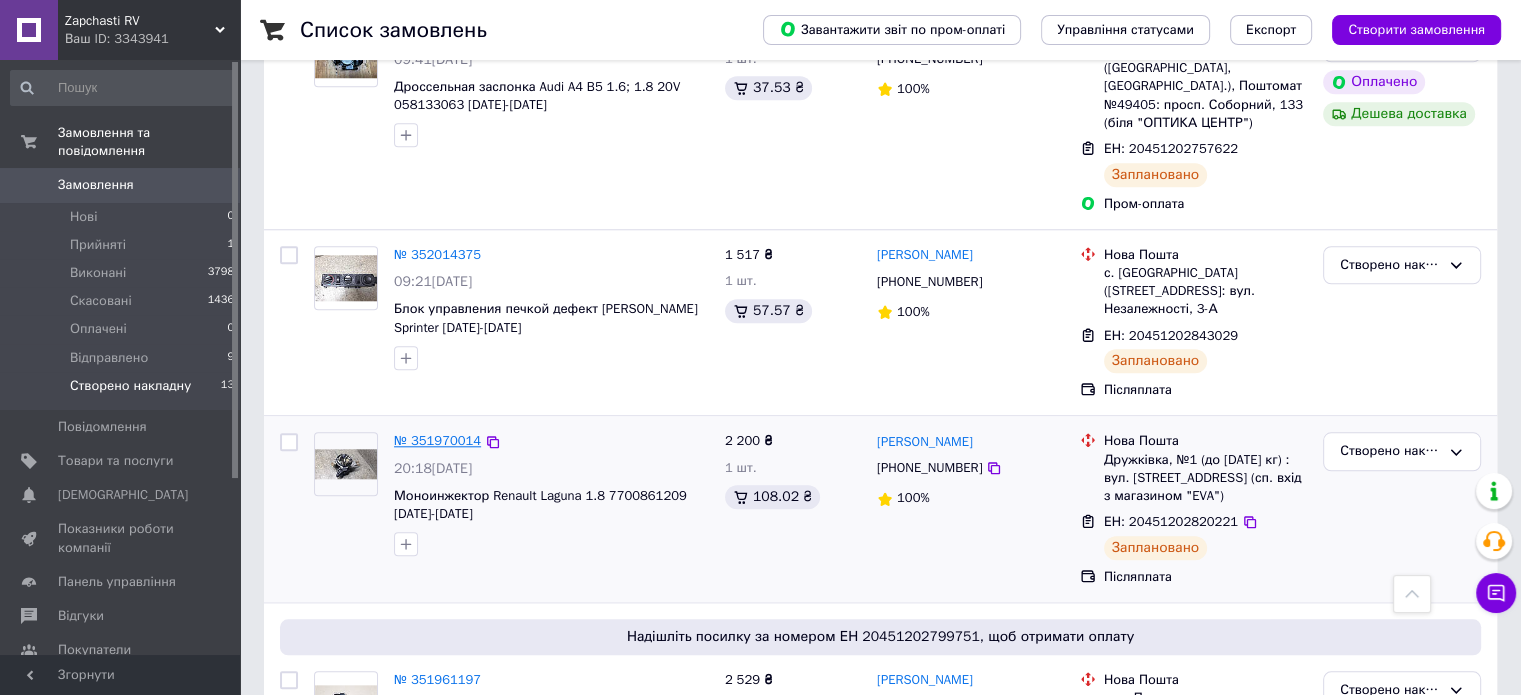 click on "№ 351970014" at bounding box center [437, 440] 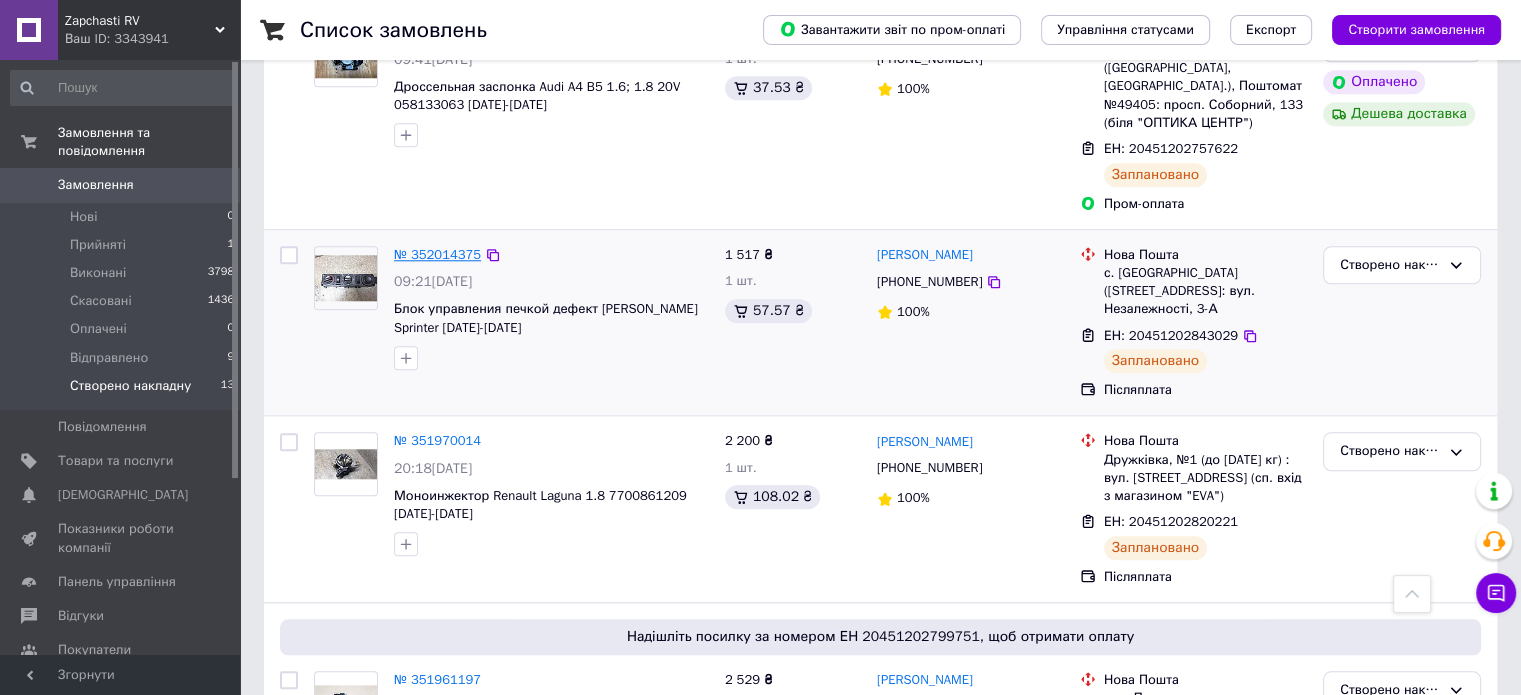 click on "№ 352014375" at bounding box center [437, 254] 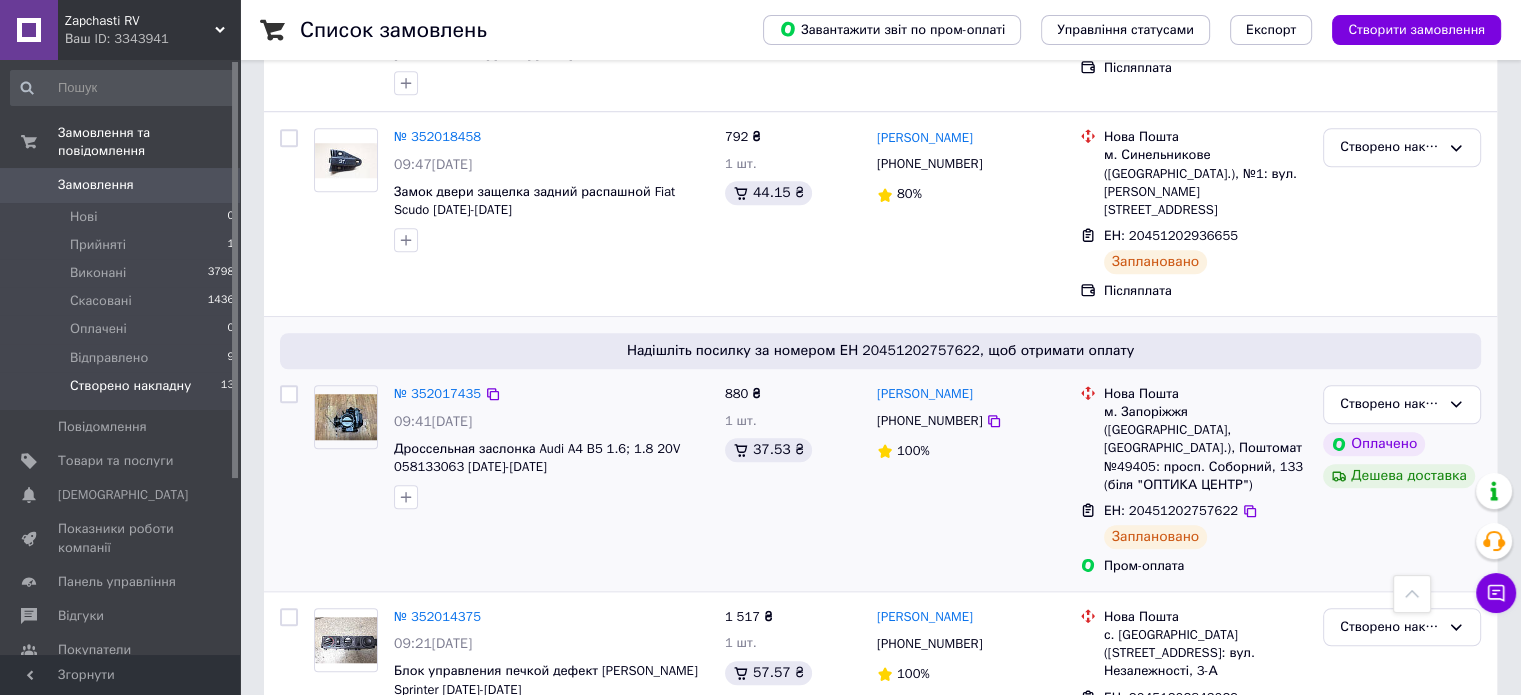 scroll, scrollTop: 1492, scrollLeft: 0, axis: vertical 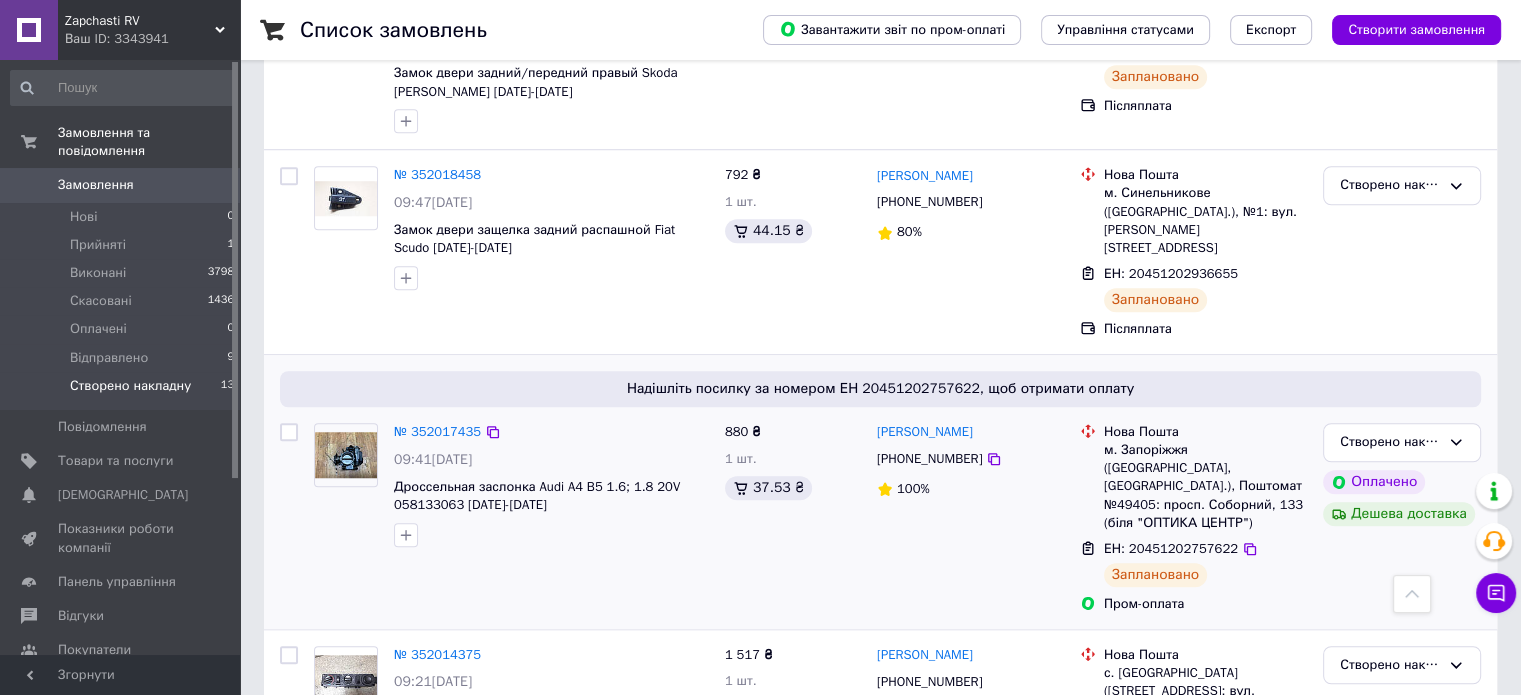 click on "№ 352017435" at bounding box center (437, 432) 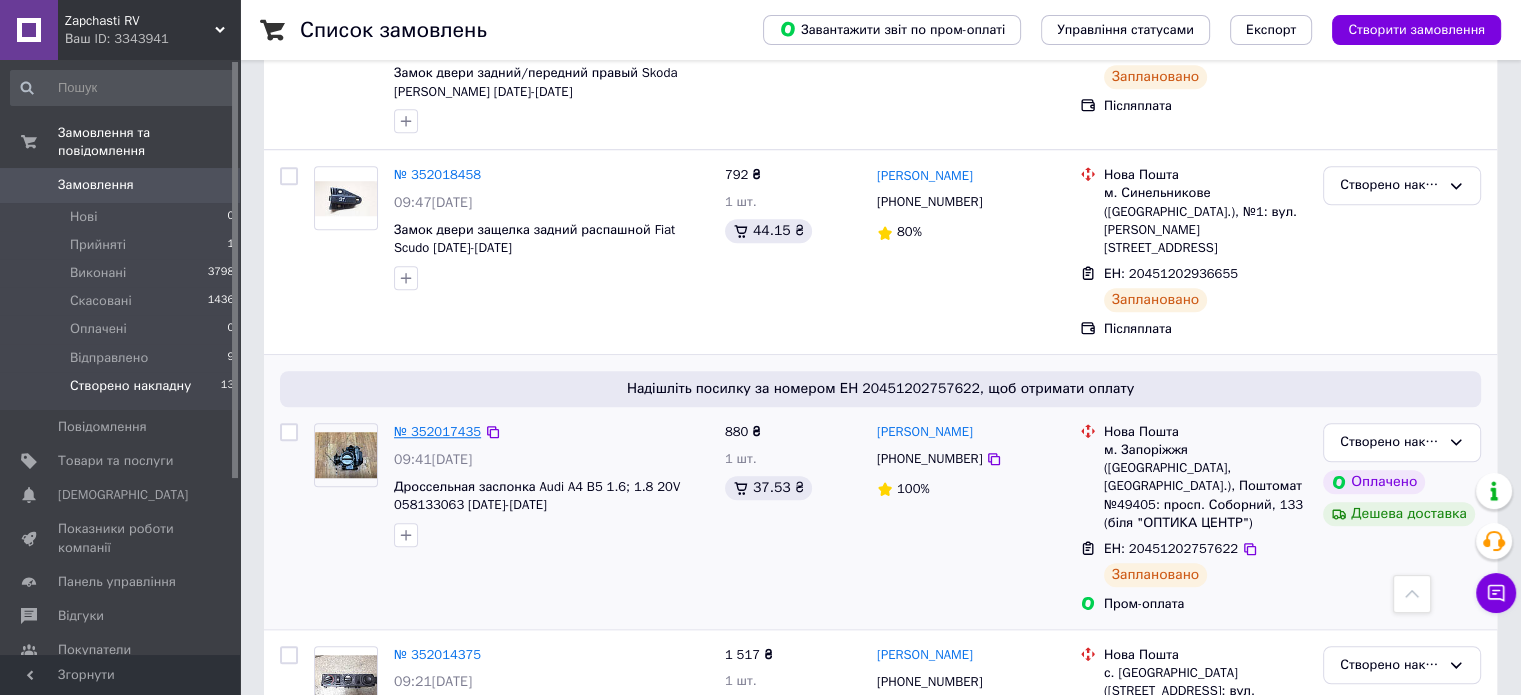 click on "№ 352017435" at bounding box center (437, 431) 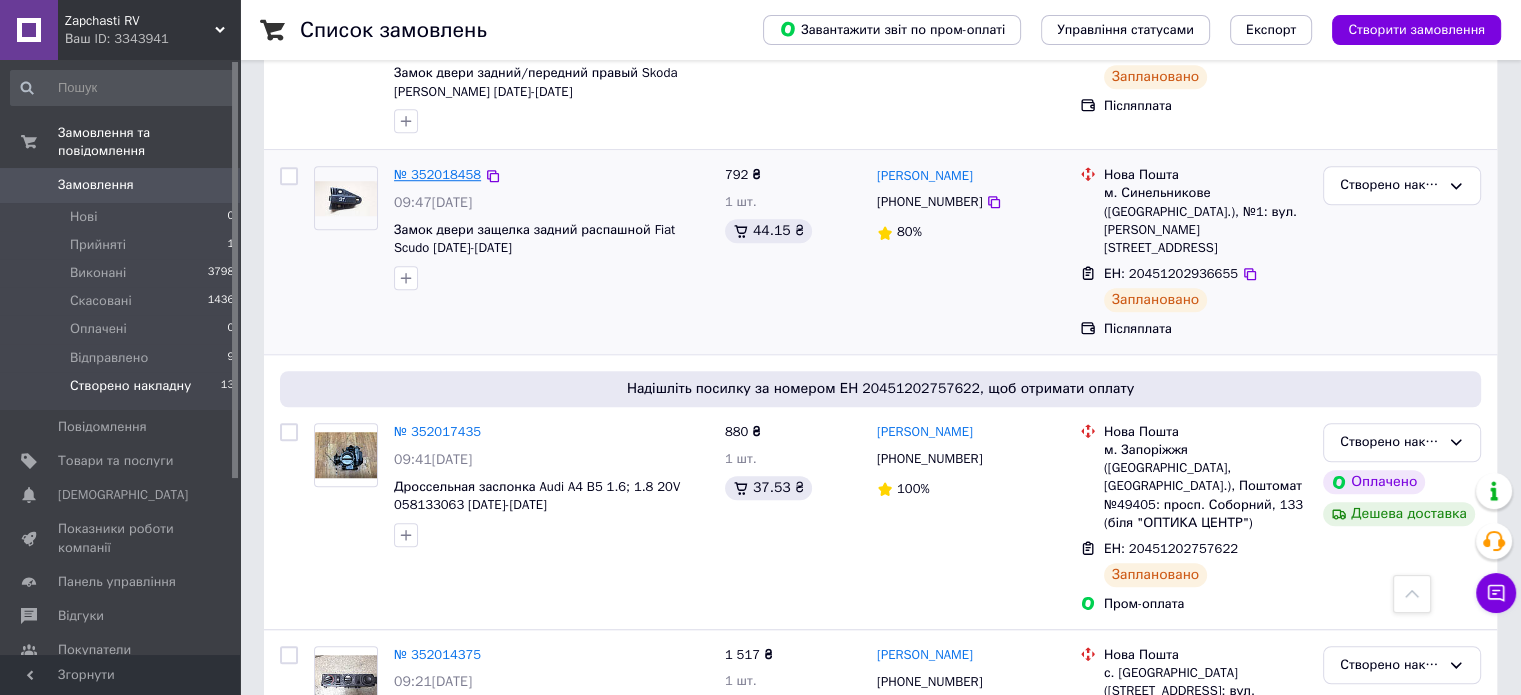 click on "№ 352018458" at bounding box center (437, 174) 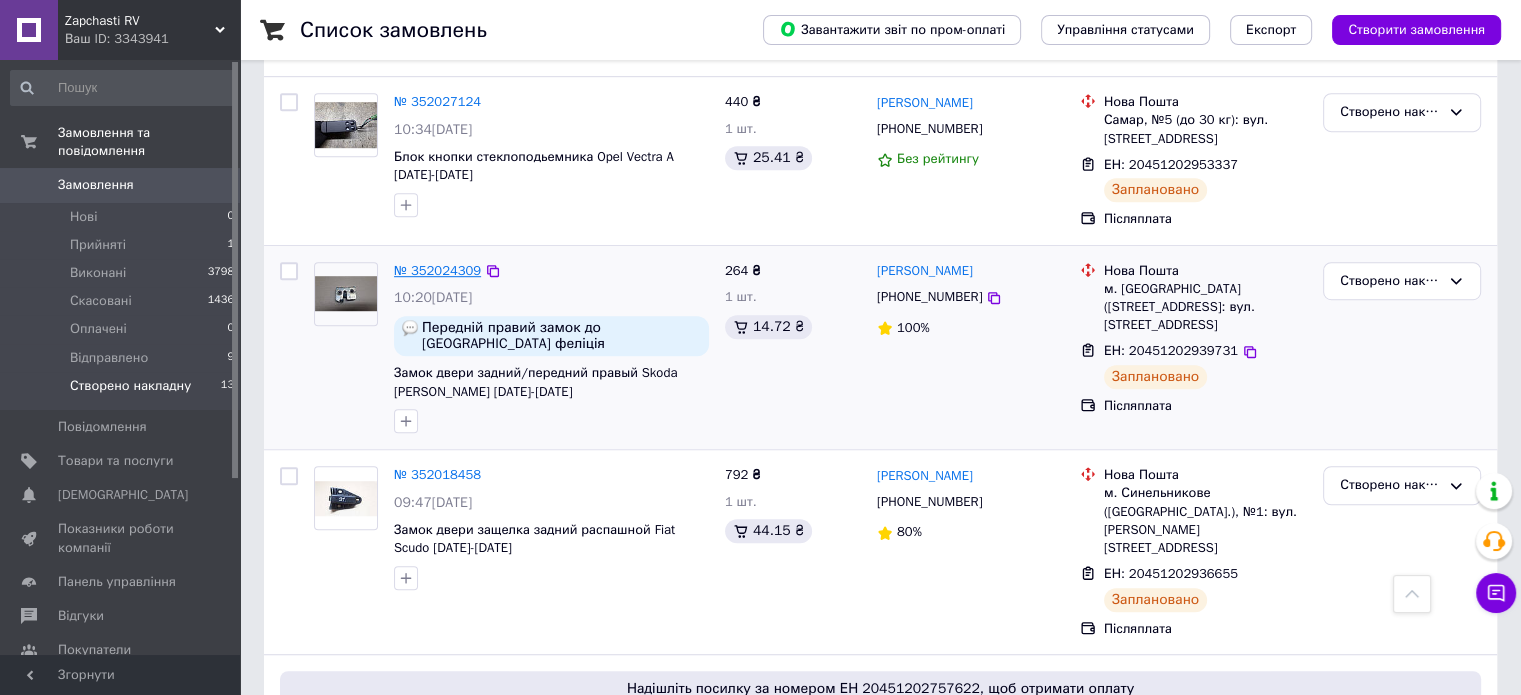 click on "№ 352024309" at bounding box center (437, 270) 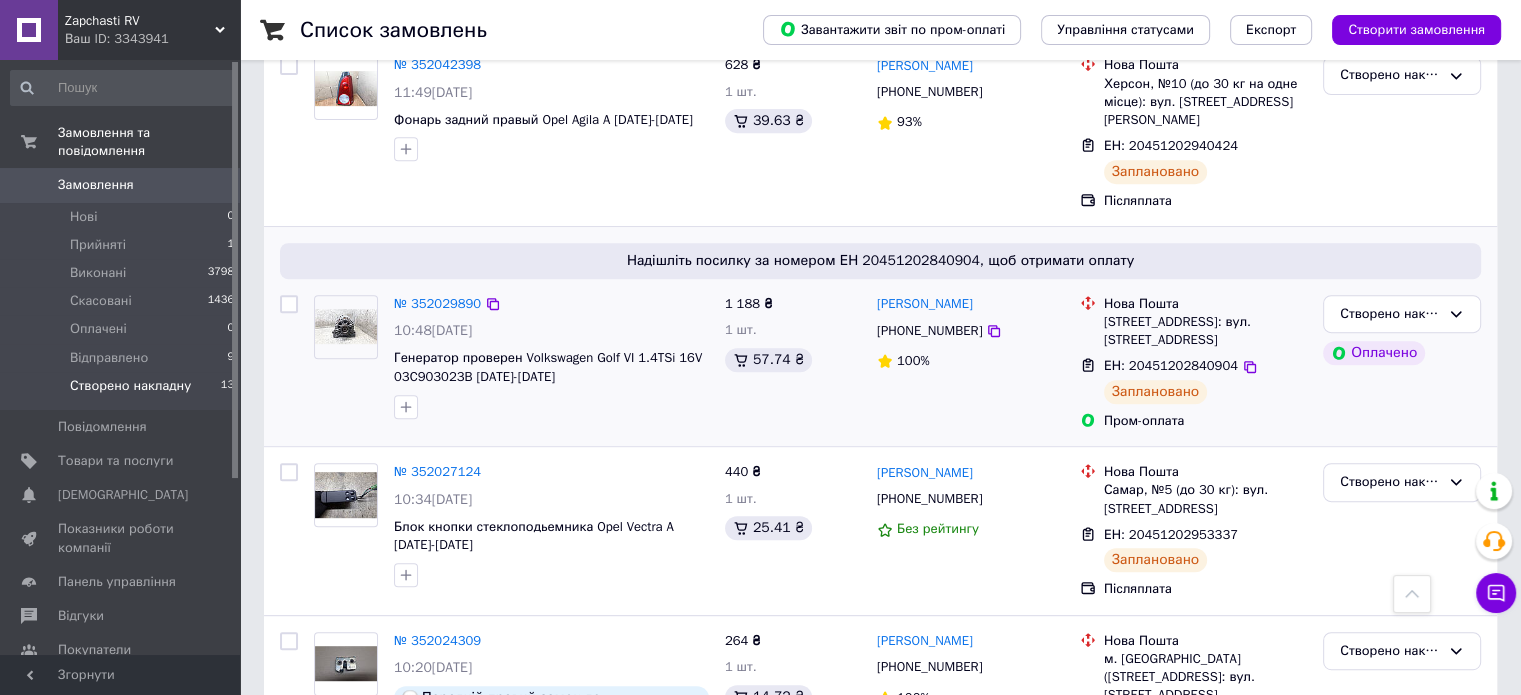 scroll, scrollTop: 792, scrollLeft: 0, axis: vertical 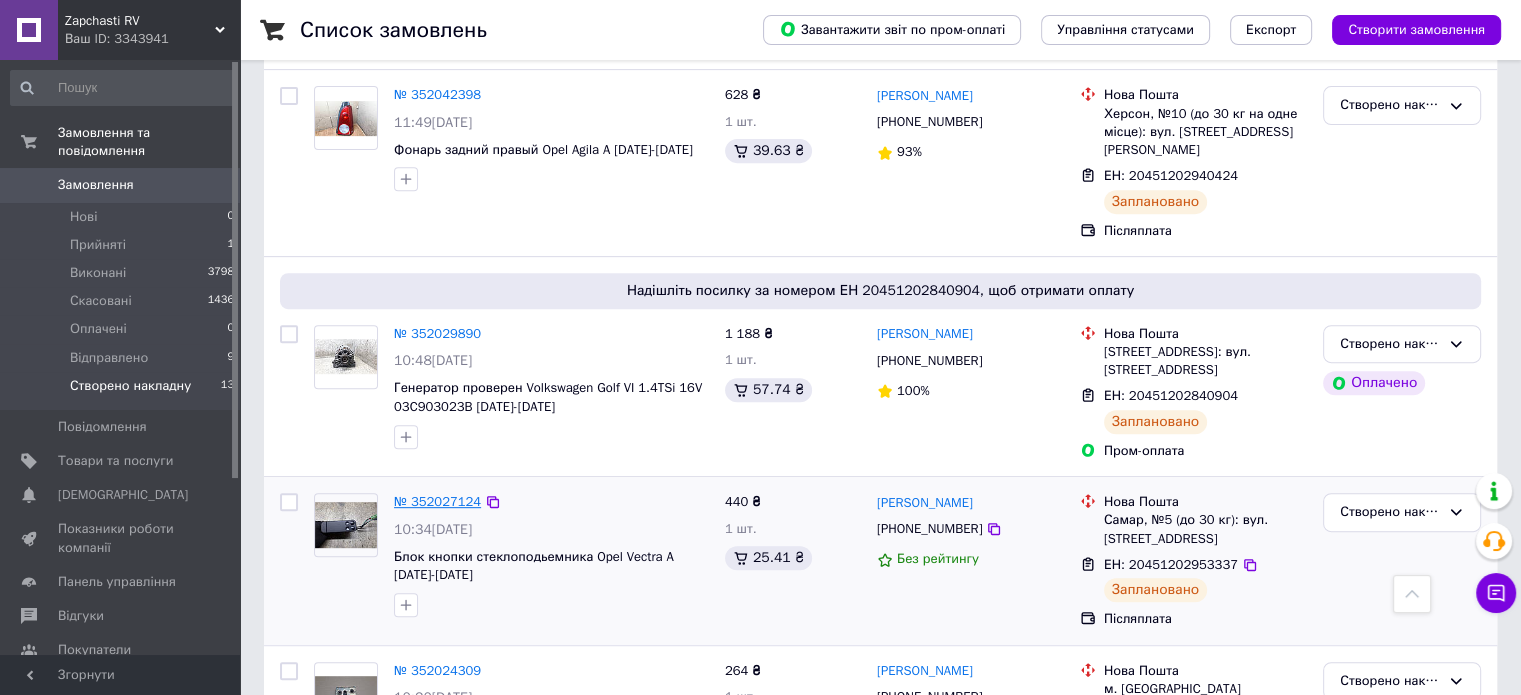 click on "№ 352027124" at bounding box center [437, 501] 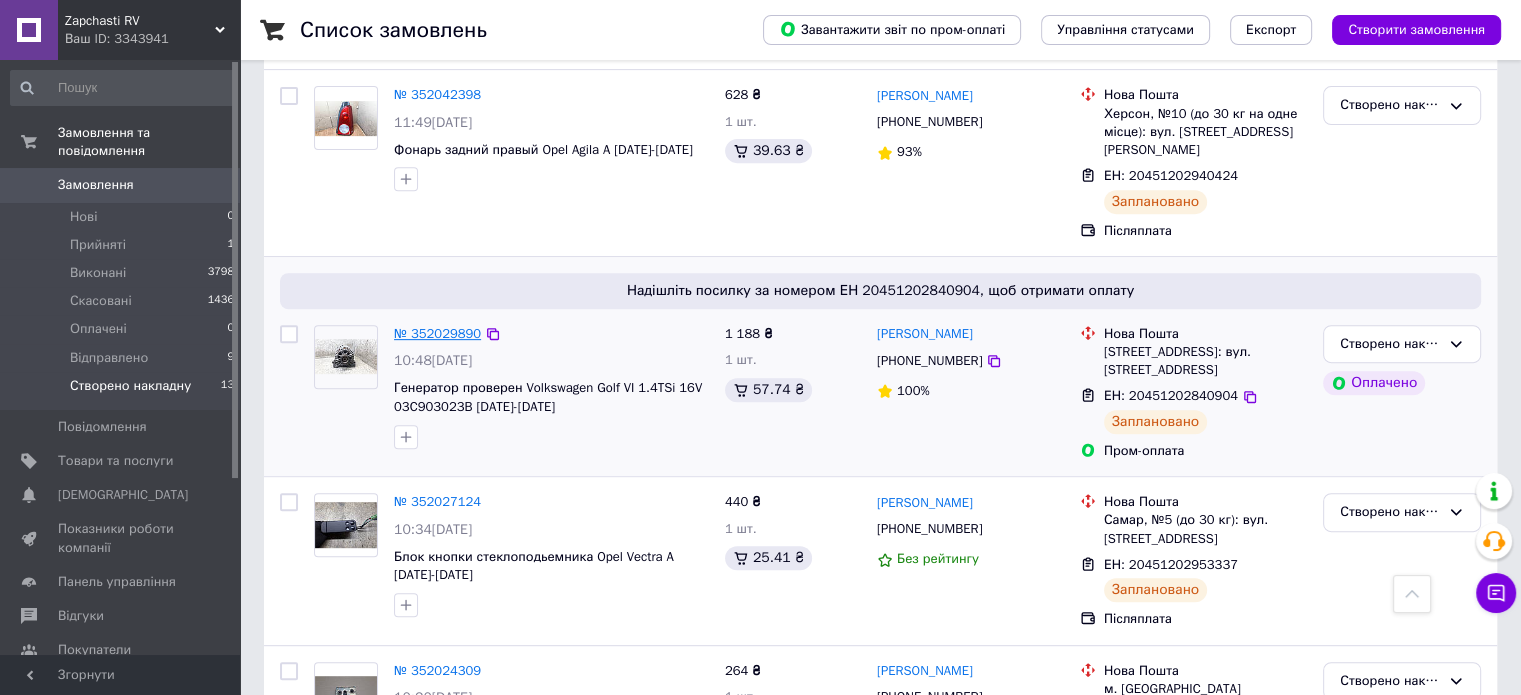click on "№ 352029890" at bounding box center [437, 333] 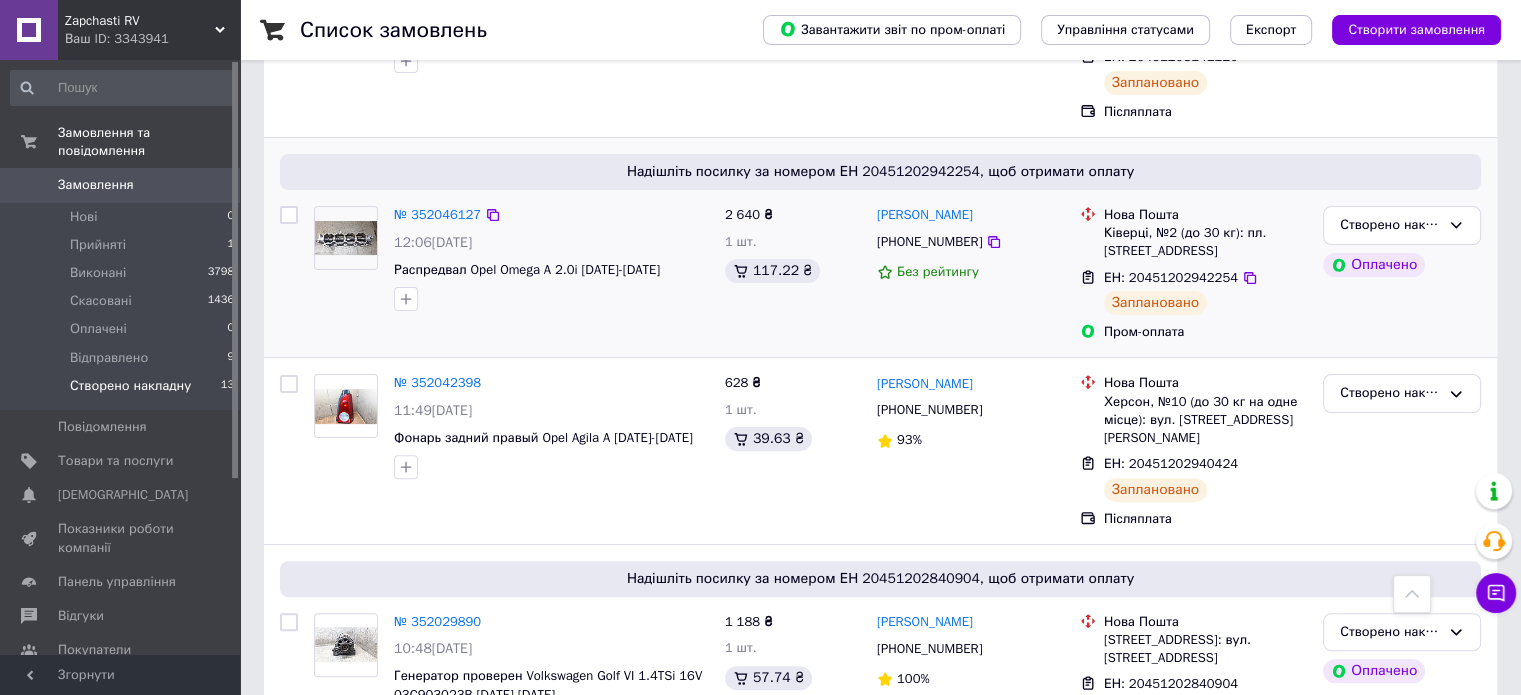 scroll, scrollTop: 492, scrollLeft: 0, axis: vertical 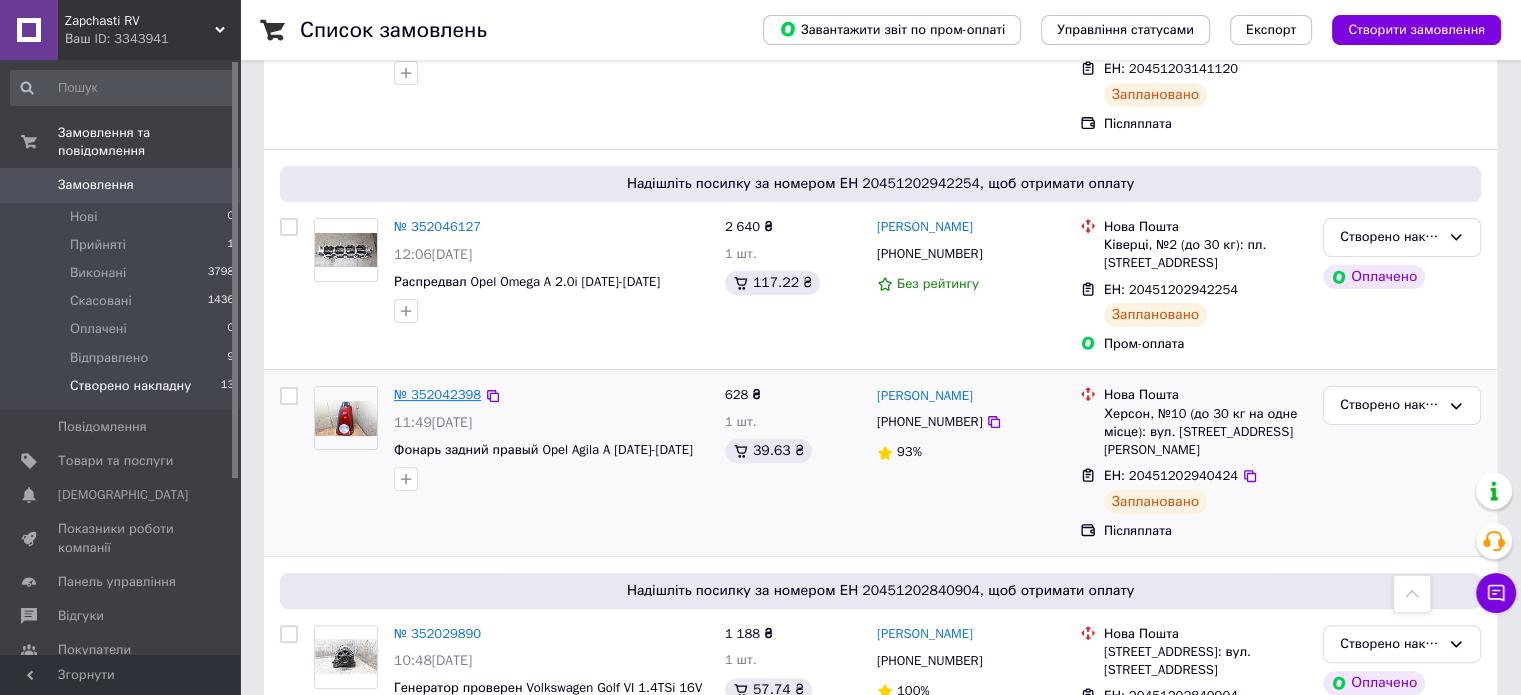 click on "№ 352042398" at bounding box center (437, 394) 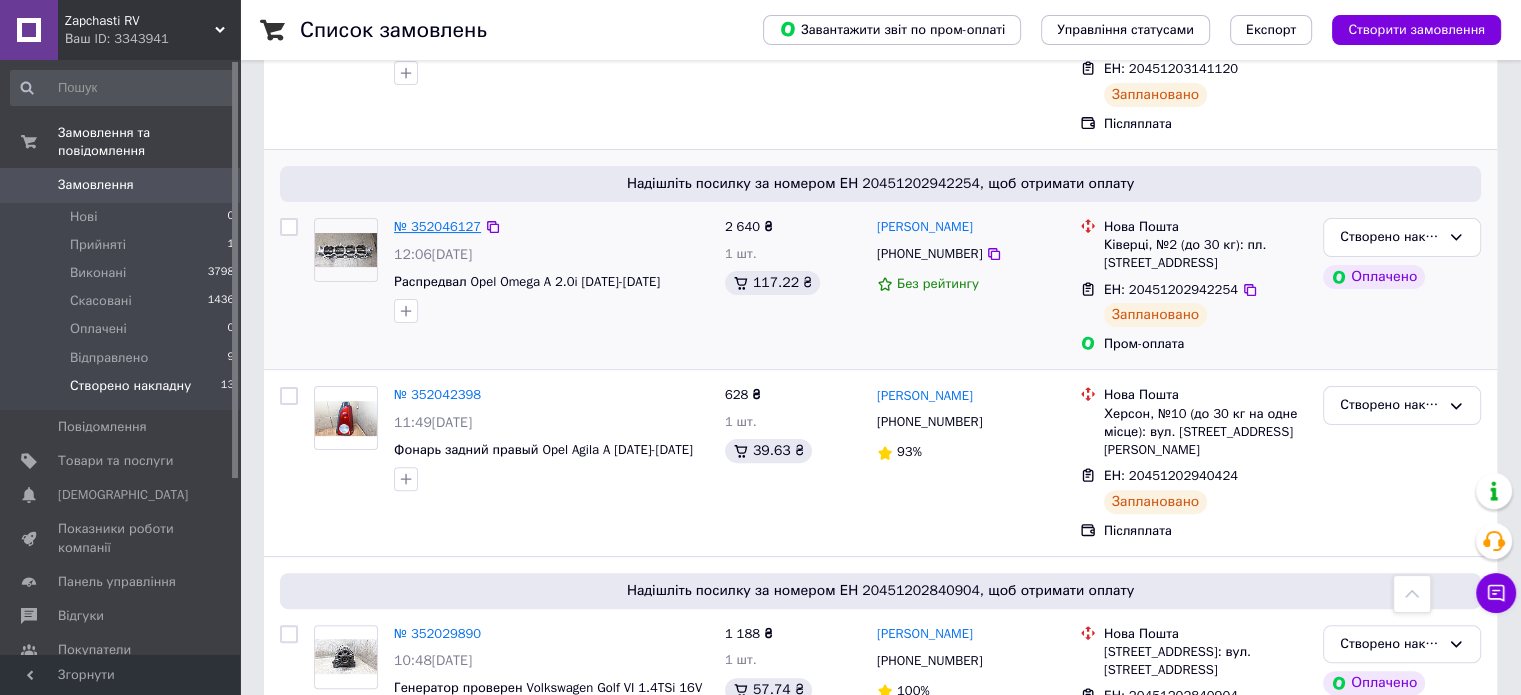 click on "№ 352046127" at bounding box center (437, 226) 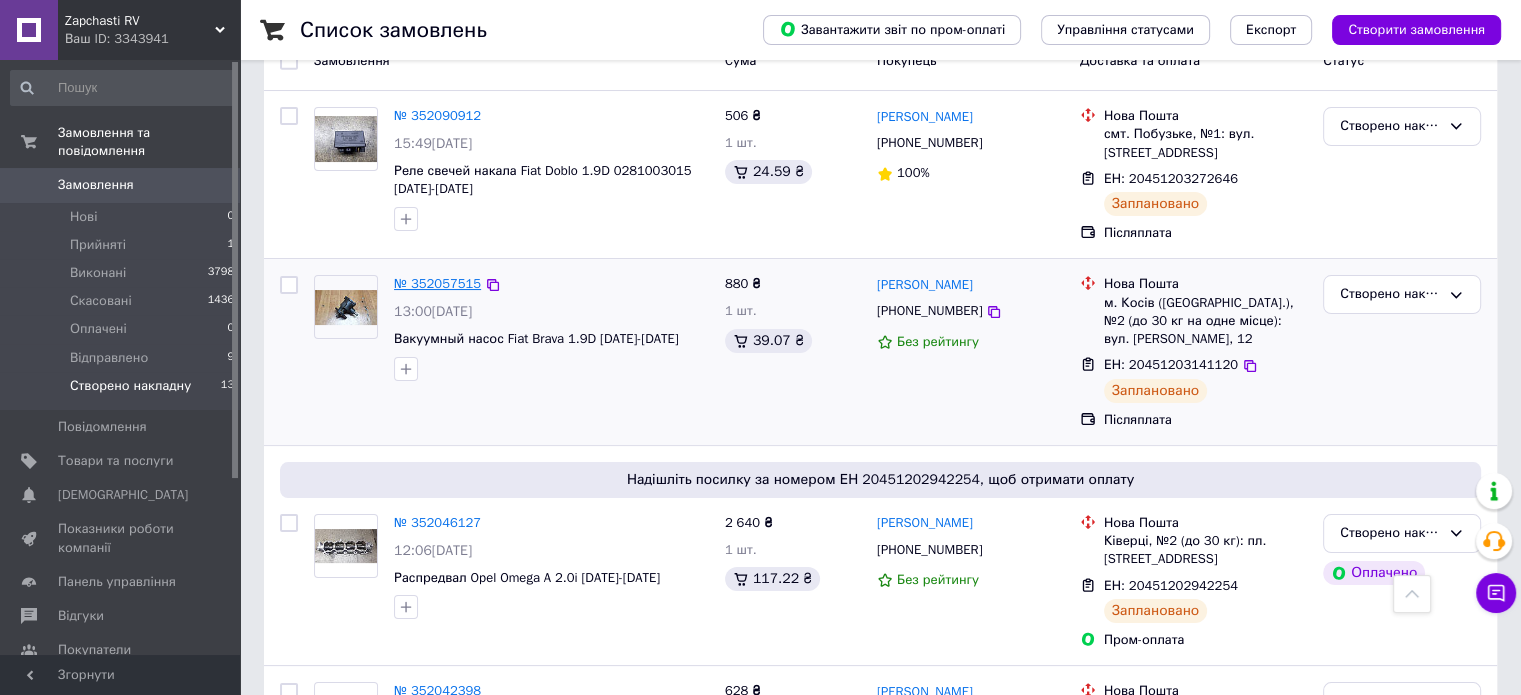 scroll, scrollTop: 192, scrollLeft: 0, axis: vertical 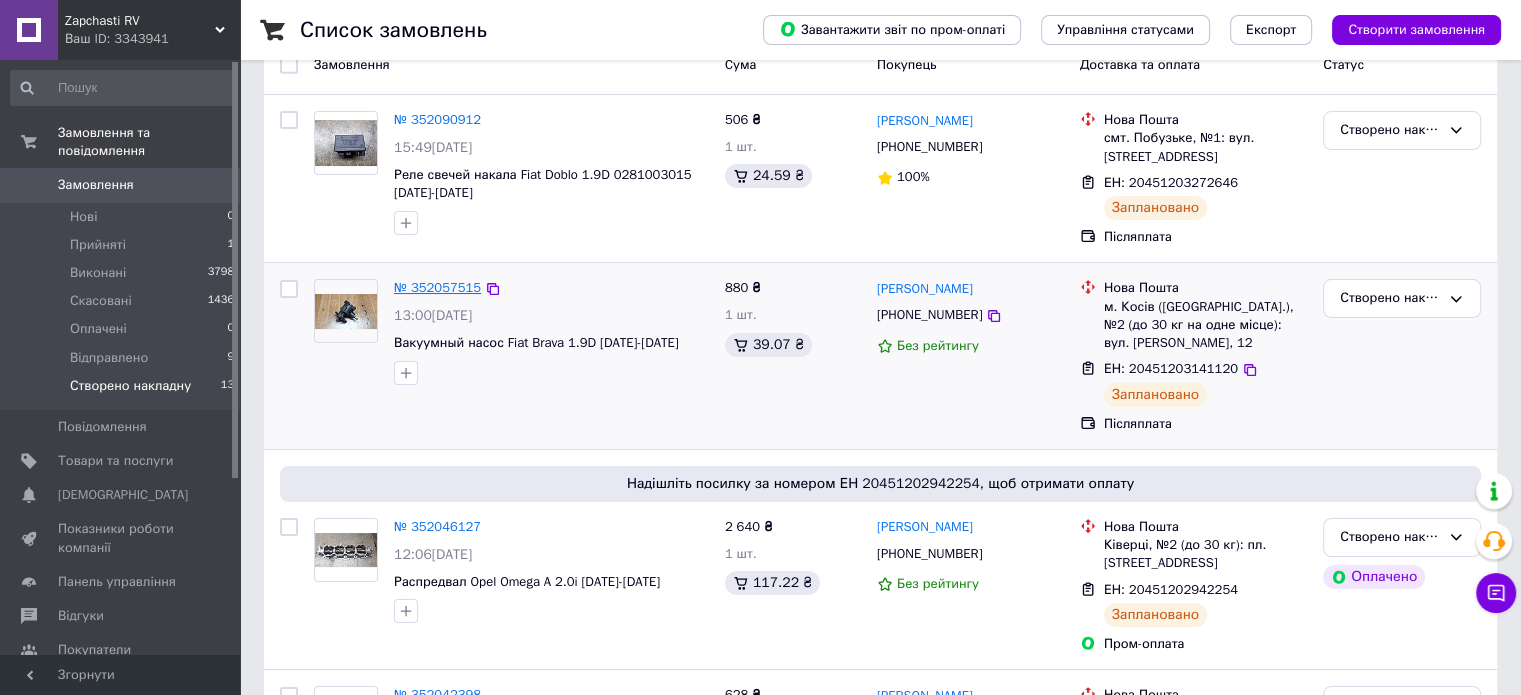 click on "№ 352057515" at bounding box center [437, 287] 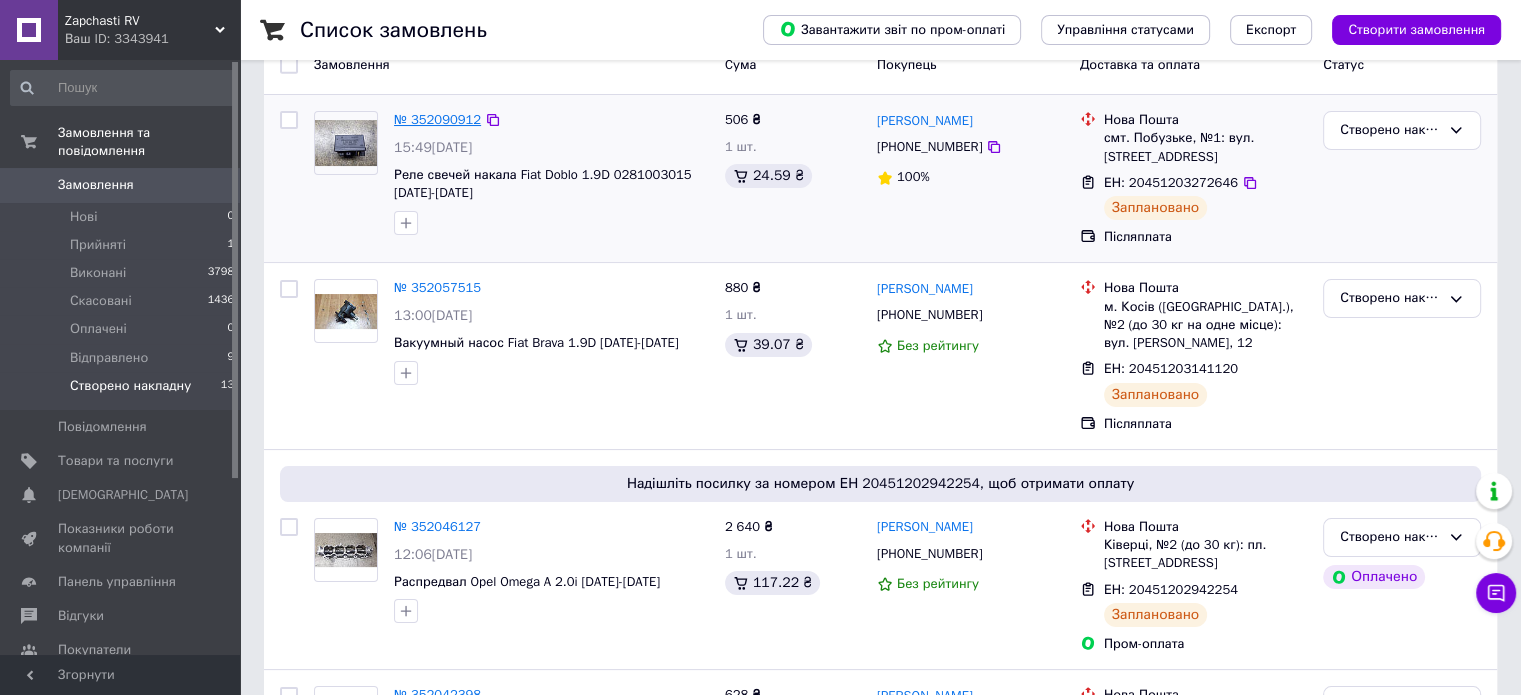 click on "№ 352090912" at bounding box center (437, 119) 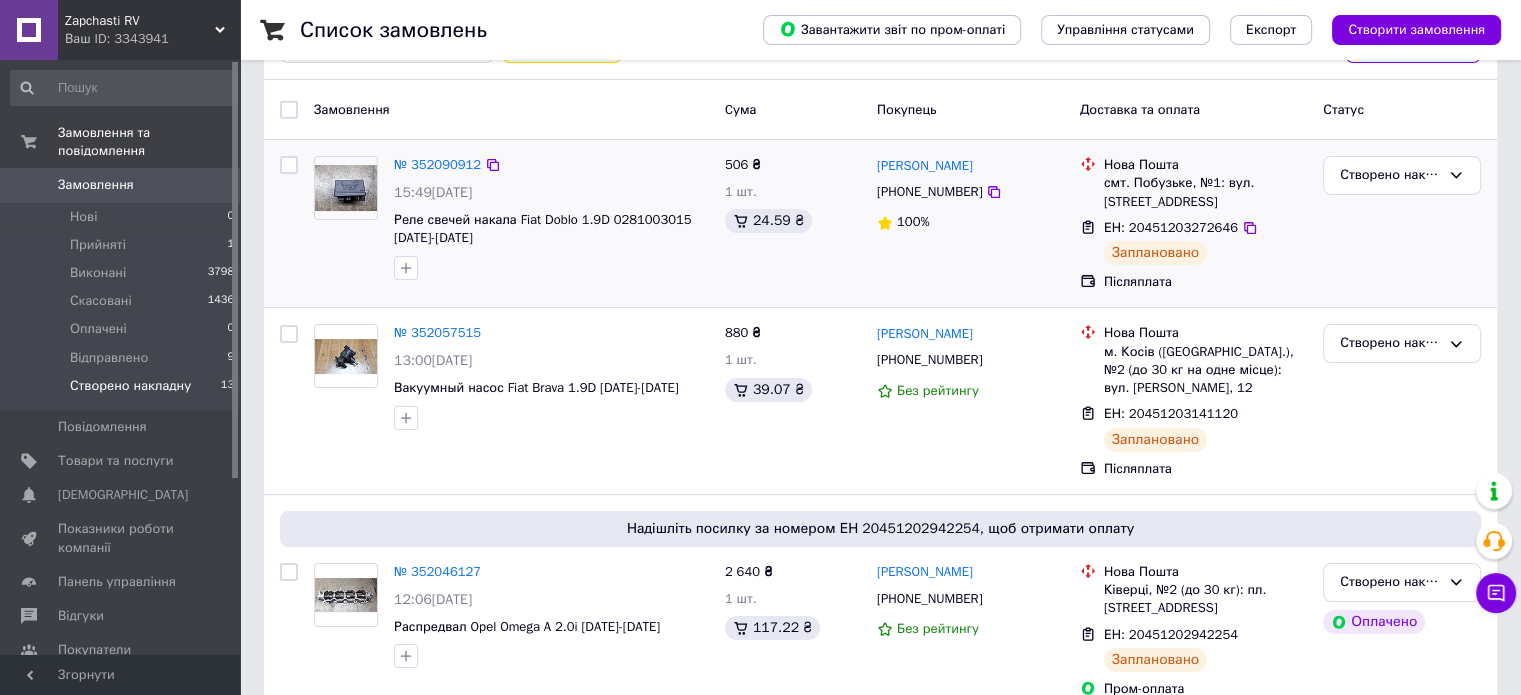 scroll, scrollTop: 0, scrollLeft: 0, axis: both 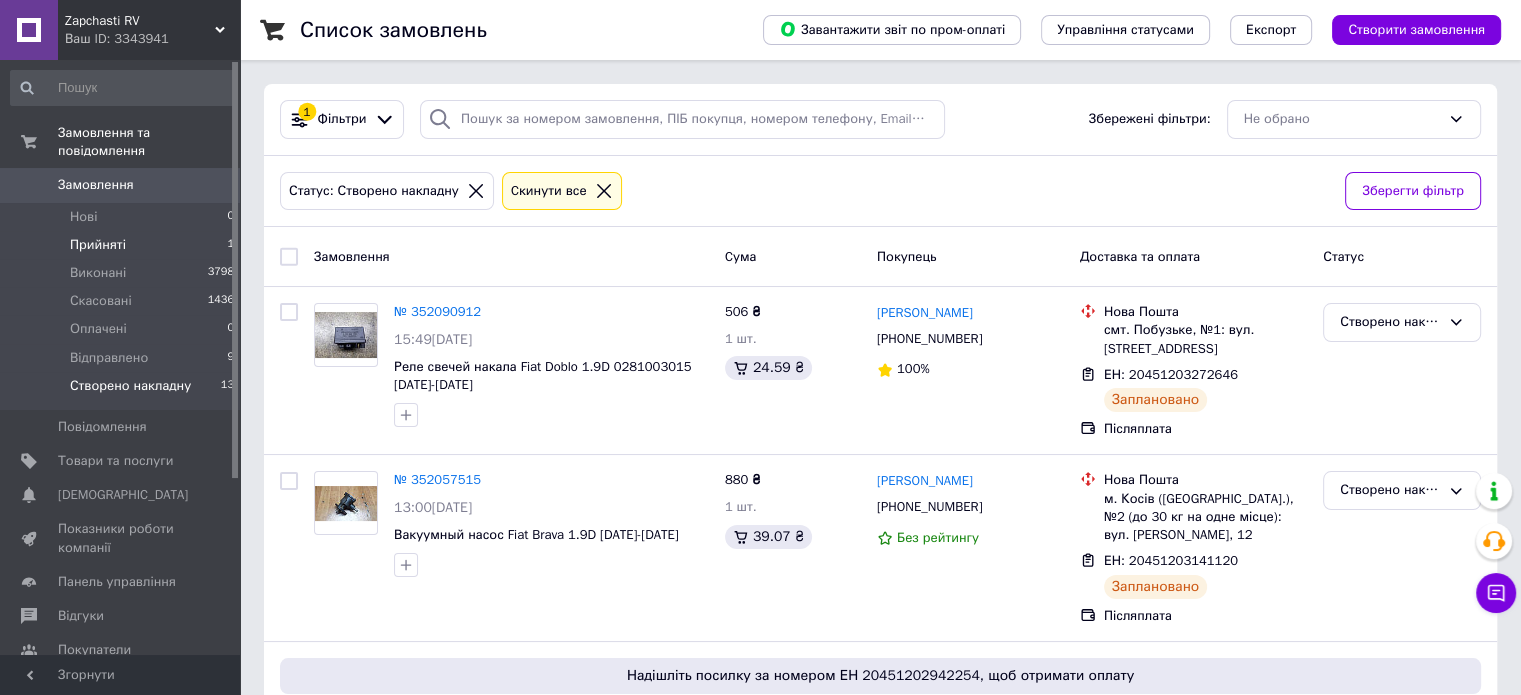 click on "Прийняті 1" at bounding box center [123, 245] 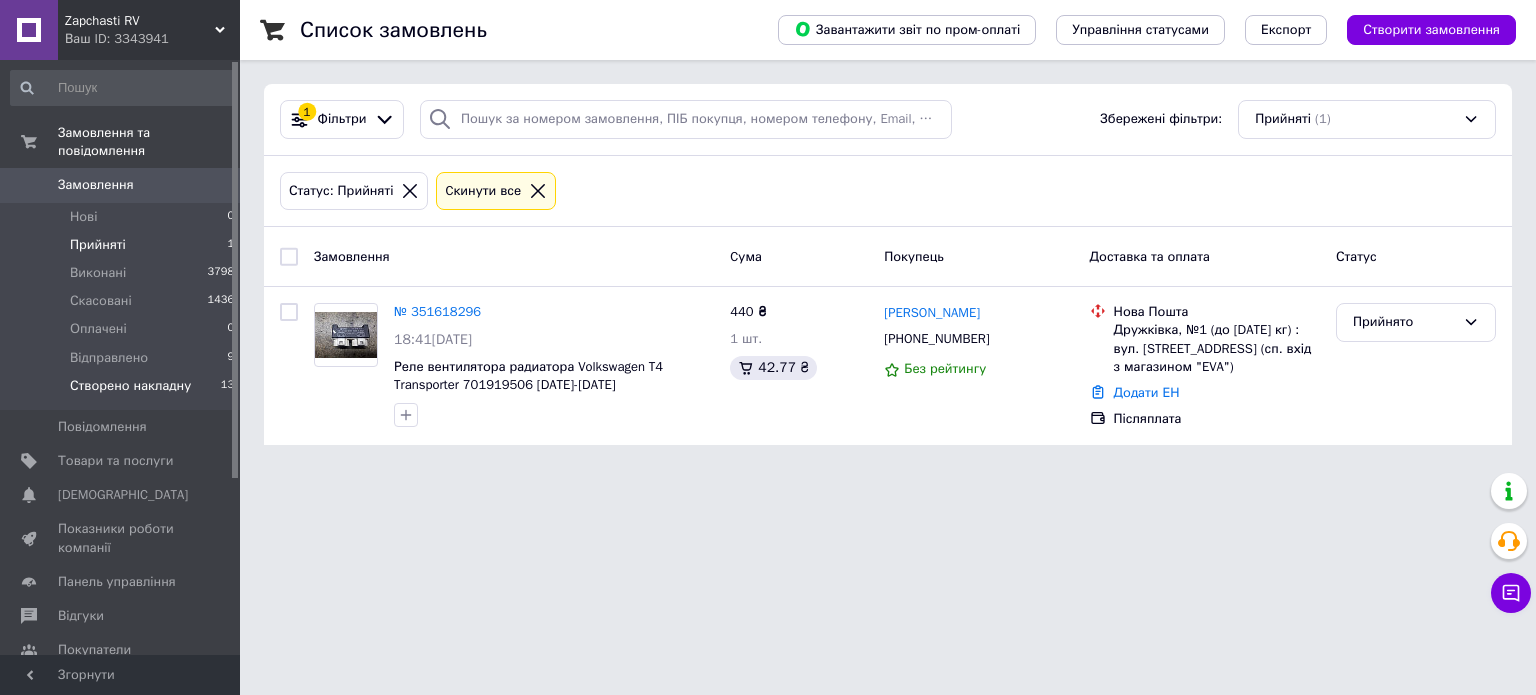 click on "Створено накладну" at bounding box center (130, 386) 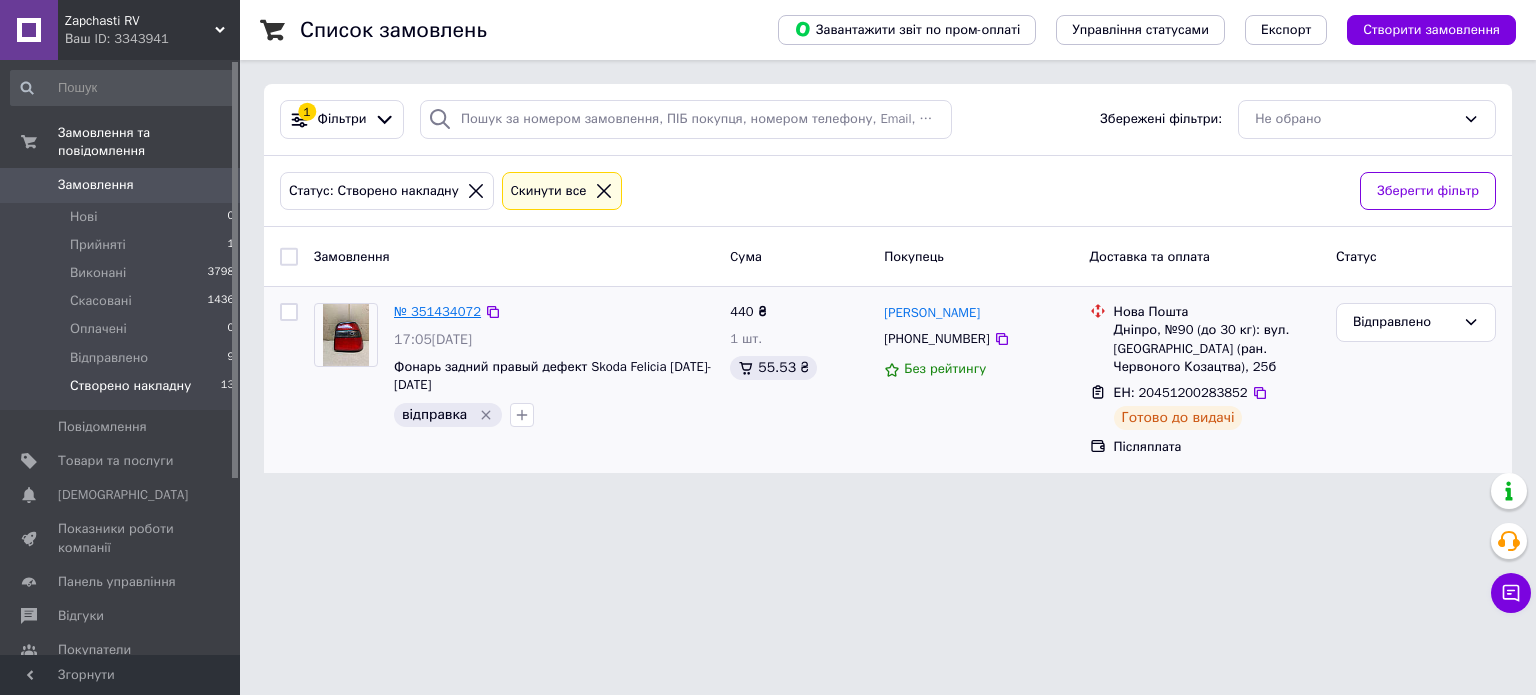 click on "№ 351434072" at bounding box center (437, 311) 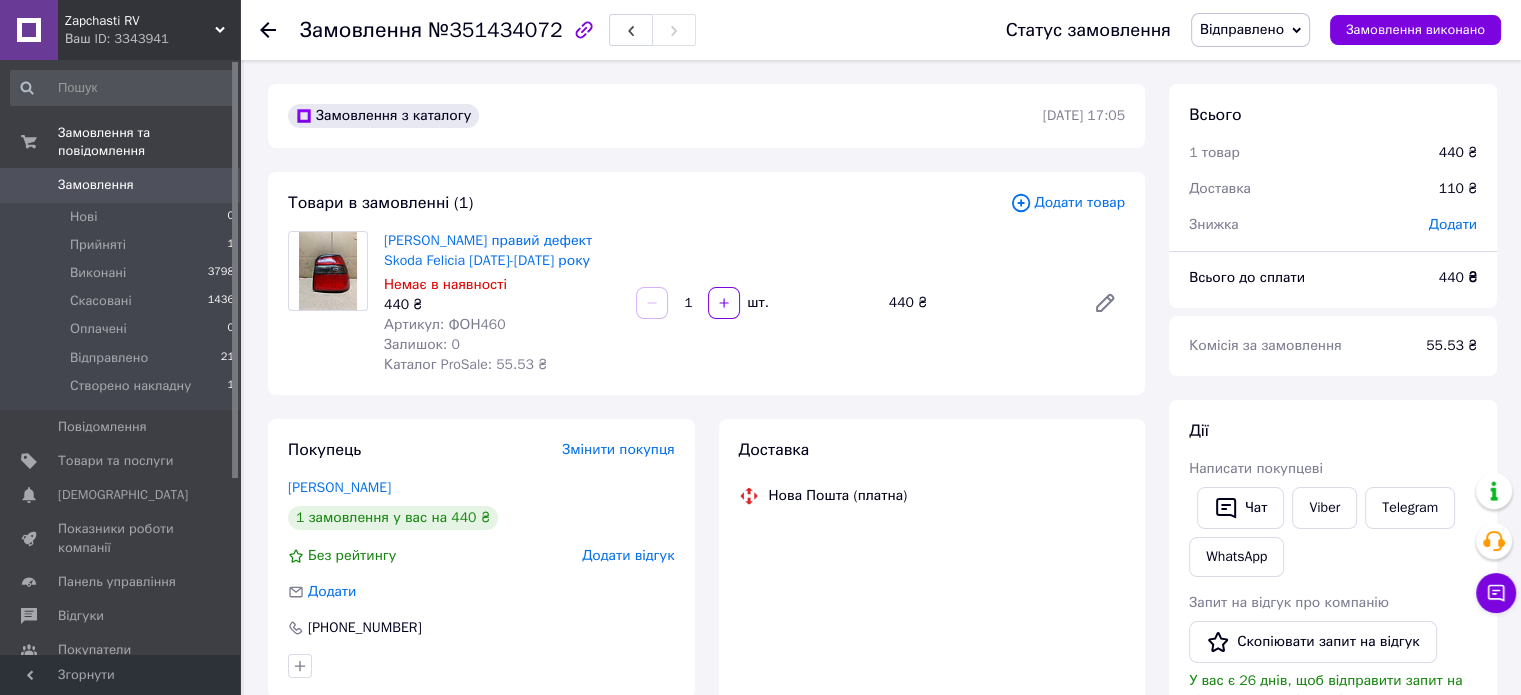 scroll, scrollTop: 44, scrollLeft: 0, axis: vertical 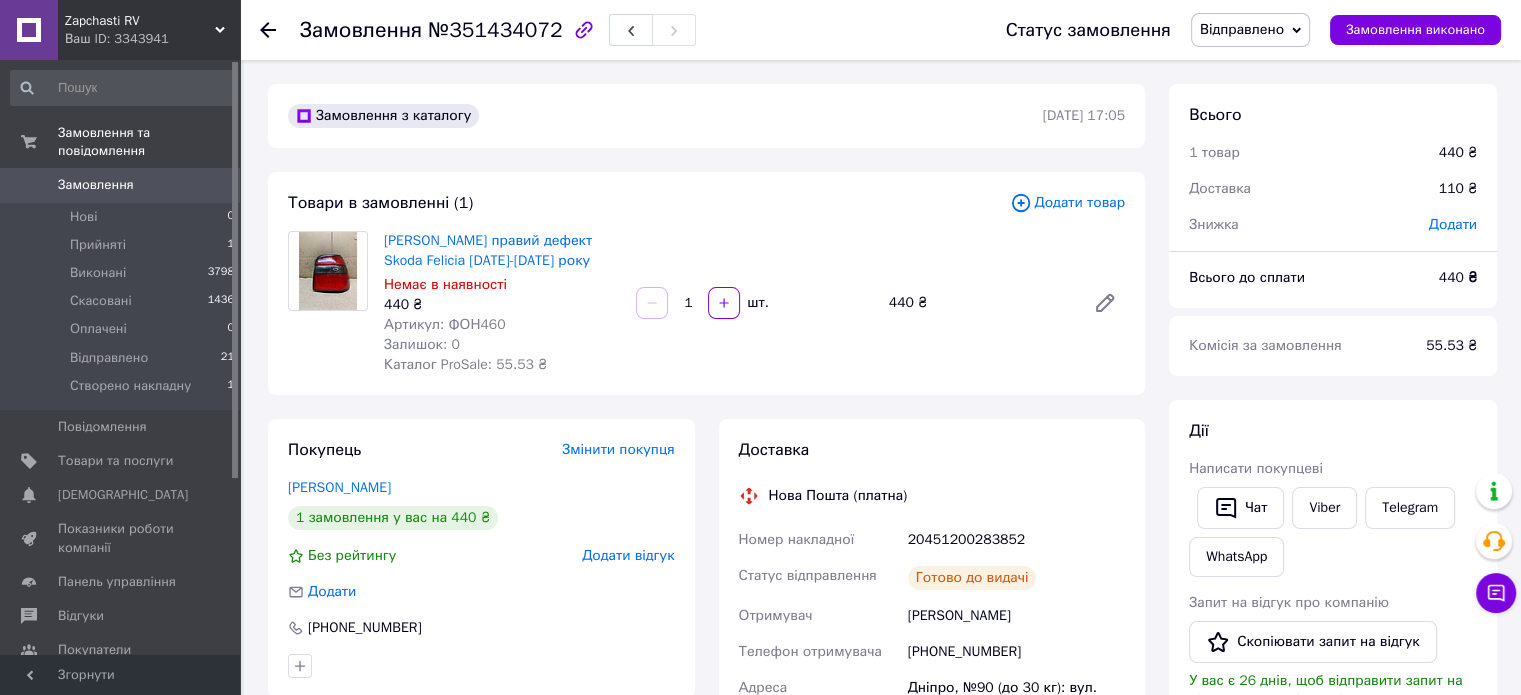 click on "20451200283852" at bounding box center [1016, 540] 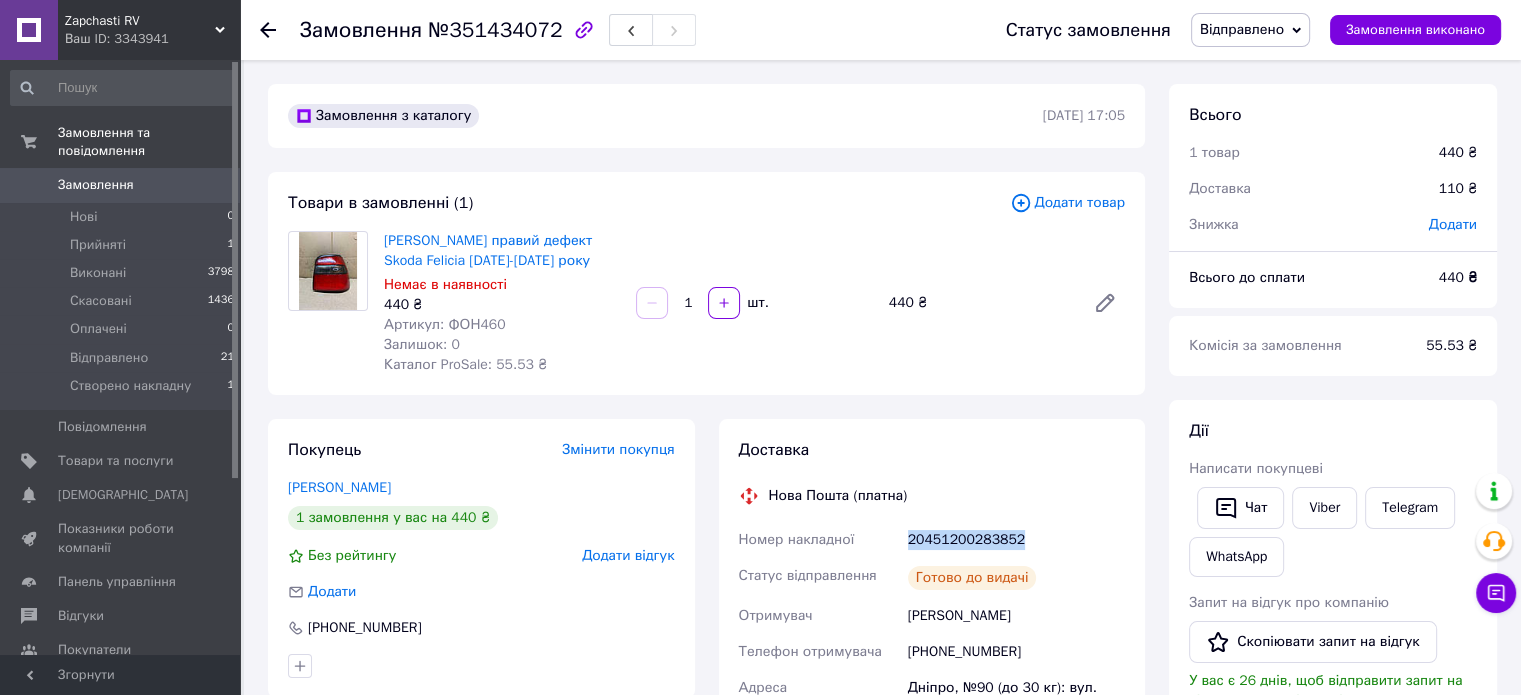 click on "20451200283852" at bounding box center (1016, 540) 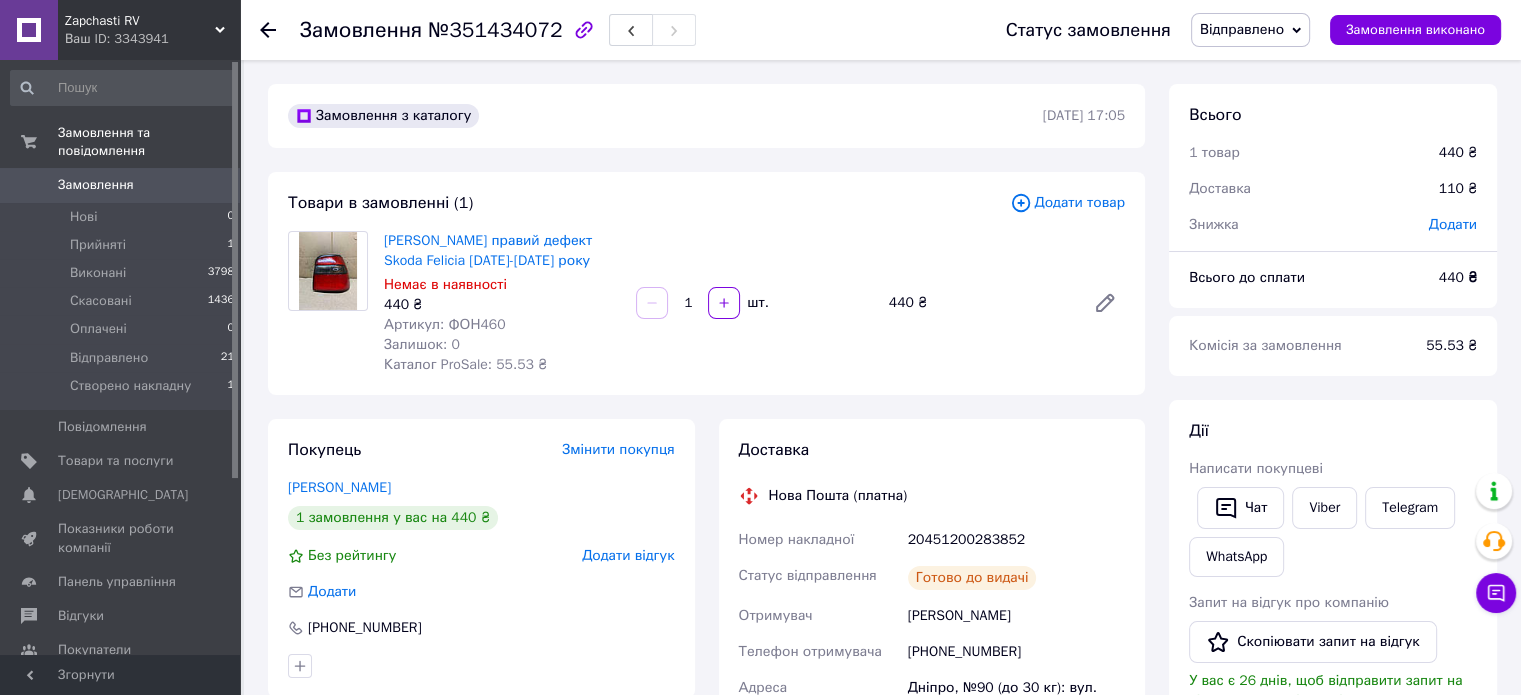 click on "Доставка Нова Пошта (платна) Номер накладної 20451200283852 Статус відправлення Готово до видачі Отримувач Самойлов Роман Телефон отримувача +380631958404 Адреса Дніпро, №90 (до 30 кг): вул. Терещенківська (ран. Червоного Козацтва), 25б Дата відправки 07.07.2025 Платник Отримувач Оціночна вартість 440 ₴ Сума післяплати 440 ₴ Комісія за післяплату 28.80 ₴ Платник комісії післяплати Отримувач Вартість доставки 110 ₴ Роздрукувати ЕН Платник Отримувач Відправник Прізвище отримувача Самойлов Ім'я отримувача Роман По батькові отримувача Телефон отримувача +380631958404 Тип доставки 440 <" at bounding box center [932, 756] 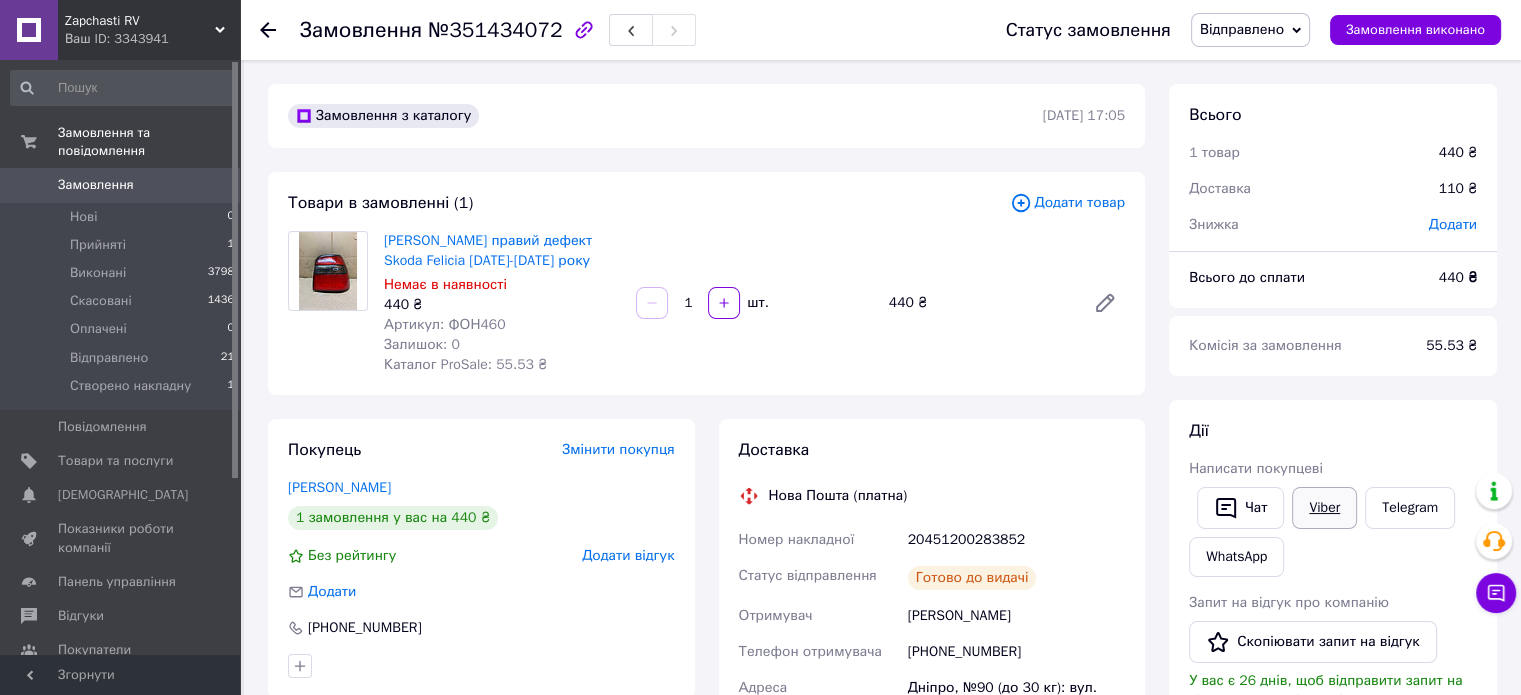 click on "Viber" at bounding box center [1324, 508] 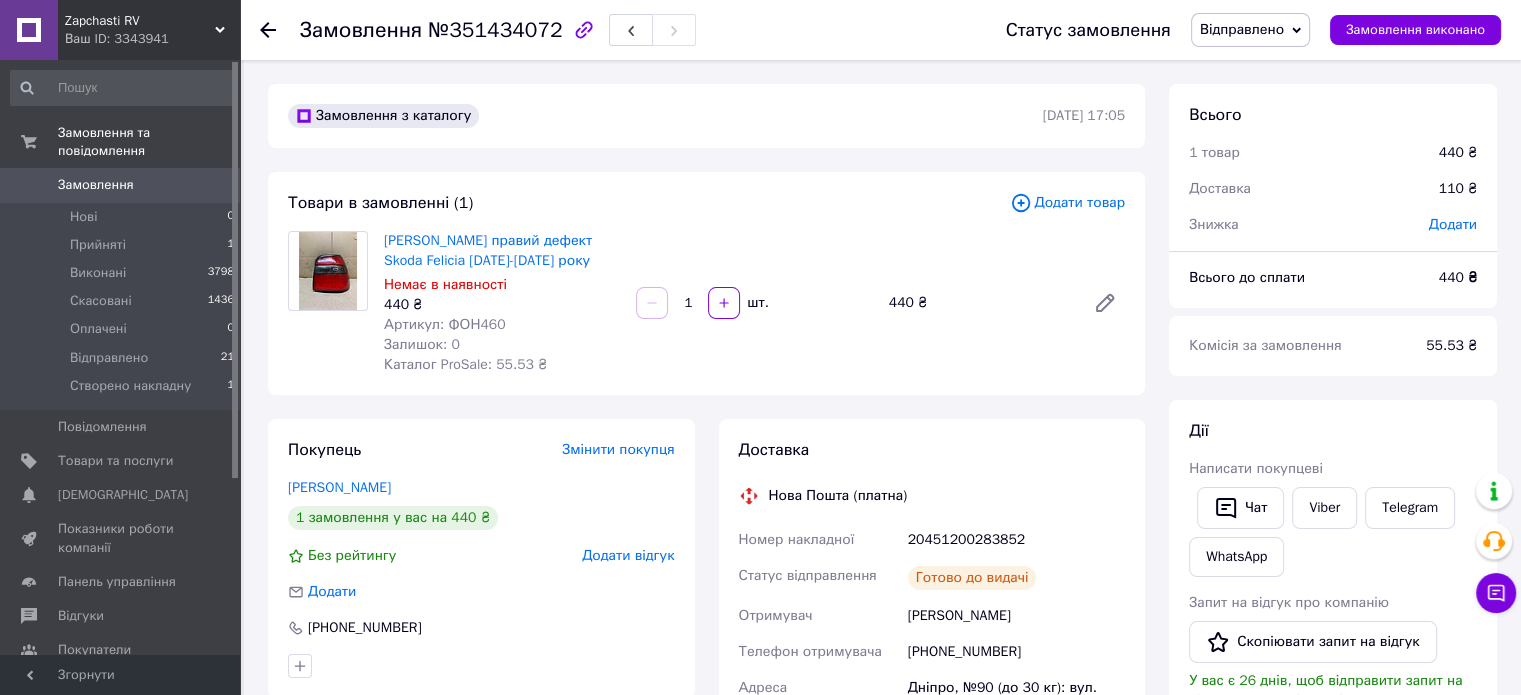 click on "20451200283852" at bounding box center (1016, 540) 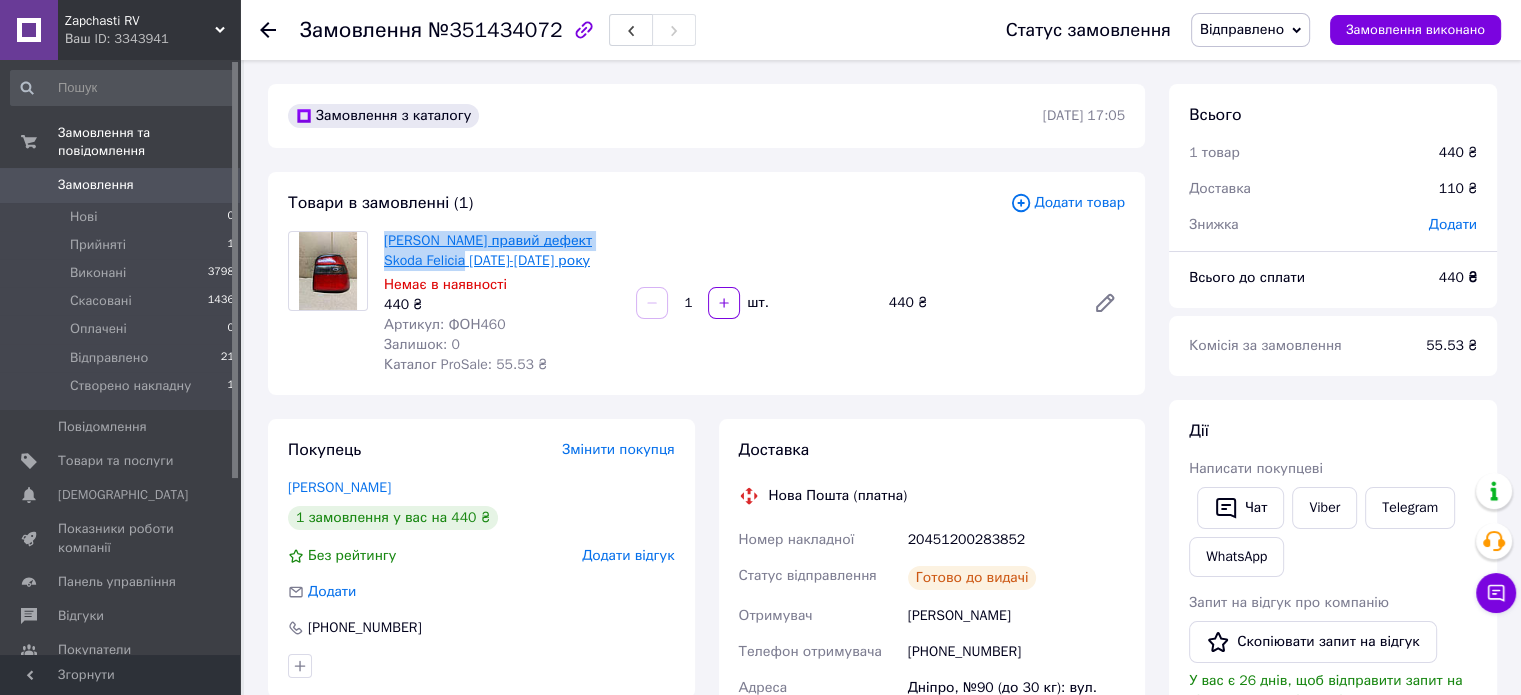 drag, startPoint x: 379, startPoint y: 241, endPoint x: 421, endPoint y: 264, distance: 47.88528 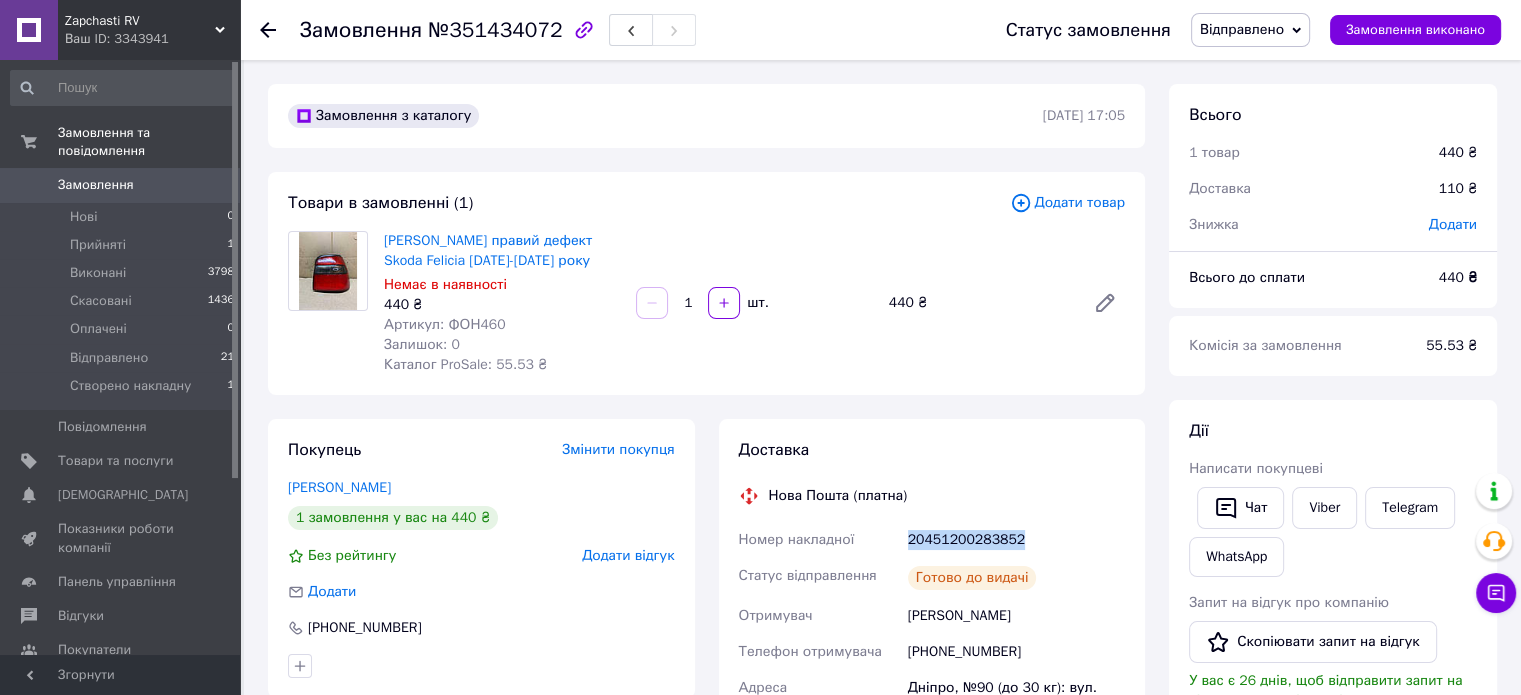 drag, startPoint x: 1016, startPoint y: 531, endPoint x: 884, endPoint y: 534, distance: 132.03409 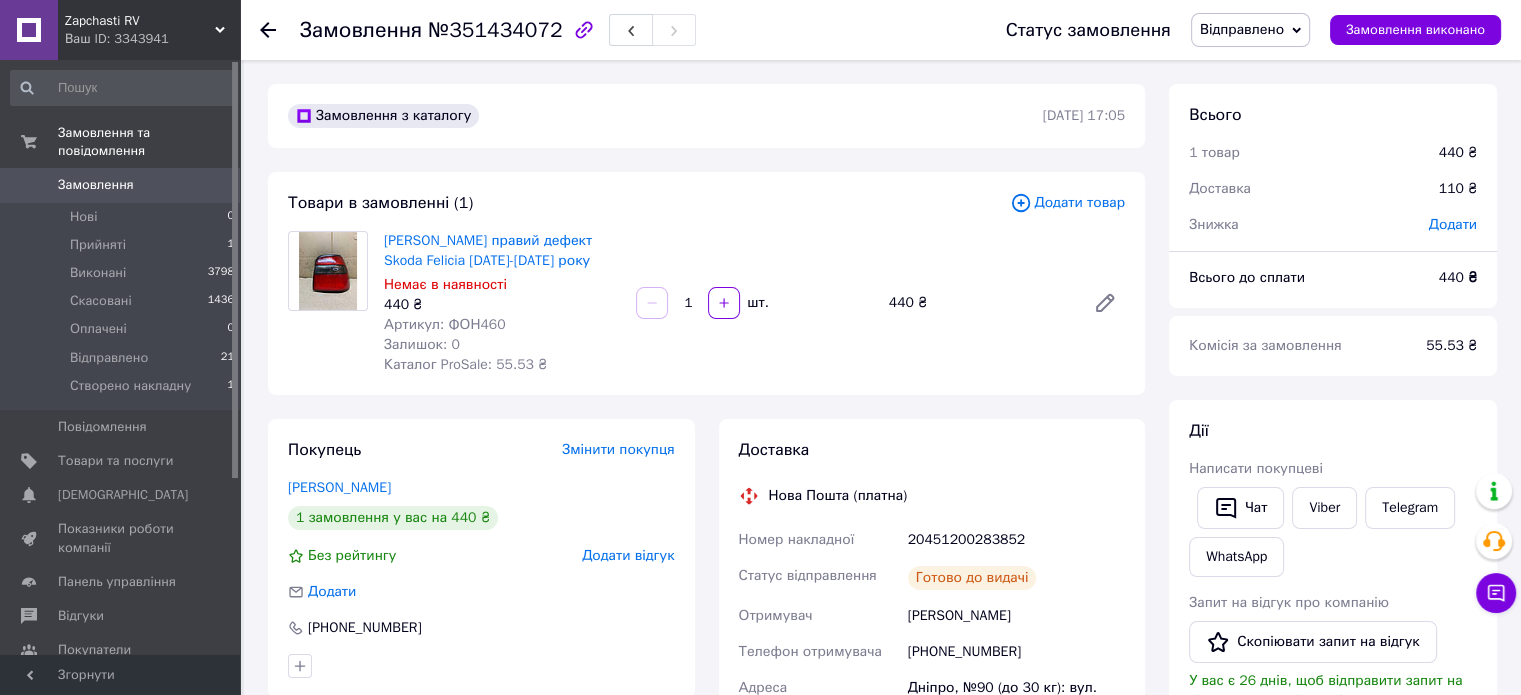 click on "Ліхтар задний правий дефект Skoda Felicia 1994-2001 року Немає в наявності 440 ₴ Артикул: ФОН460 Залишок: 0 Каталог ProSale: 55.53 ₴" at bounding box center [502, 303] 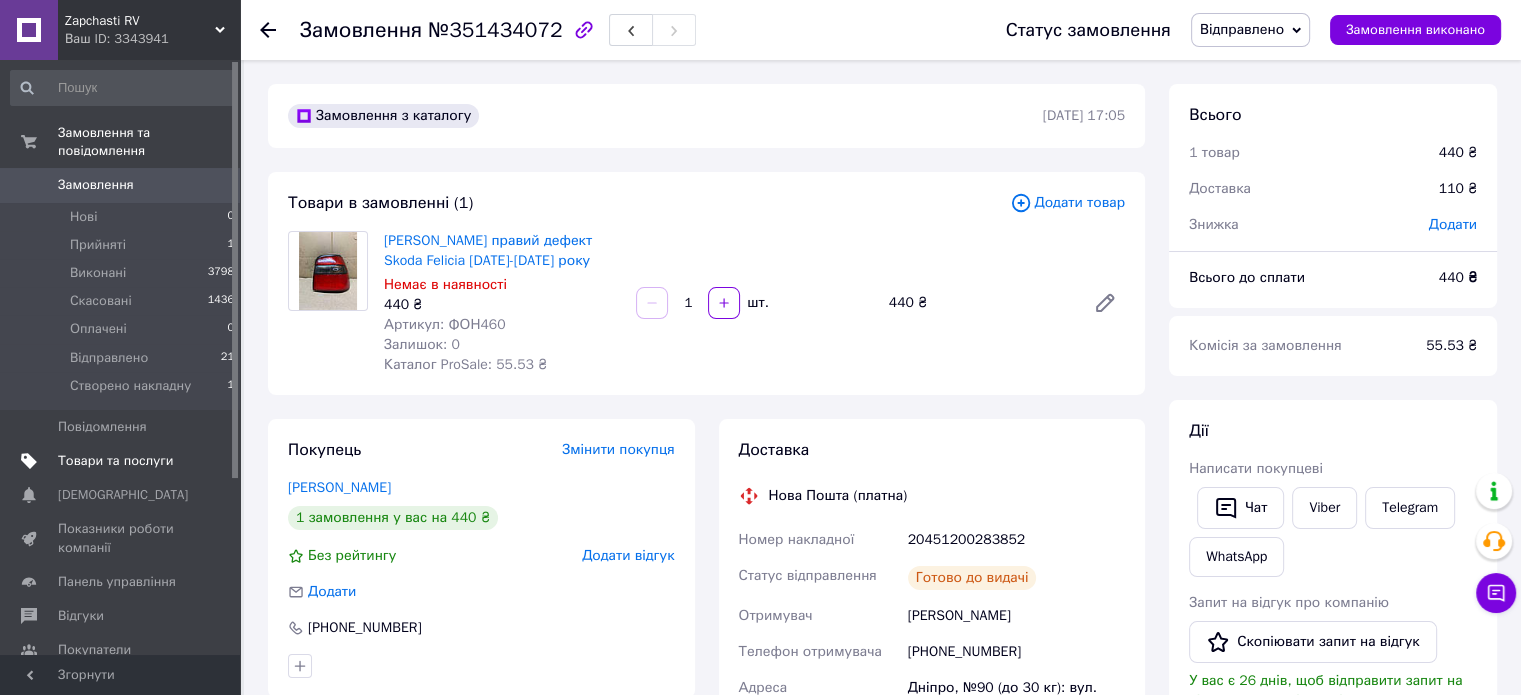 click on "Товари та послуги" at bounding box center [115, 461] 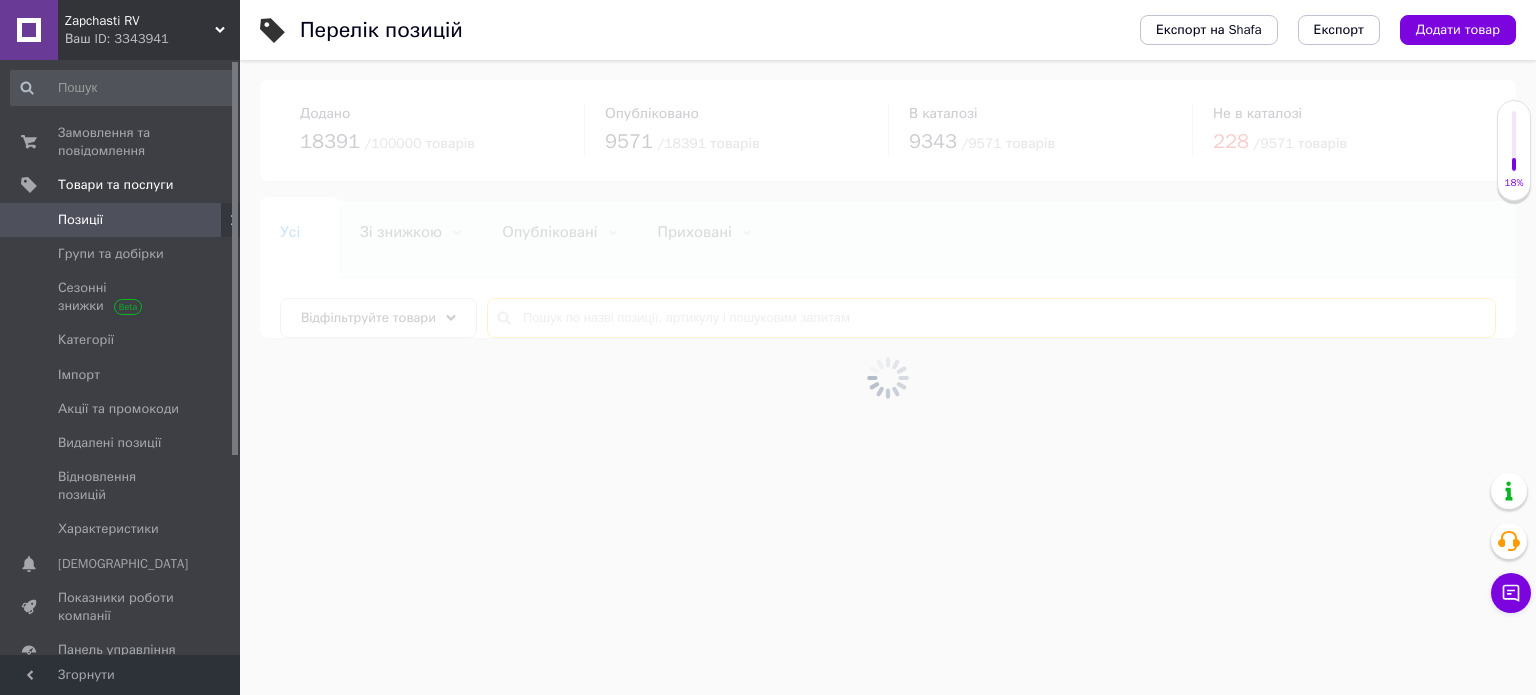 click at bounding box center [991, 318] 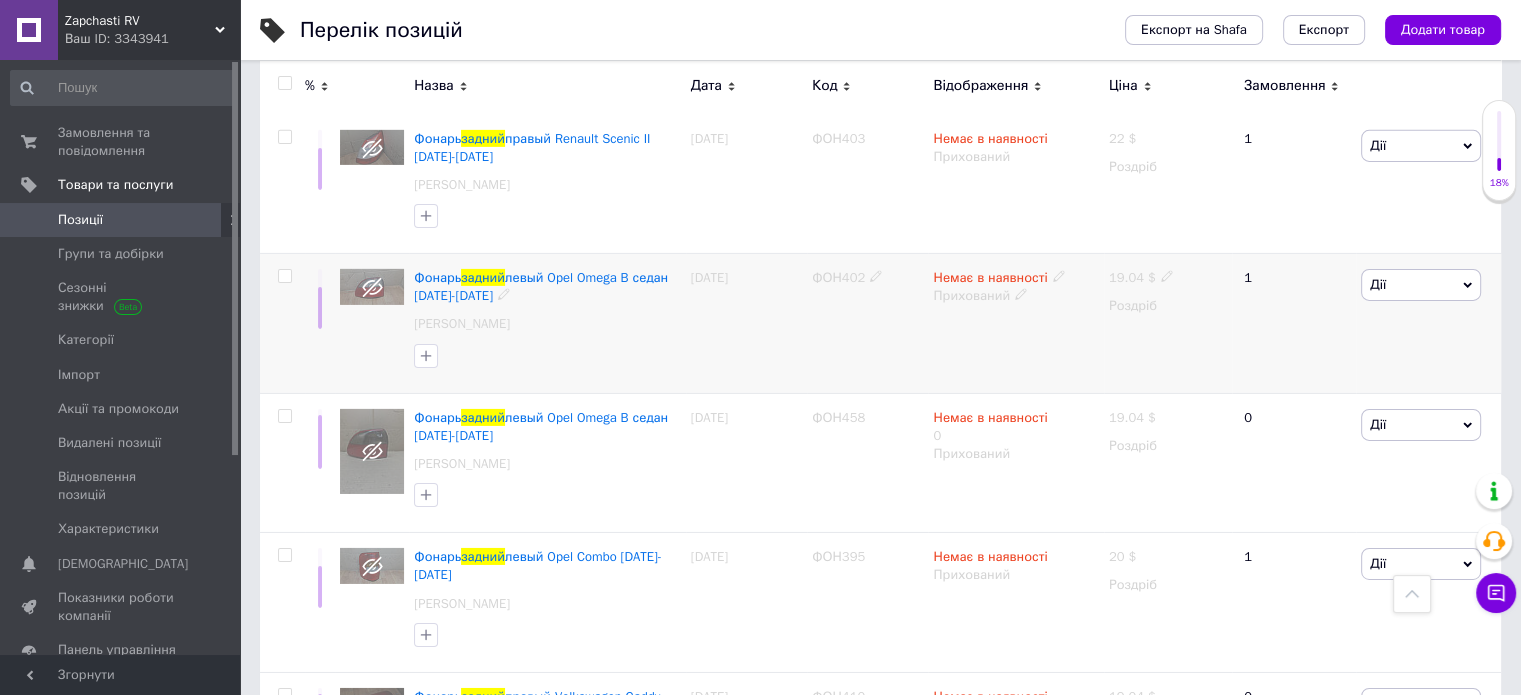 scroll, scrollTop: 6848, scrollLeft: 0, axis: vertical 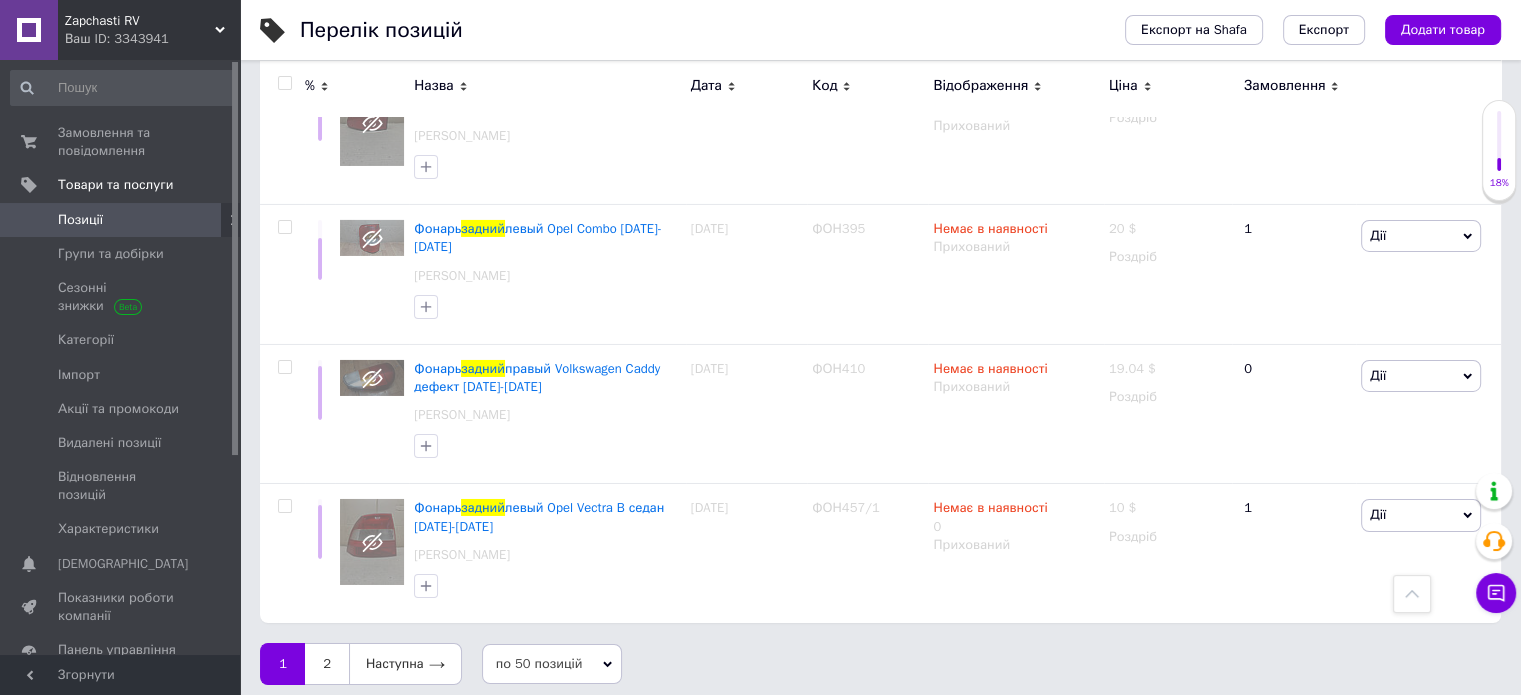type on "ліхтар задний" 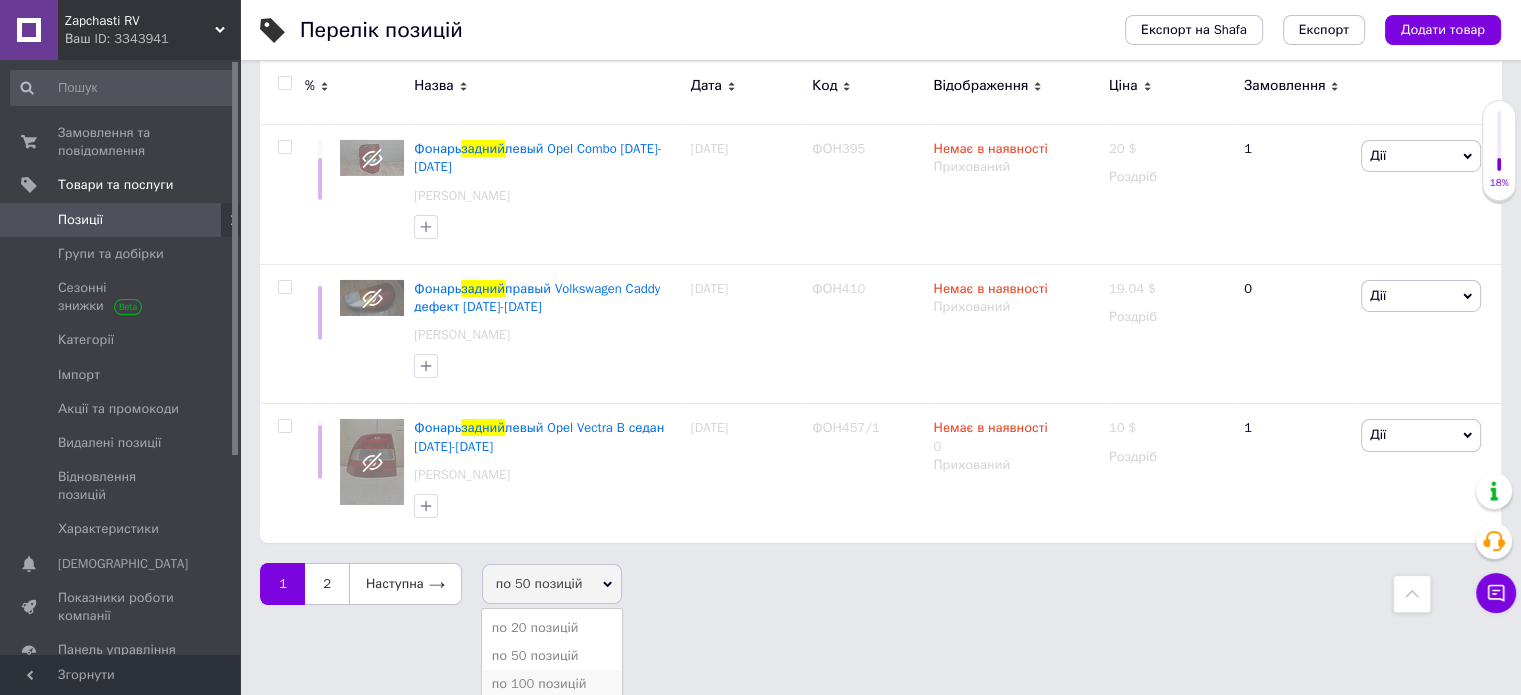 click on "по 100 позицій" at bounding box center (552, 684) 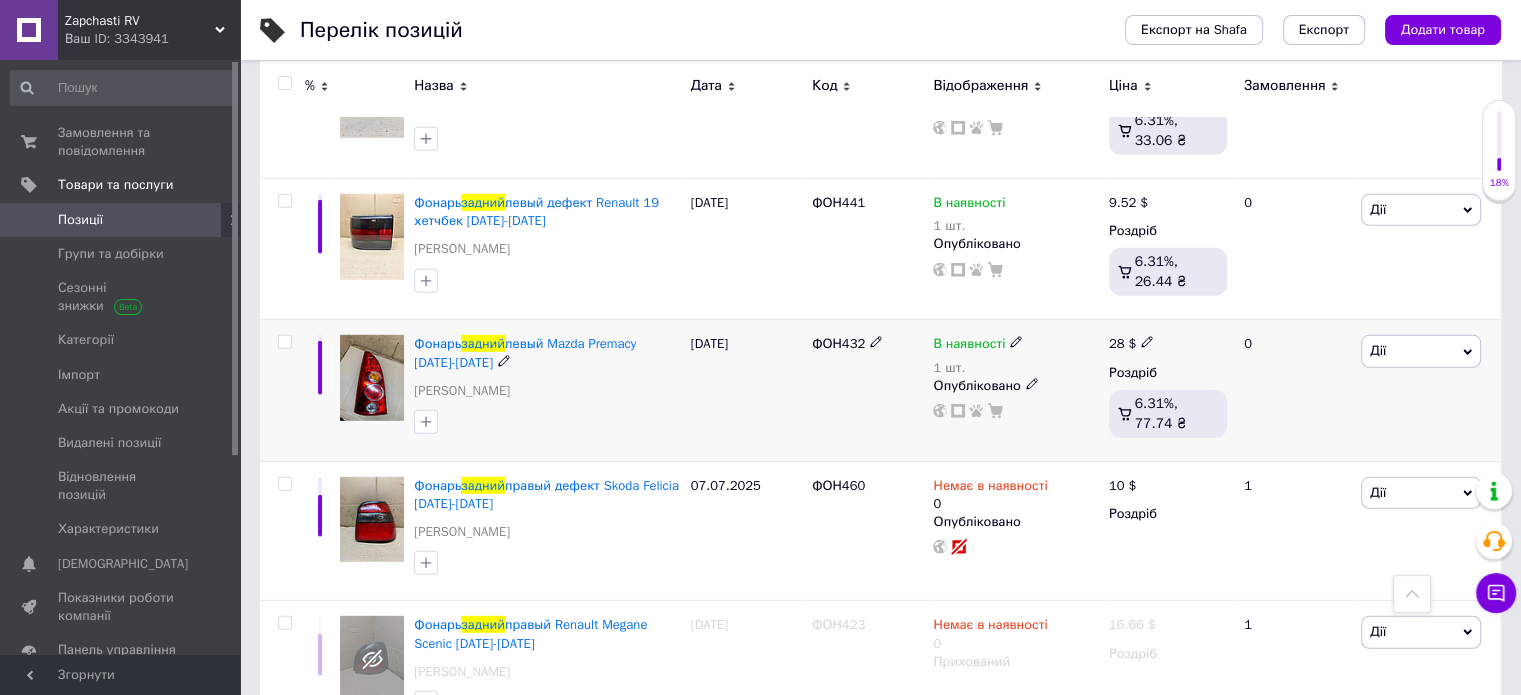 scroll, scrollTop: 5685, scrollLeft: 0, axis: vertical 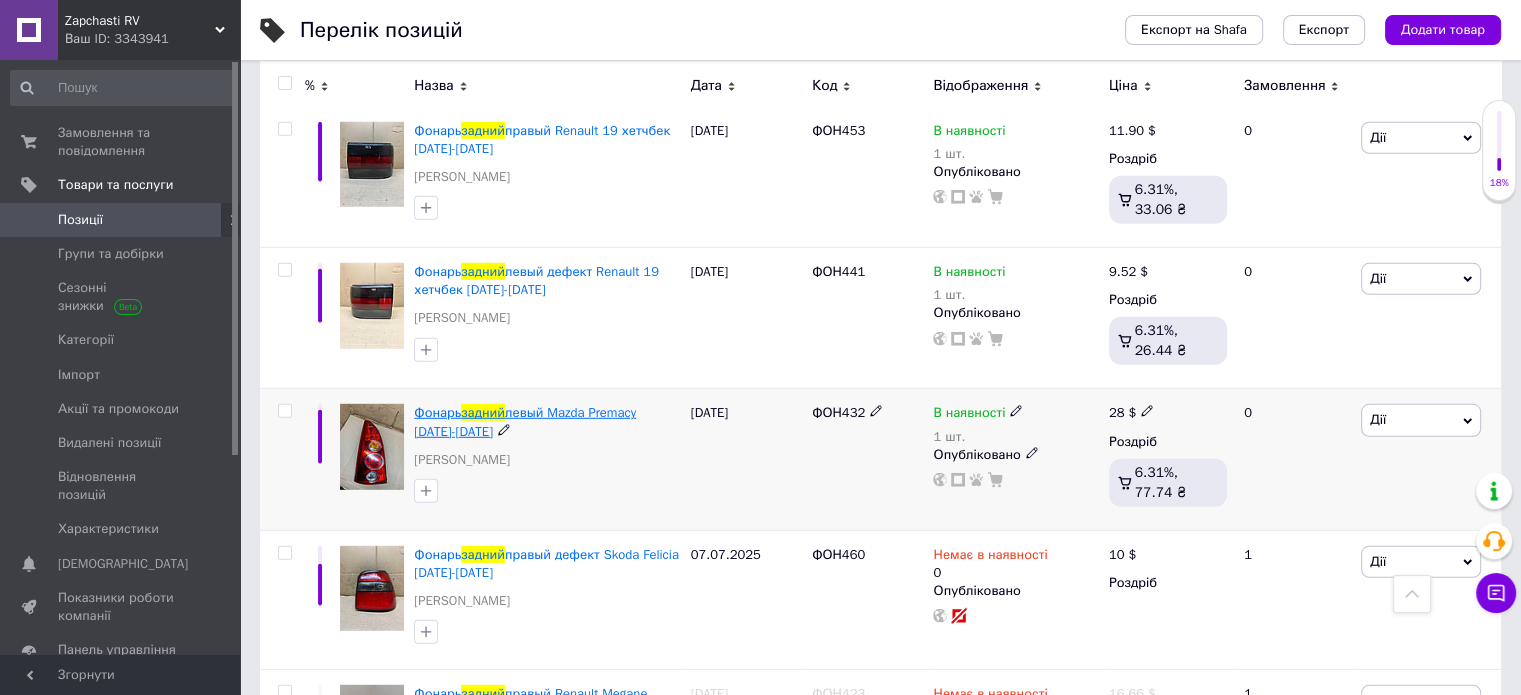 click on "левый Mazda Premacy 2001-2005 года" at bounding box center [525, 421] 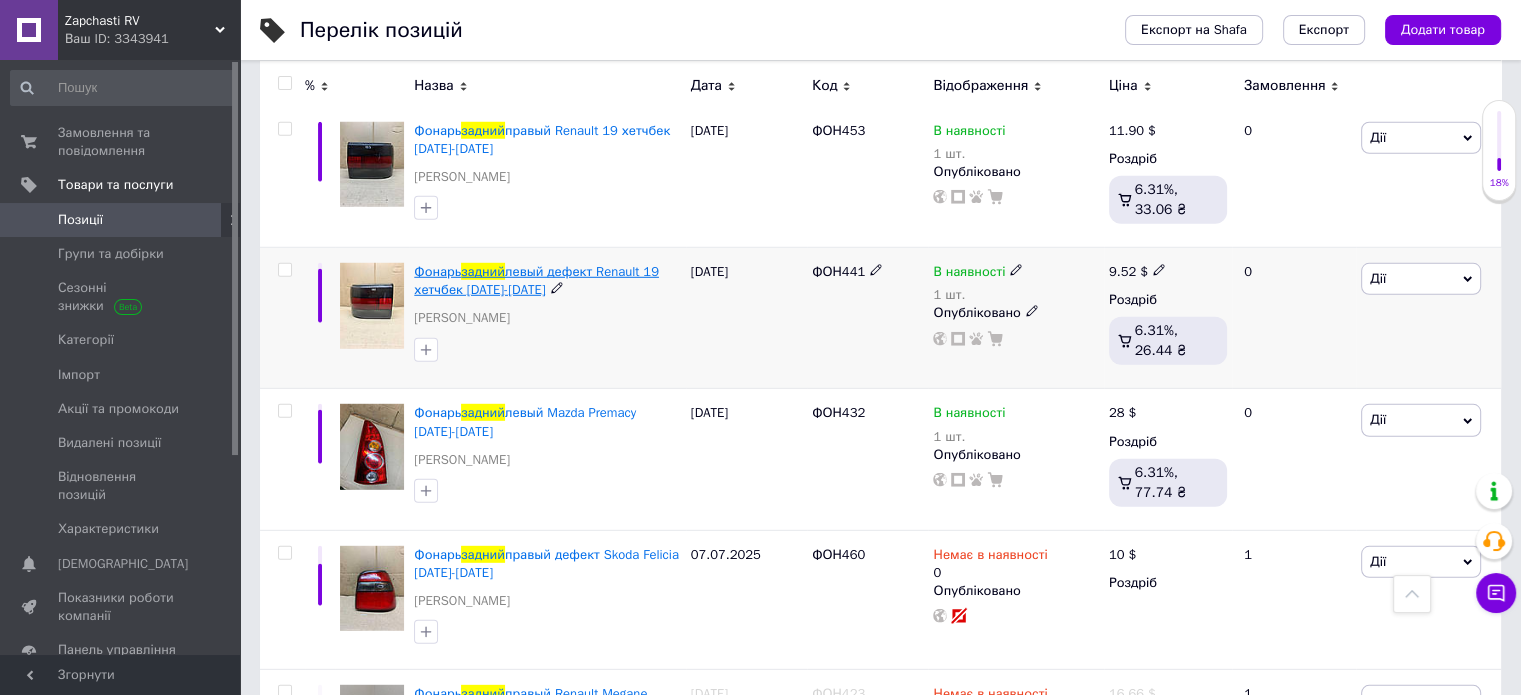 click on "левый дефект Renault 19 хетчбек 1992-1995 года" at bounding box center (536, 280) 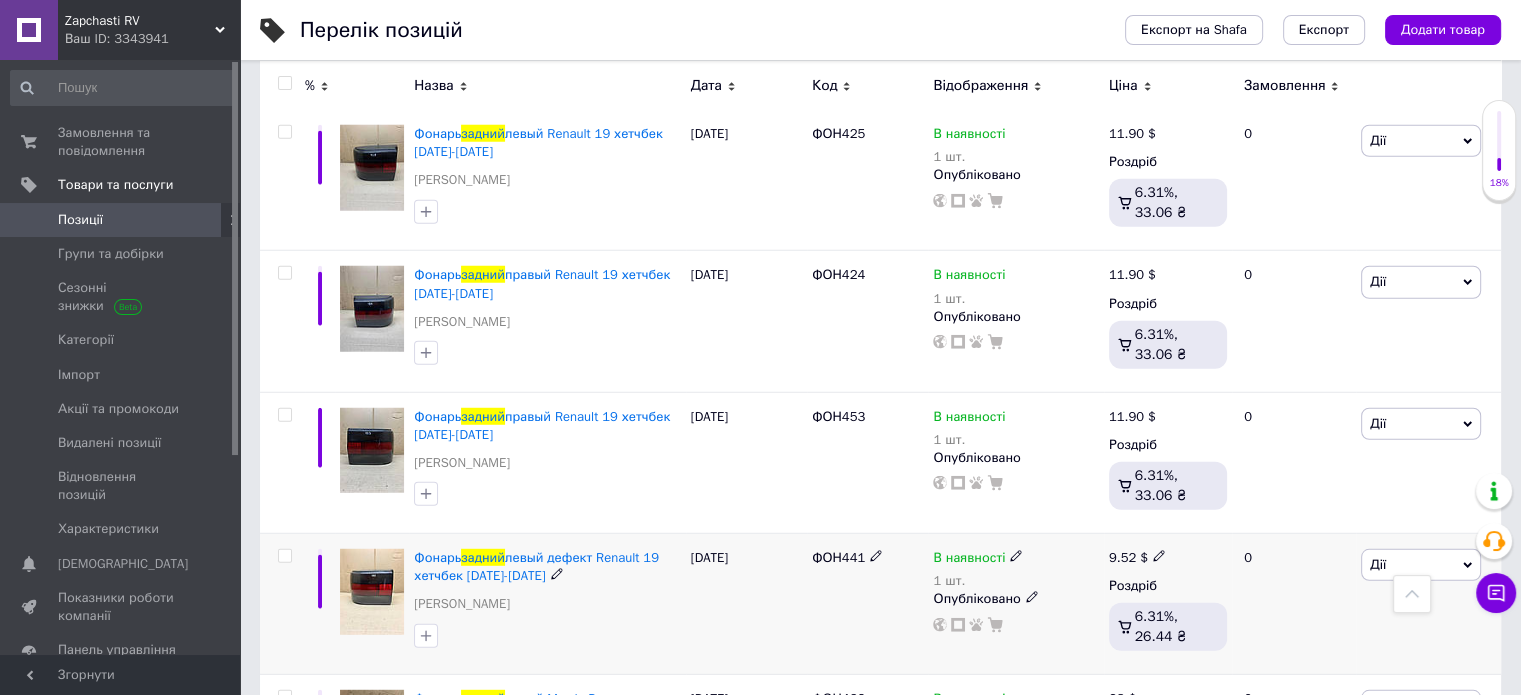 scroll, scrollTop: 5385, scrollLeft: 0, axis: vertical 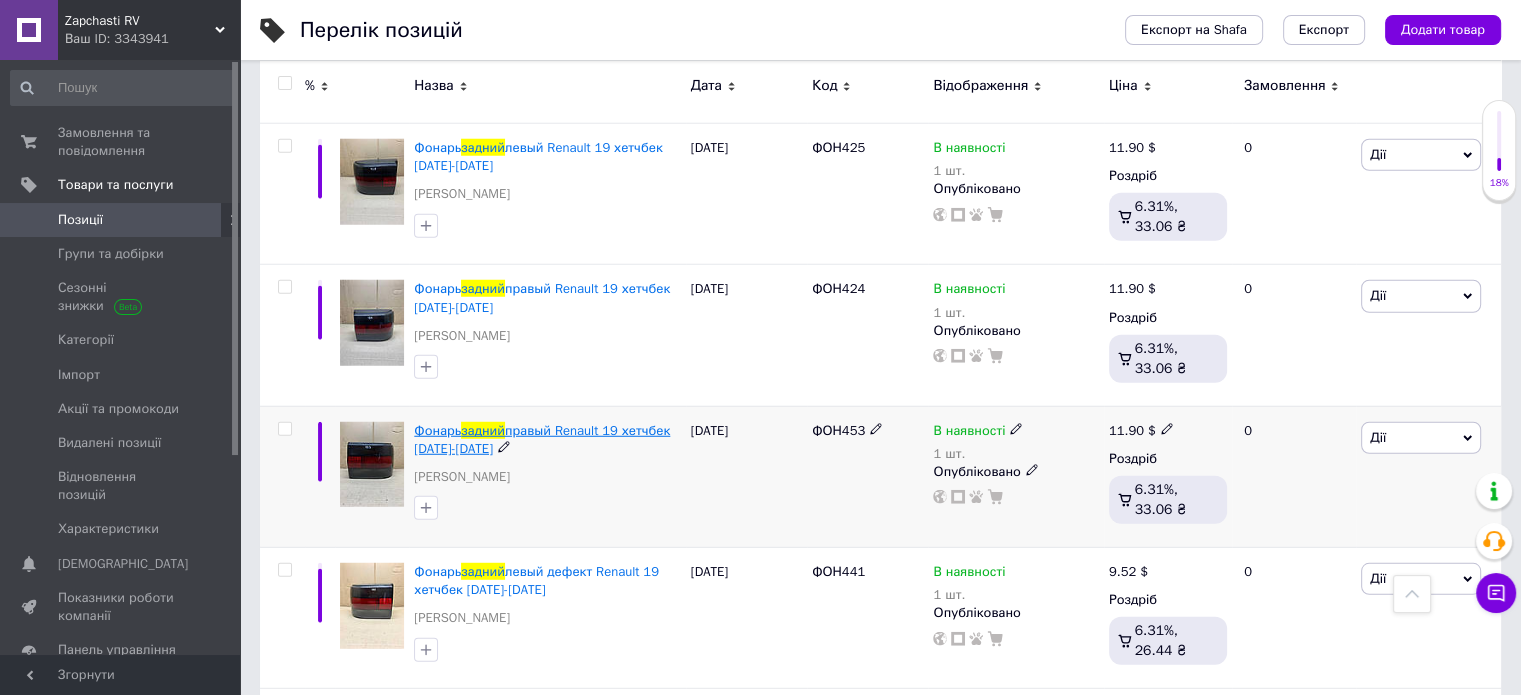 click on "правый Renault 19 хетчбек 1992-1995 года" at bounding box center [542, 439] 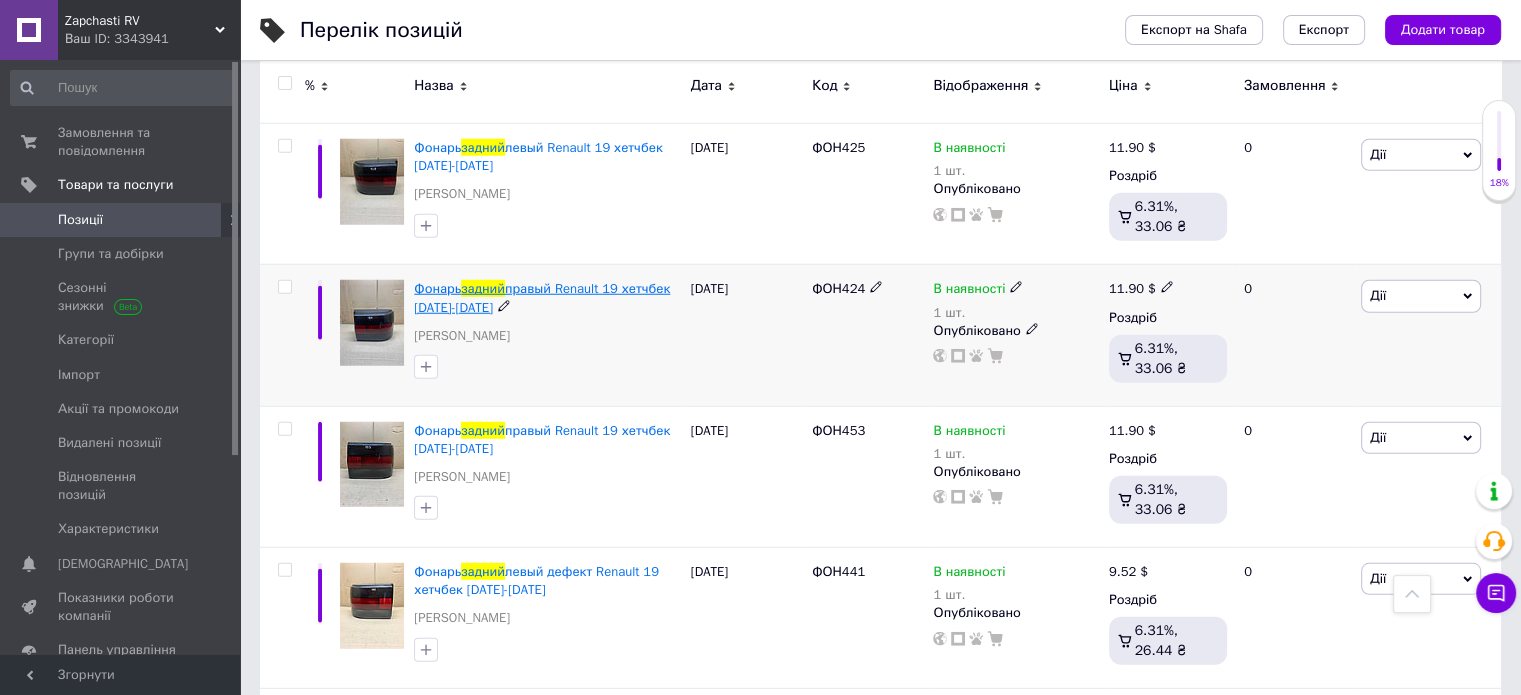 click on "правый Renault 19 хетчбек 1992-1995 года" at bounding box center (542, 297) 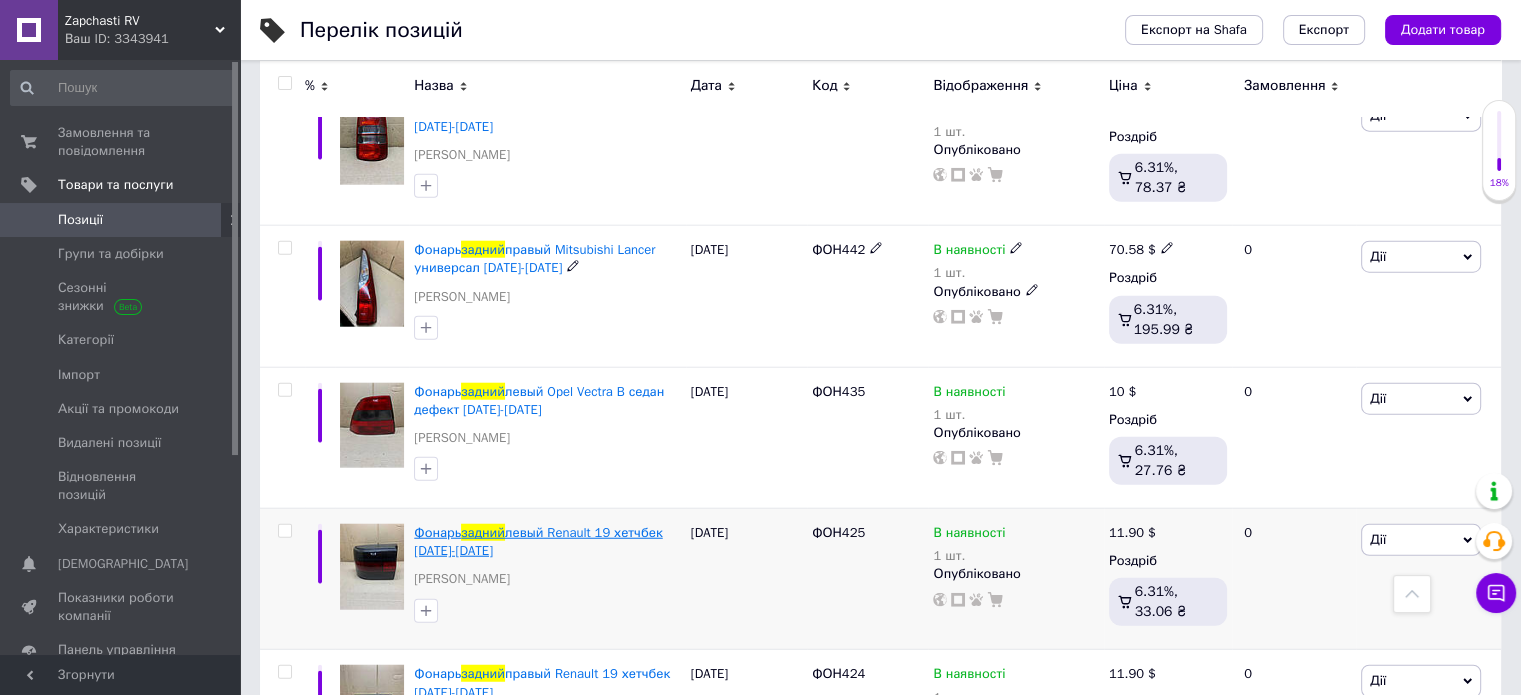 scroll, scrollTop: 4985, scrollLeft: 0, axis: vertical 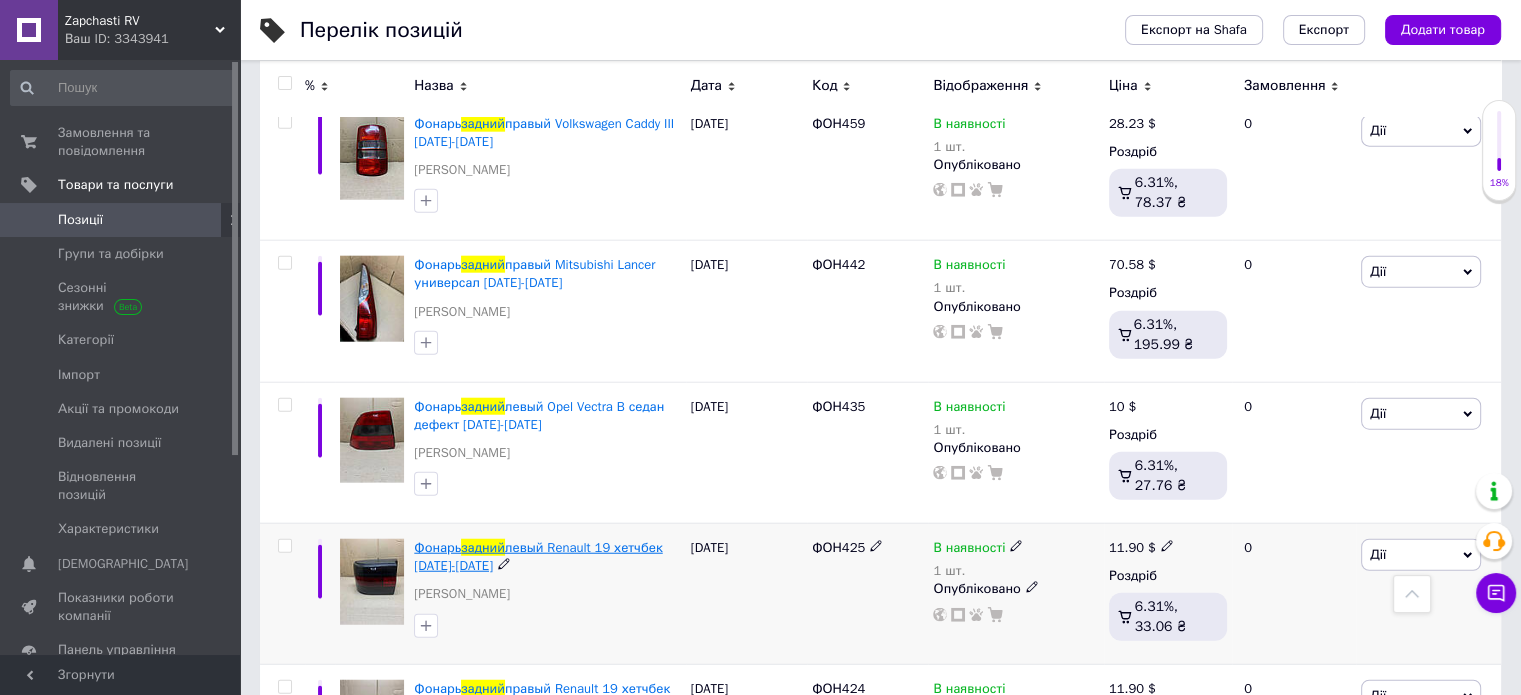 click on "левый Renault 19 хетчбек 1992-1995 года" at bounding box center [538, 556] 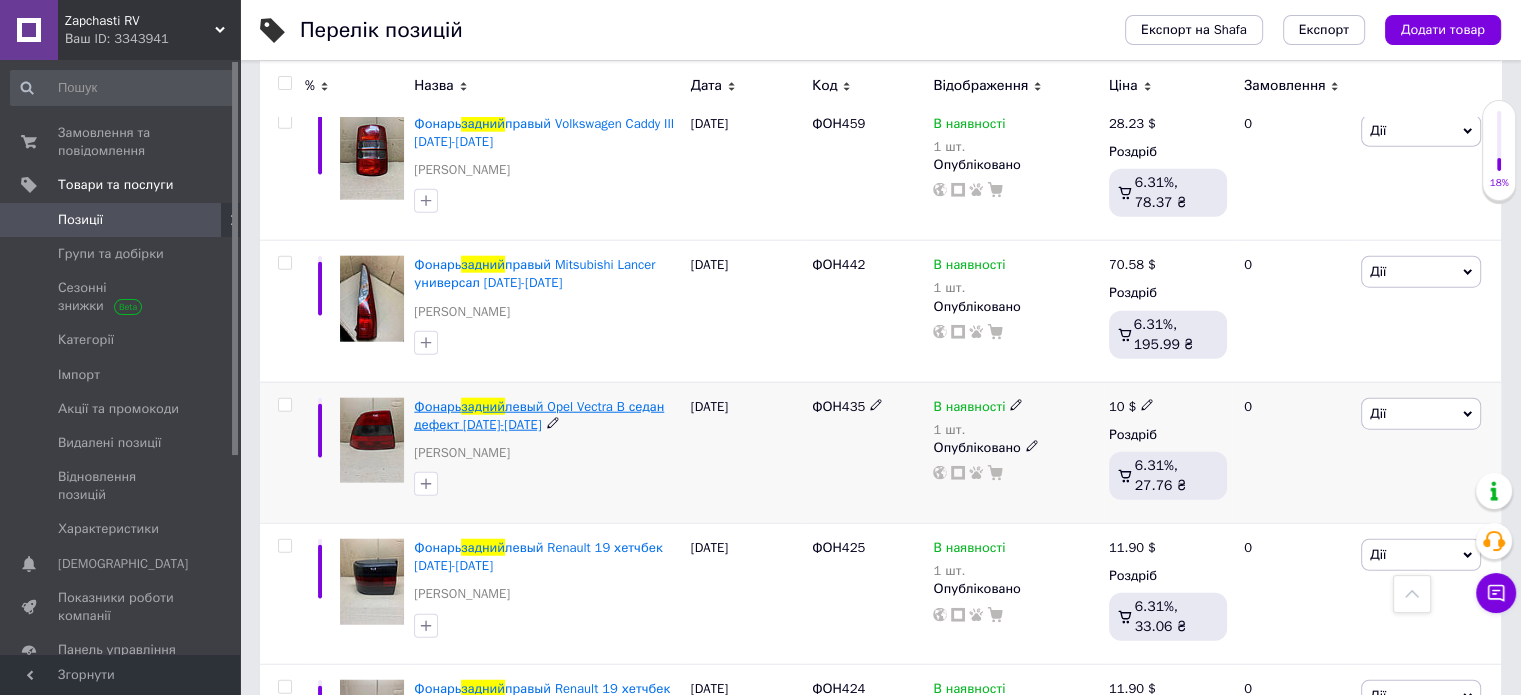 click on "левый Opel Vectra B седан дефект 1995-1999 года" at bounding box center (539, 415) 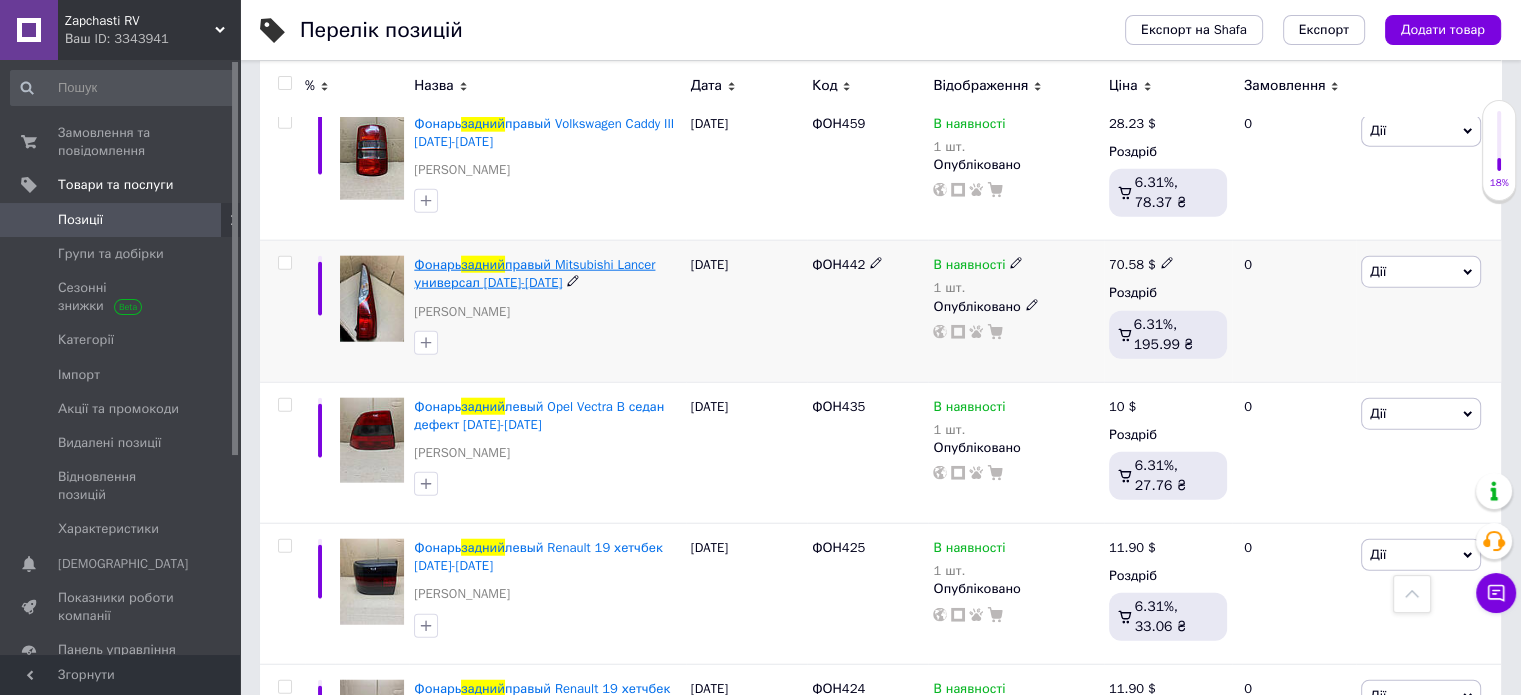 click on "правый Mitsubishi Lancer универсал 2003-2008 года" at bounding box center (534, 273) 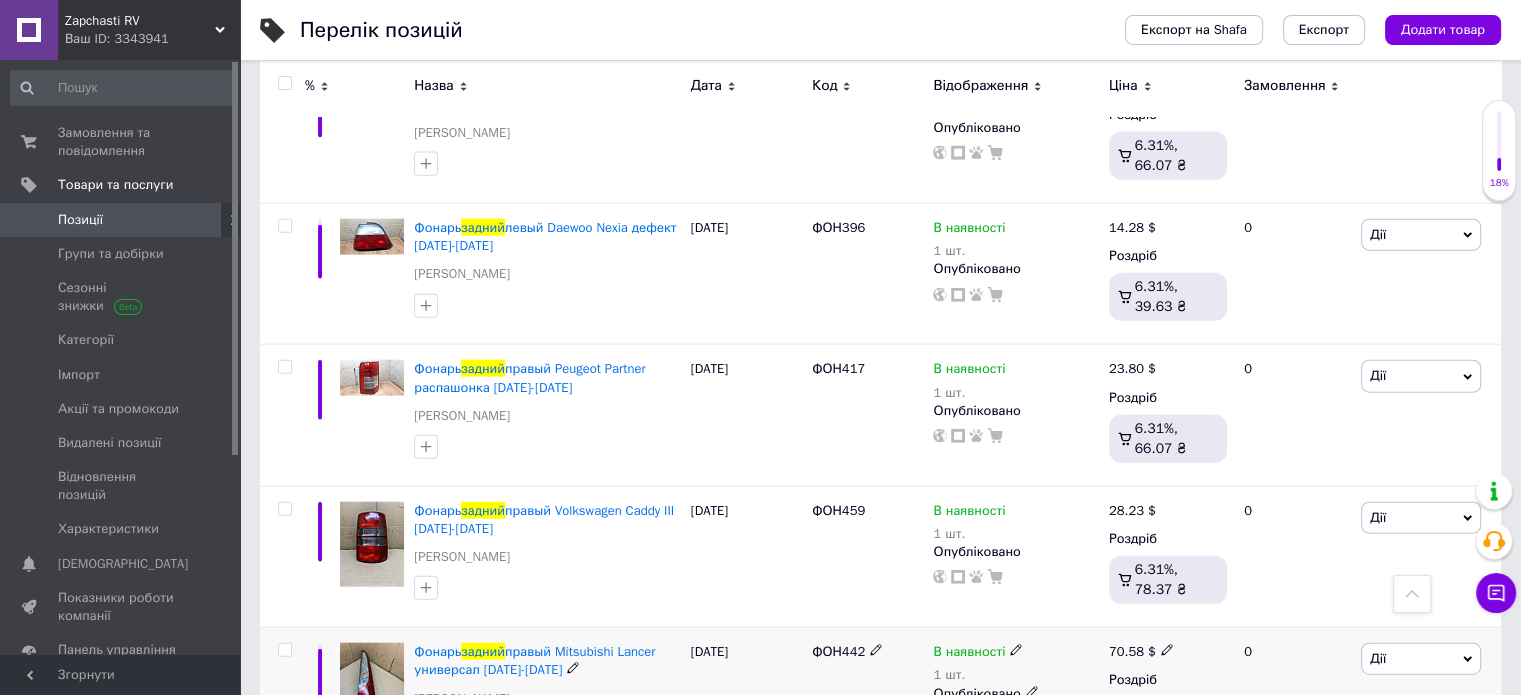 scroll, scrollTop: 4585, scrollLeft: 0, axis: vertical 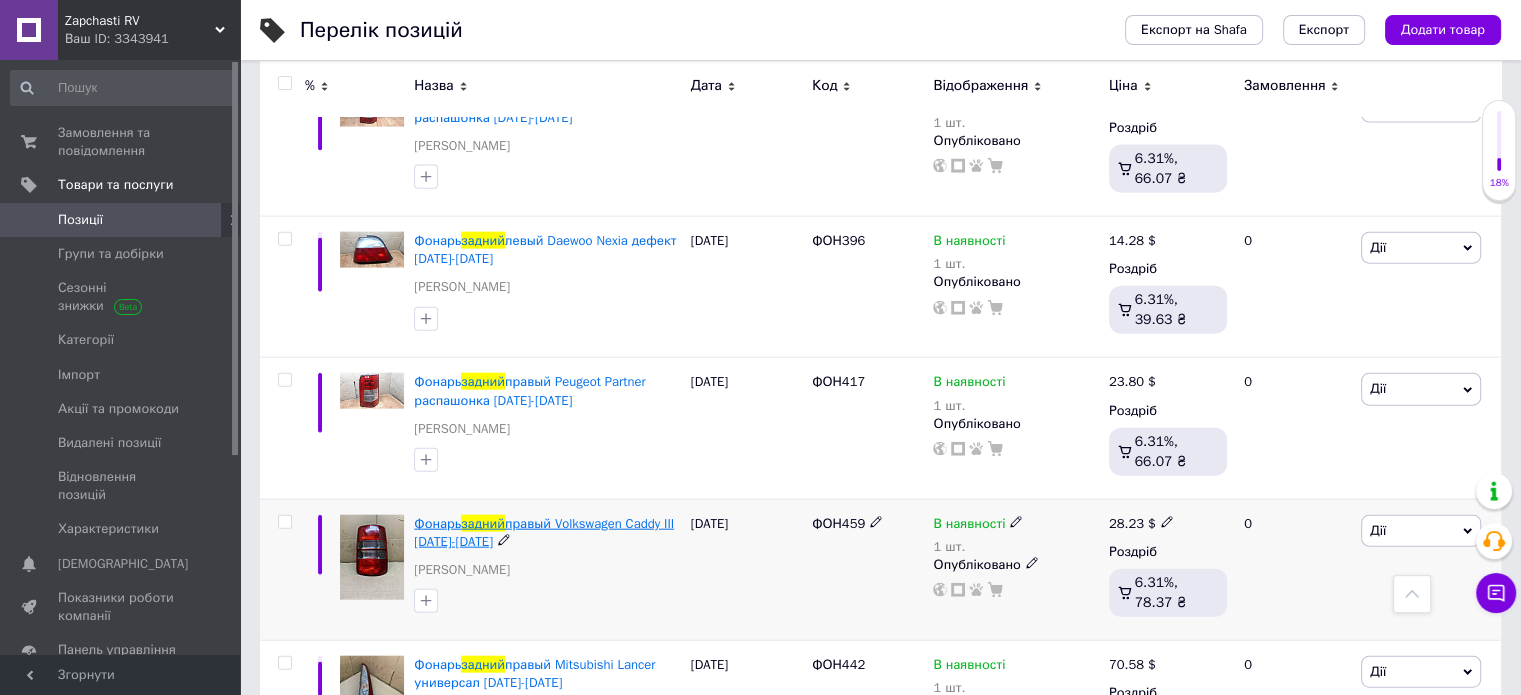 click on "правый Volkswagen Caddy III 2007-2015 года" at bounding box center (544, 532) 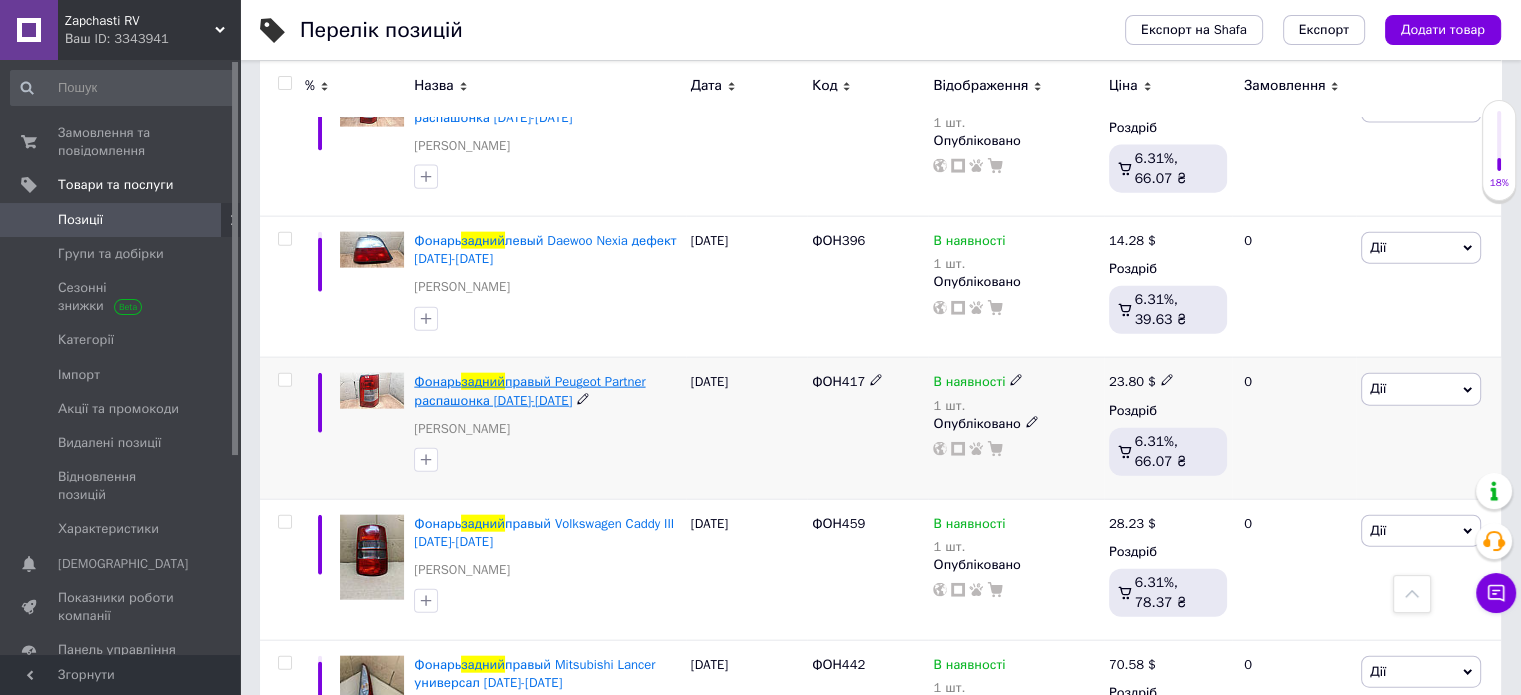 click on "правый Peugeot Partner распашонка 2003-2008 года" at bounding box center [529, 390] 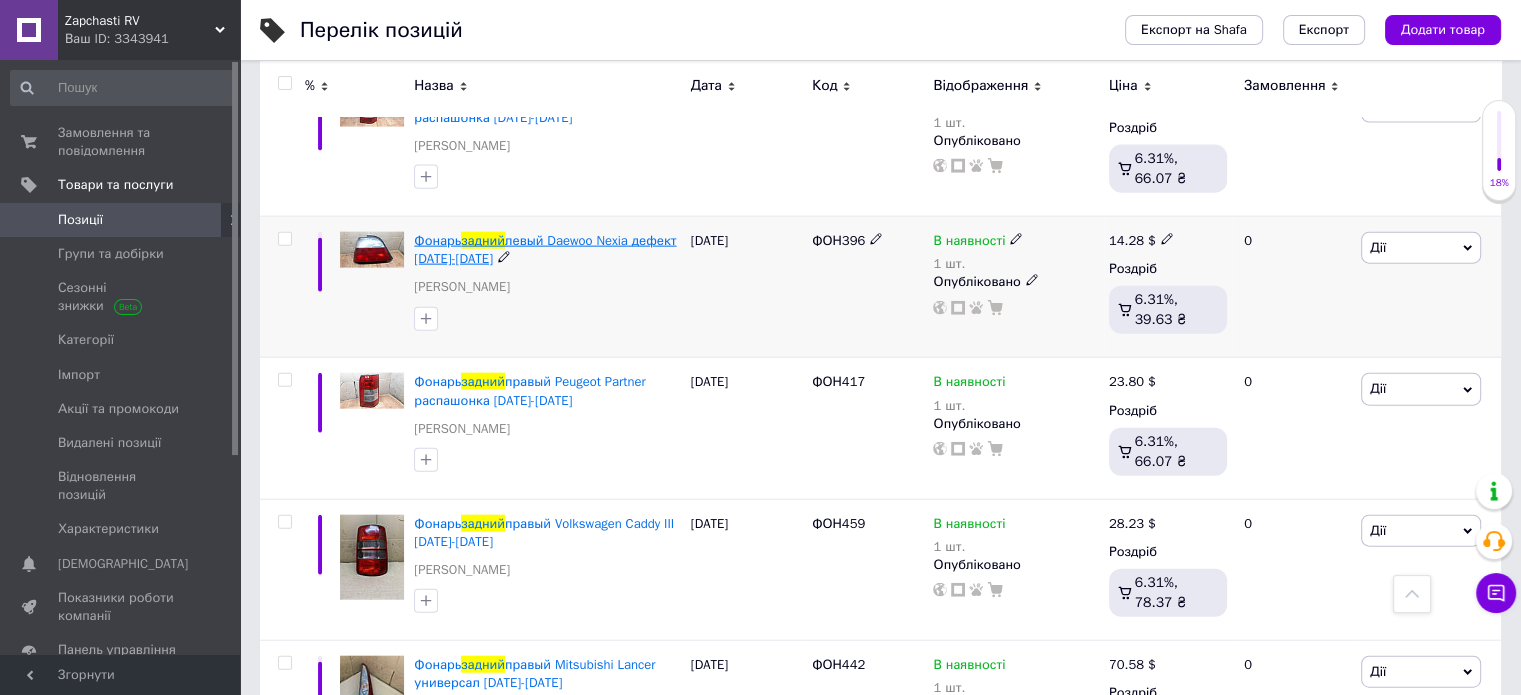 click on "левый Daewoo Nexia дефект 1994-1997 года" at bounding box center (545, 249) 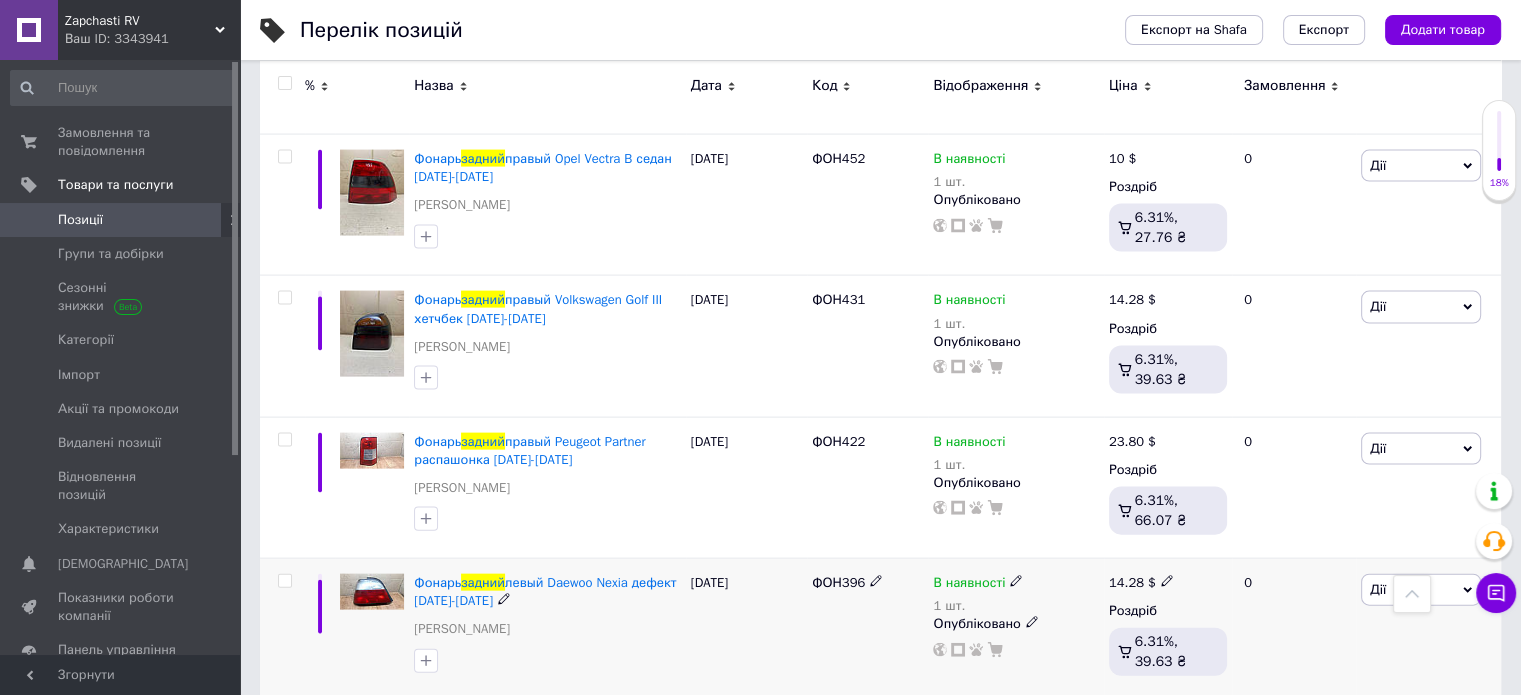 scroll, scrollTop: 4185, scrollLeft: 0, axis: vertical 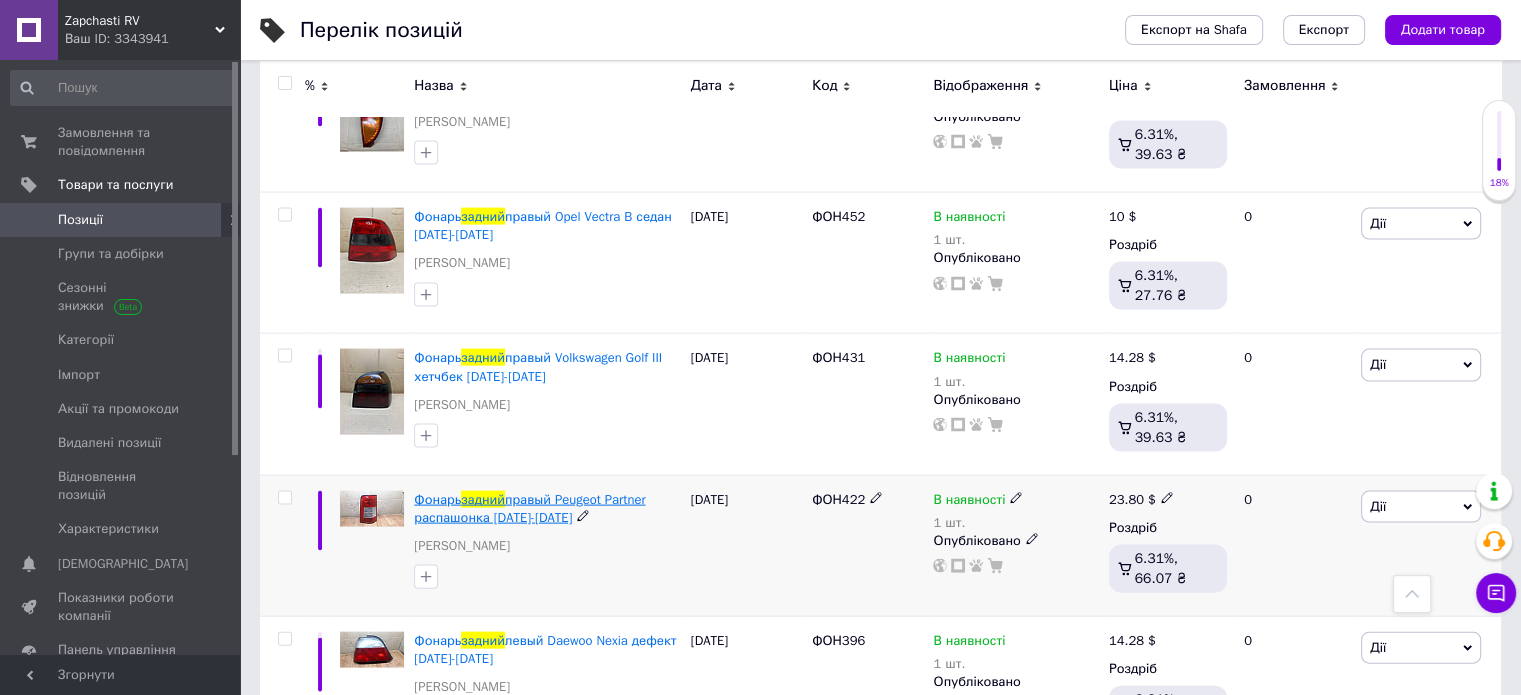 click on "правый Peugeot Partner распашонка 2003-2008 года" at bounding box center (529, 508) 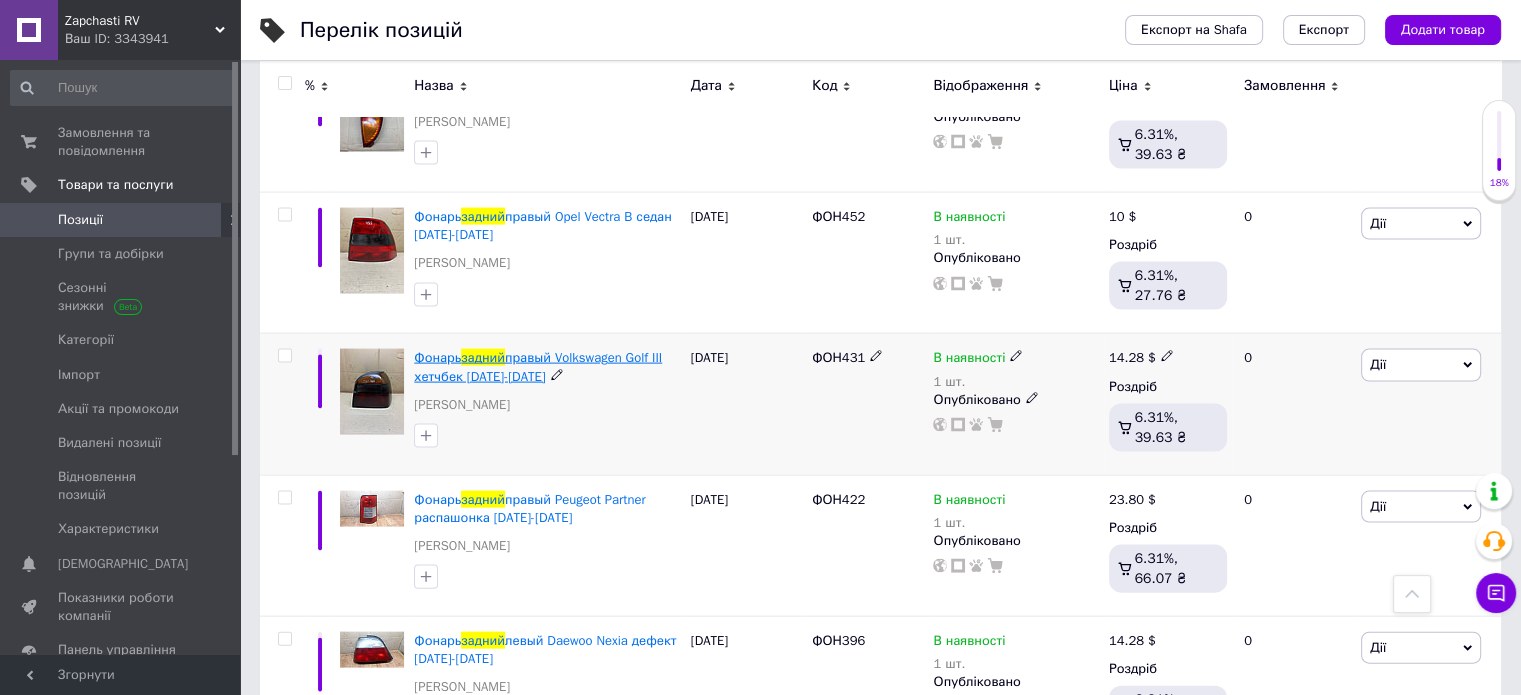 click on "правый Volkswagen Golf III хетчбек 1991-1998 года" at bounding box center [538, 366] 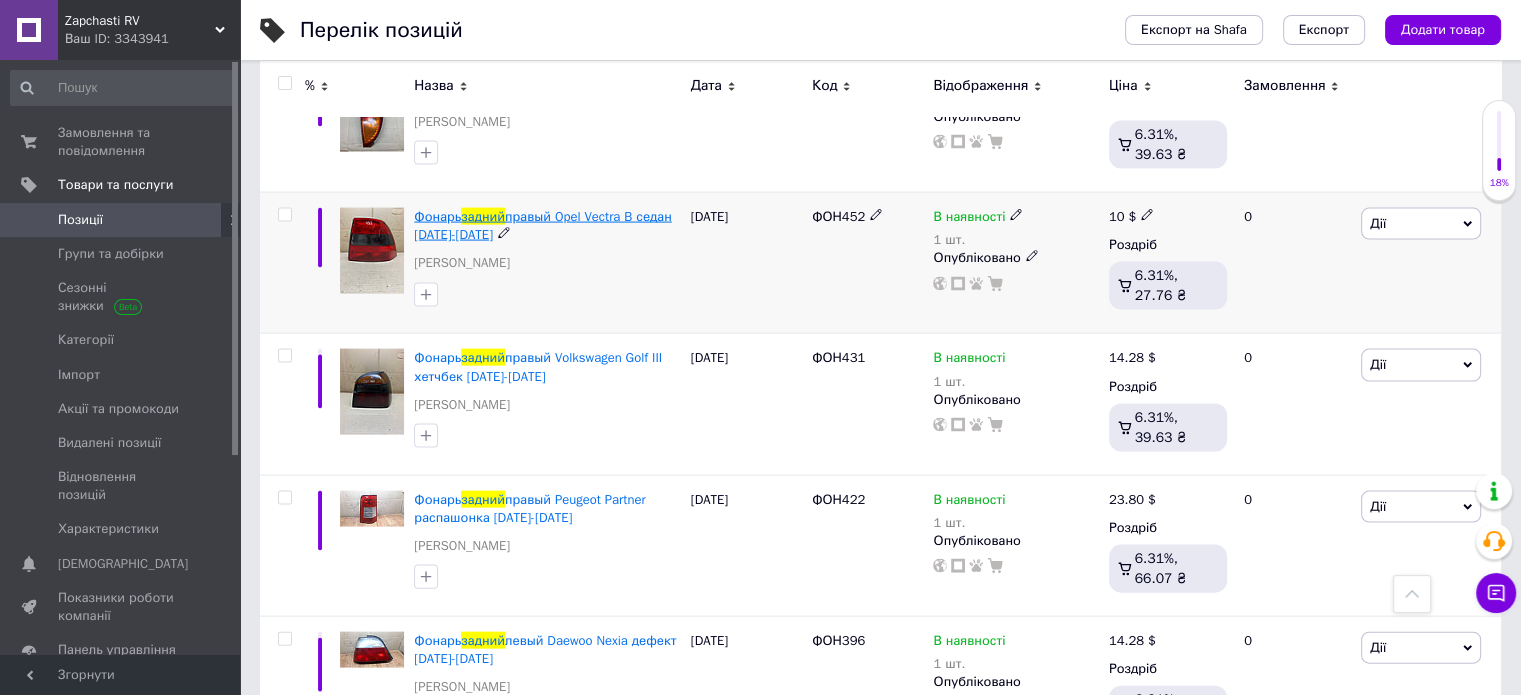 click on "правый Opel Vectra B седан 1995-1999 года" at bounding box center [543, 225] 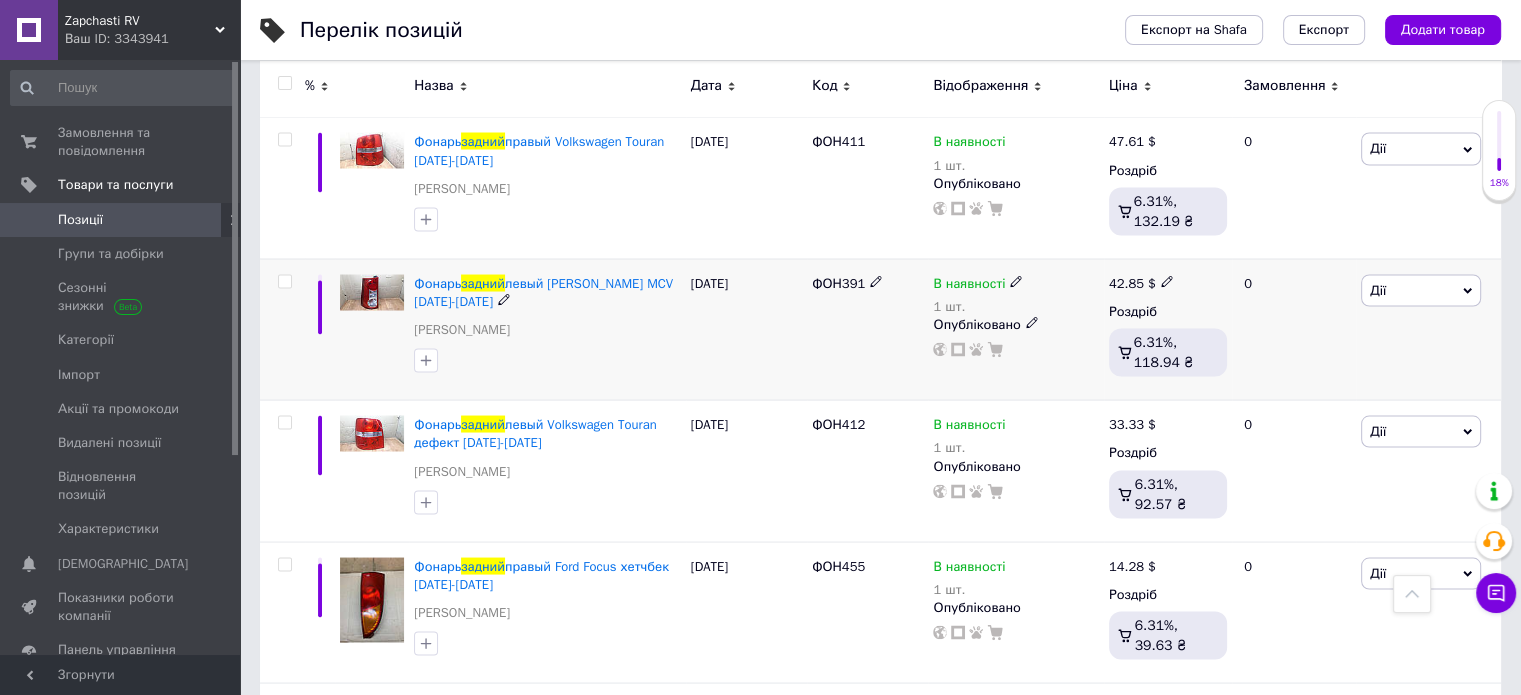 scroll, scrollTop: 3685, scrollLeft: 0, axis: vertical 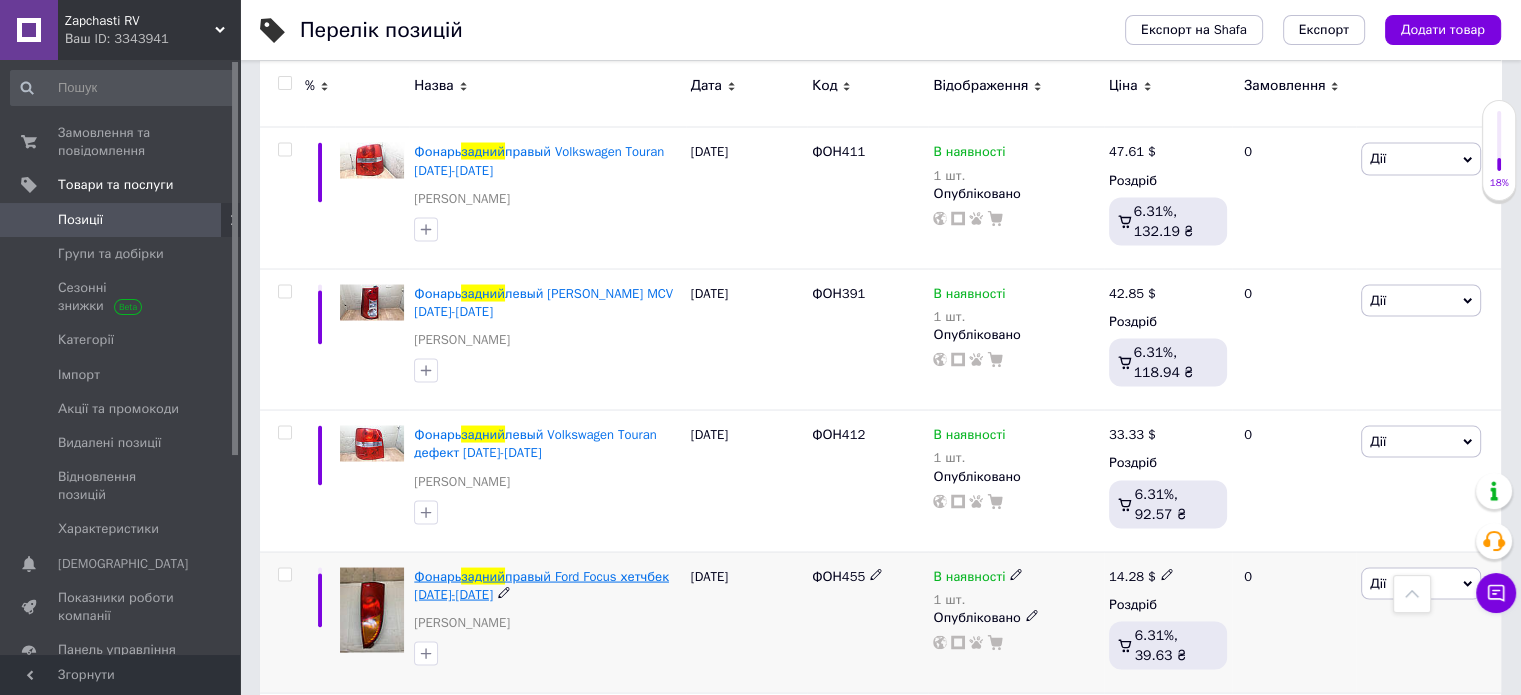 click on "правый Ford Focus хетчбек 1998-2004 года" at bounding box center [541, 584] 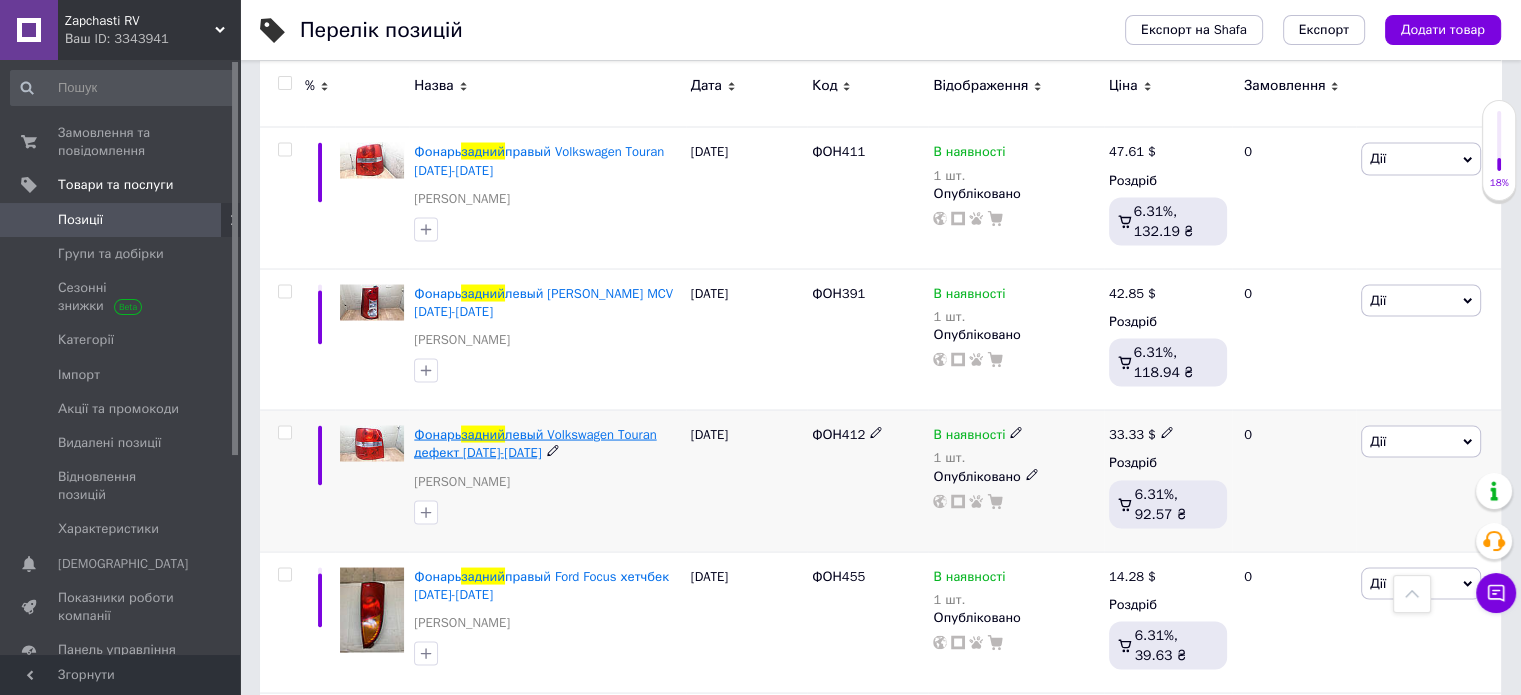click on "левый Volkswagen Touran дефект 2003-2006 года" at bounding box center [535, 442] 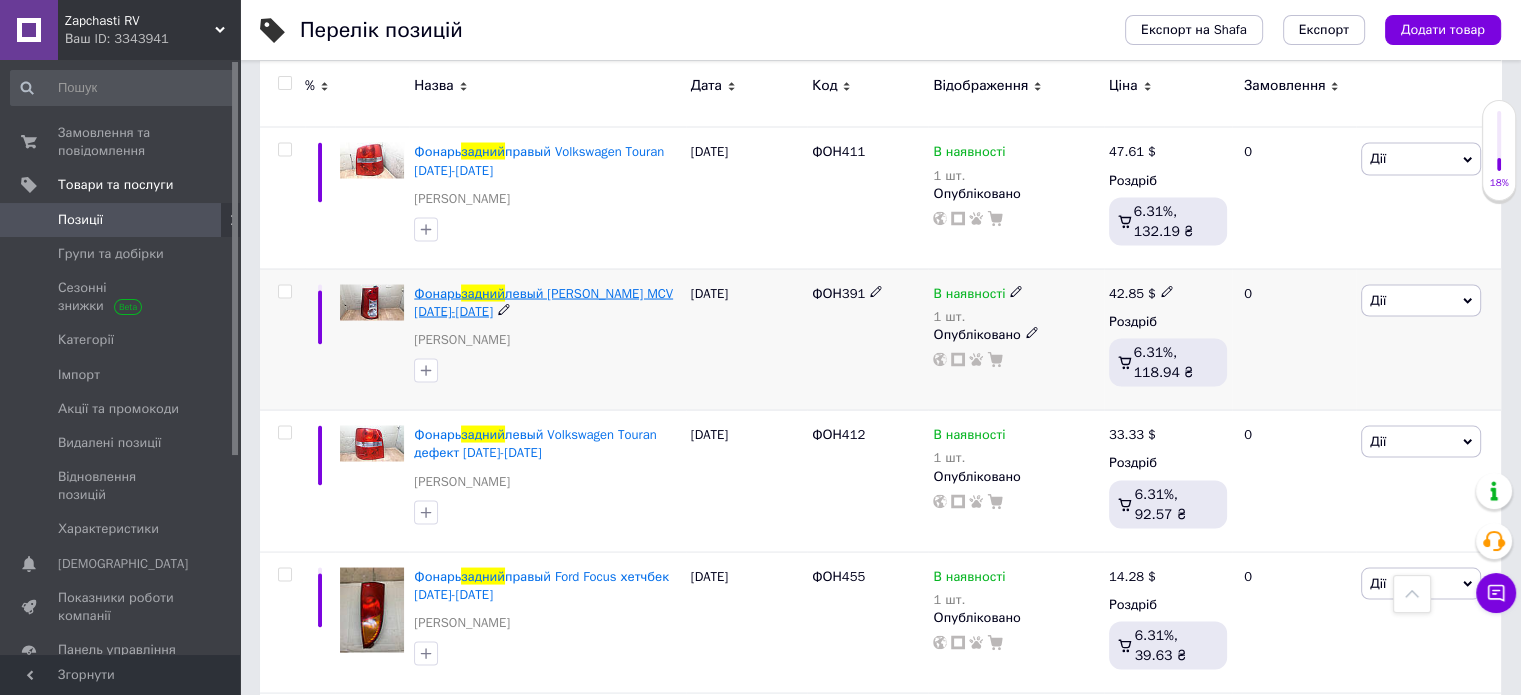 click on "левый Dacia Logan MCV 2007-2012 года" at bounding box center (543, 301) 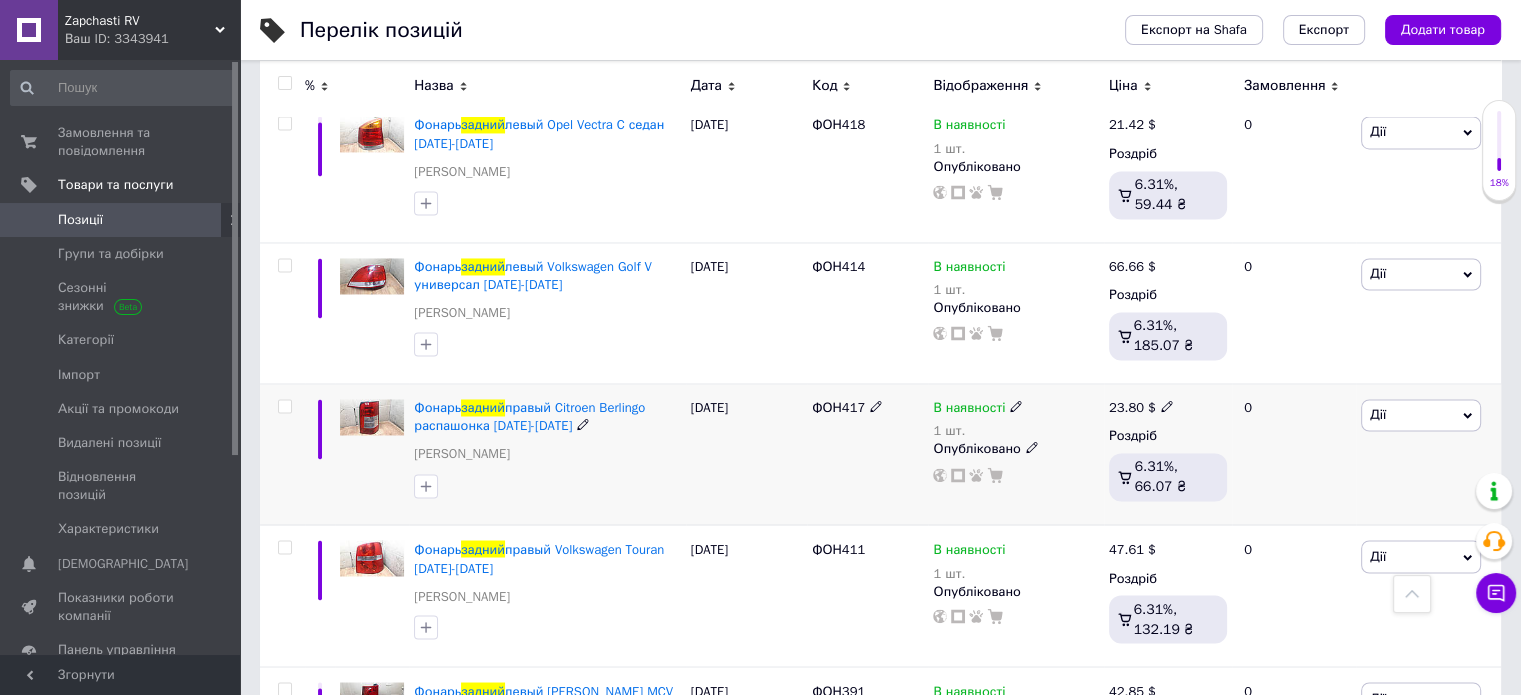 scroll, scrollTop: 3285, scrollLeft: 0, axis: vertical 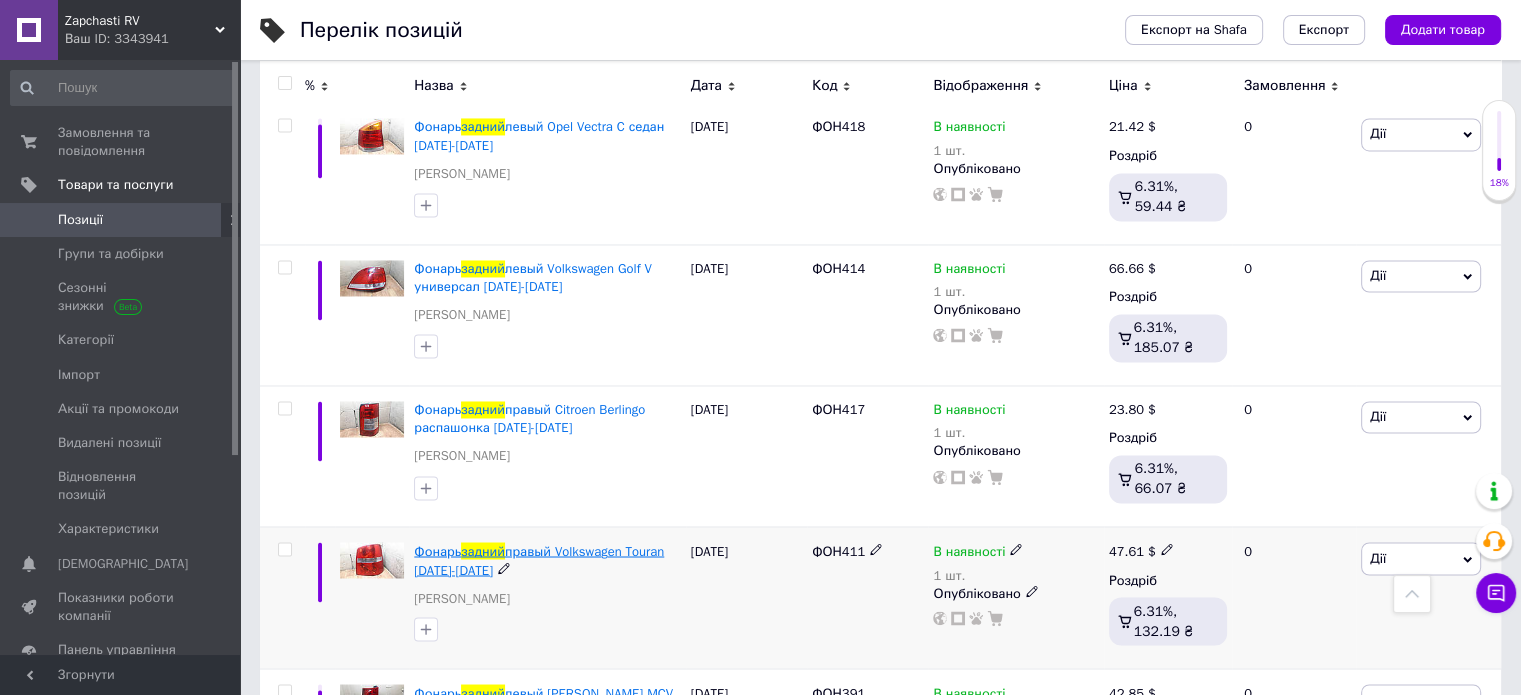 click on "правый Volkswagen Touran 2003-2006 года" at bounding box center (539, 559) 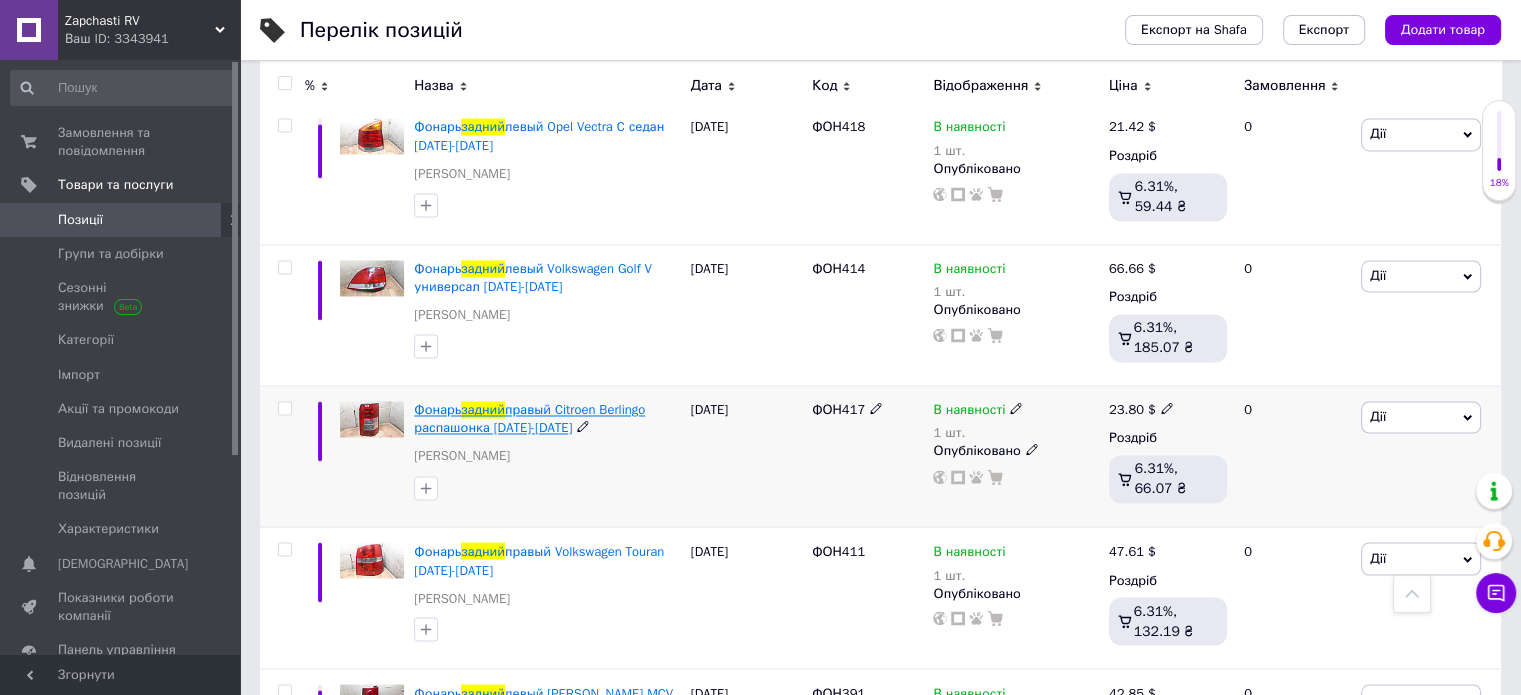 click on "правый Citroen Berlingo распашонка 2003-2008 года" at bounding box center (529, 418) 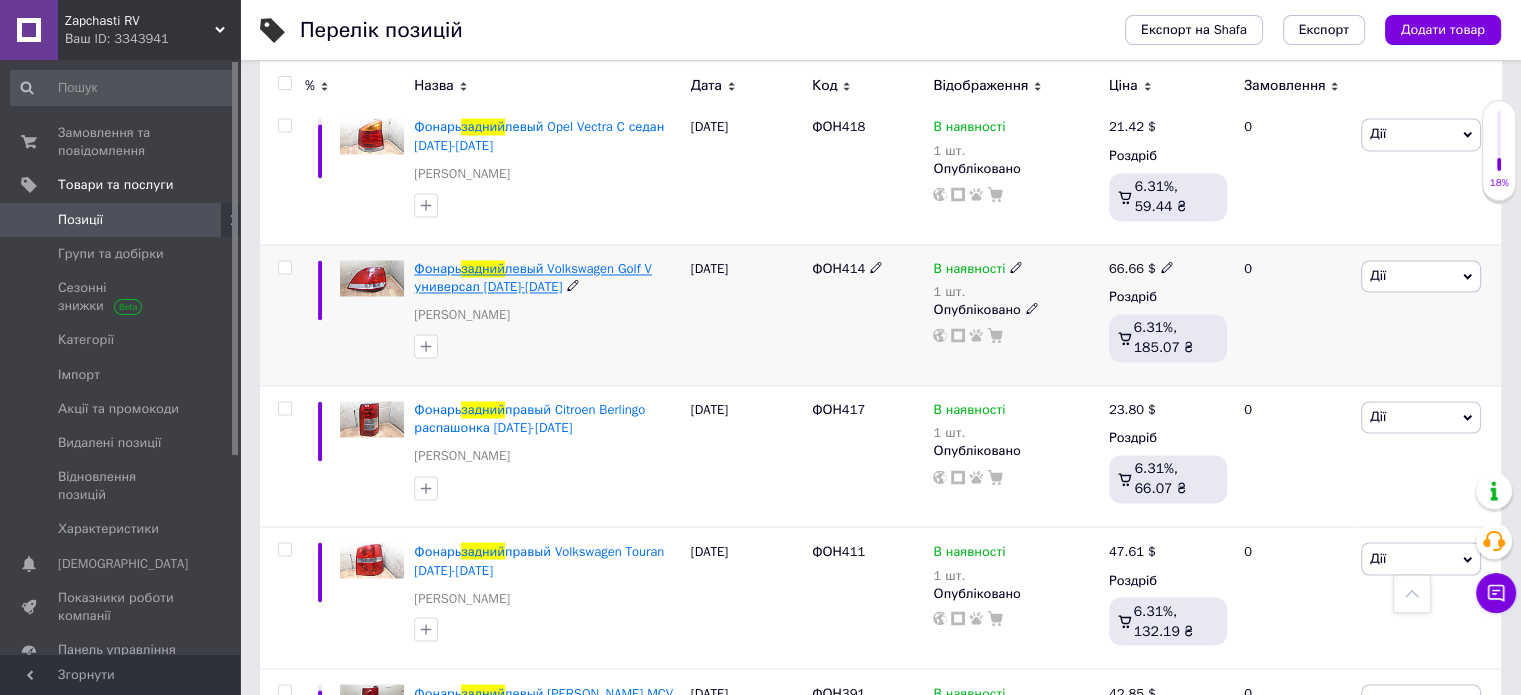 click on "левый Volkswagen Golf V универсал 2007-2009 года" at bounding box center [532, 277] 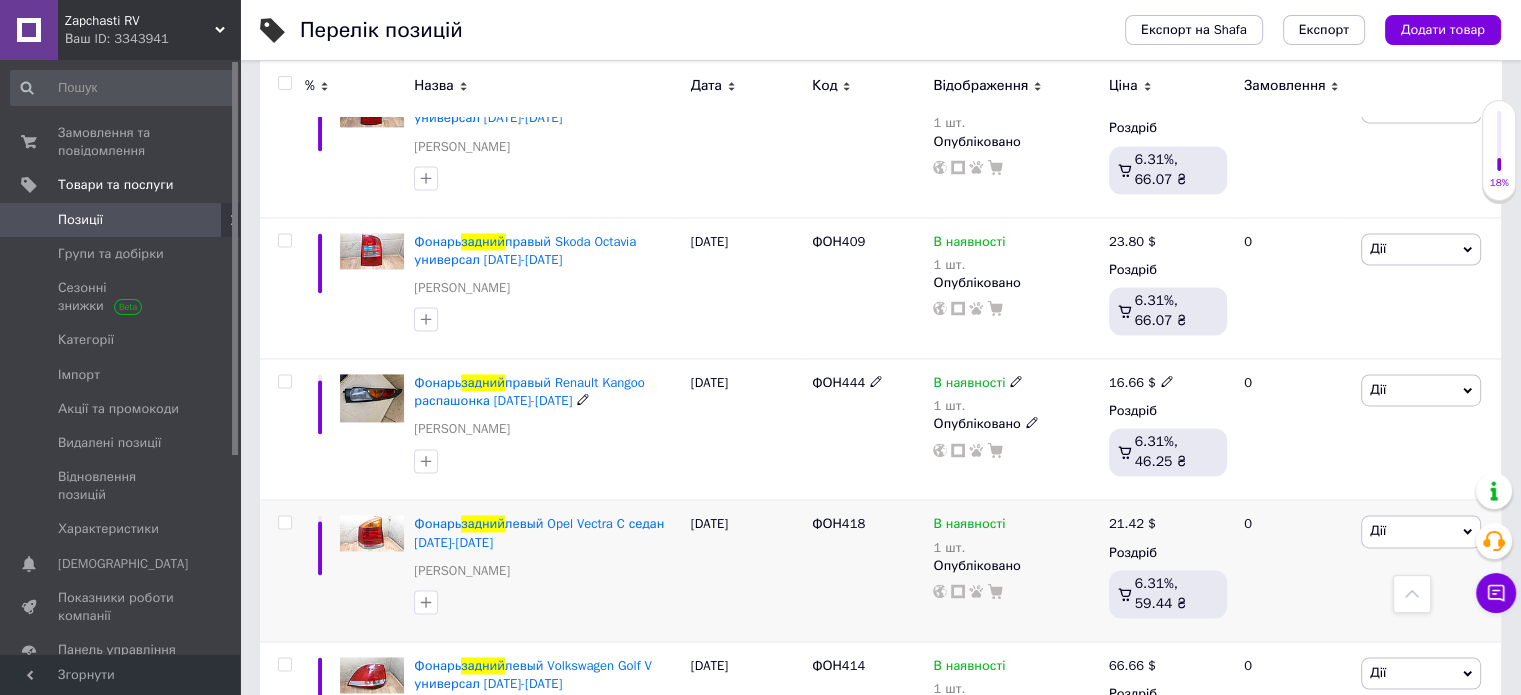 scroll, scrollTop: 2885, scrollLeft: 0, axis: vertical 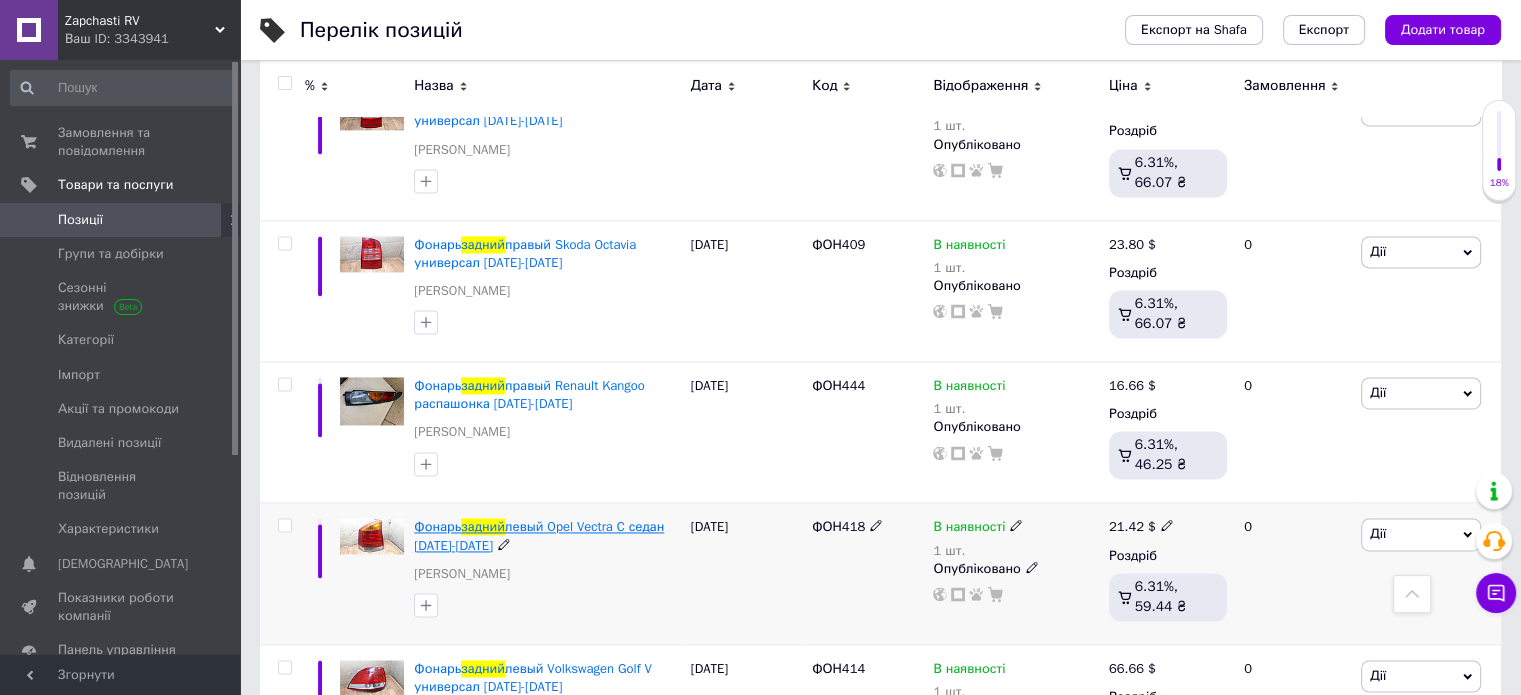 click on "левый Opel Vectra C седан 2003-2005 года" at bounding box center [539, 535] 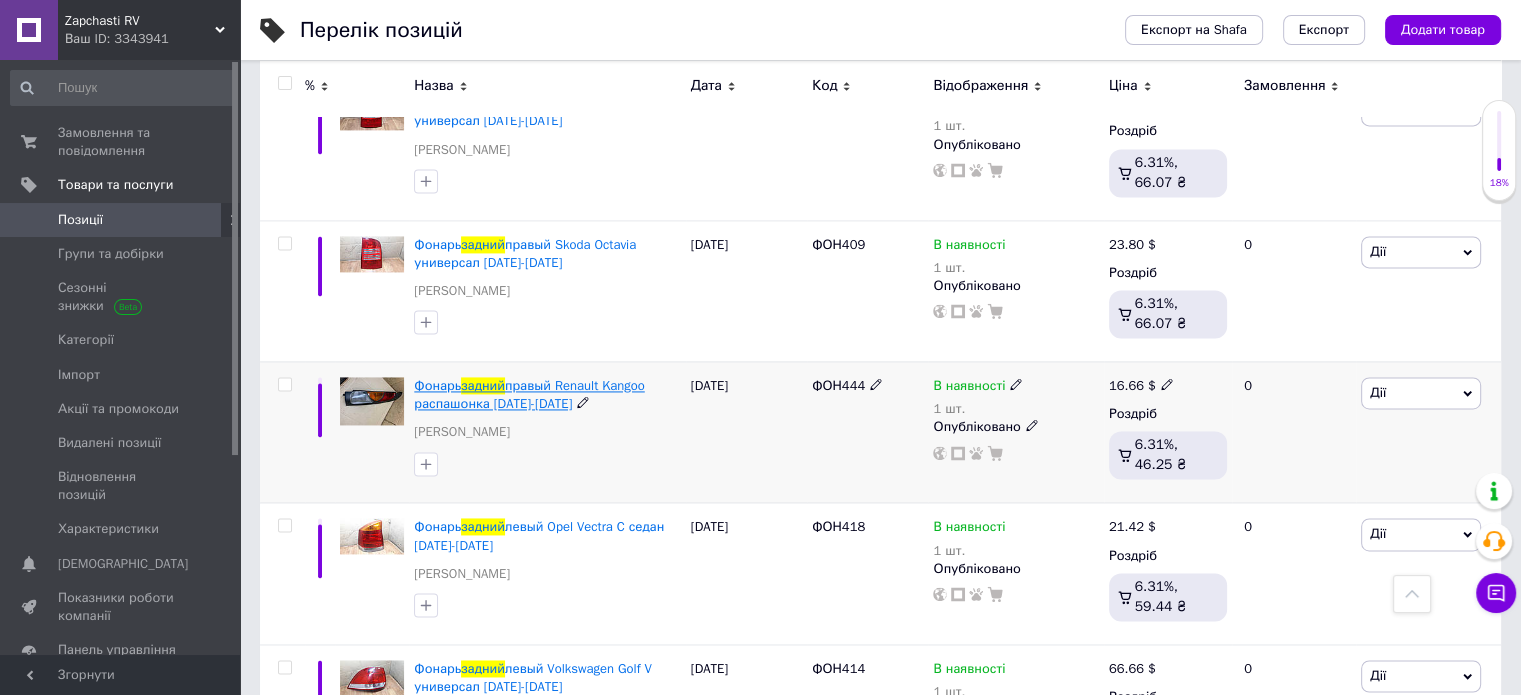 click on "правый Renault Kangoo распашонка 1997-2003 года" at bounding box center (529, 394) 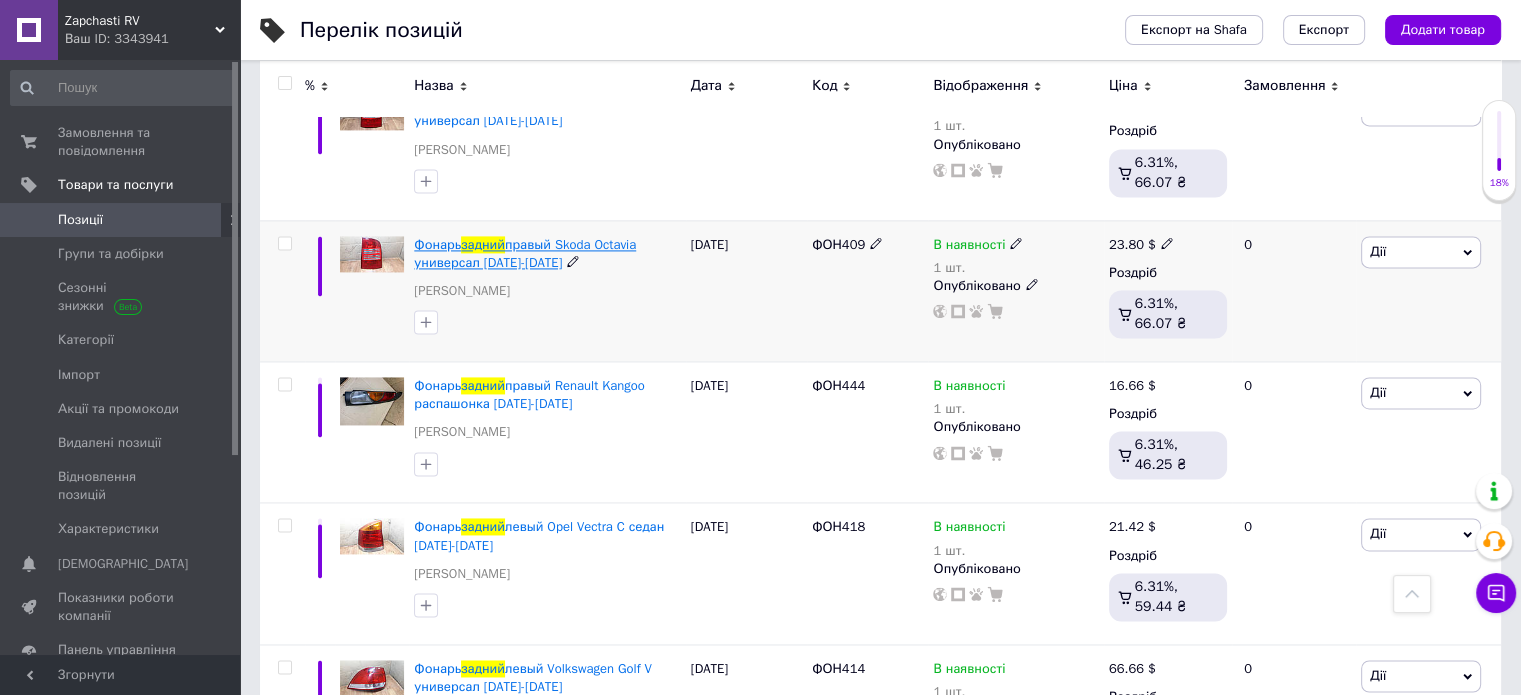 click on "правый Skoda Octavia универсал 2000-2010 года" at bounding box center [525, 253] 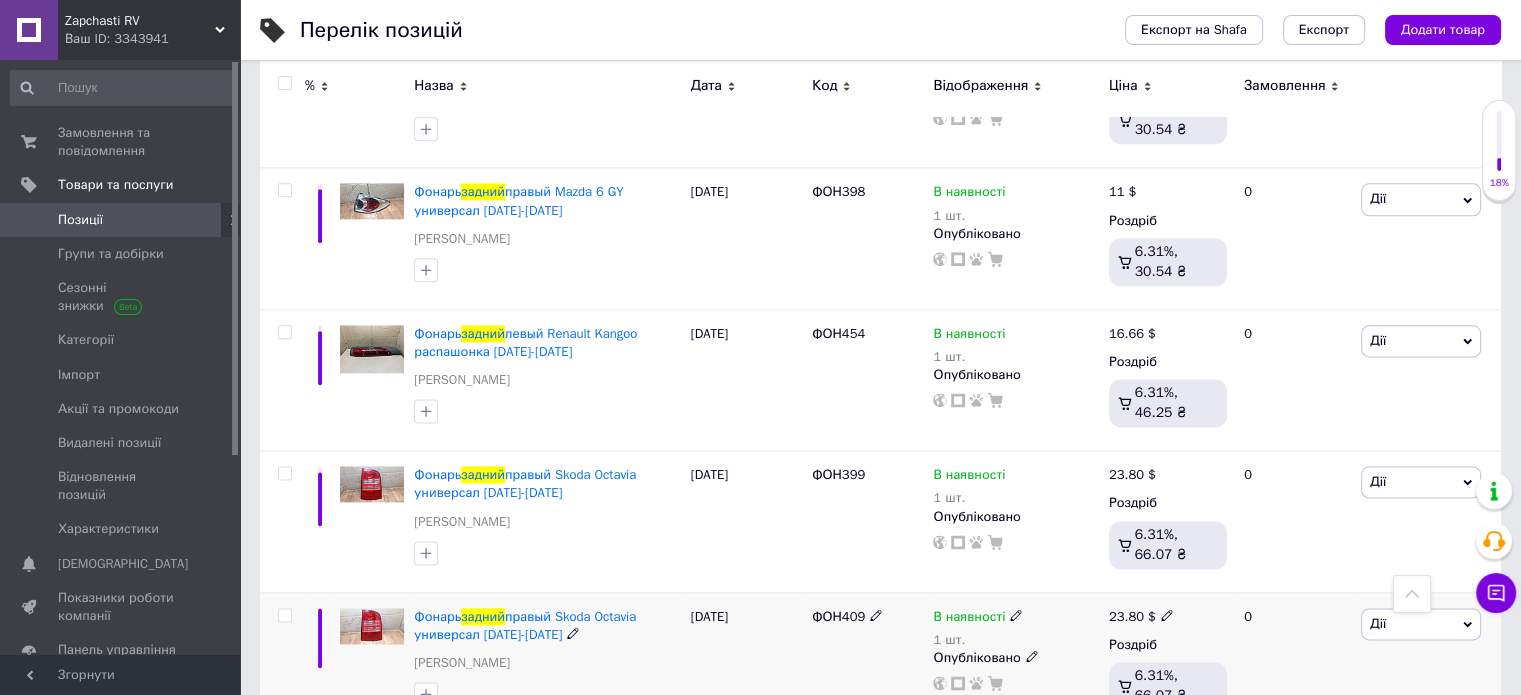 scroll, scrollTop: 2485, scrollLeft: 0, axis: vertical 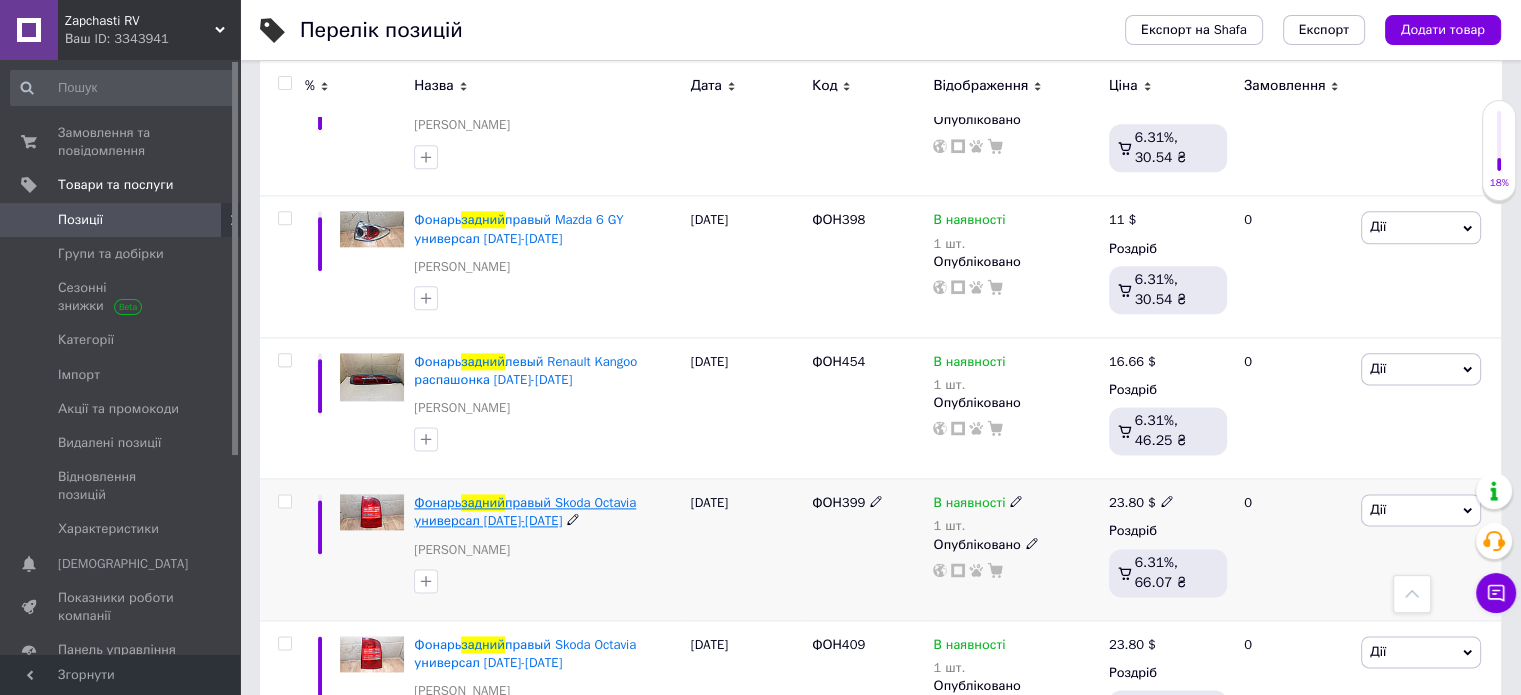 click on "правый Skoda Octavia универсал 2000-2010 года" at bounding box center [525, 511] 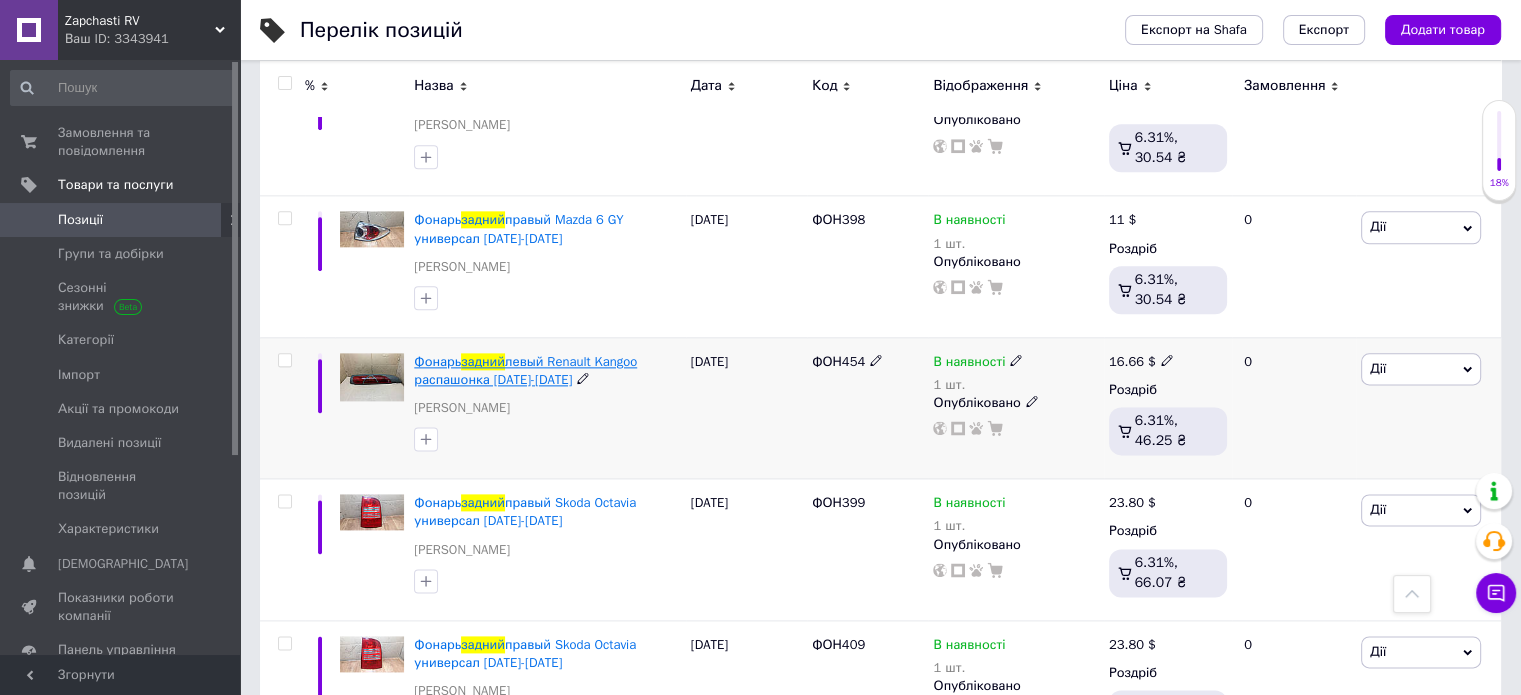 click on "левый Renault Kangoo распашонка 1997-2003 года" at bounding box center (525, 370) 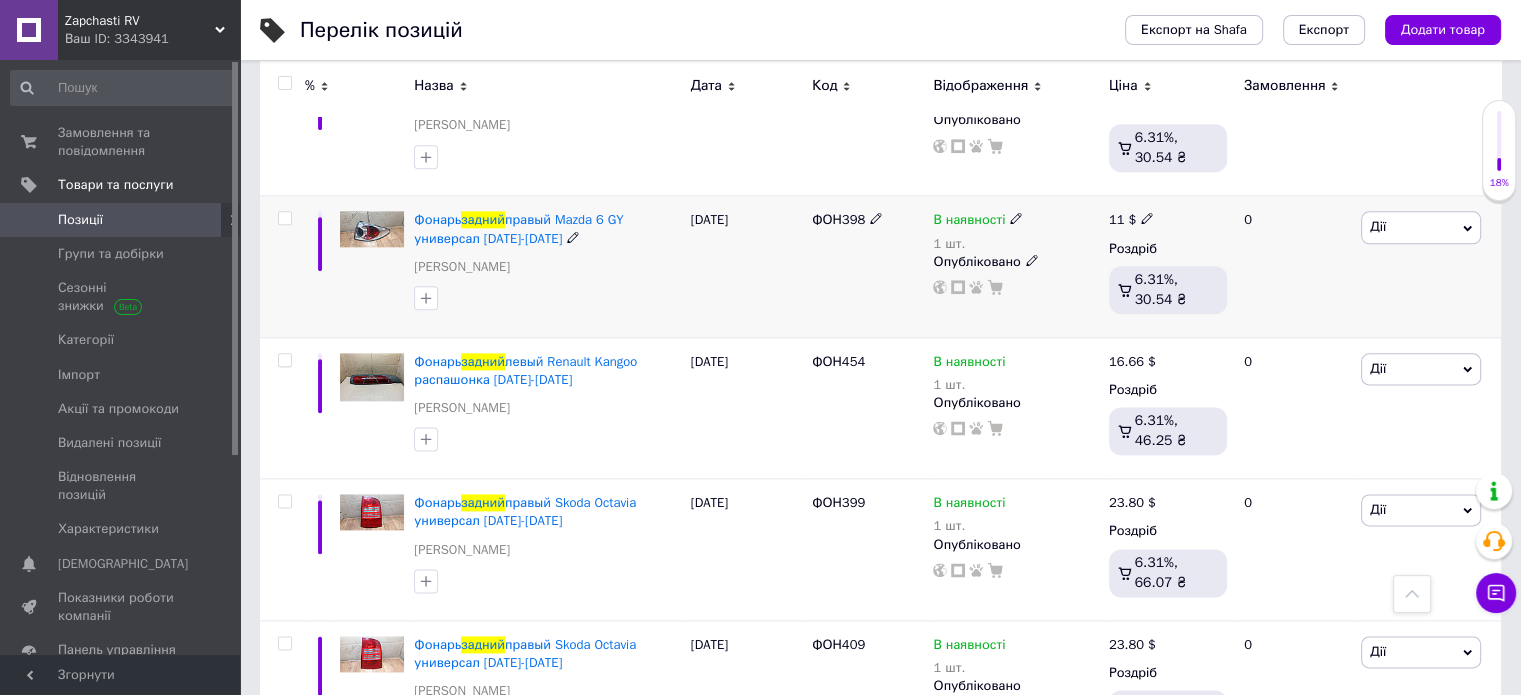 click on "Фонарь  задний  правый Mazda 6 GY универсал 2002-2008 года Фара, фонарь" at bounding box center (547, 248) 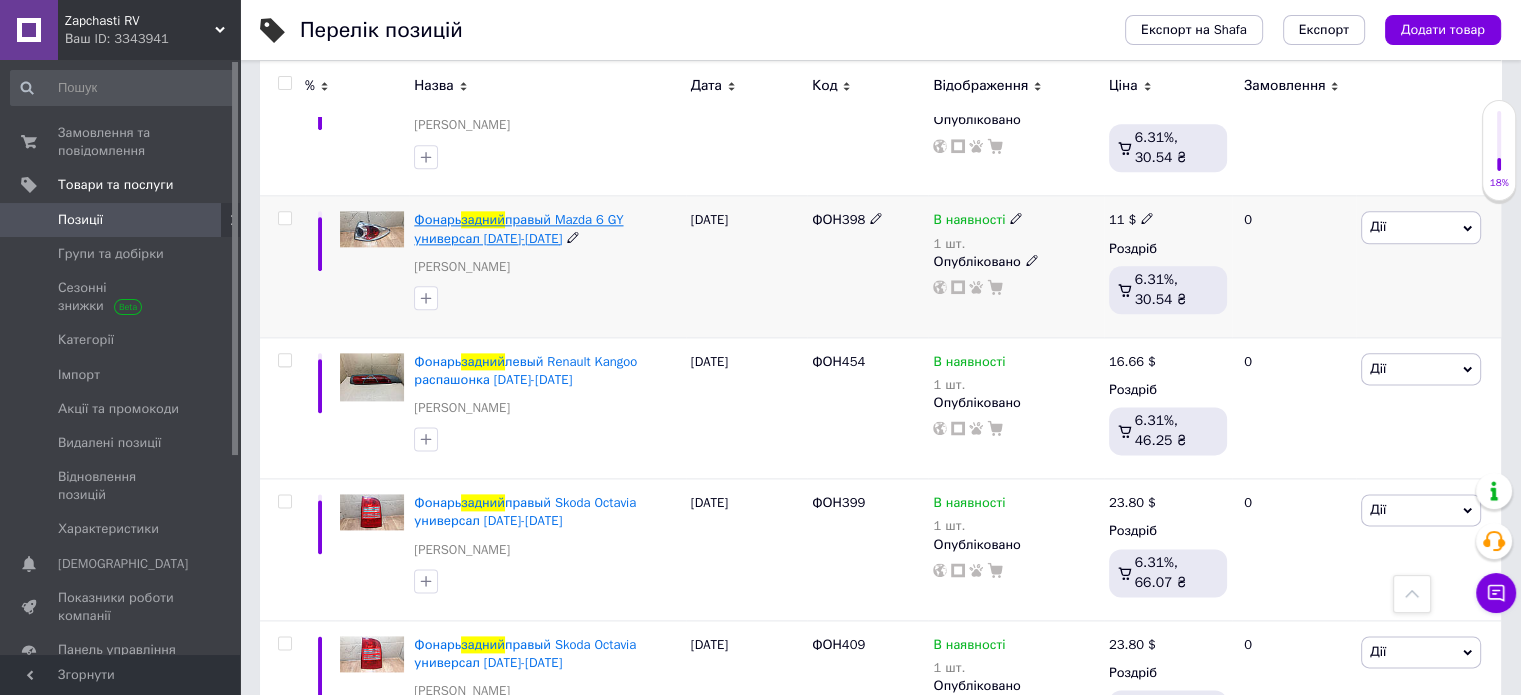 click on "правый Mazda 6 GY универсал 2002-2008 года" at bounding box center [518, 228] 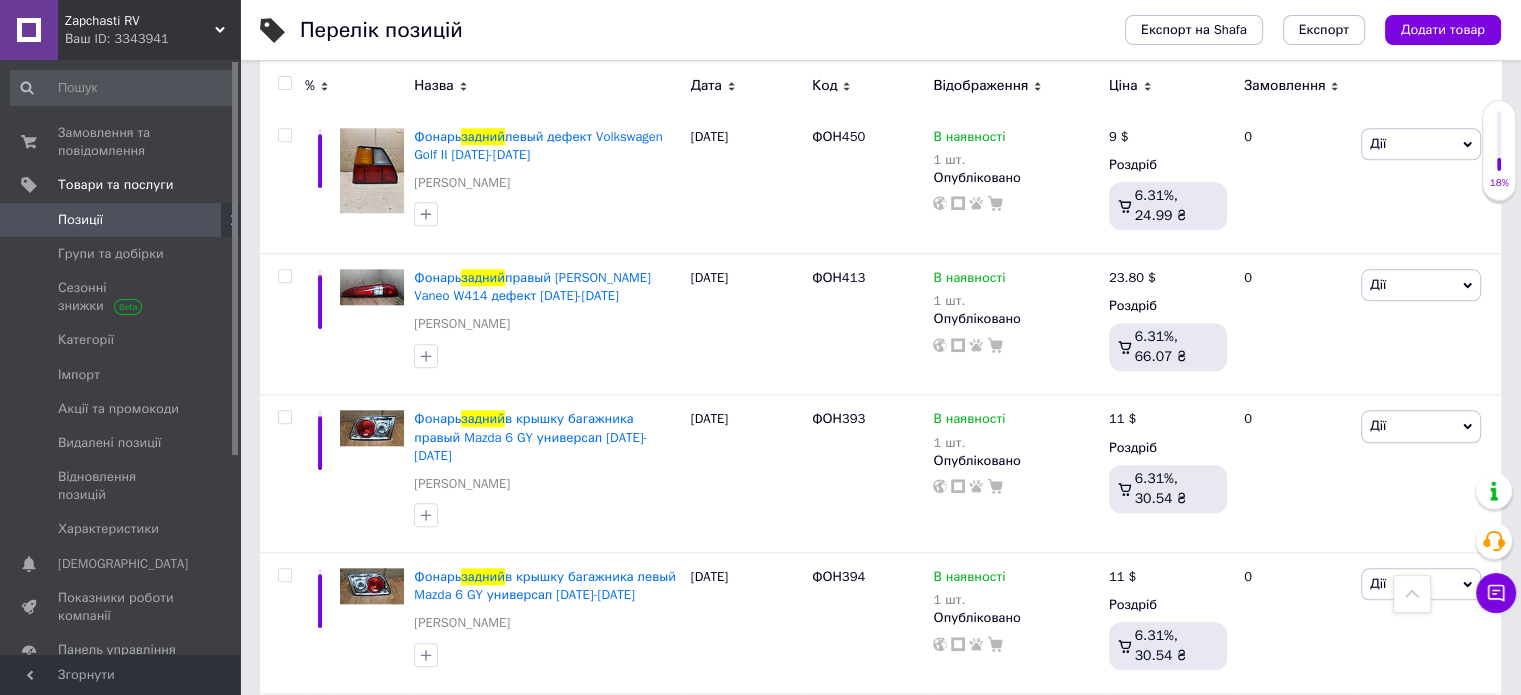 scroll, scrollTop: 1985, scrollLeft: 0, axis: vertical 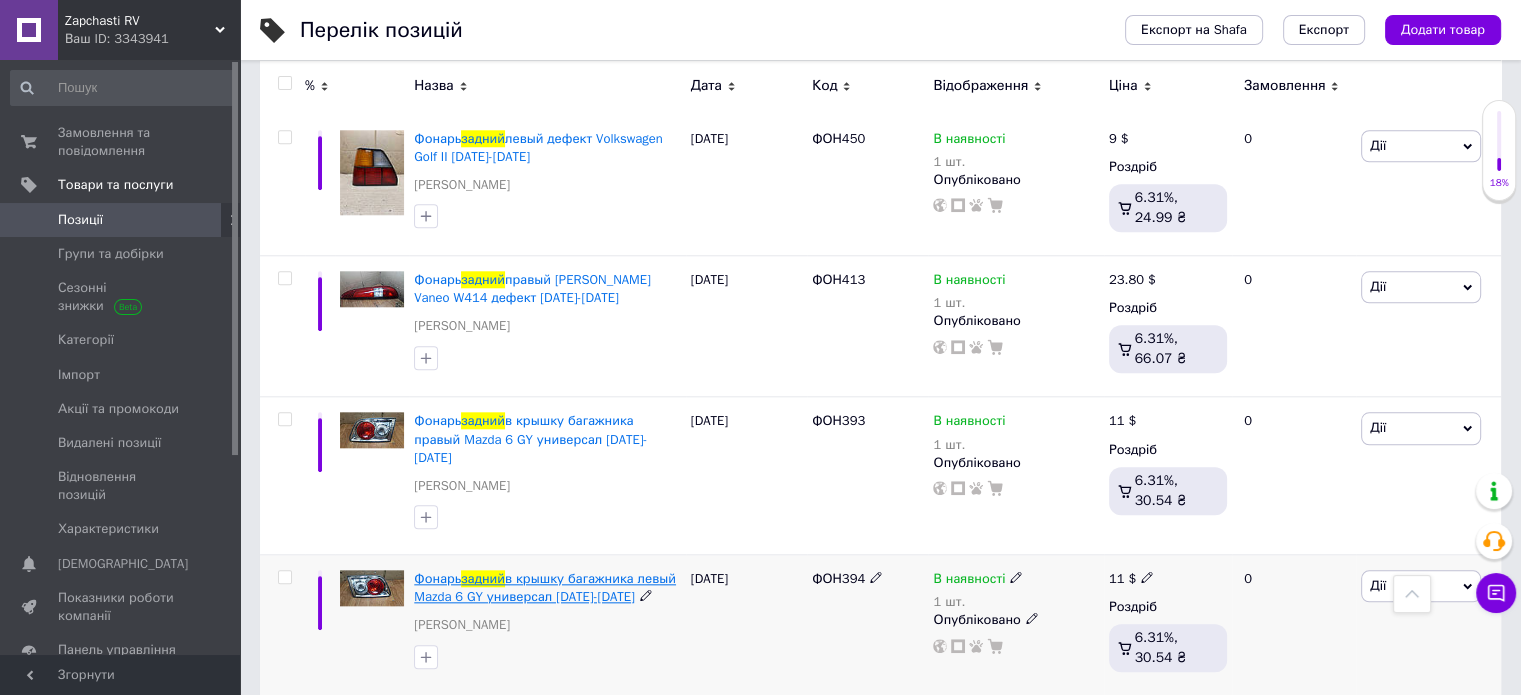 click on "в крышку багажника левый Mazda 6 GY универсал 2002-2008 года" at bounding box center [545, 587] 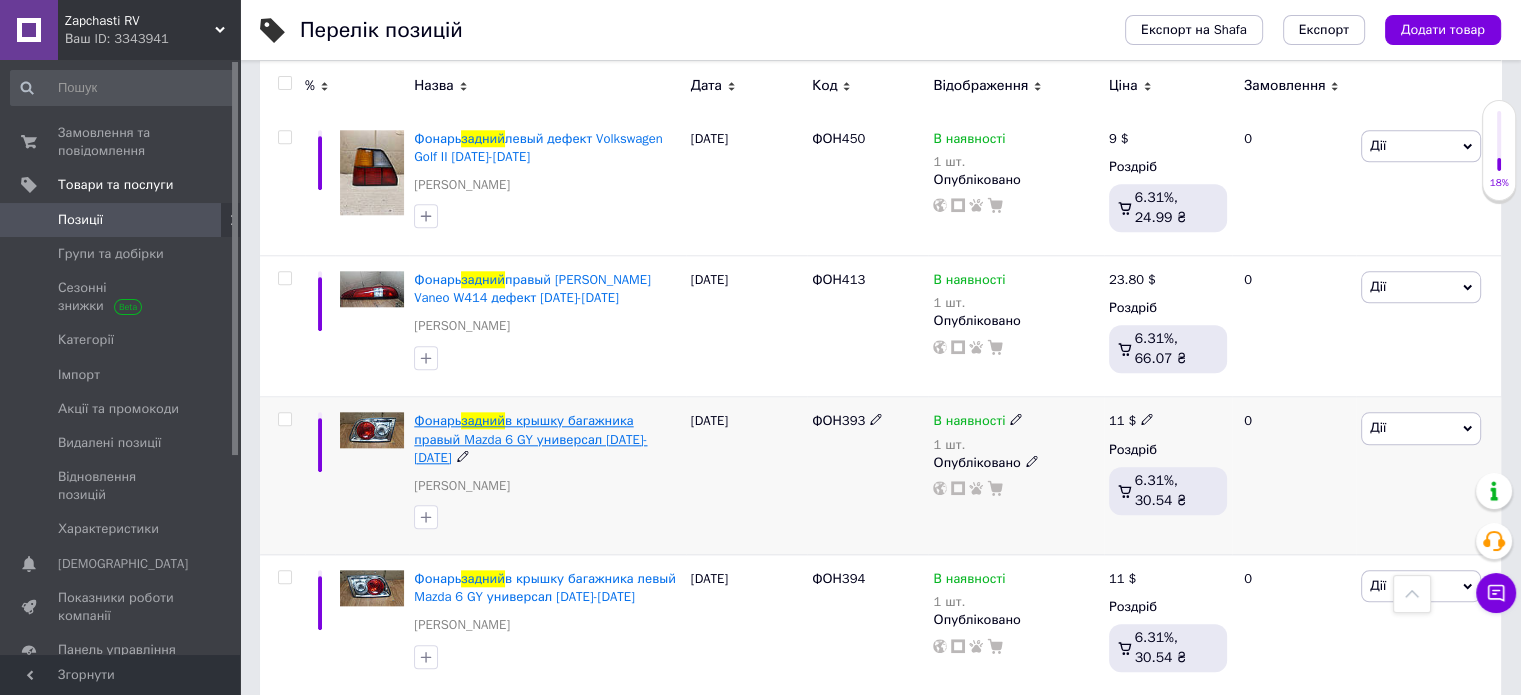 click on "в крышку багажника правый Mazda 6 GY универсал 2002-2008 года" at bounding box center [530, 438] 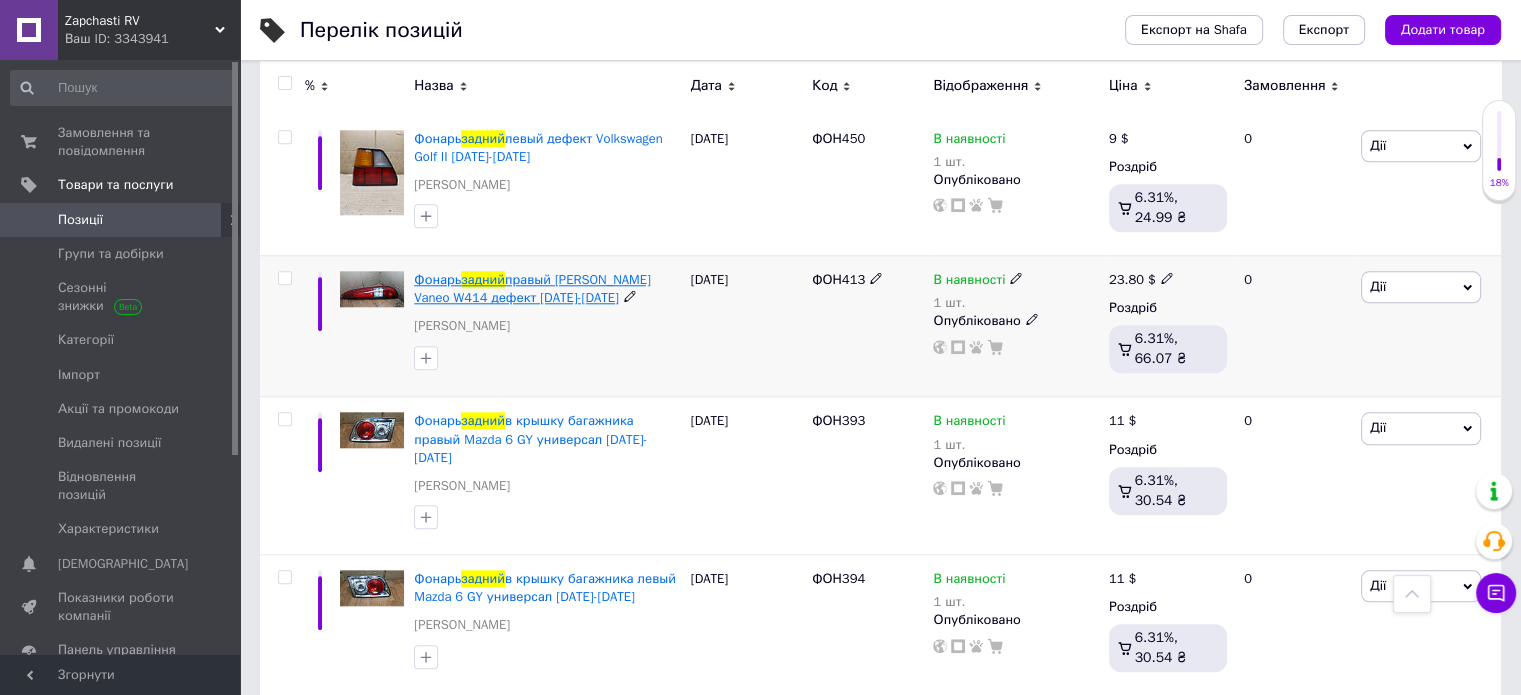 click on "правый Mercedes Vaneo W414 дефект 2001-2005 года" at bounding box center [532, 288] 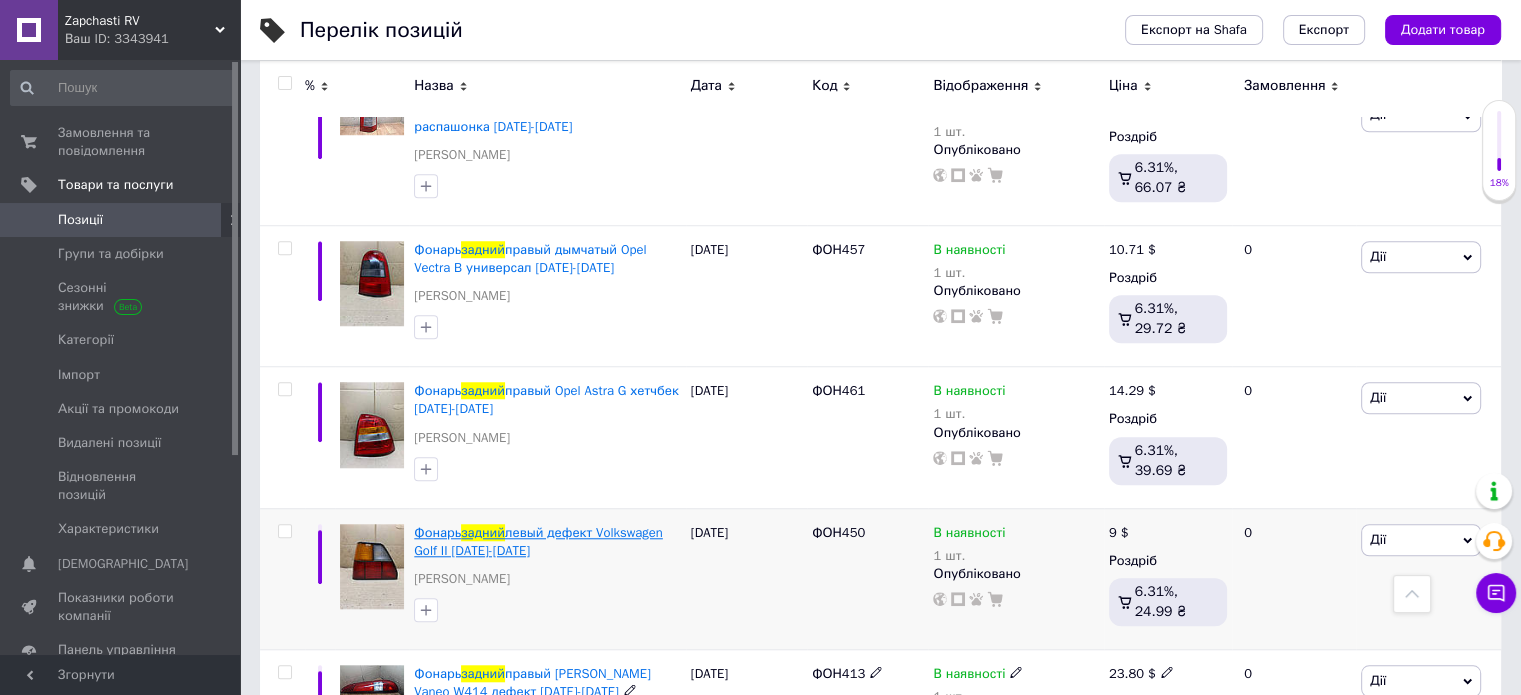scroll, scrollTop: 1585, scrollLeft: 0, axis: vertical 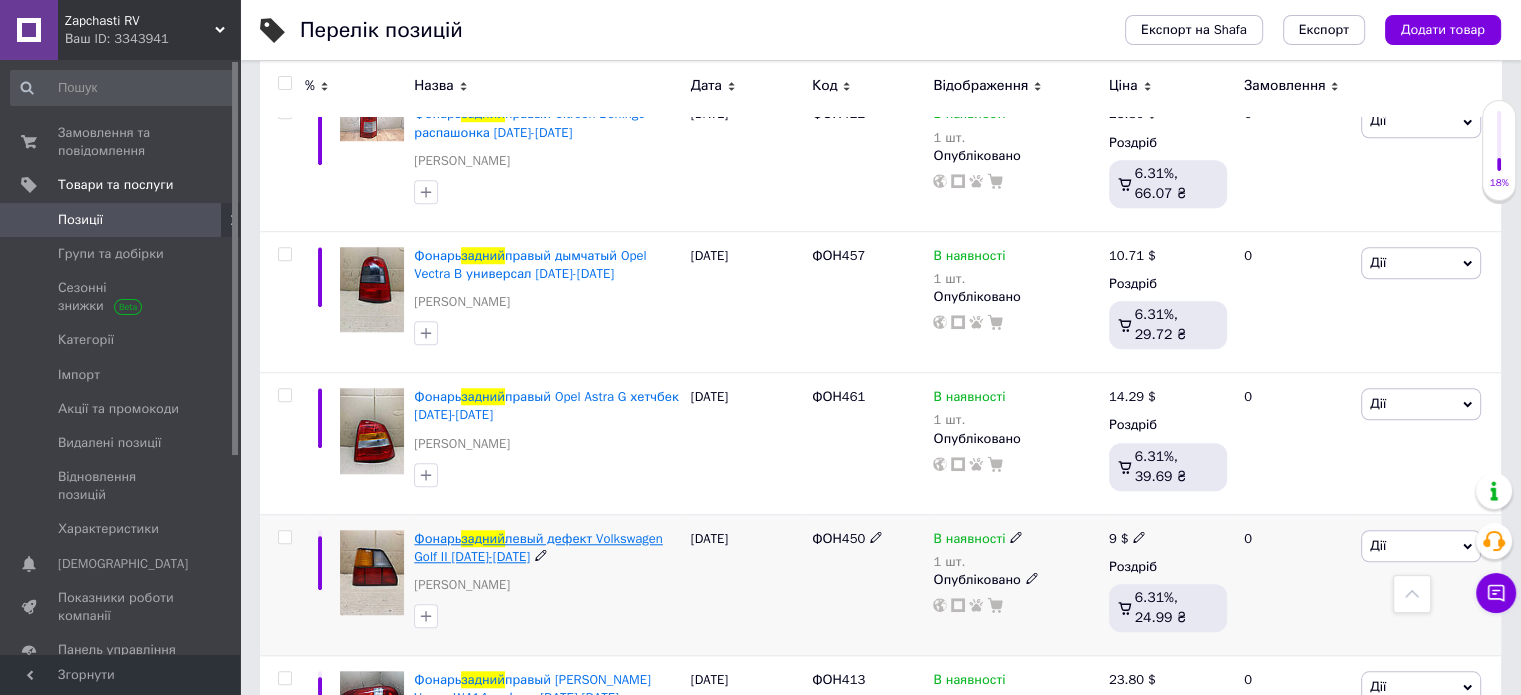 click on "левый дефект Volkswagen Golf II 1983-1992 года" at bounding box center [538, 547] 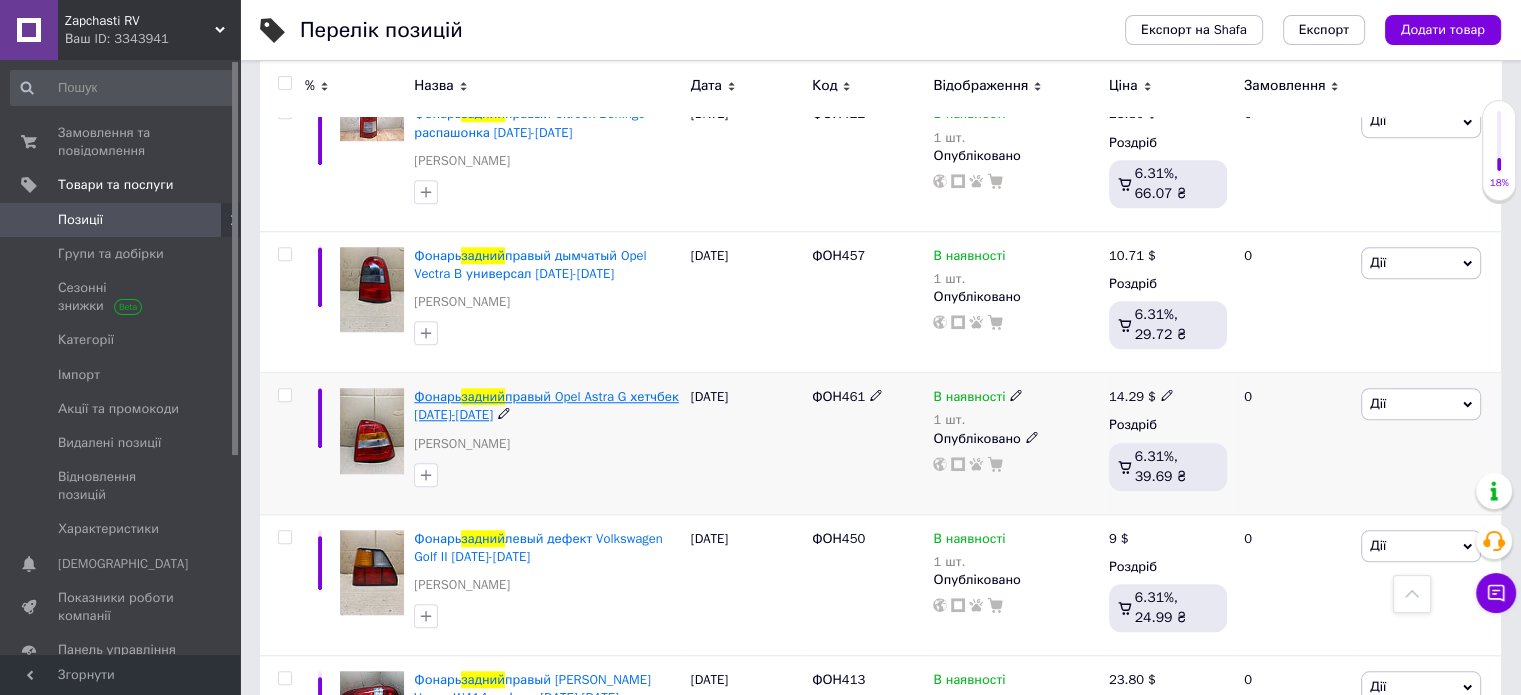 click on "правый Opel Astra G хетчбек 1997-2008 года" at bounding box center (546, 405) 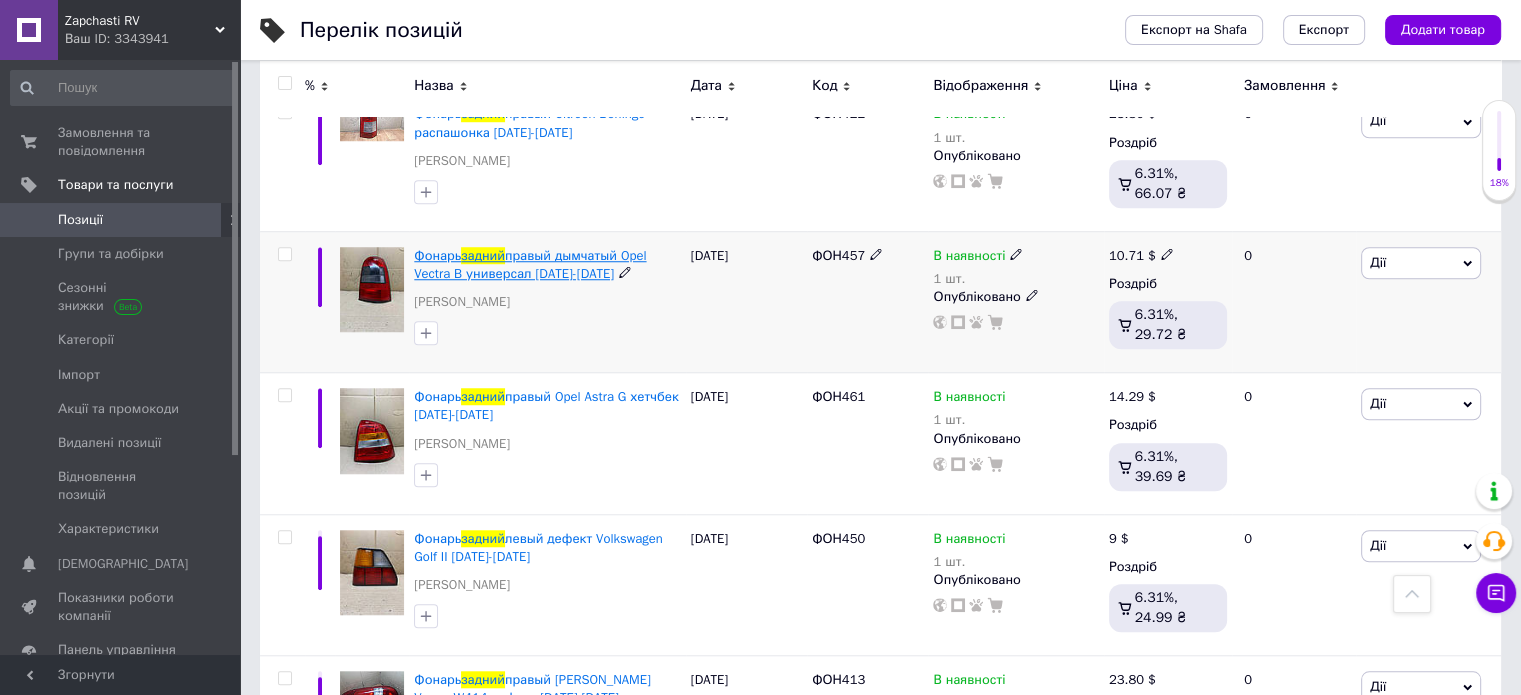 click on "правый дымчатый Opel Vectra B универсал 1999-2002 года" at bounding box center [530, 264] 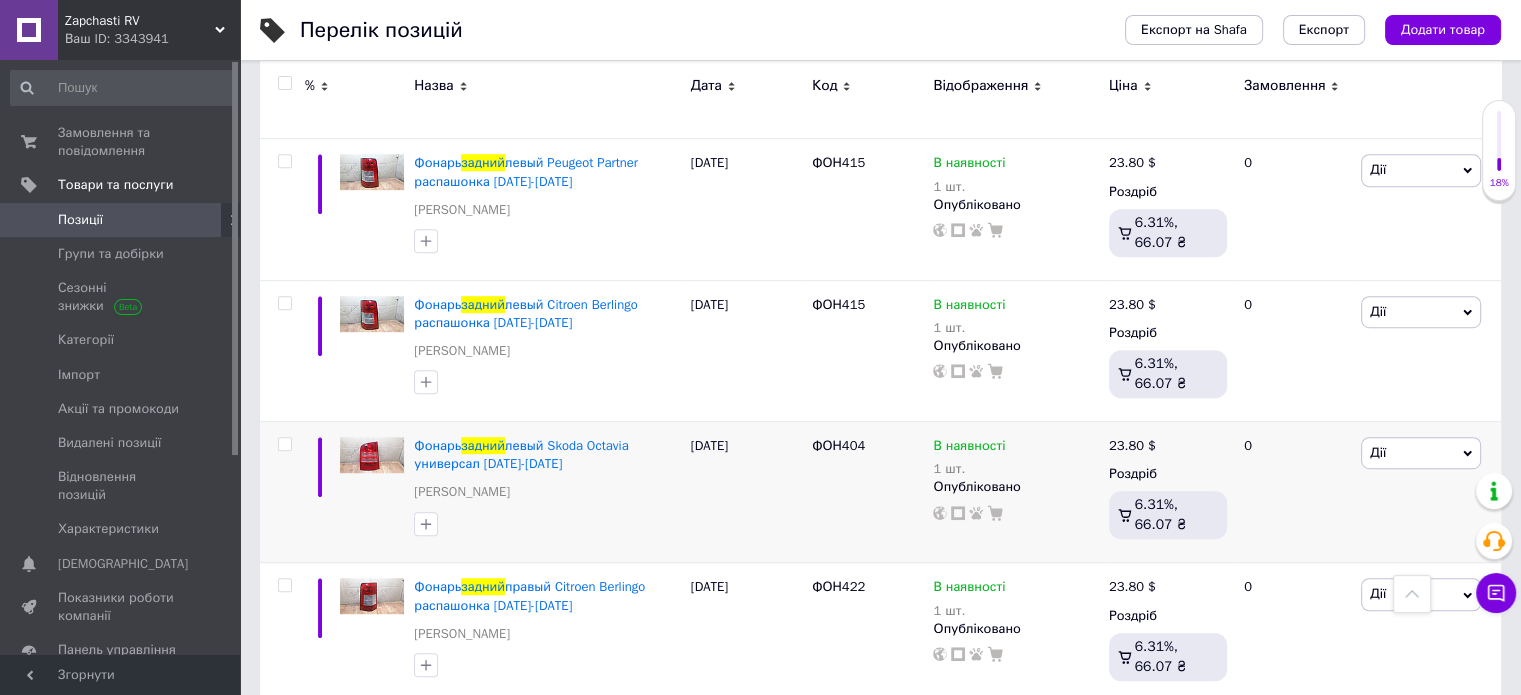 scroll, scrollTop: 1085, scrollLeft: 0, axis: vertical 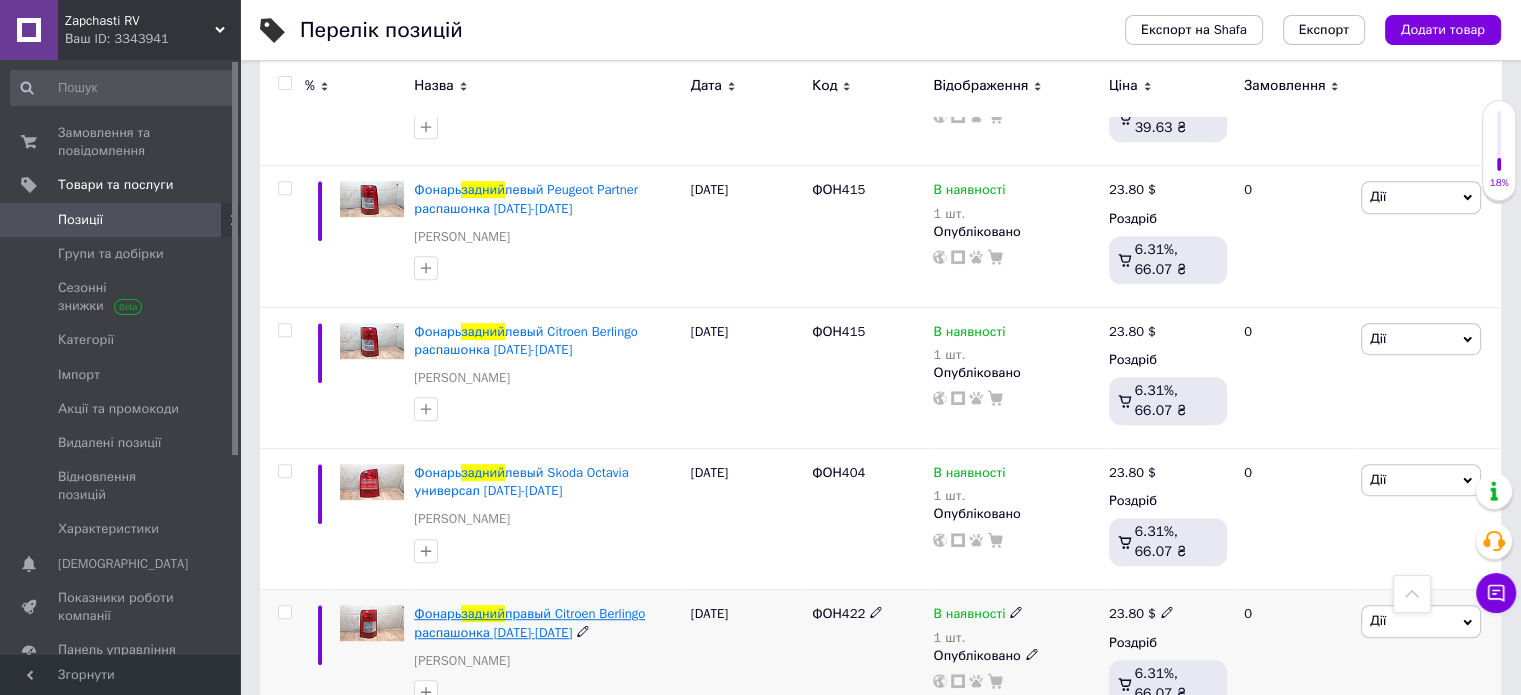 click on "правый Citroen Berlingo распашонка 2003-2008 года" at bounding box center (529, 622) 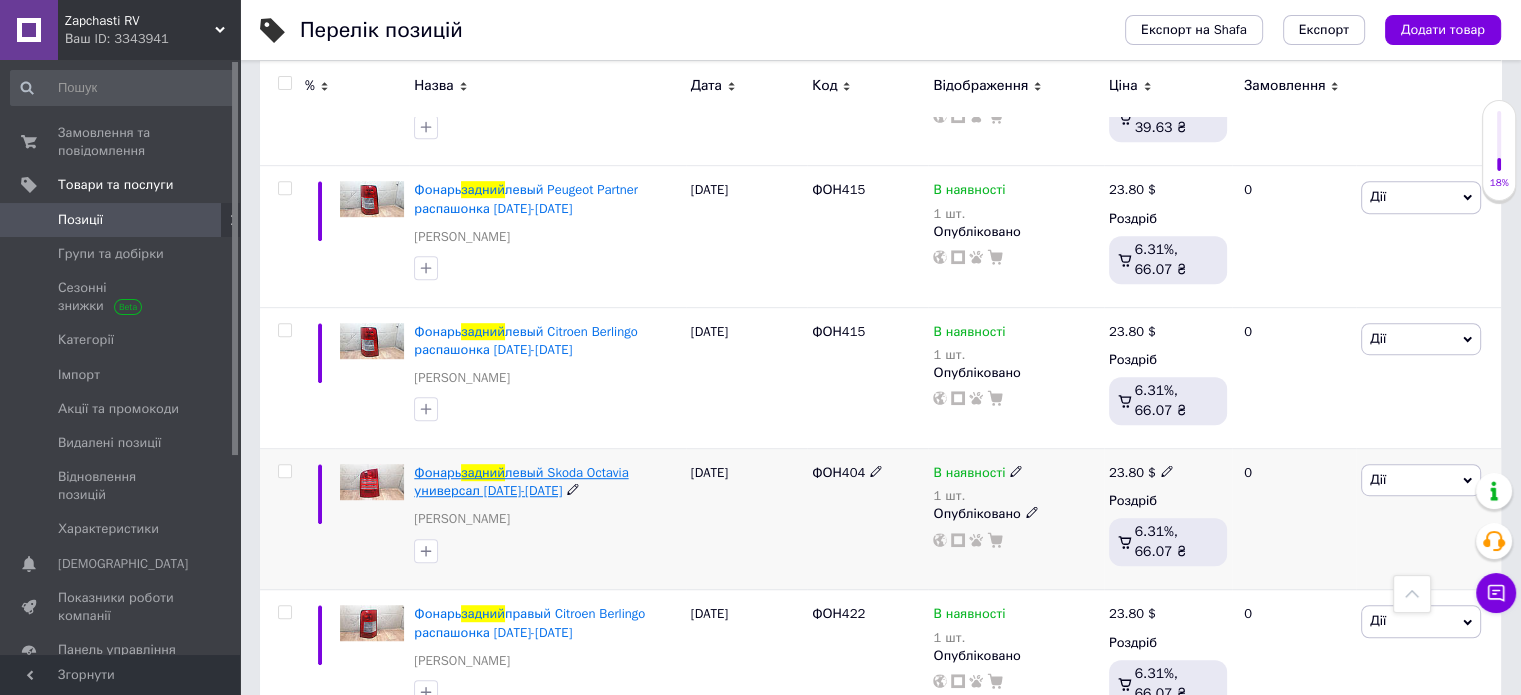 click on "левый Skoda Octavia универсал 2000-2010 года" at bounding box center (521, 481) 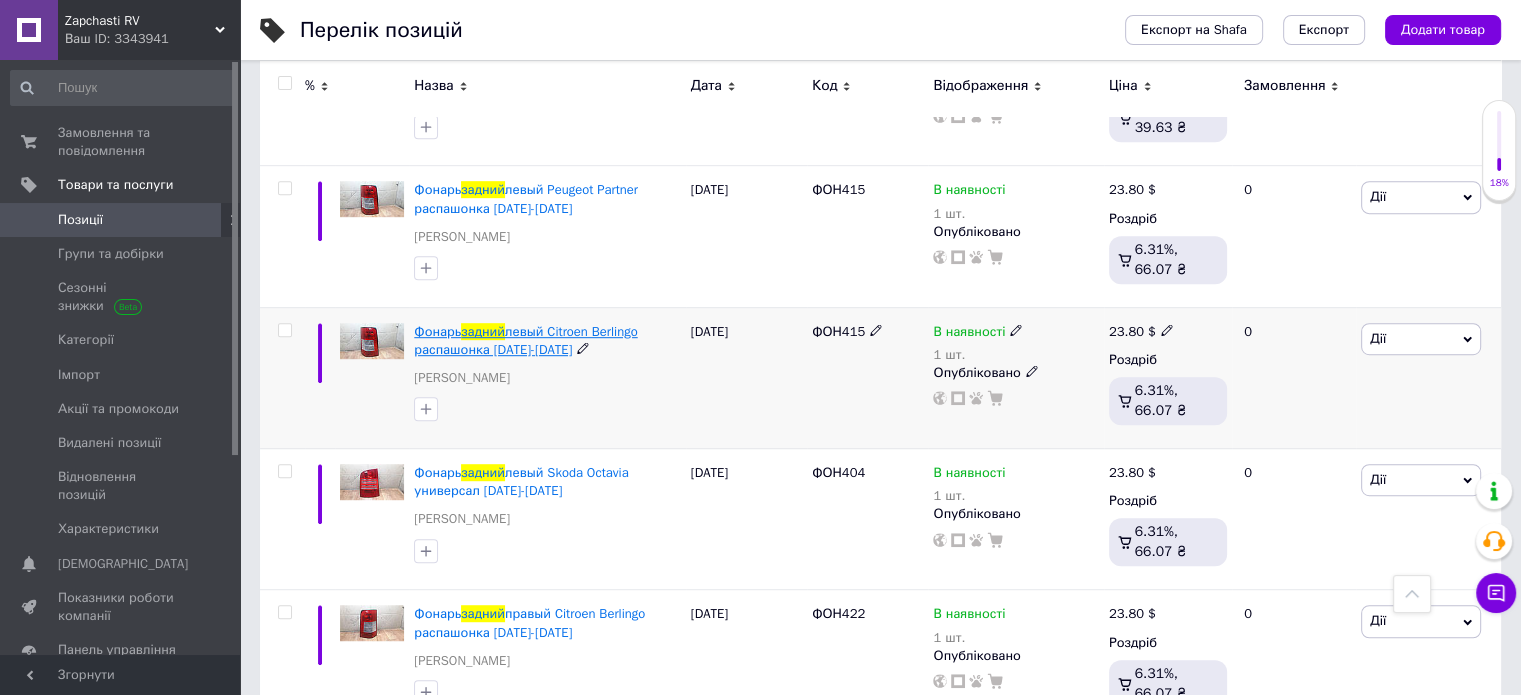 click on "левый Citroen Berlingo распашонка 2003-2008 года" at bounding box center [525, 340] 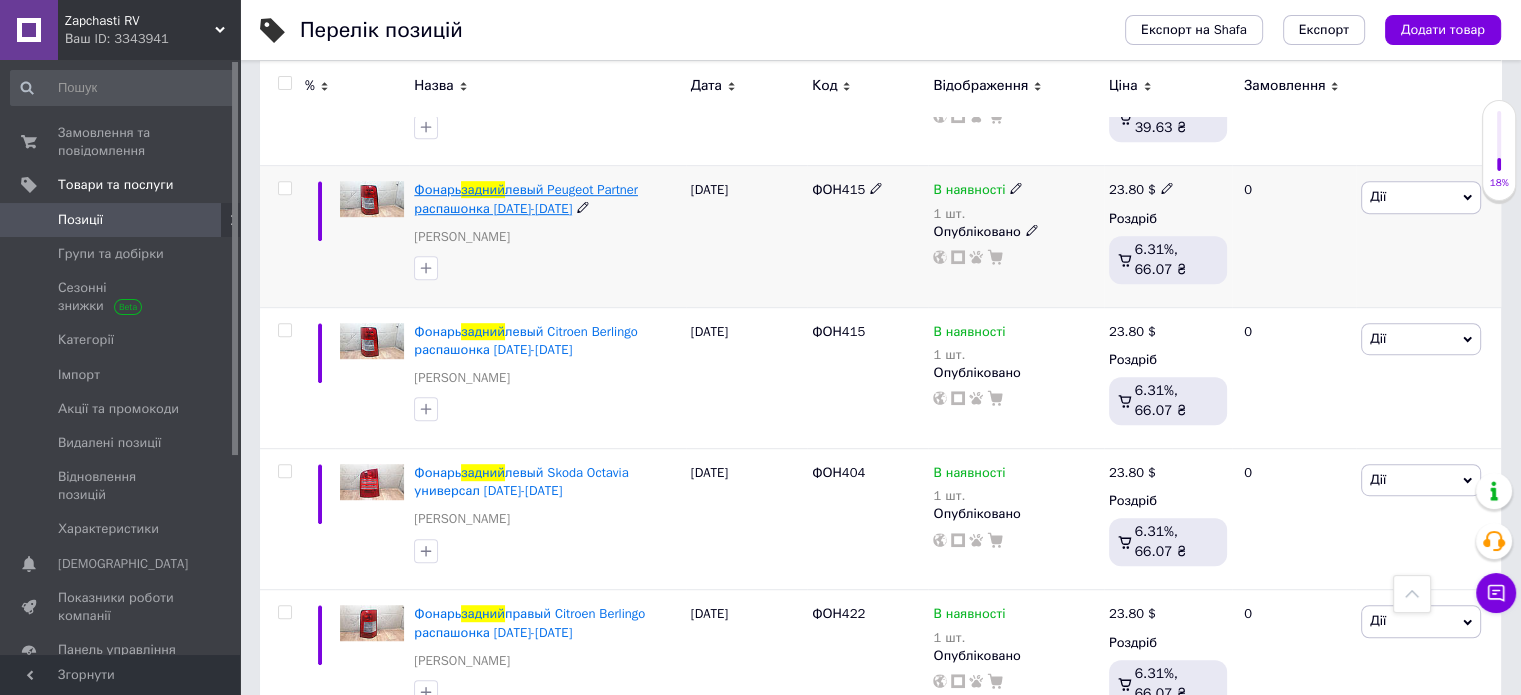 click on "левый Peugeot Partner распашонка 2003-2008 года" at bounding box center [526, 198] 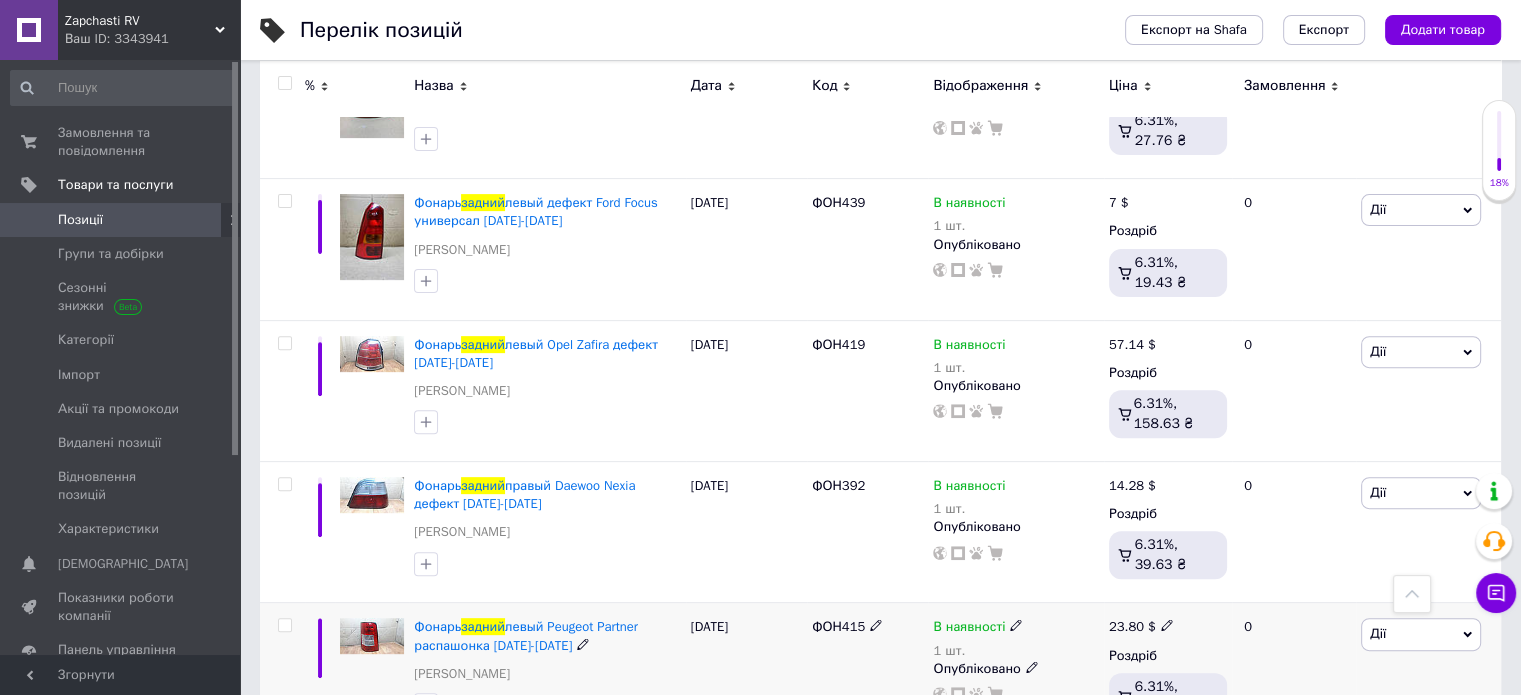 scroll, scrollTop: 485, scrollLeft: 0, axis: vertical 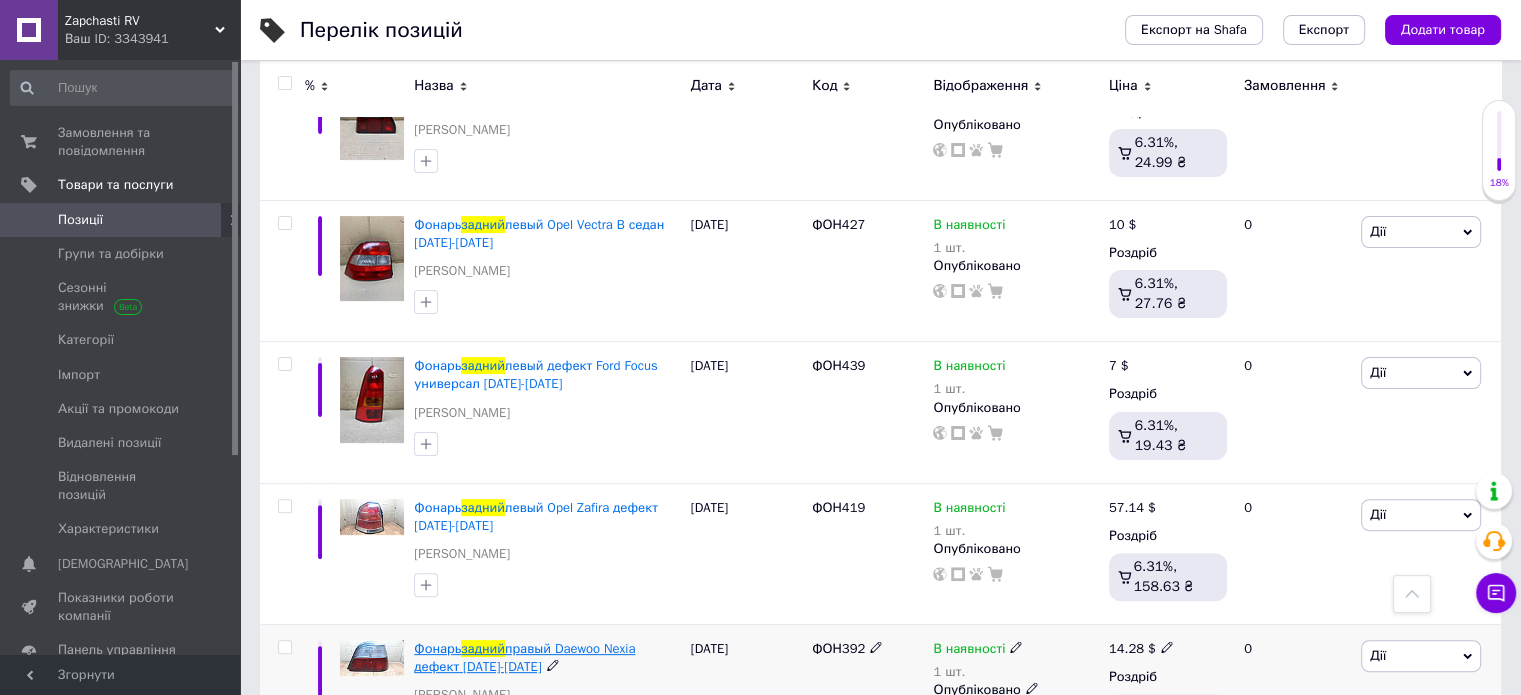click on "правый Daewoo Nexia дефект 1994-1997 года" at bounding box center (524, 657) 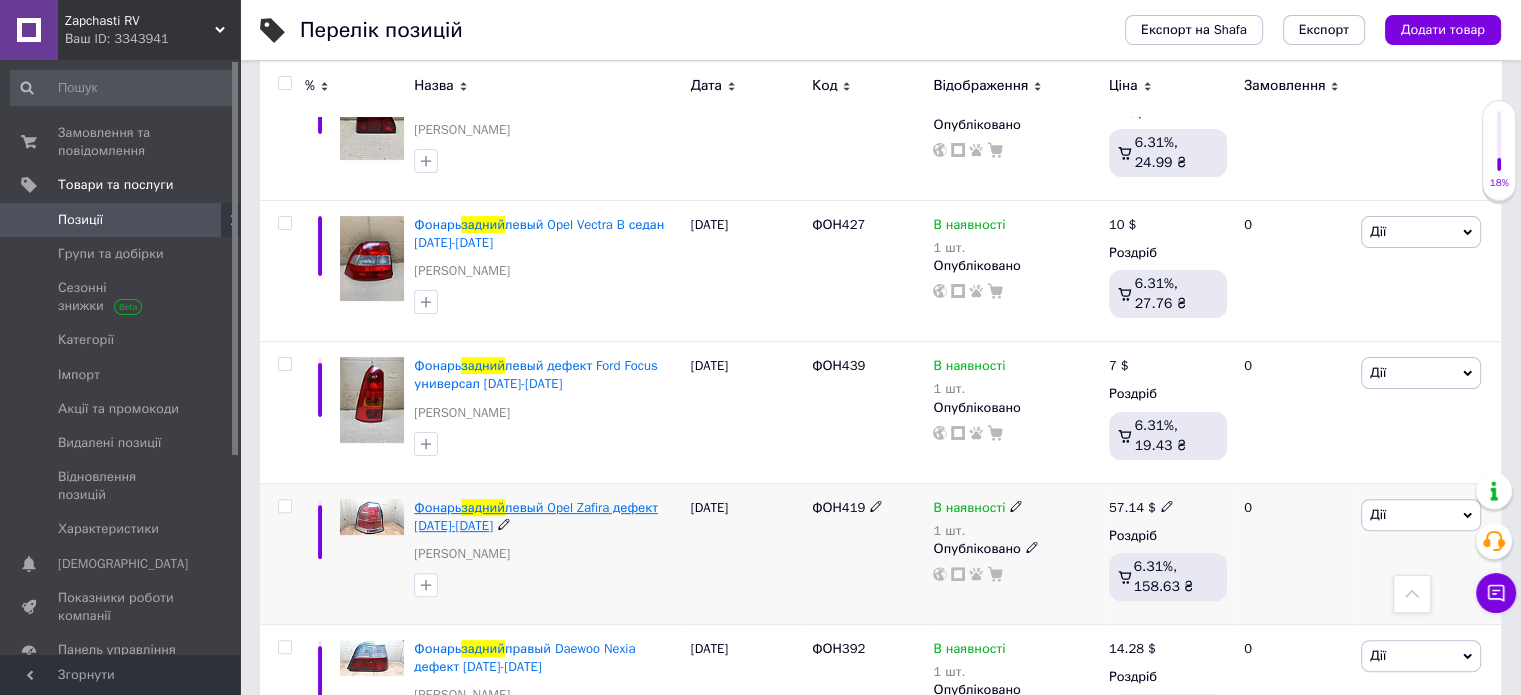 click on "левый Opel Zafira дефект 2005-2008 года" at bounding box center [536, 516] 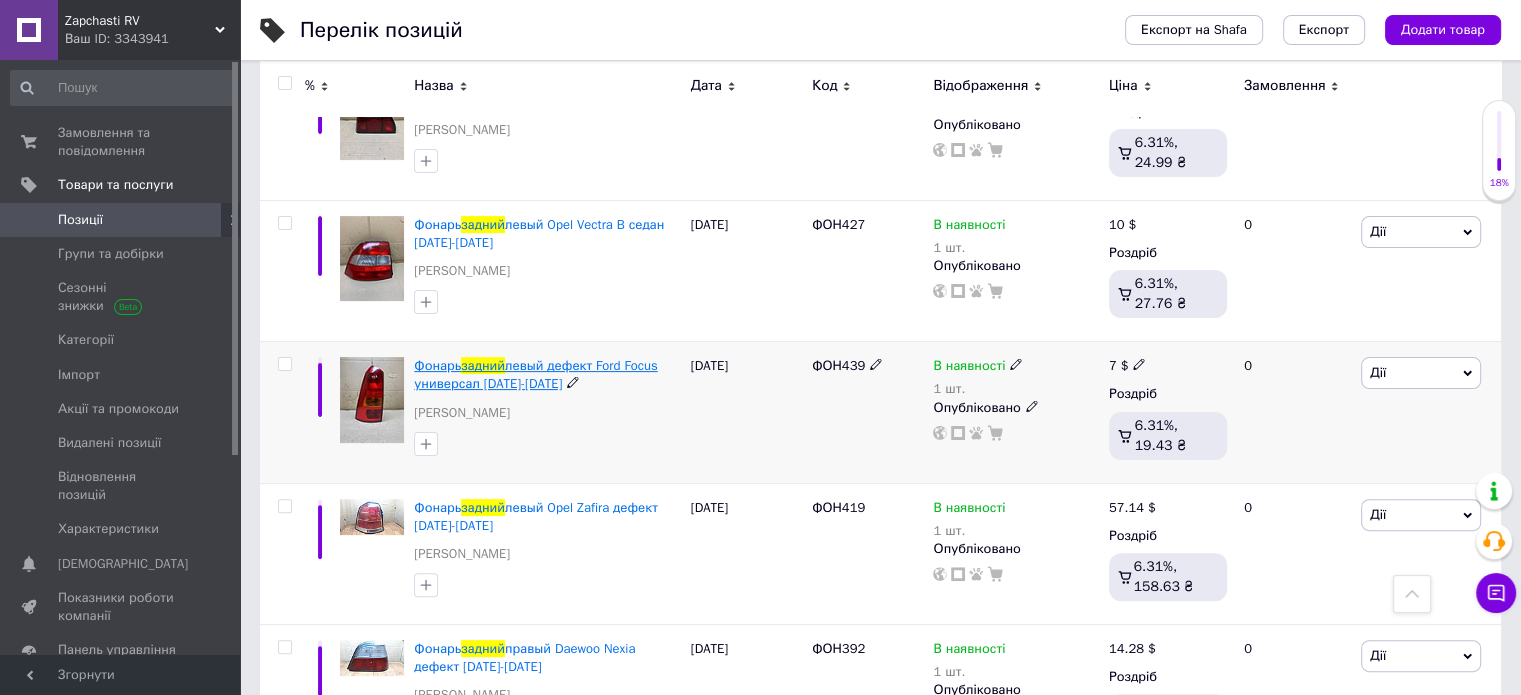 click on "левый дефект Ford Focus универсал 2001-2004 года" at bounding box center [535, 374] 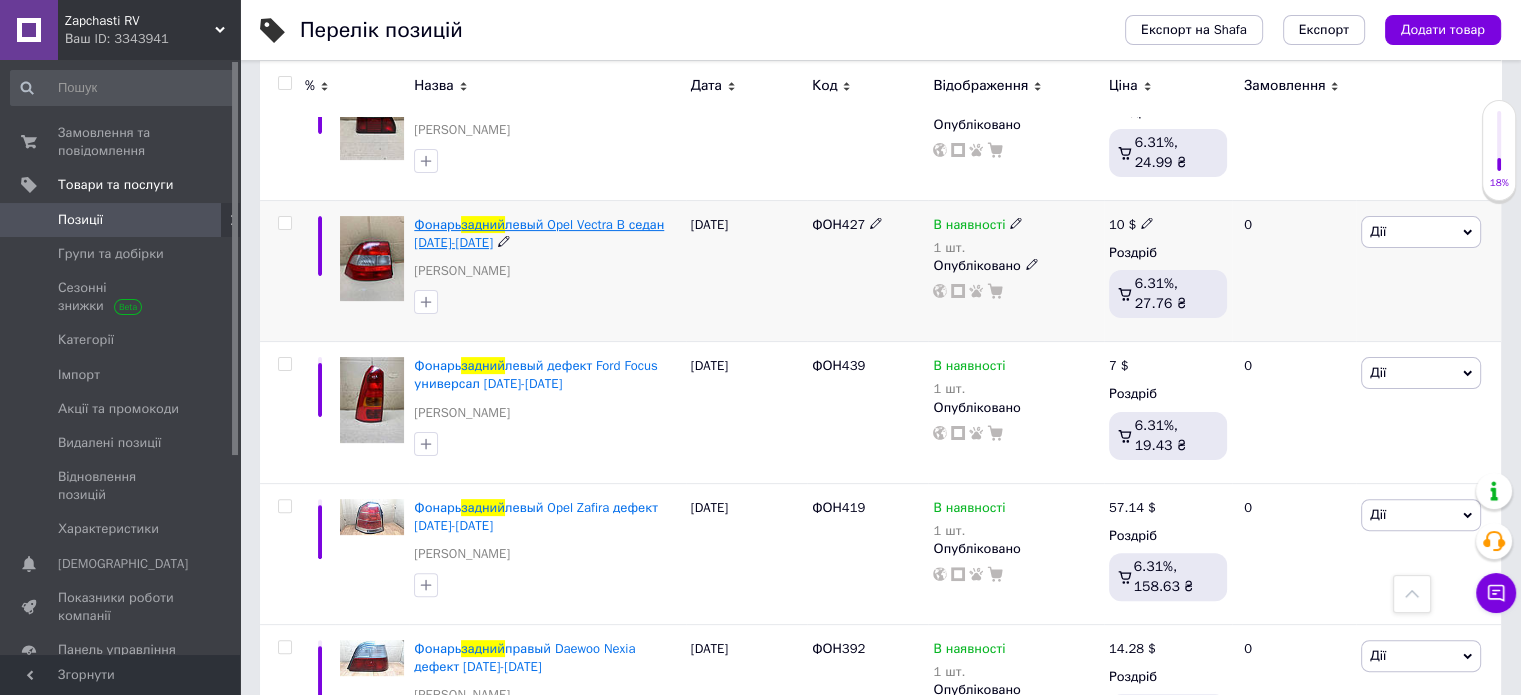 click on "левый Opel Vectra B седан 1995-1999 года" at bounding box center [539, 233] 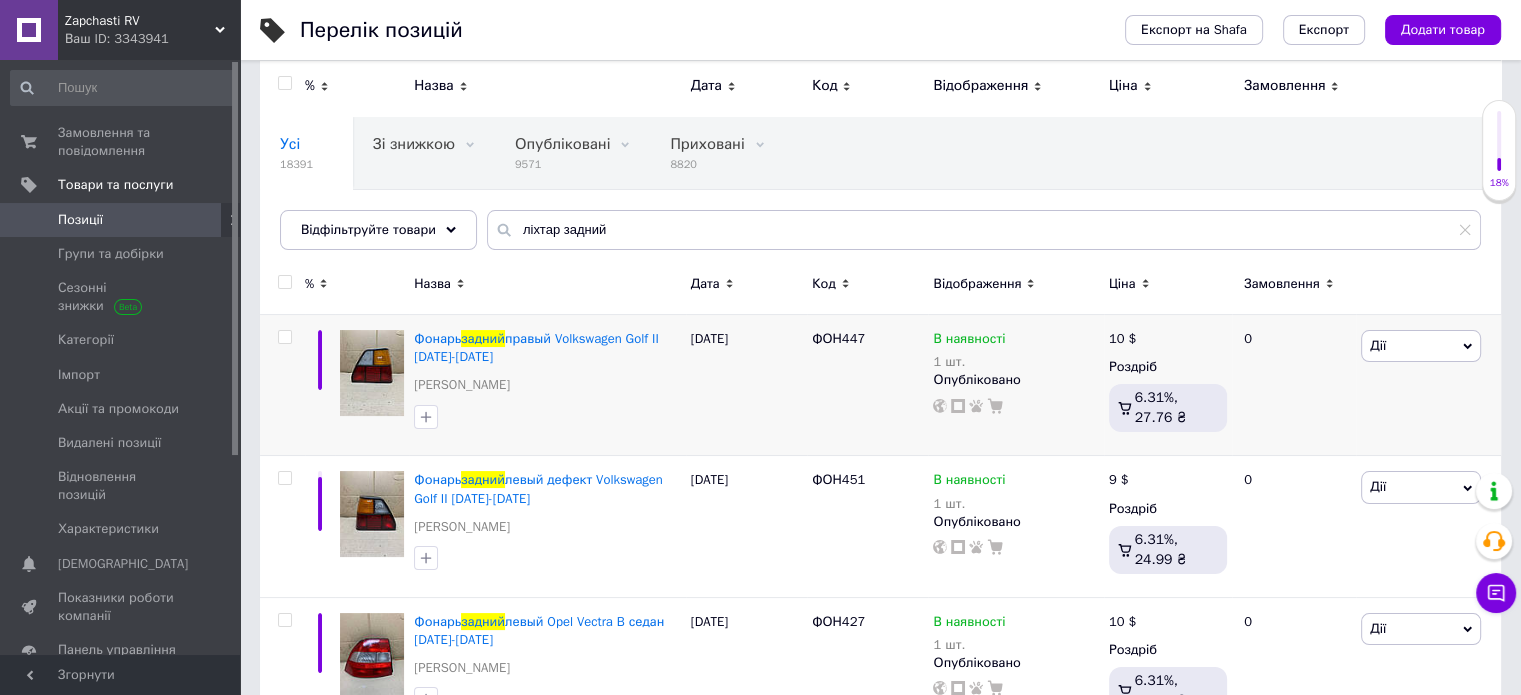 scroll, scrollTop: 85, scrollLeft: 0, axis: vertical 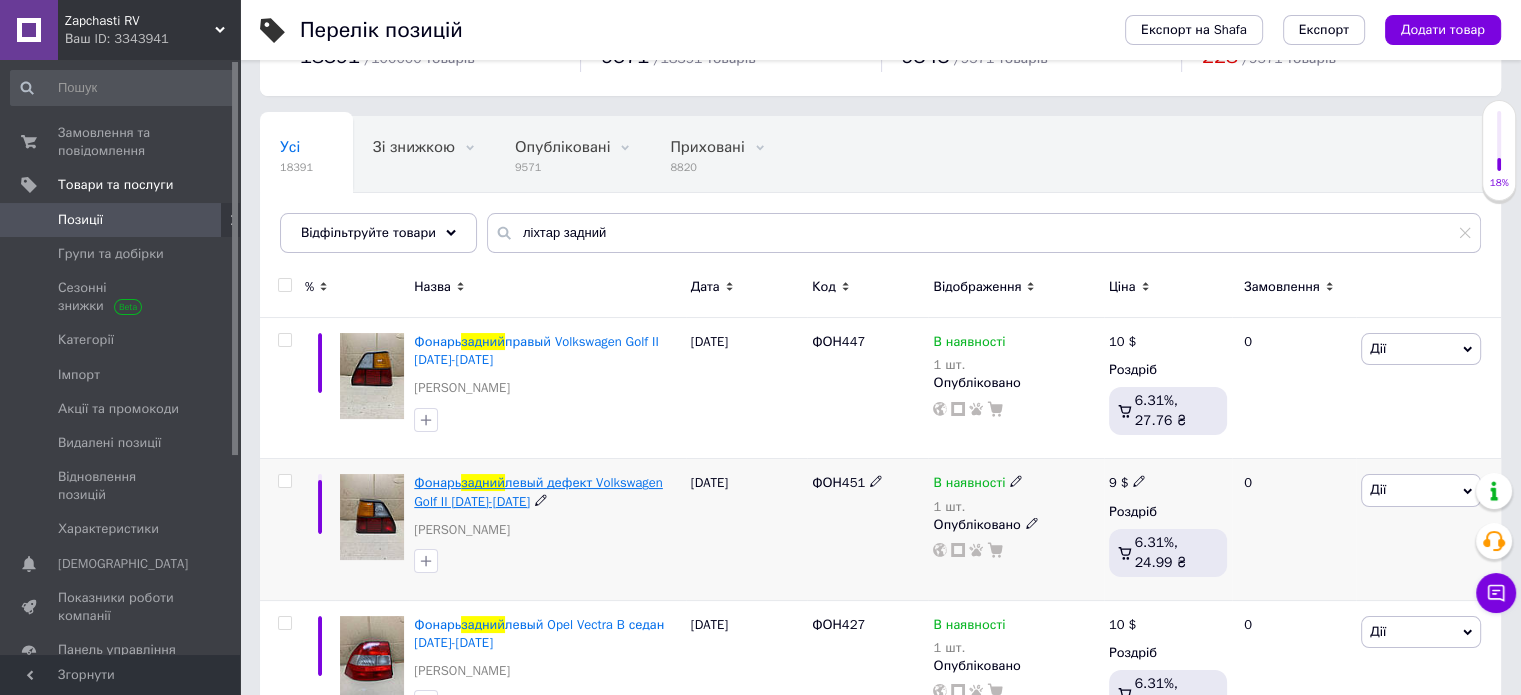 click on "левый дефект Volkswagen Golf II 1983-1992 года" at bounding box center (538, 491) 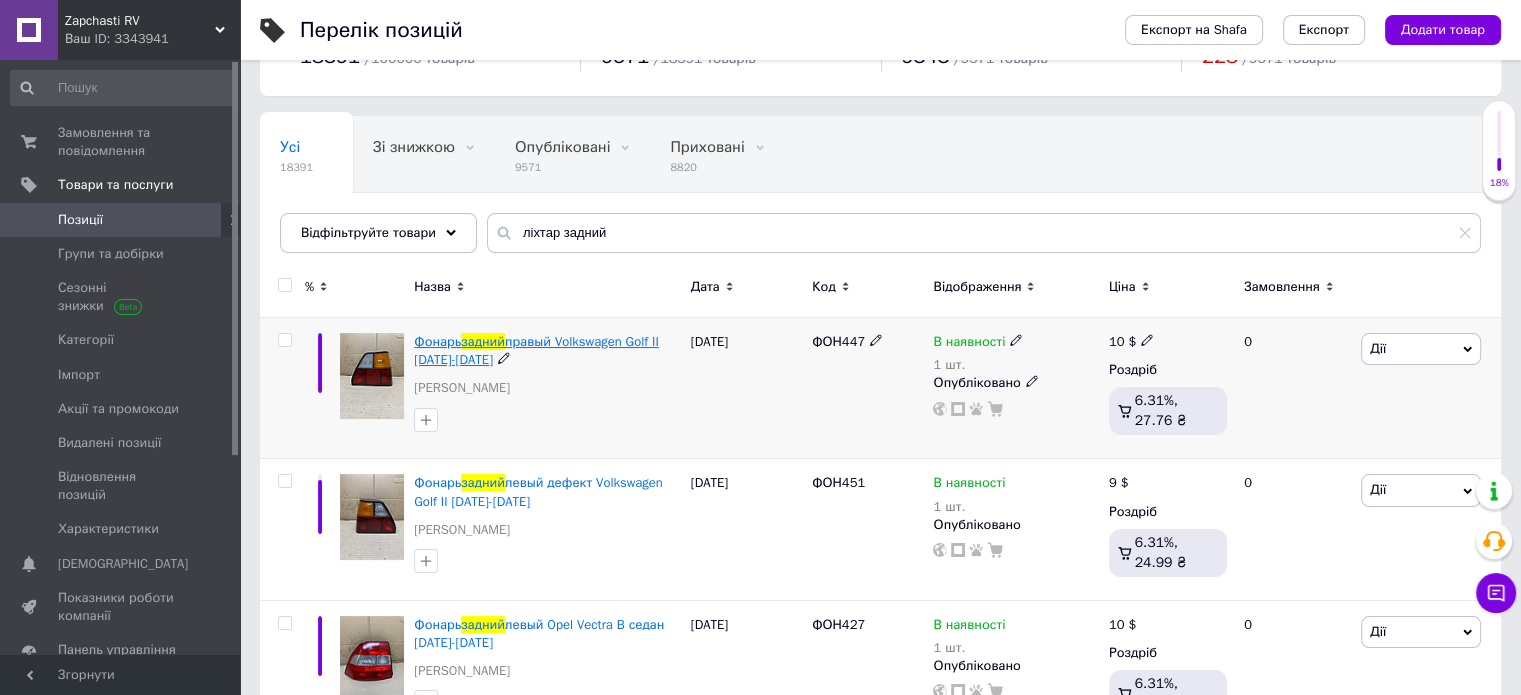 click on "правый Volkswagen Golf II 1983-1992 года" at bounding box center [536, 350] 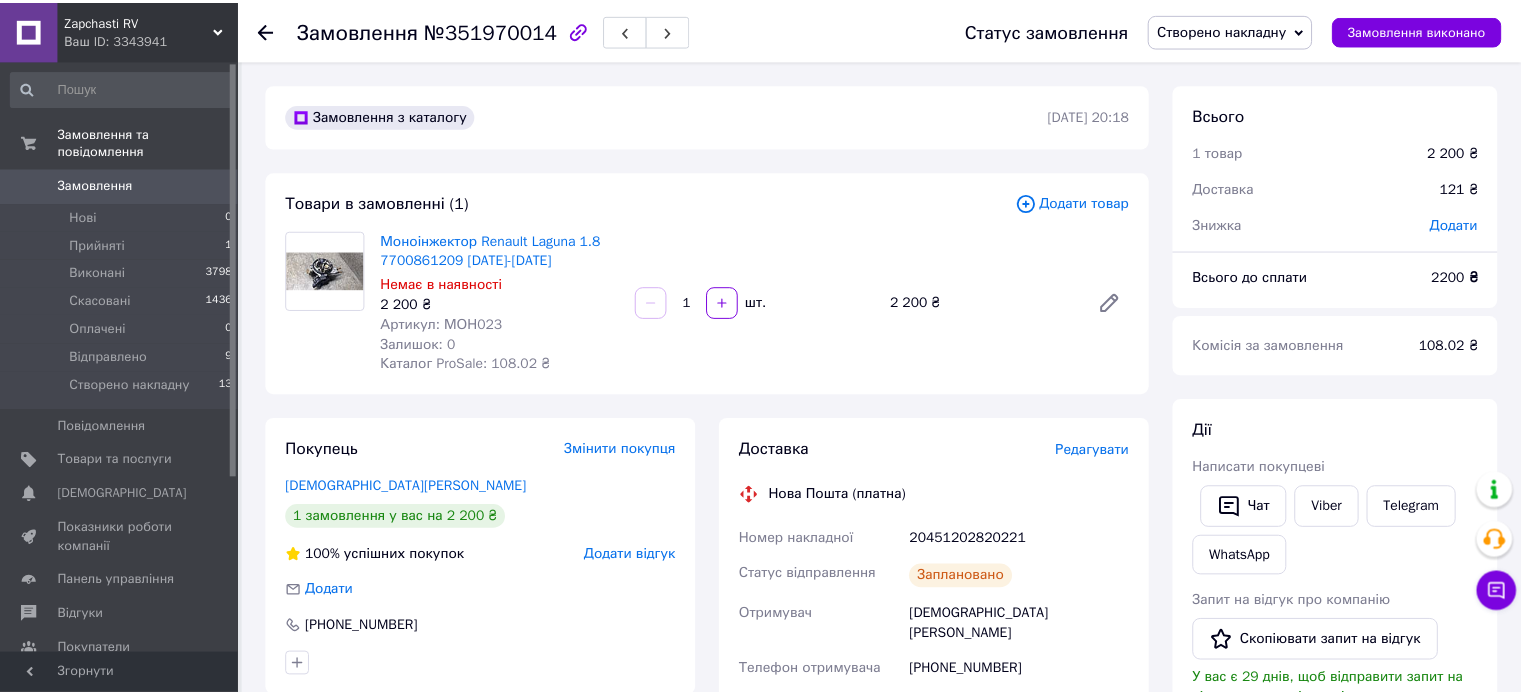 scroll, scrollTop: 0, scrollLeft: 0, axis: both 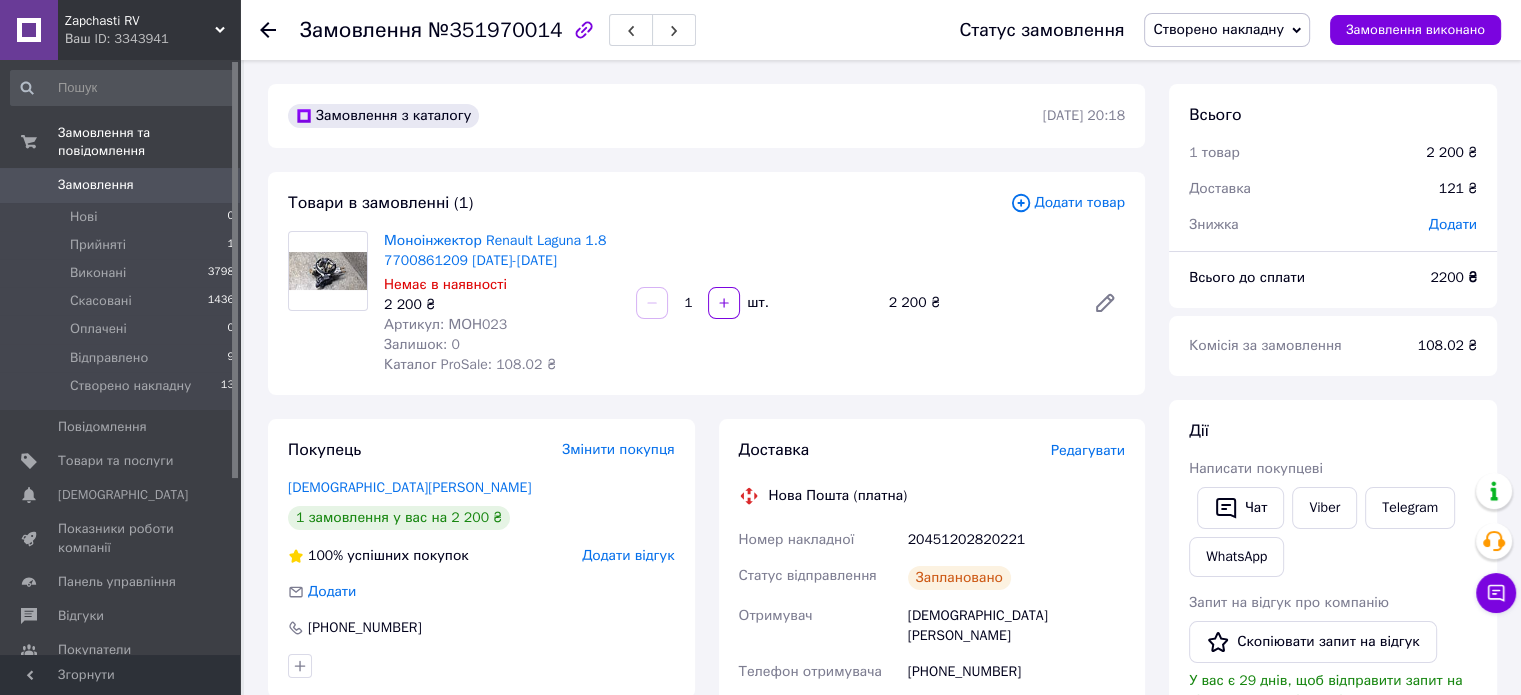 drag, startPoint x: 380, startPoint y: 243, endPoint x: 584, endPoint y: 259, distance: 204.6265 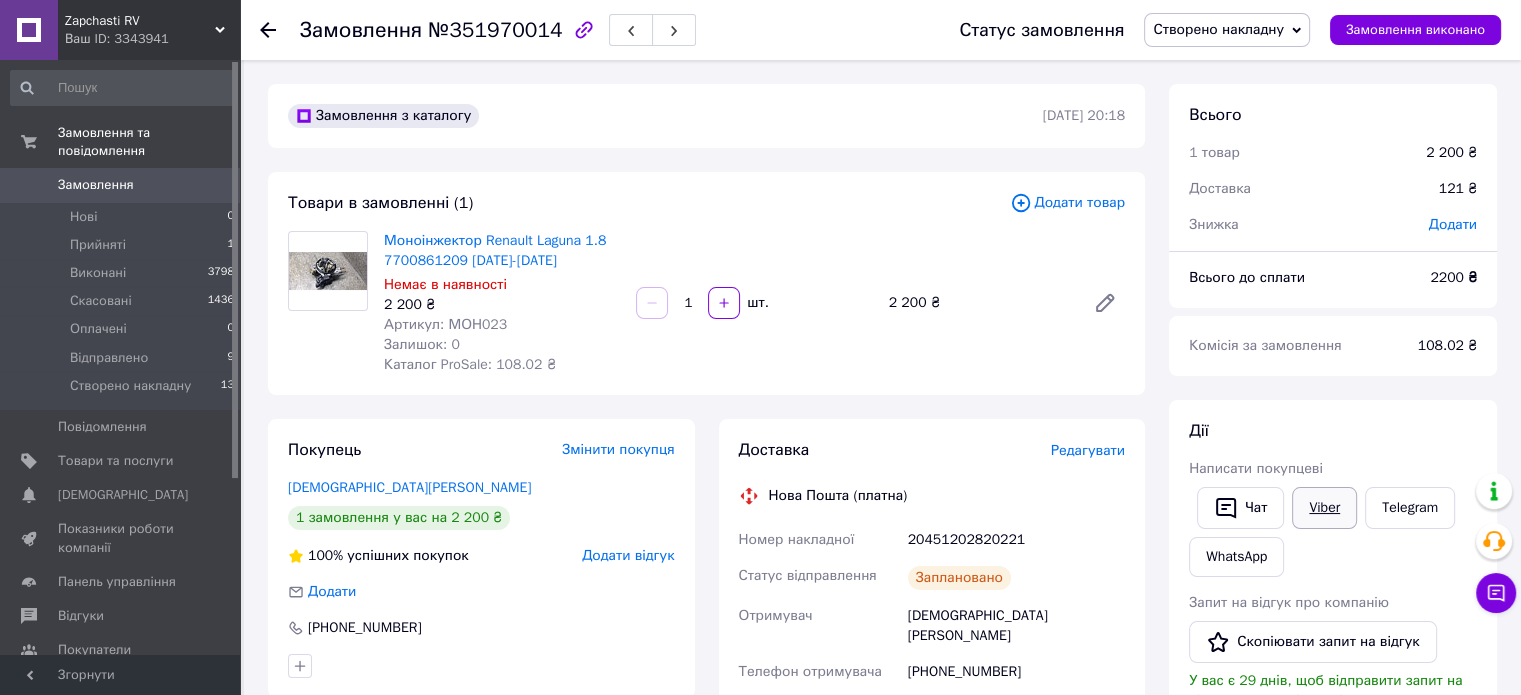 click on "Viber" at bounding box center (1324, 508) 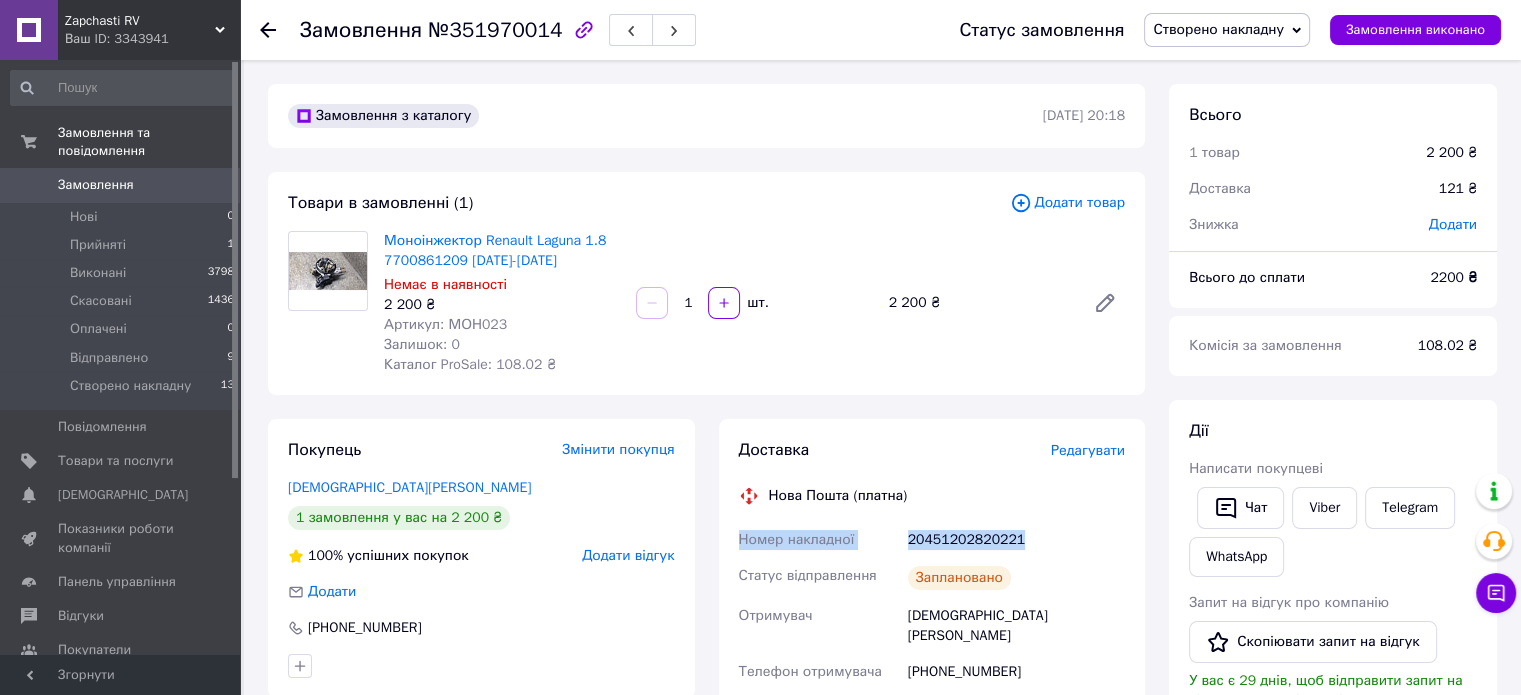 drag, startPoint x: 740, startPoint y: 543, endPoint x: 1072, endPoint y: 532, distance: 332.1822 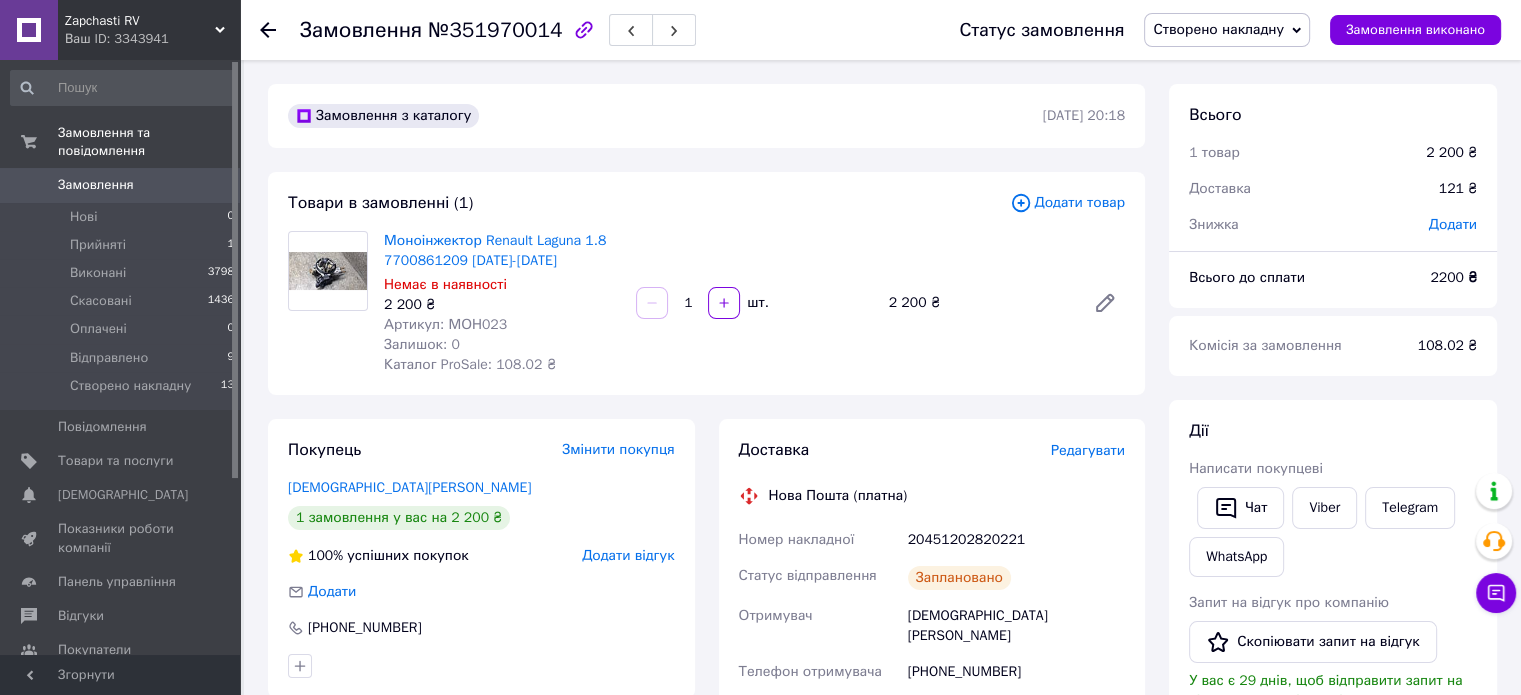 click on "Моноінжектор Renault Laguna 1.8 7700861209 1994-2001 року Немає в наявності 2 200 ₴ Артикул: МОН023 Залишок: 0 Каталог ProSale: 108.02 ₴  1   шт. 2 200 ₴" at bounding box center (754, 303) 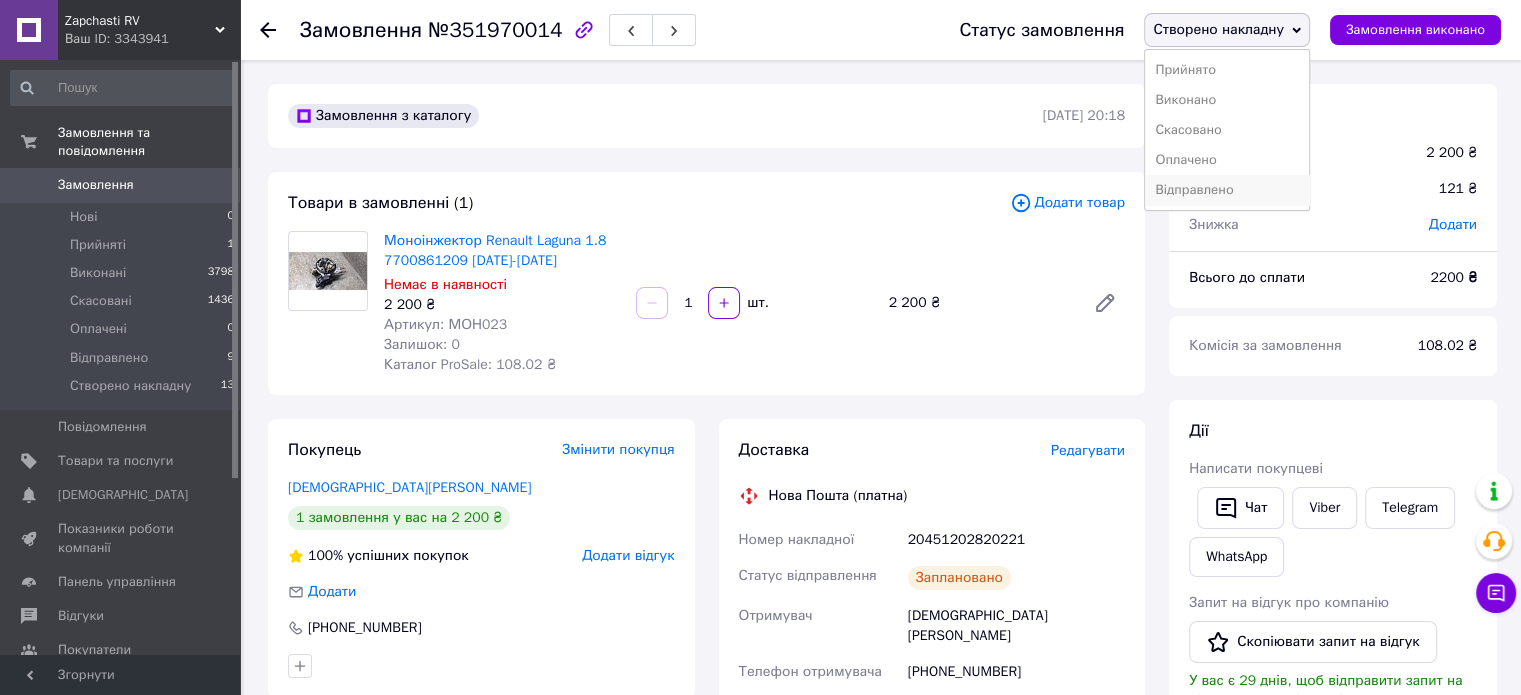 click on "Відправлено" at bounding box center [1227, 190] 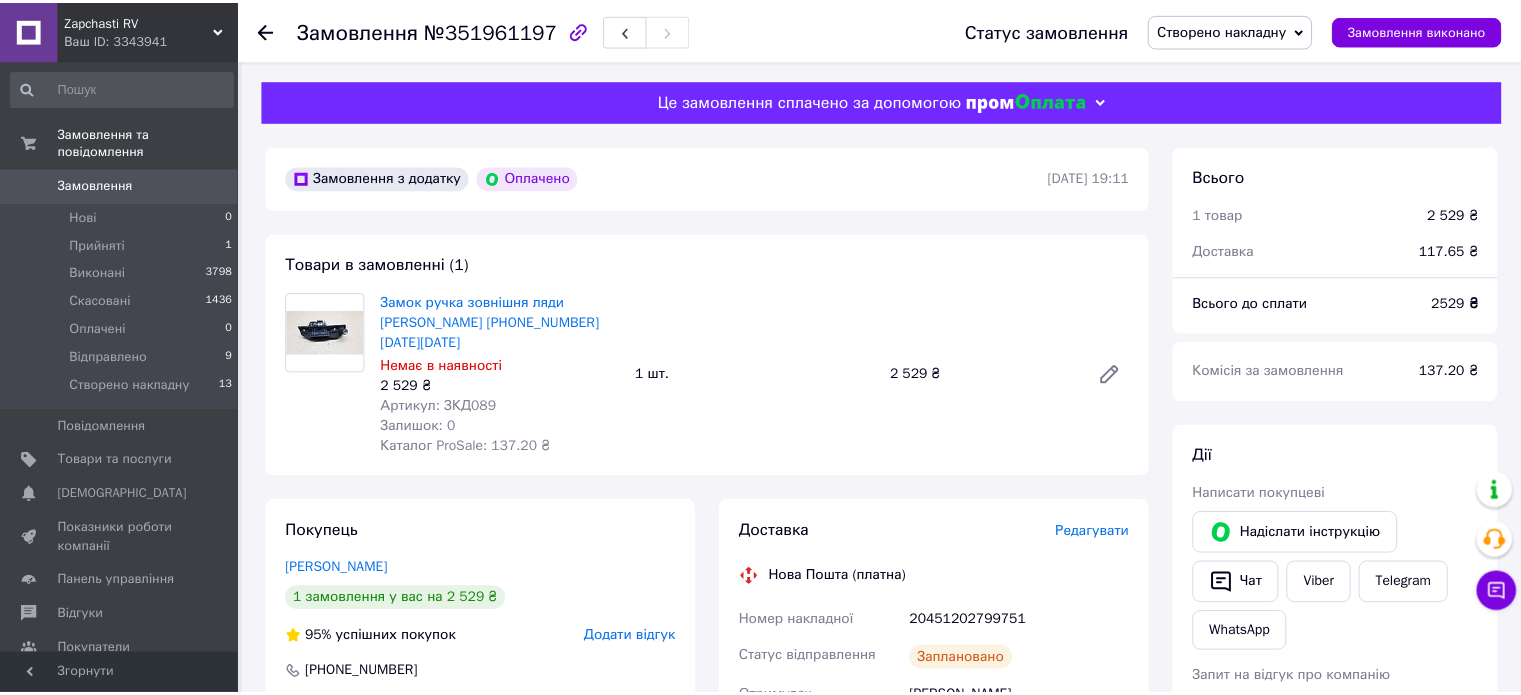scroll, scrollTop: 0, scrollLeft: 0, axis: both 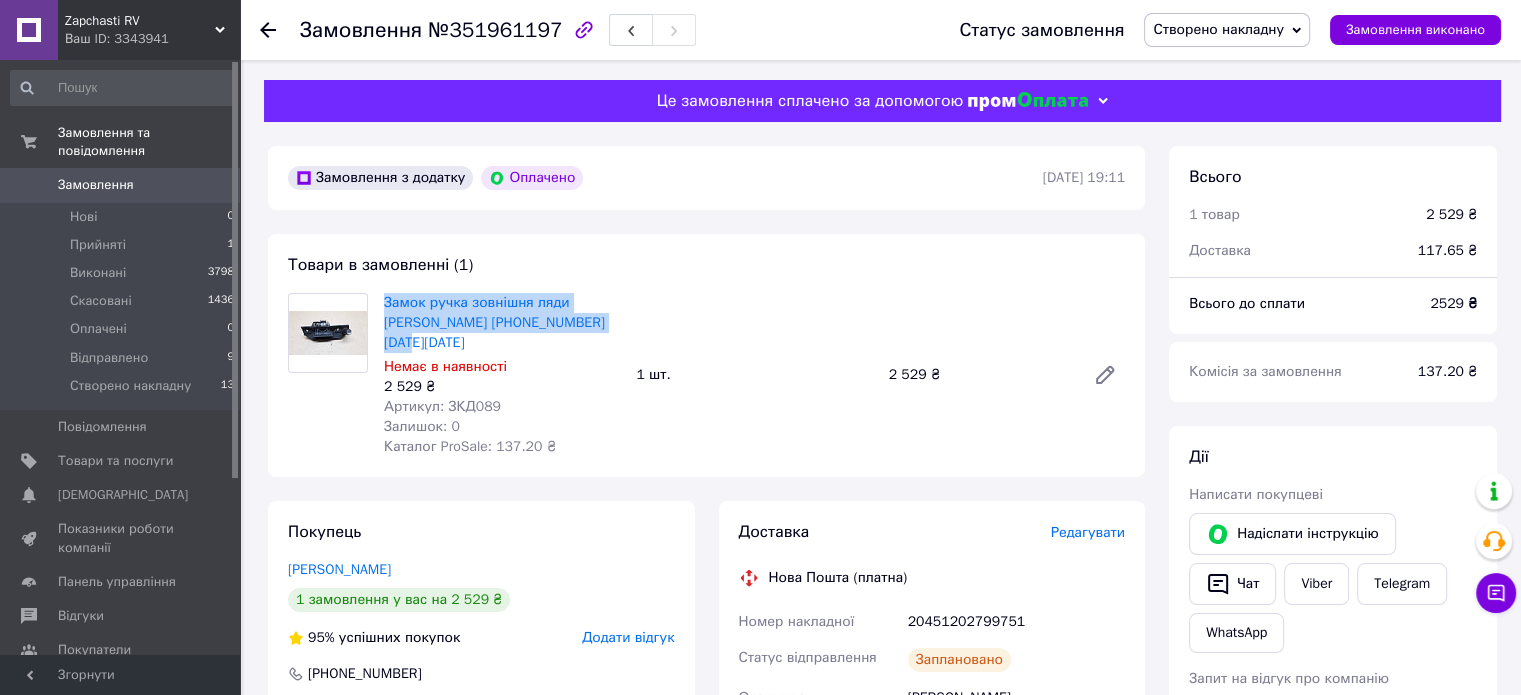 drag, startPoint x: 380, startPoint y: 302, endPoint x: 624, endPoint y: 322, distance: 244.8183 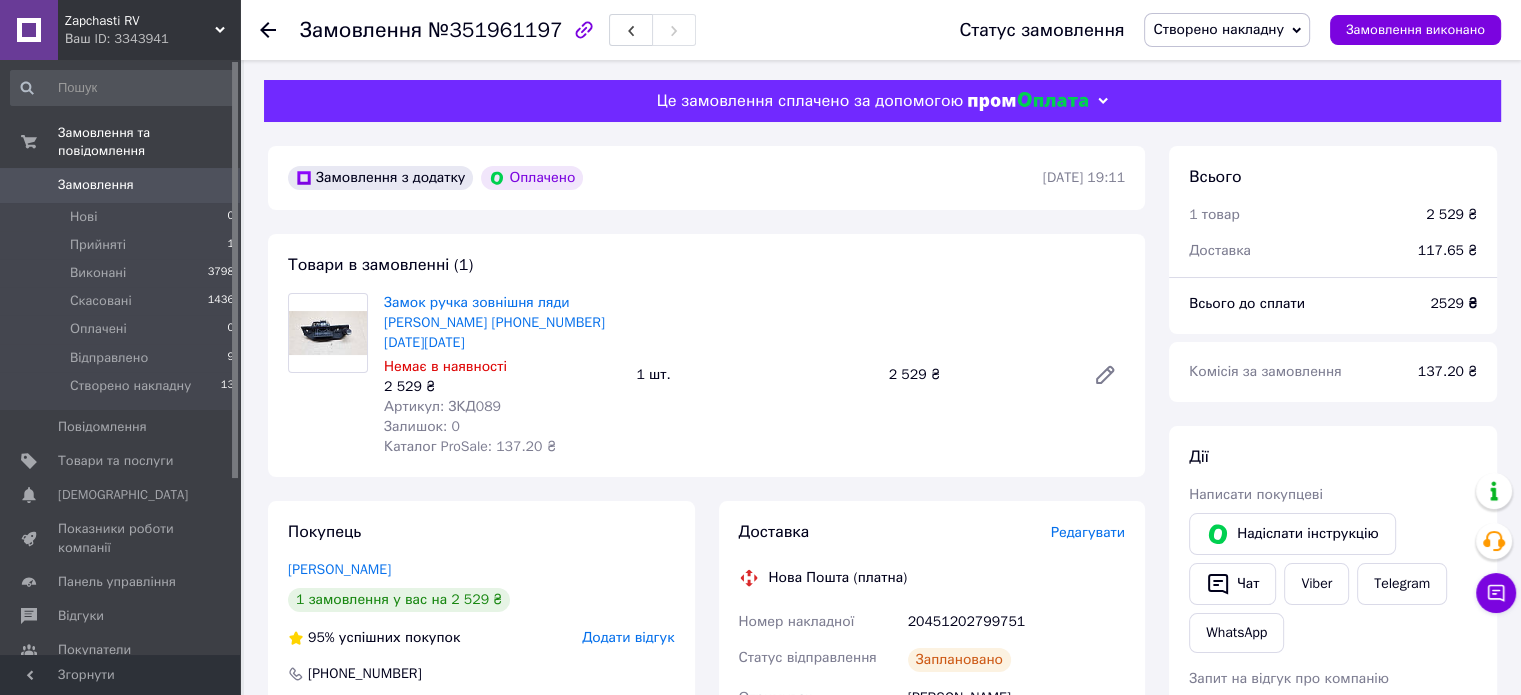 click on "Замок ручка зовнішня ляди Mercedes Vito 638 1998-2003 року Немає в наявності 2 529 ₴ Артикул: ЗКД089 Залишок: 0 Каталог ProSale: 137.20 ₴  1 шт. 2 529 ₴" at bounding box center (754, 375) 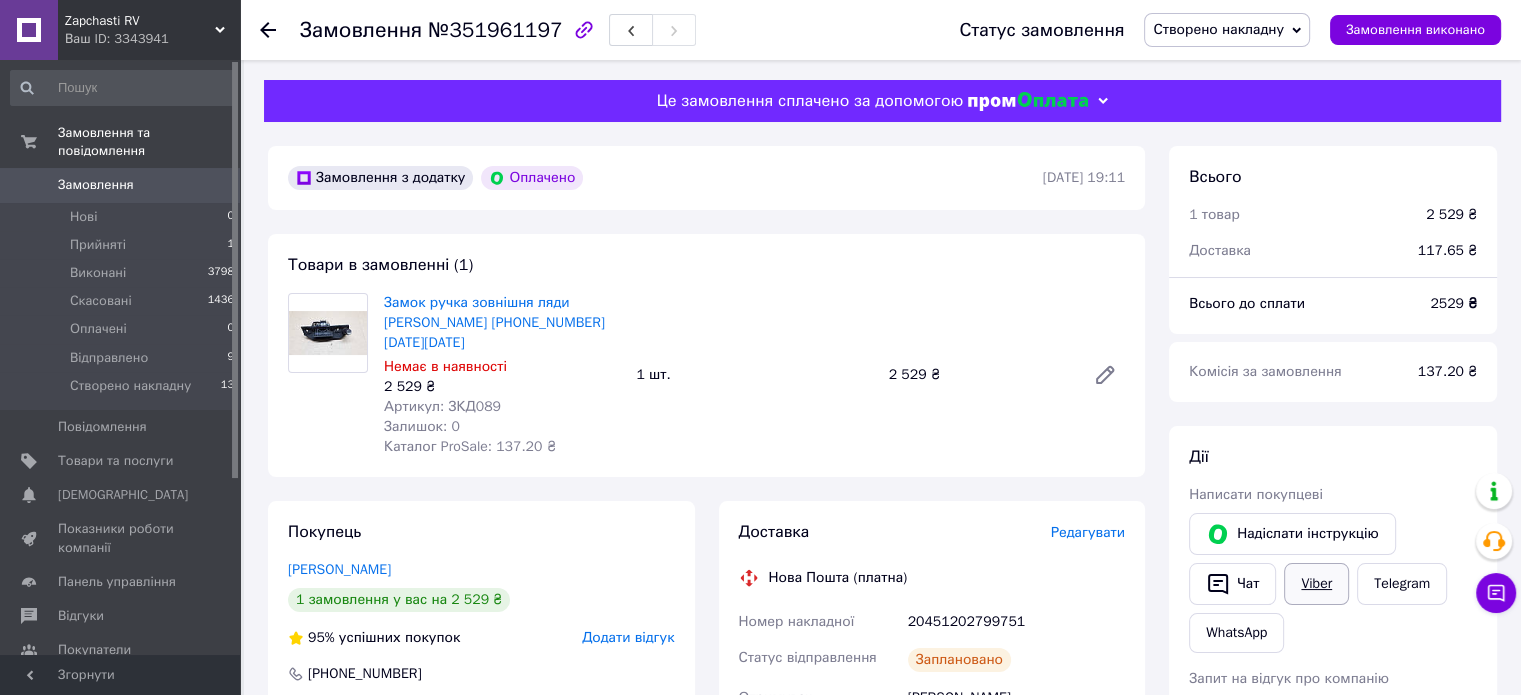 click on "Viber" at bounding box center (1316, 584) 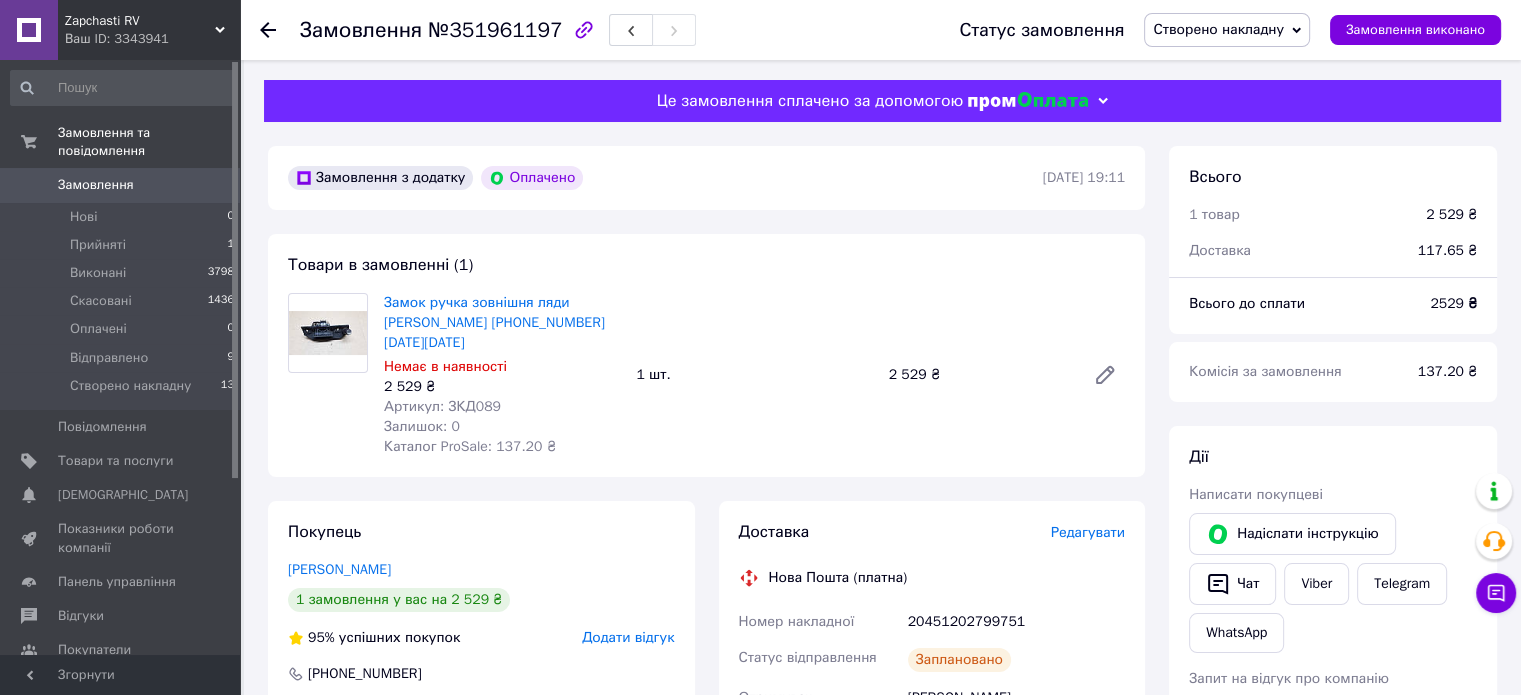 click on "Номер накладної" at bounding box center [797, 621] 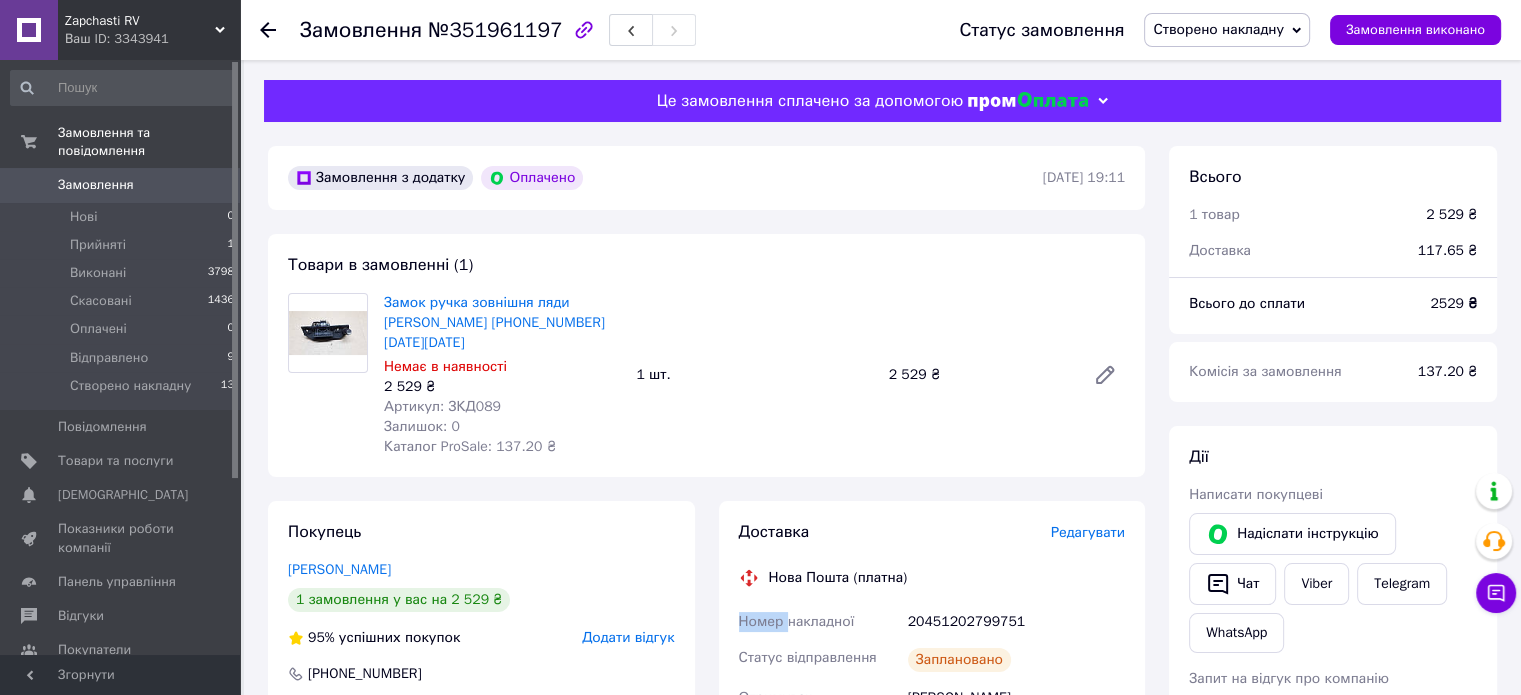 click on "Номер накладної" at bounding box center [797, 621] 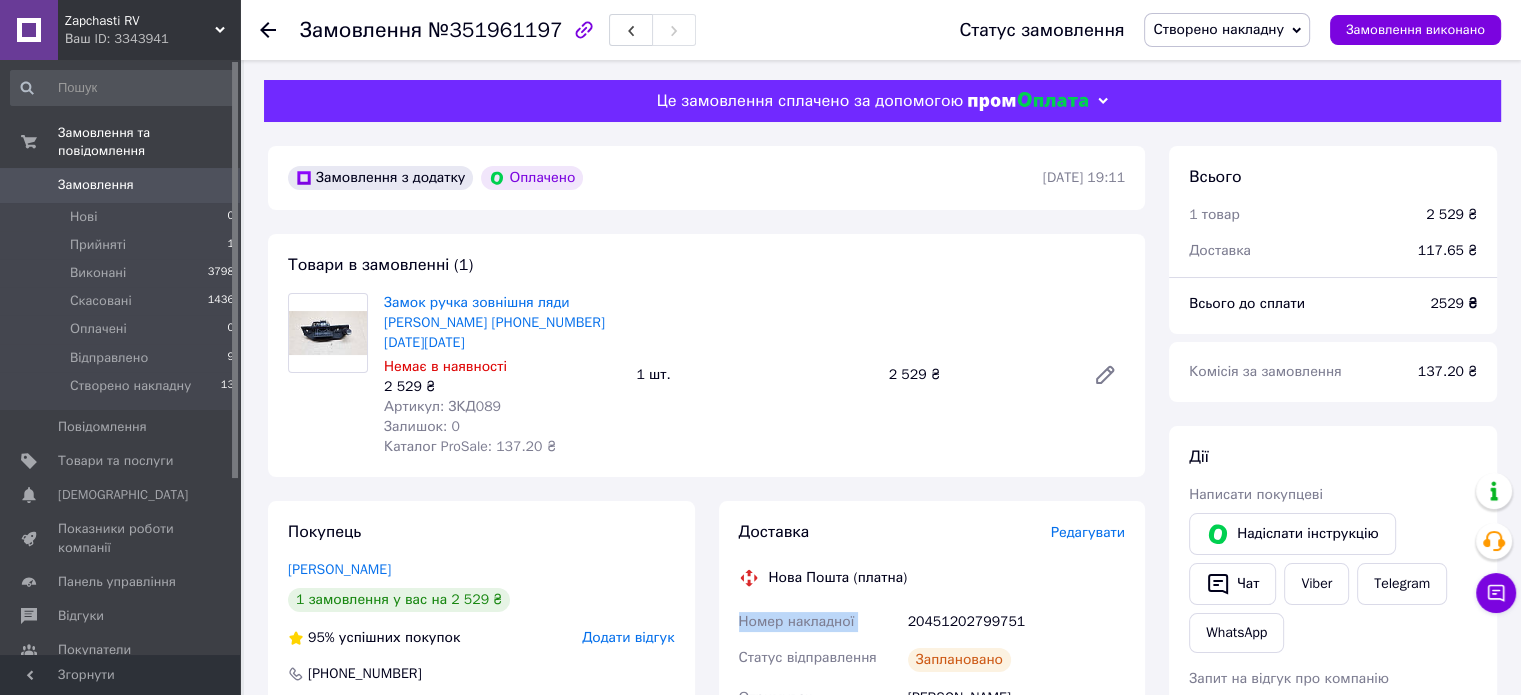 click on "Номер накладної" at bounding box center (797, 621) 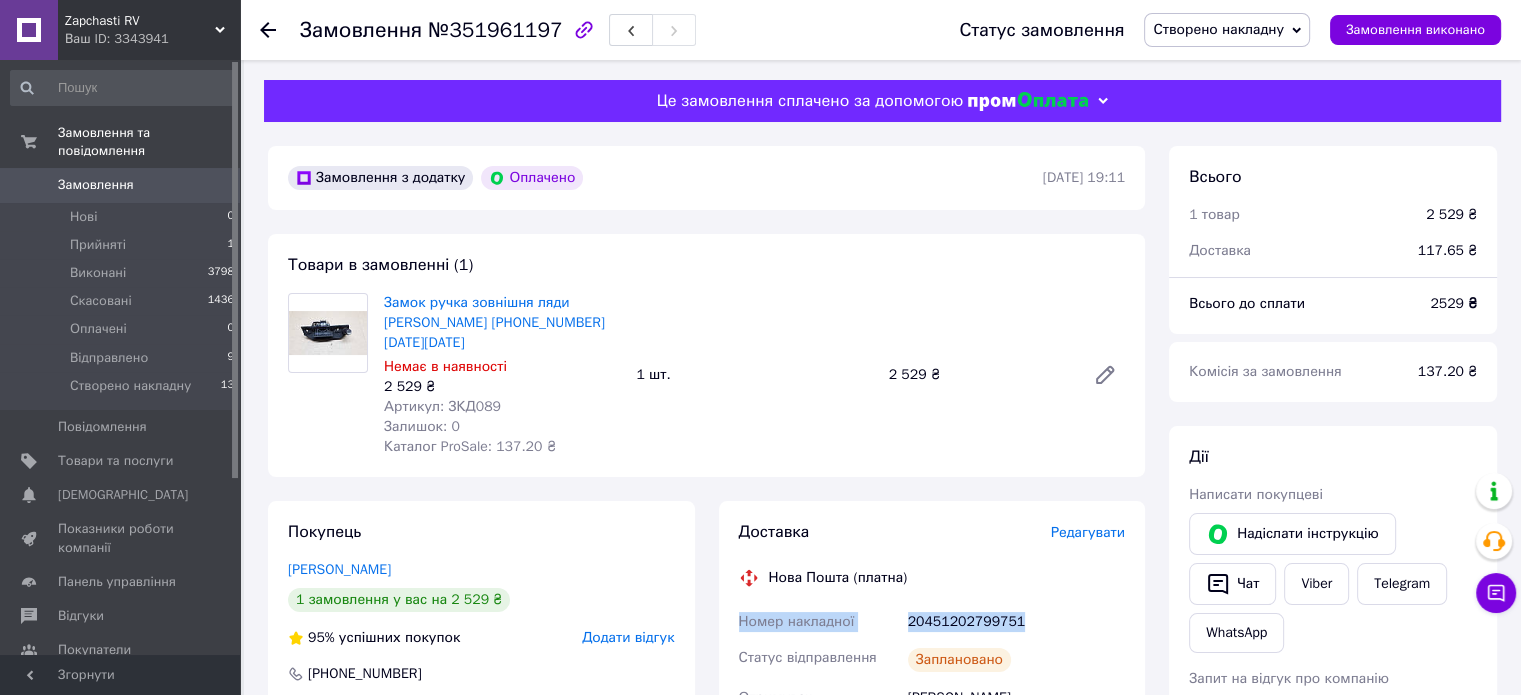 click on "20451202799751" at bounding box center [1016, 622] 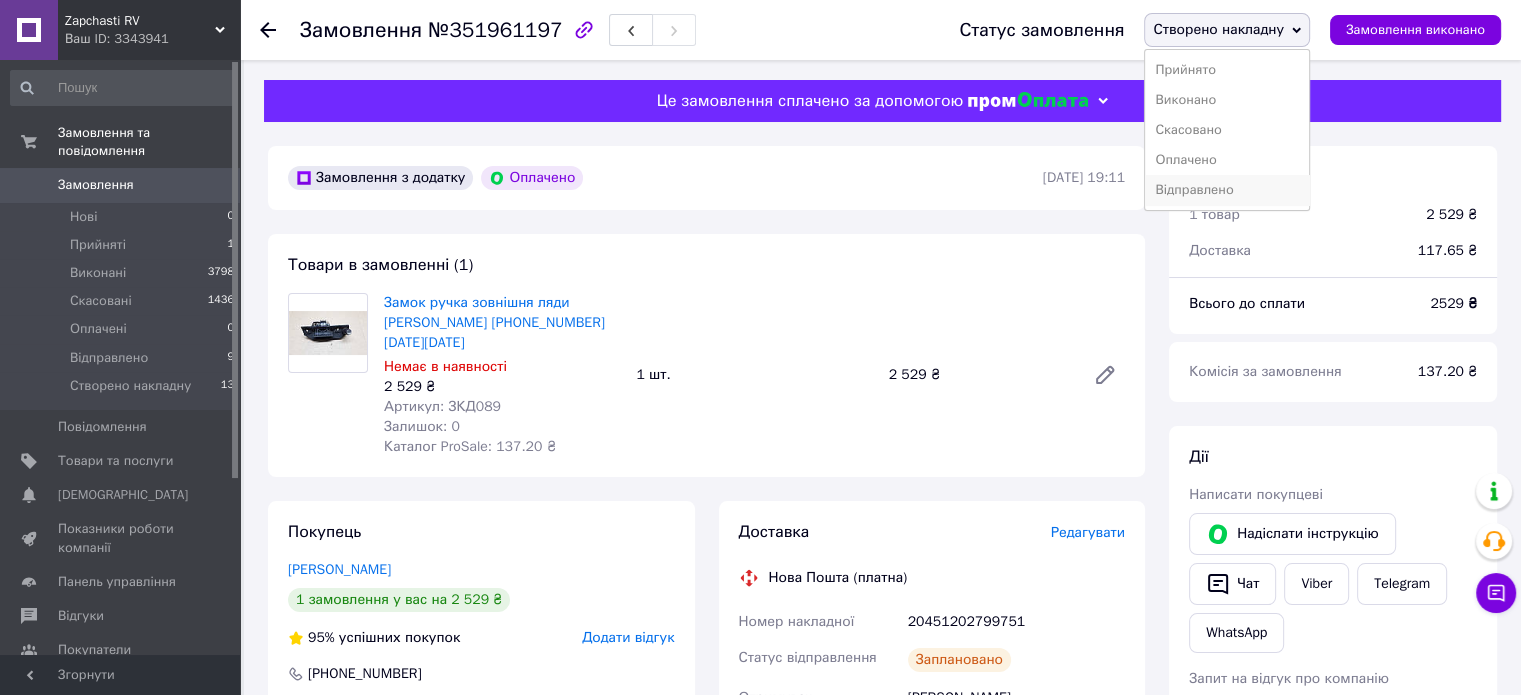 click on "Відправлено" at bounding box center (1227, 190) 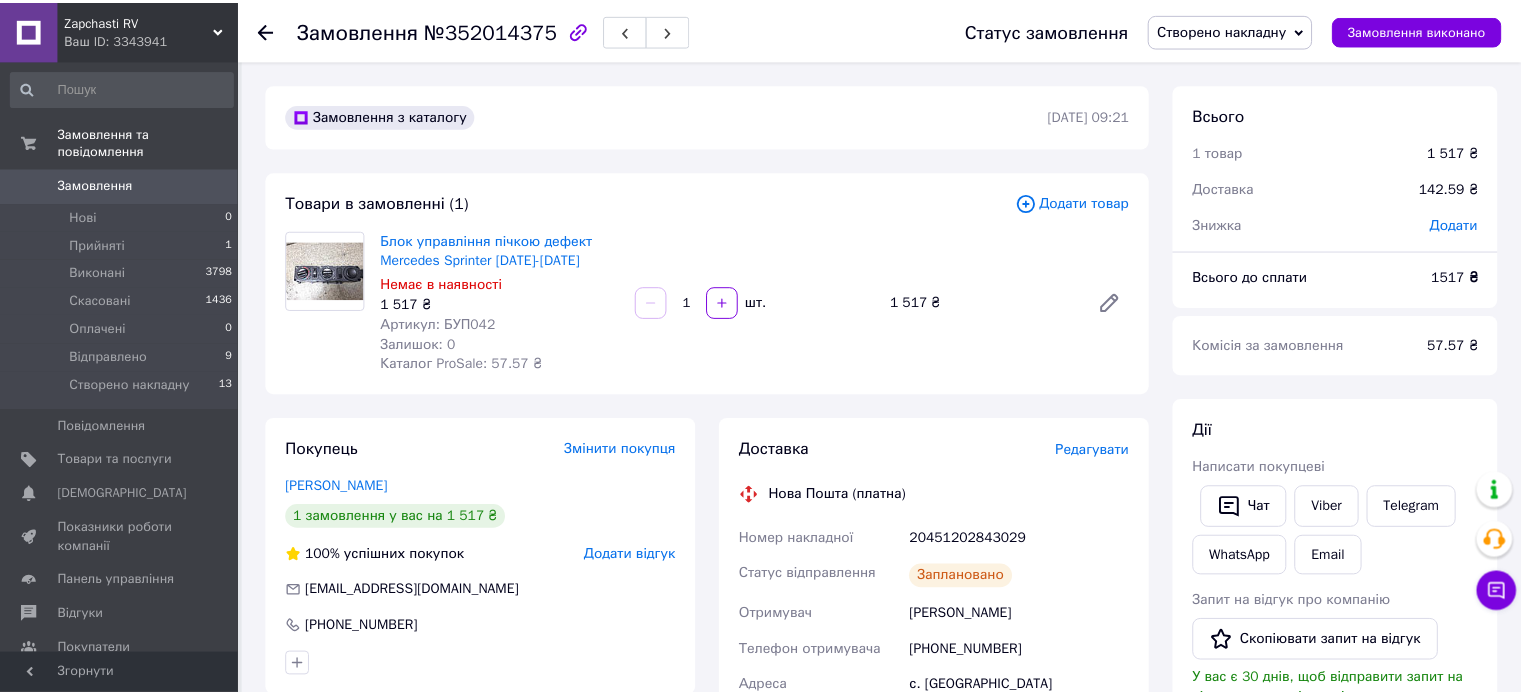 scroll, scrollTop: 0, scrollLeft: 0, axis: both 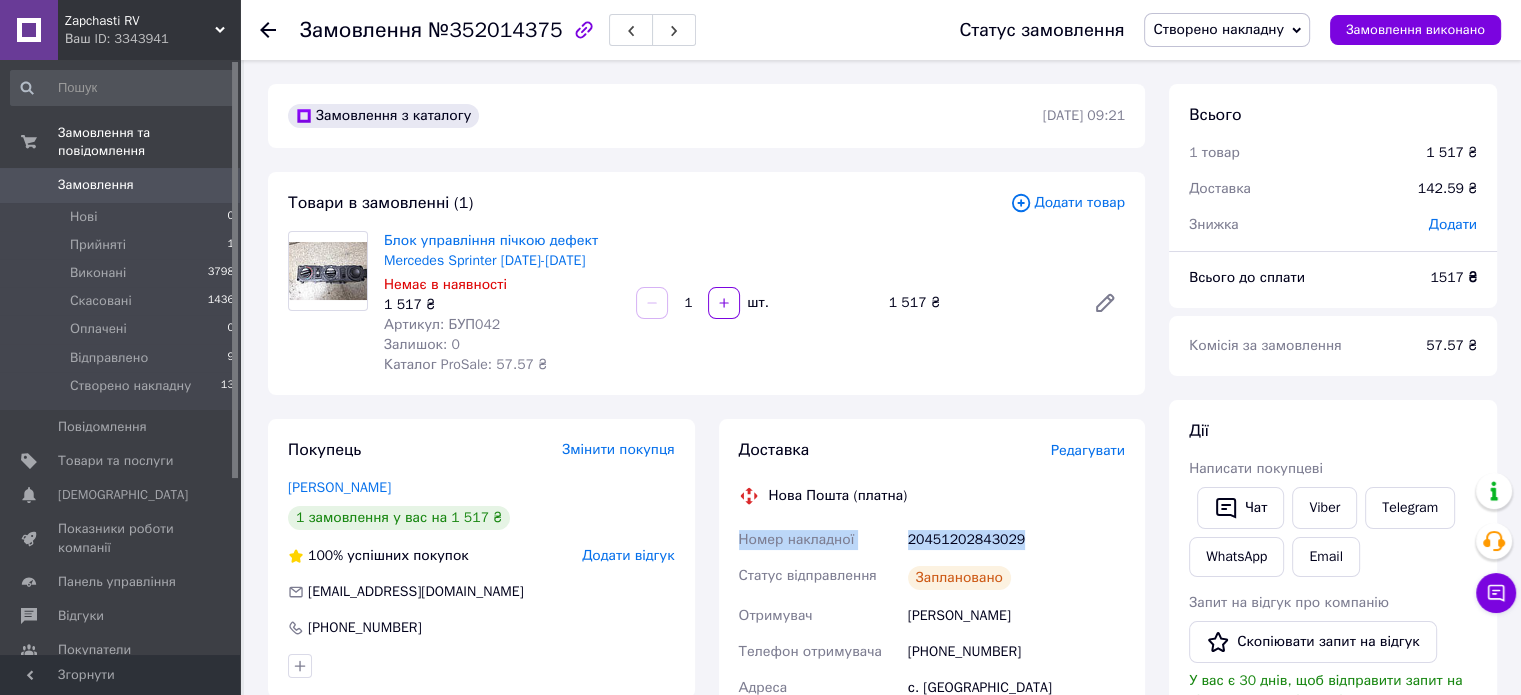 drag, startPoint x: 741, startPoint y: 539, endPoint x: 1063, endPoint y: 542, distance: 322.01398 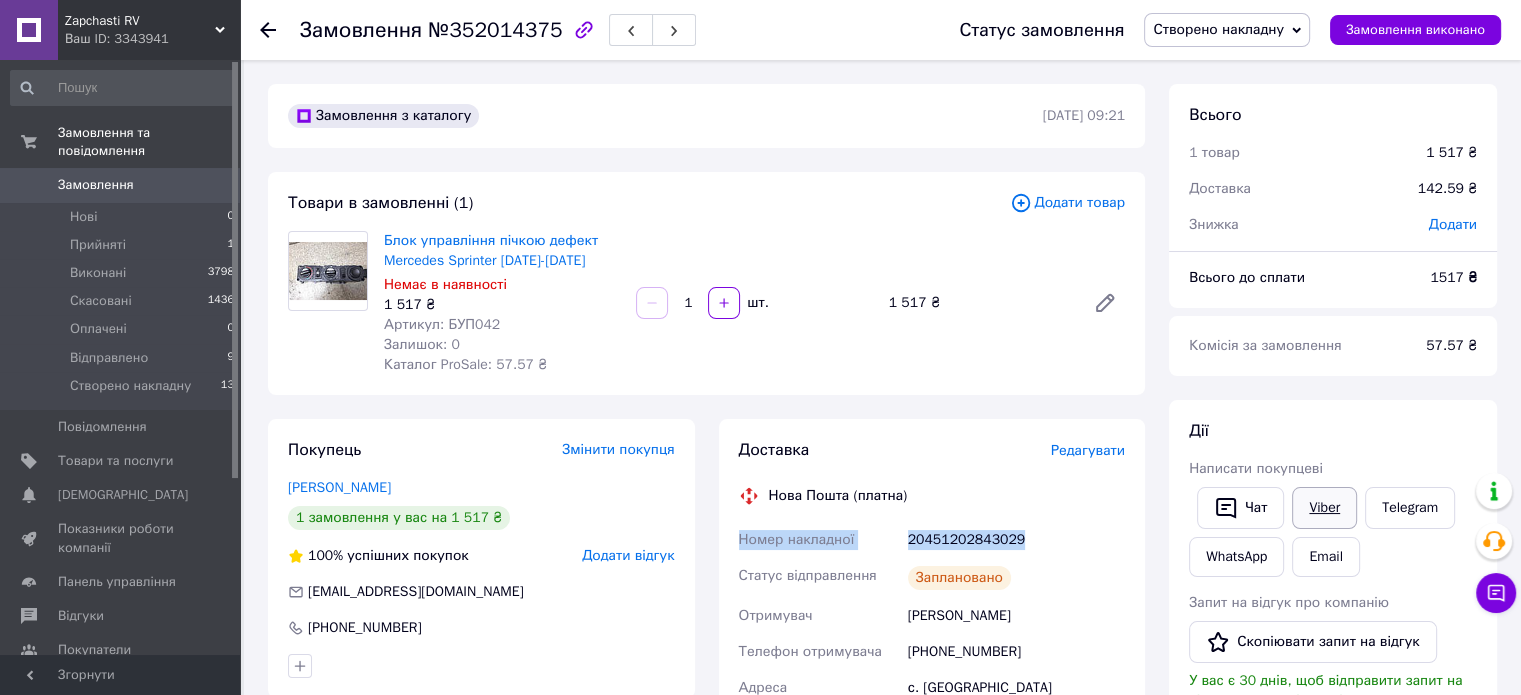 copy on "Номер накладної 20451202843029" 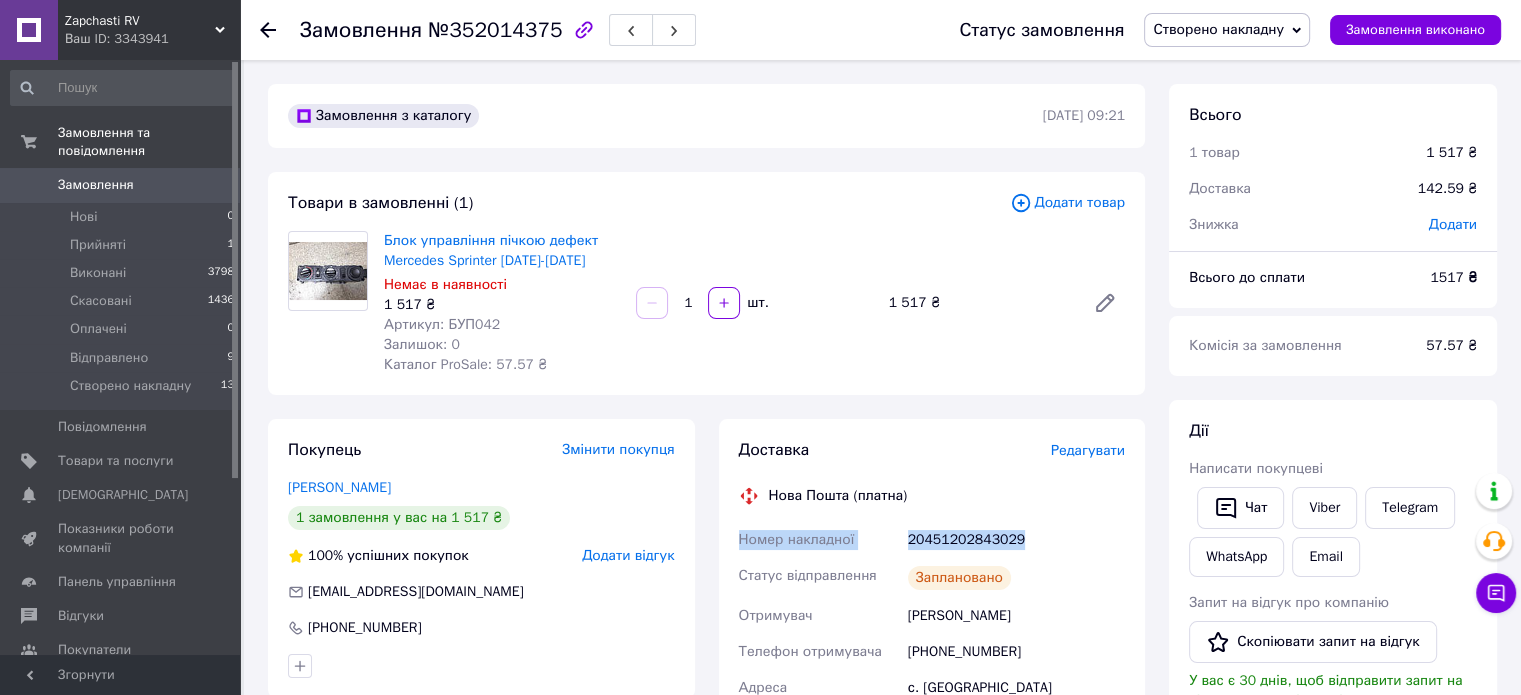 click on "Створено накладну" at bounding box center (1218, 29) 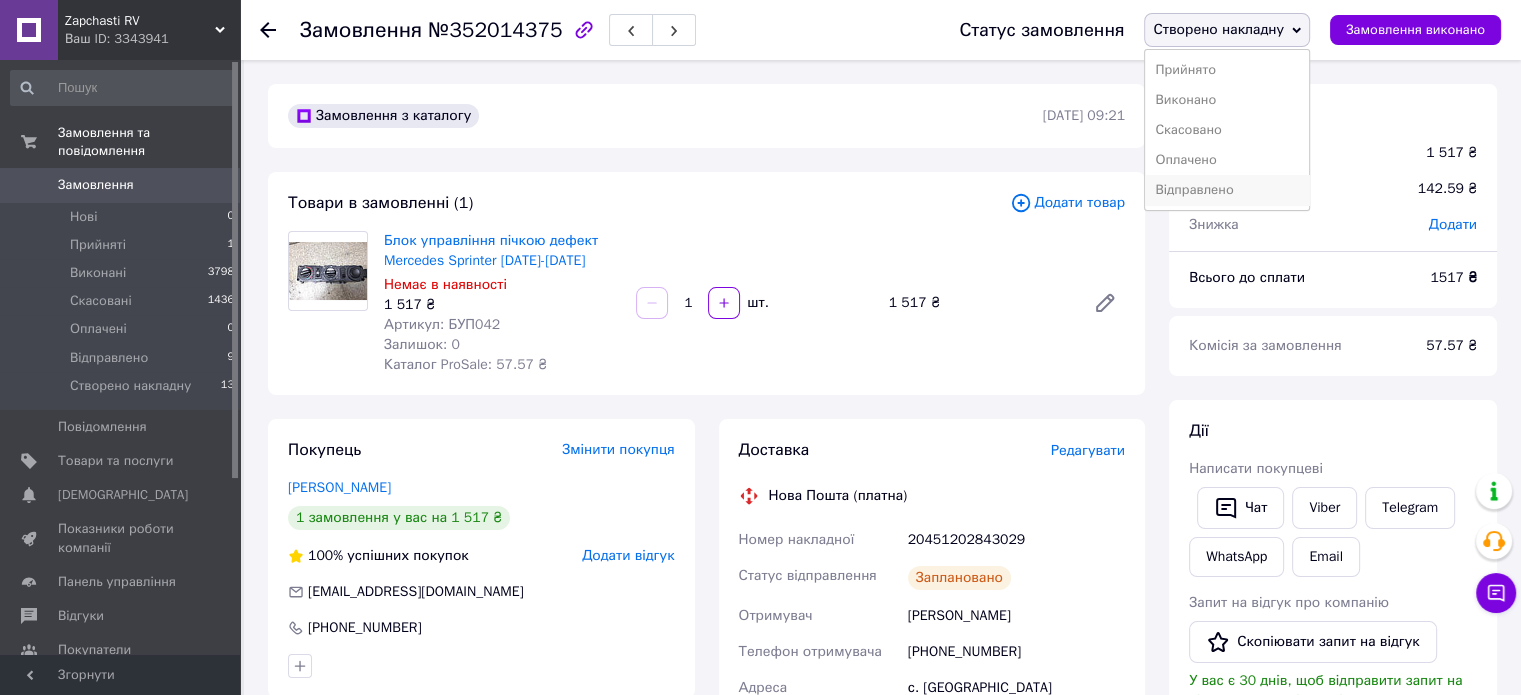 click on "Відправлено" at bounding box center (1227, 190) 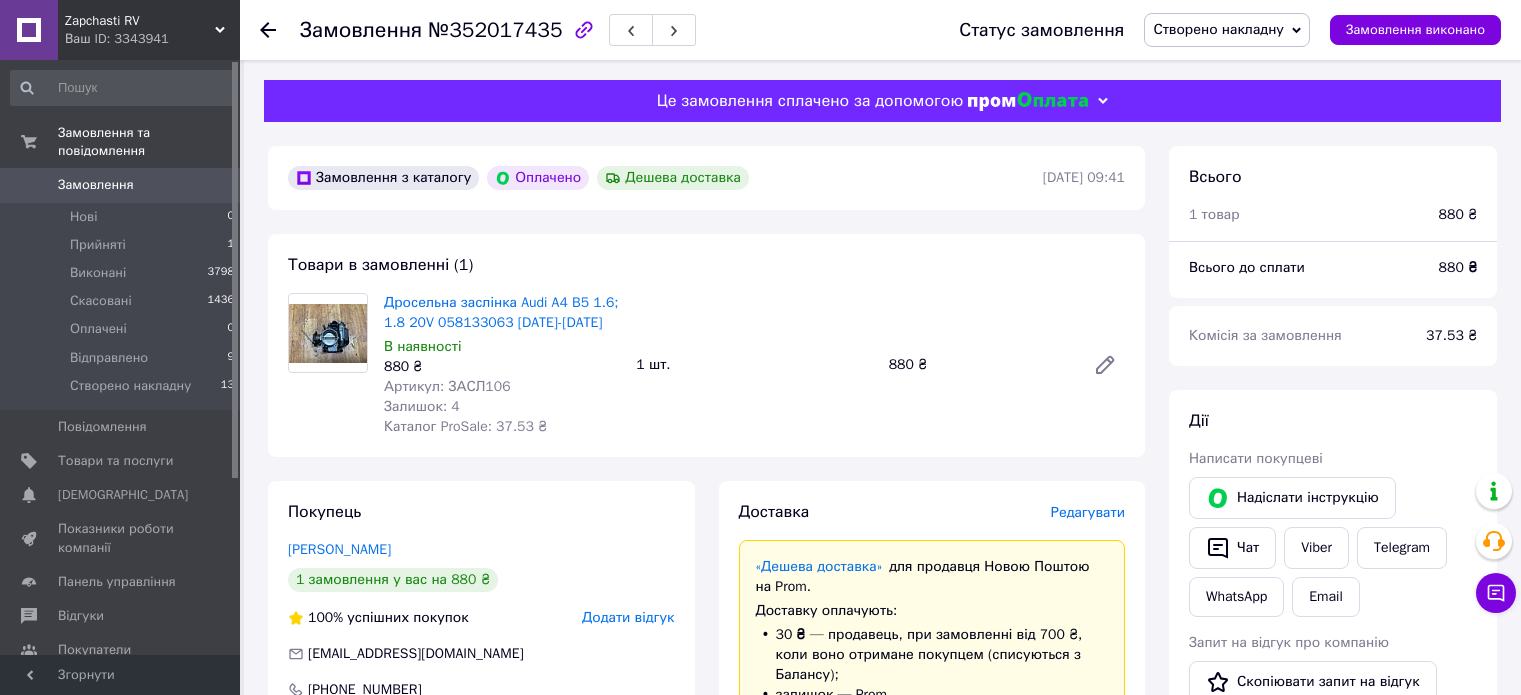 scroll, scrollTop: 0, scrollLeft: 0, axis: both 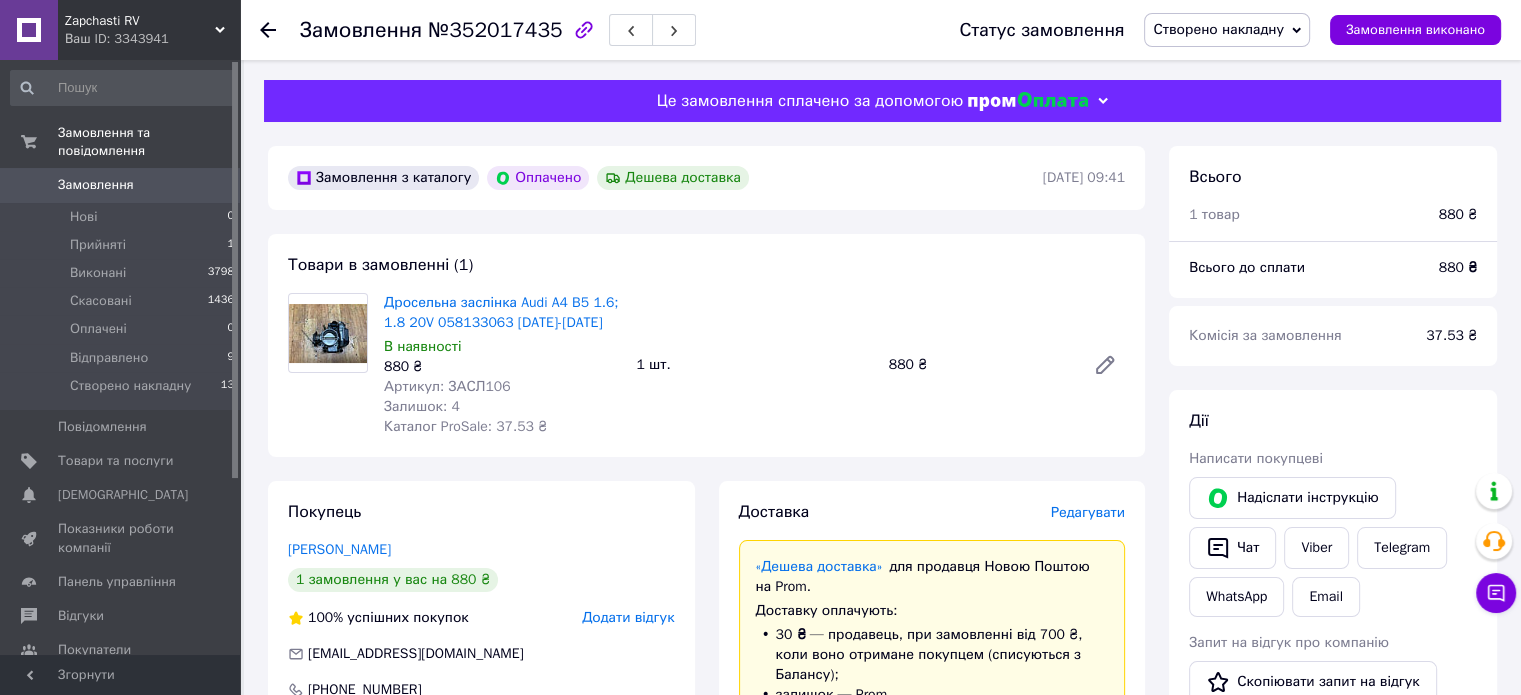 drag, startPoint x: 383, startPoint y: 306, endPoint x: 612, endPoint y: 325, distance: 229.78687 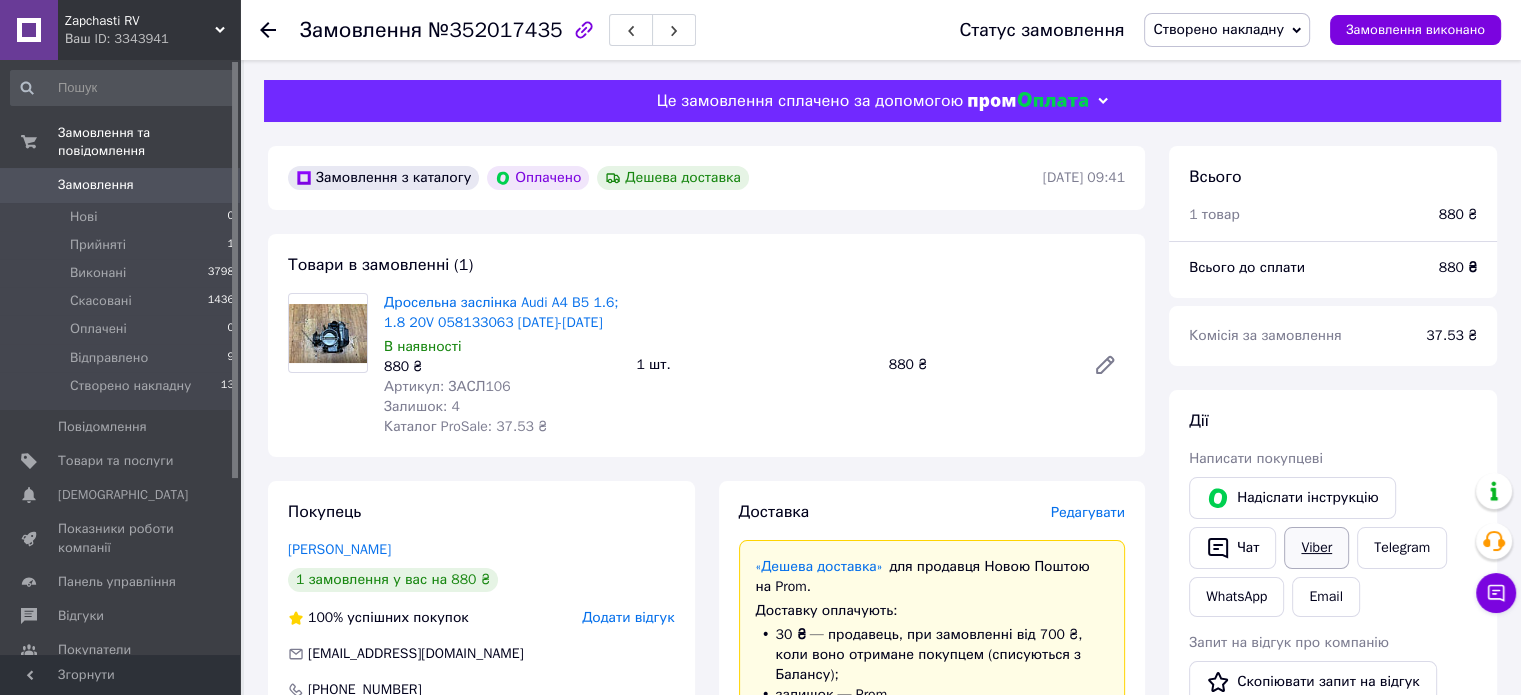 click on "Viber" at bounding box center (1316, 548) 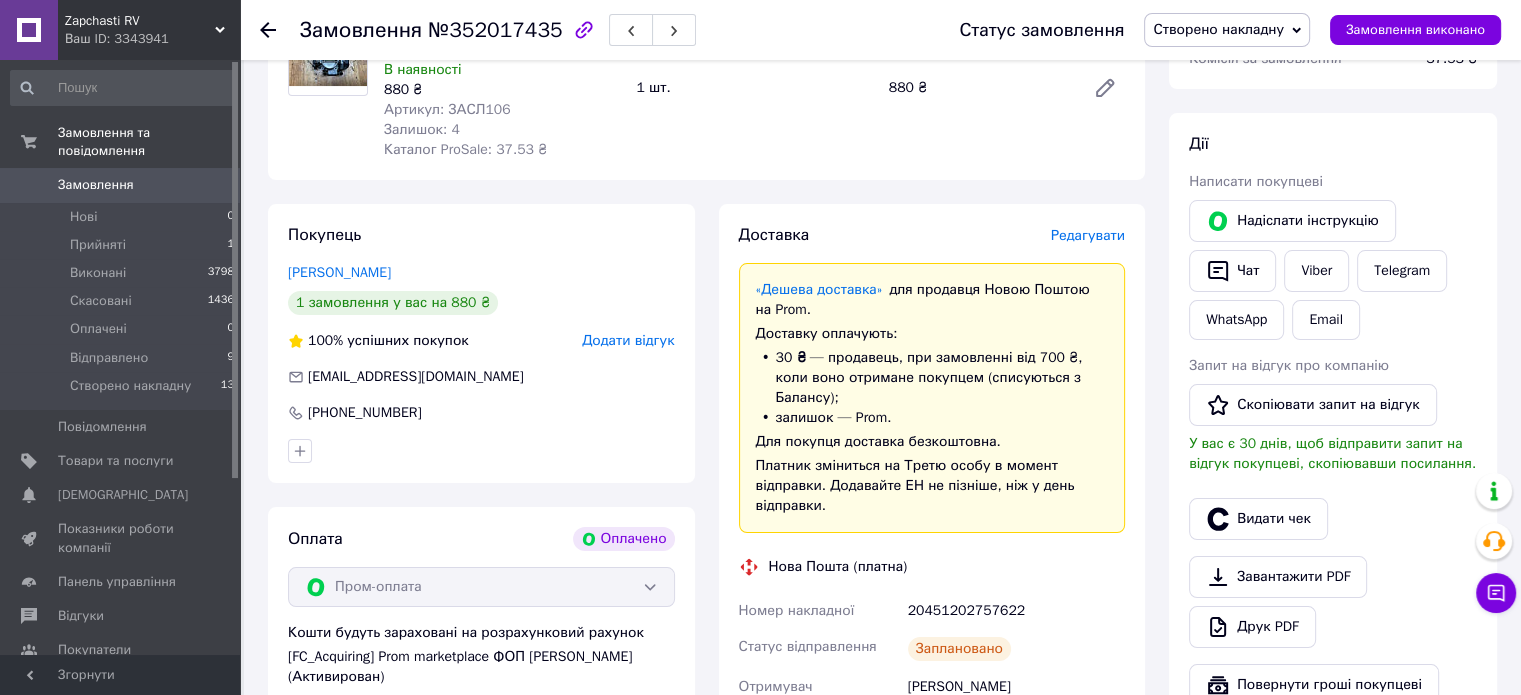 scroll, scrollTop: 300, scrollLeft: 0, axis: vertical 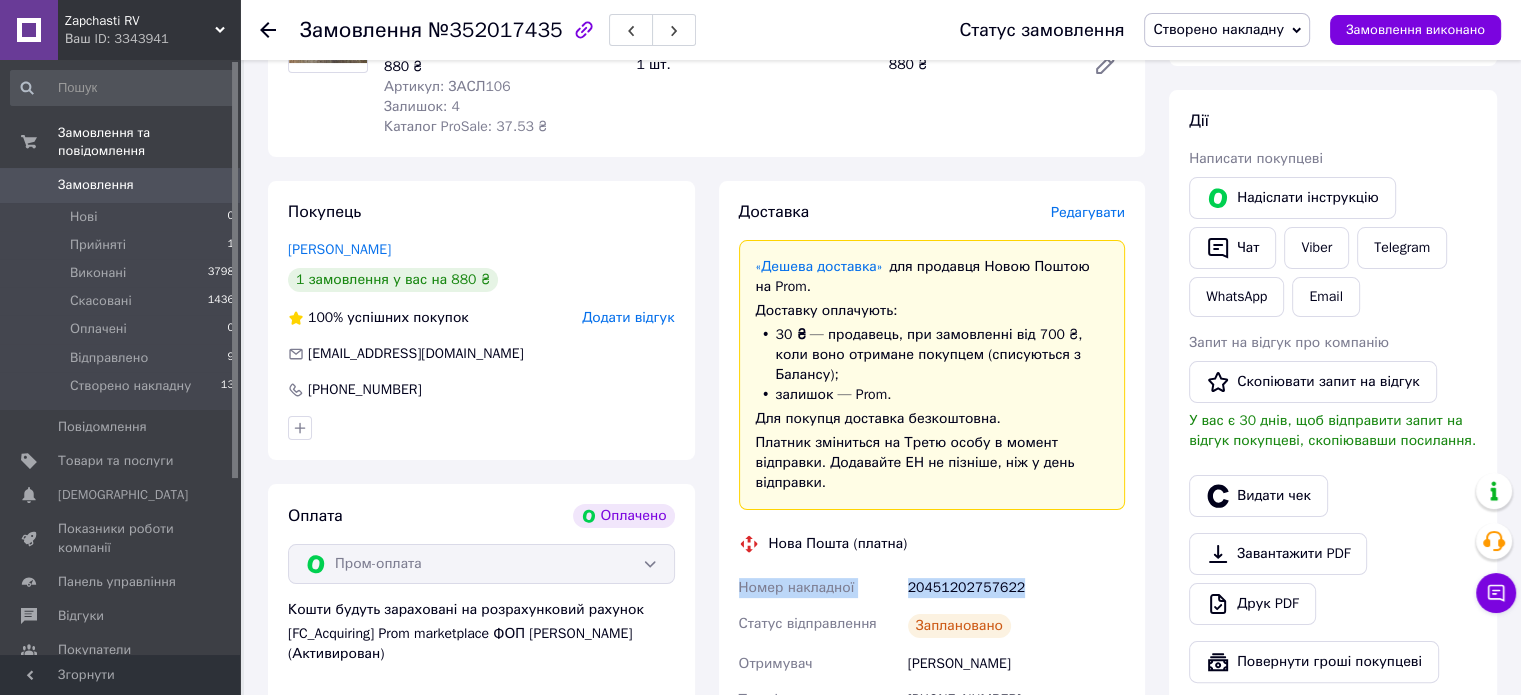 drag, startPoint x: 1022, startPoint y: 571, endPoint x: 733, endPoint y: 566, distance: 289.04324 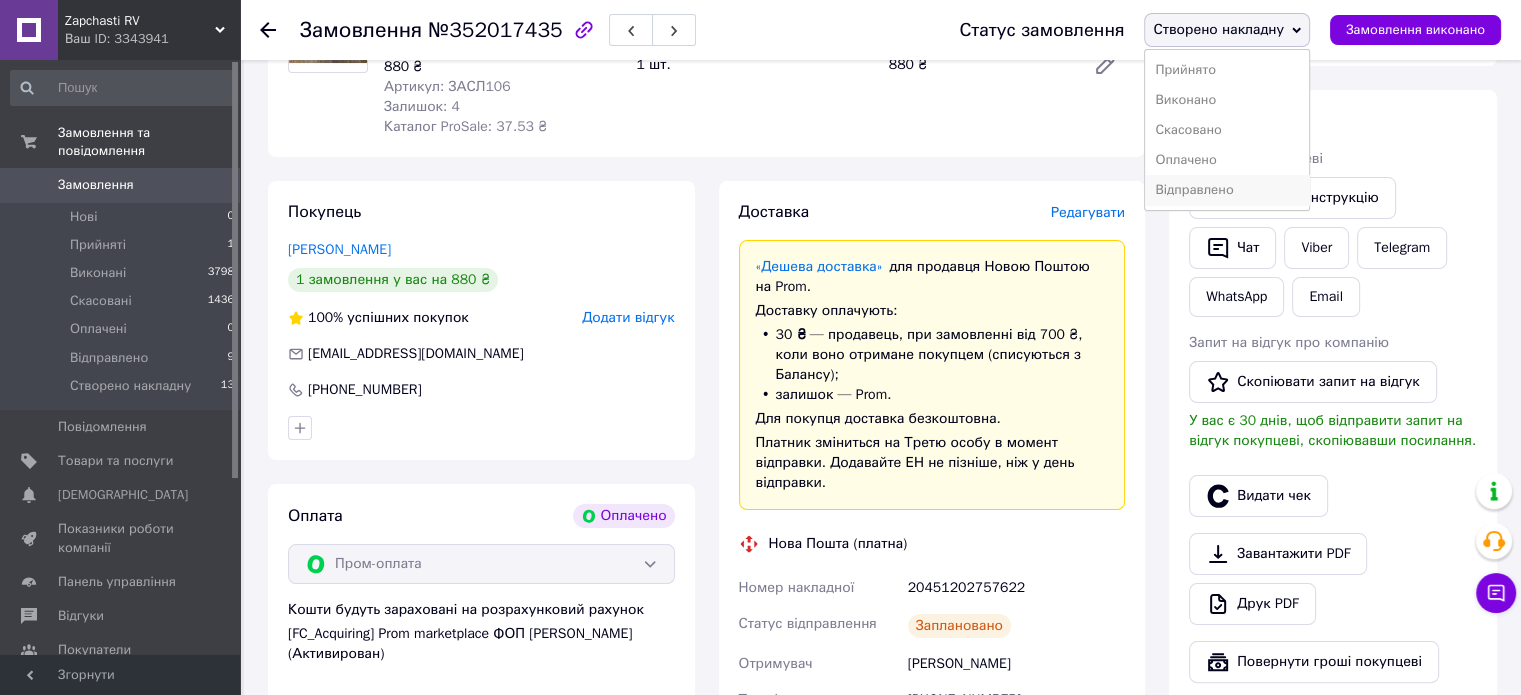 click on "Відправлено" at bounding box center (1227, 190) 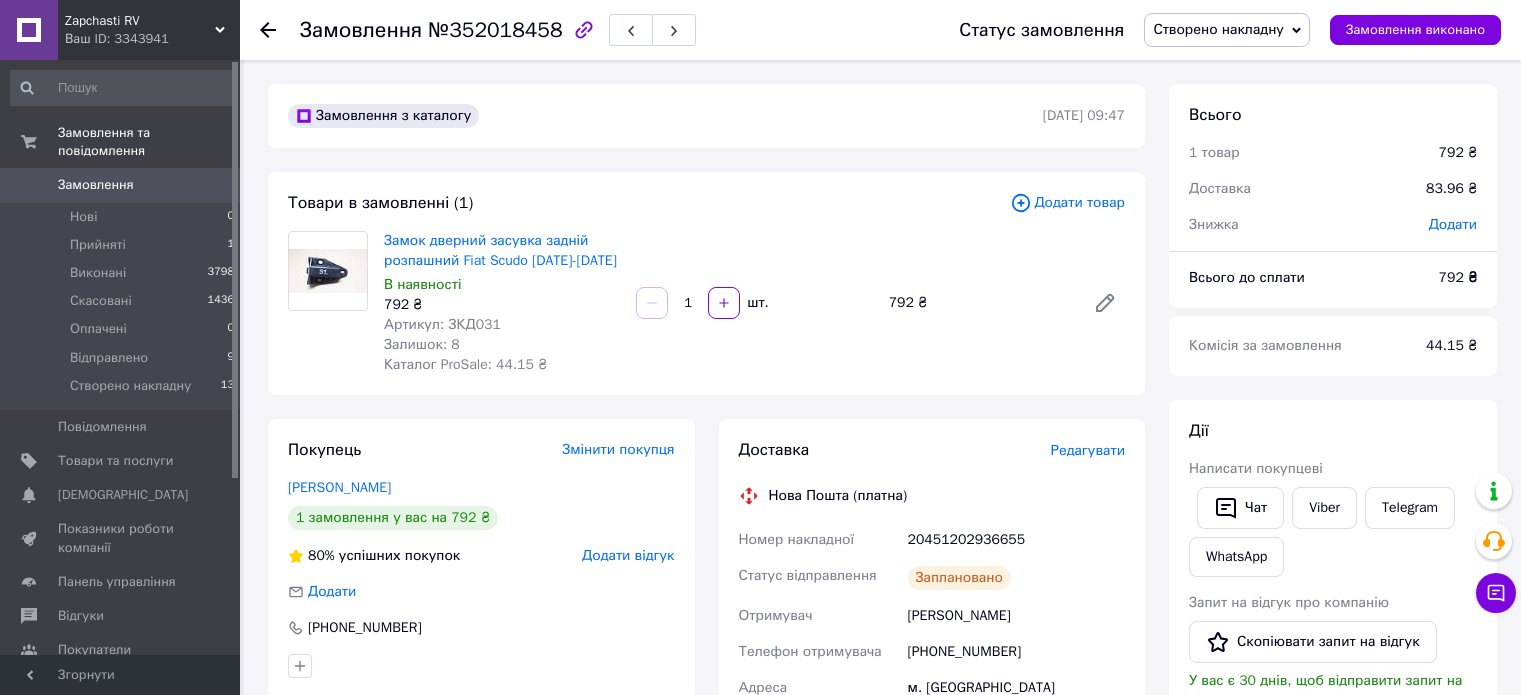 scroll, scrollTop: 0, scrollLeft: 0, axis: both 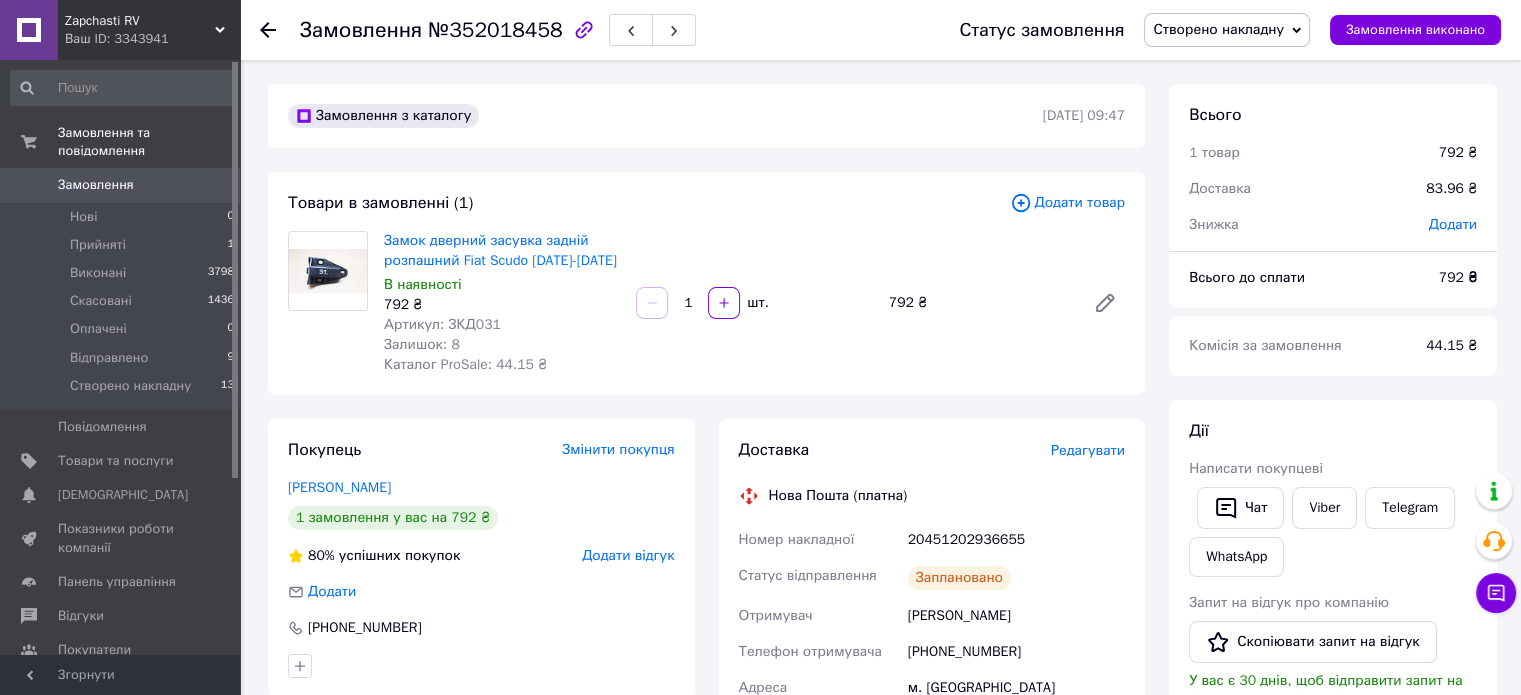 drag, startPoint x: 379, startPoint y: 240, endPoint x: 439, endPoint y: 283, distance: 73.817345 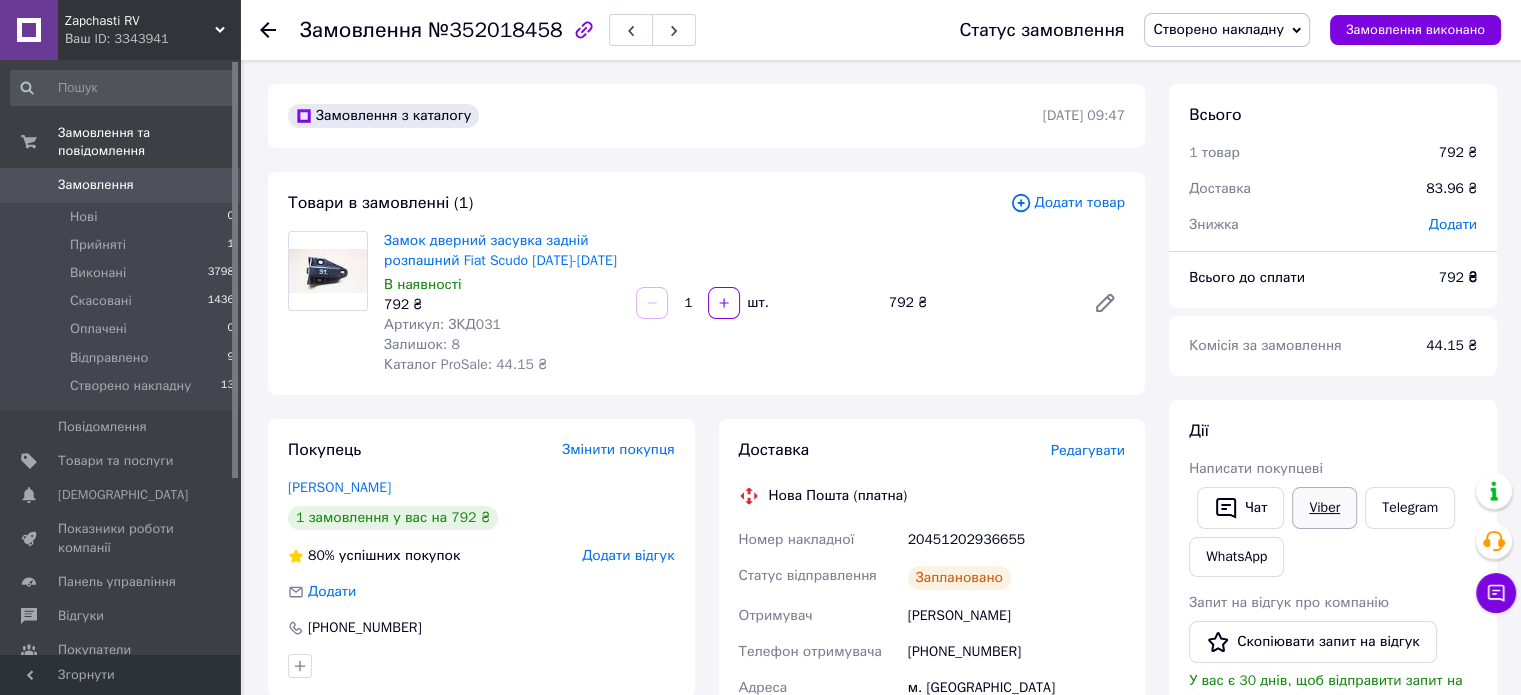 click on "Viber" at bounding box center (1324, 508) 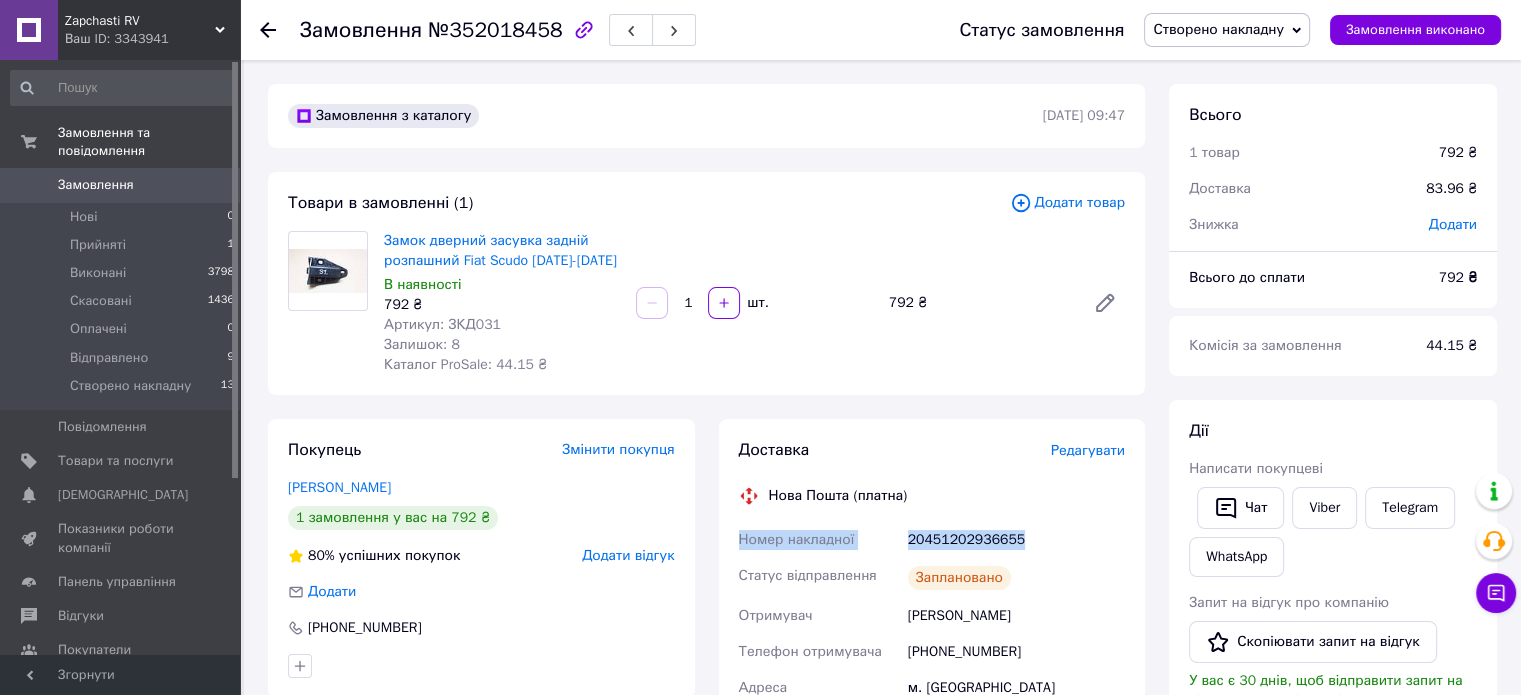 drag, startPoint x: 1018, startPoint y: 557, endPoint x: 720, endPoint y: 559, distance: 298.0067 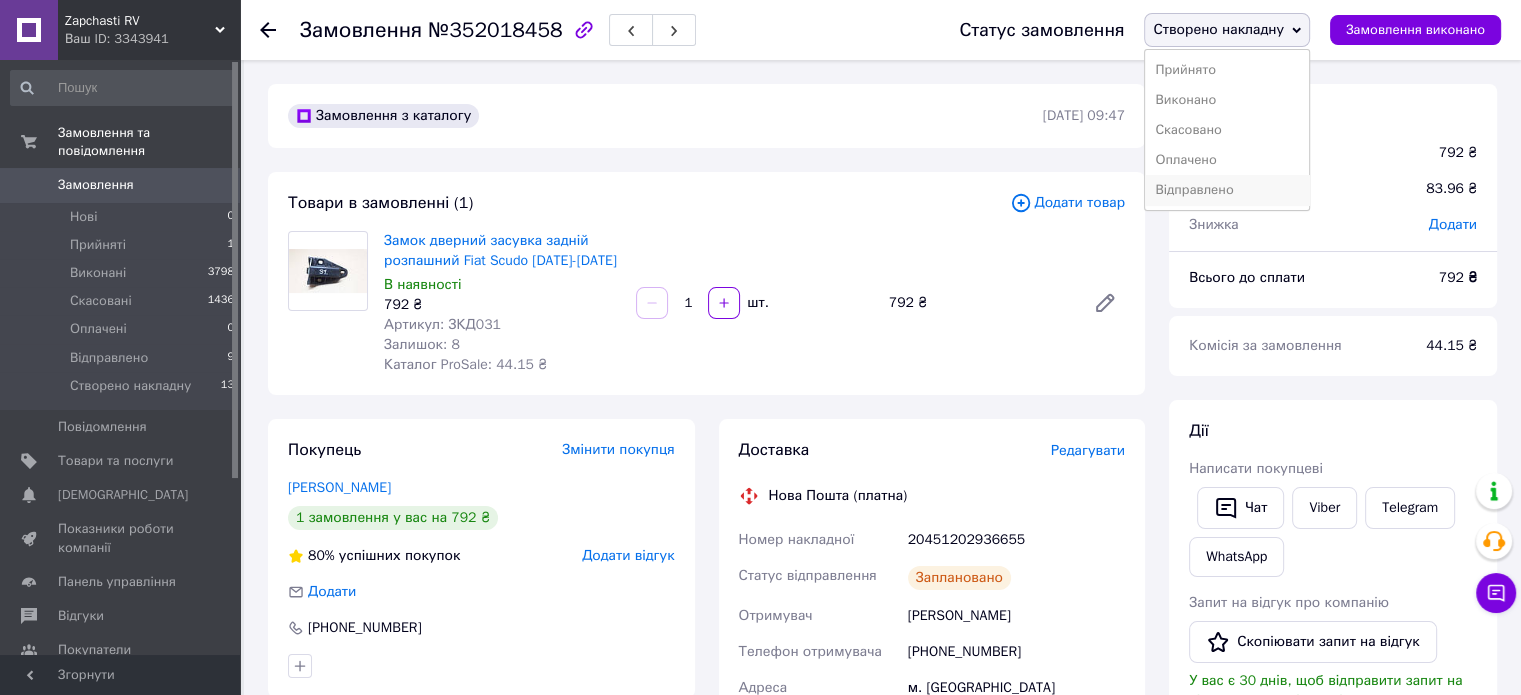 click on "Відправлено" at bounding box center (1227, 190) 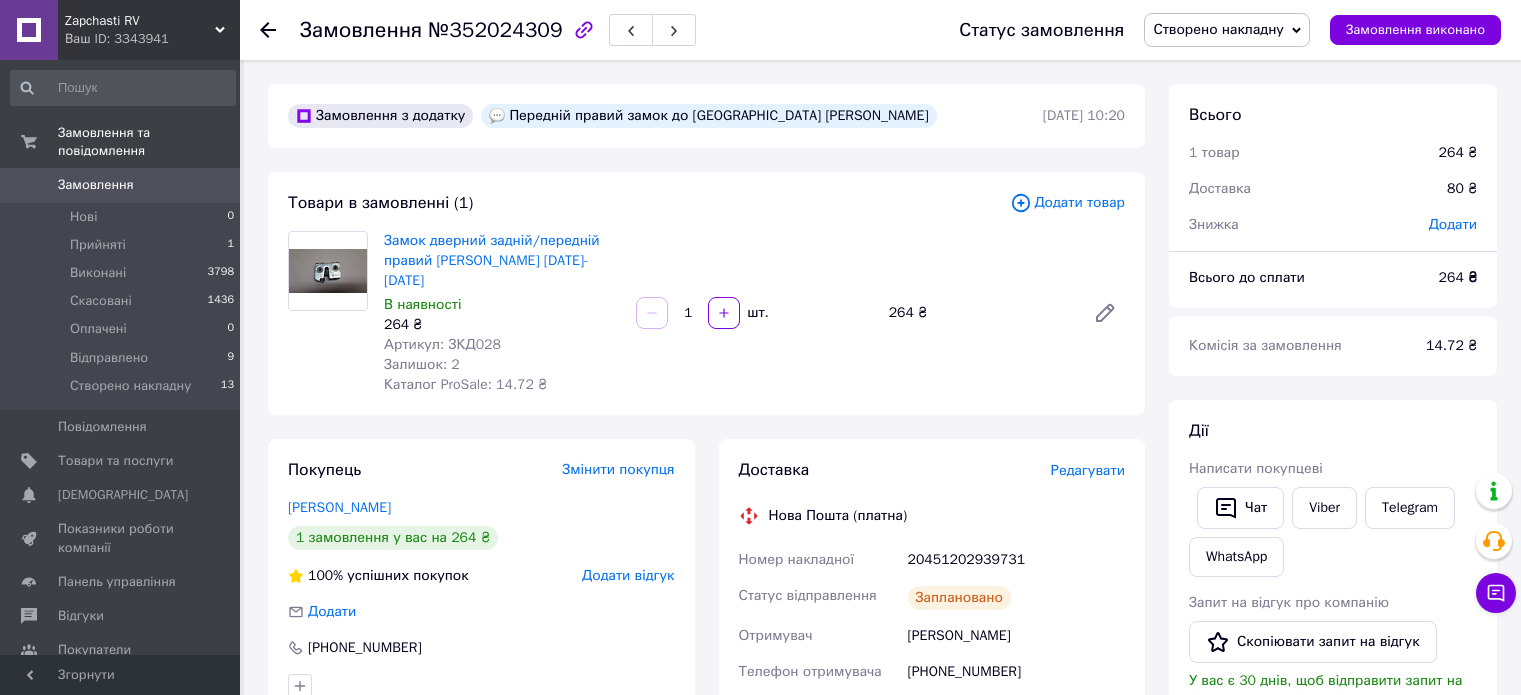 scroll, scrollTop: 0, scrollLeft: 0, axis: both 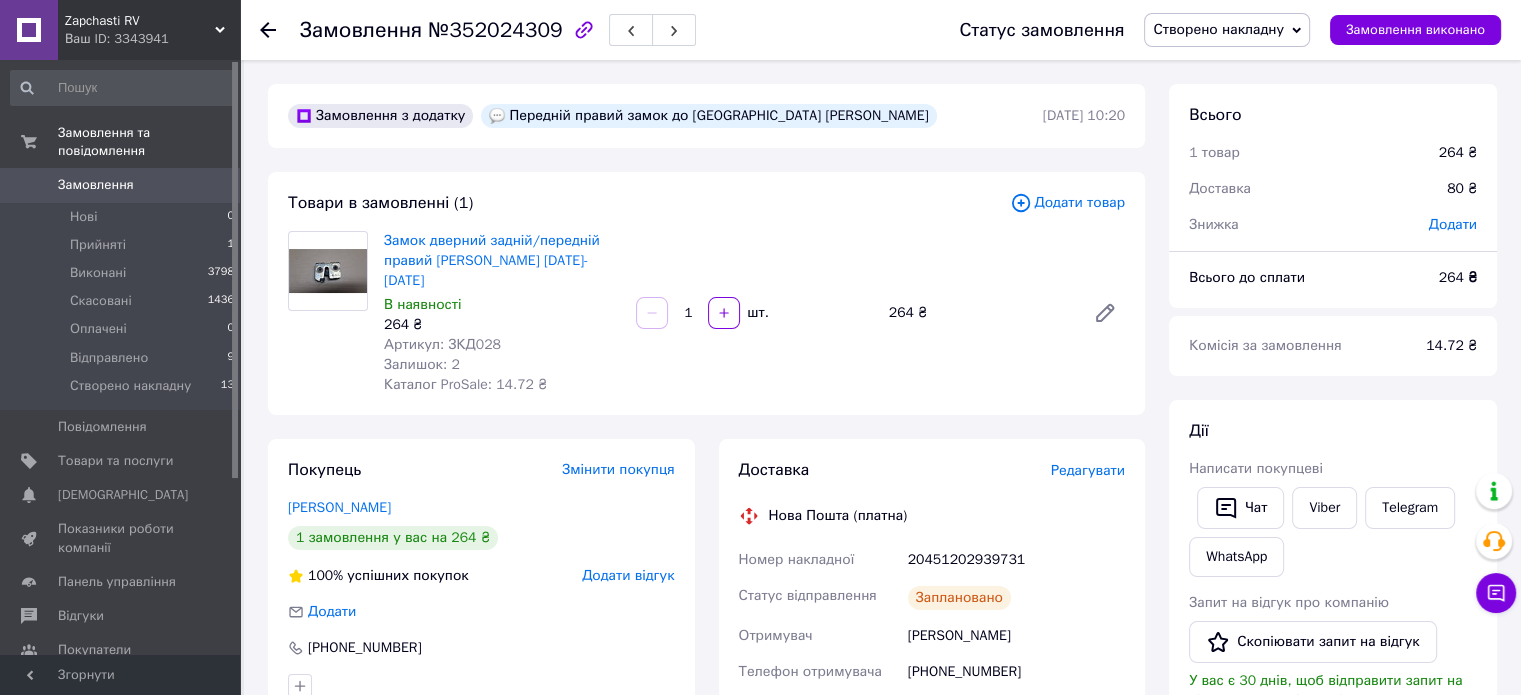 drag, startPoint x: 379, startPoint y: 242, endPoint x: 622, endPoint y: 257, distance: 243.46252 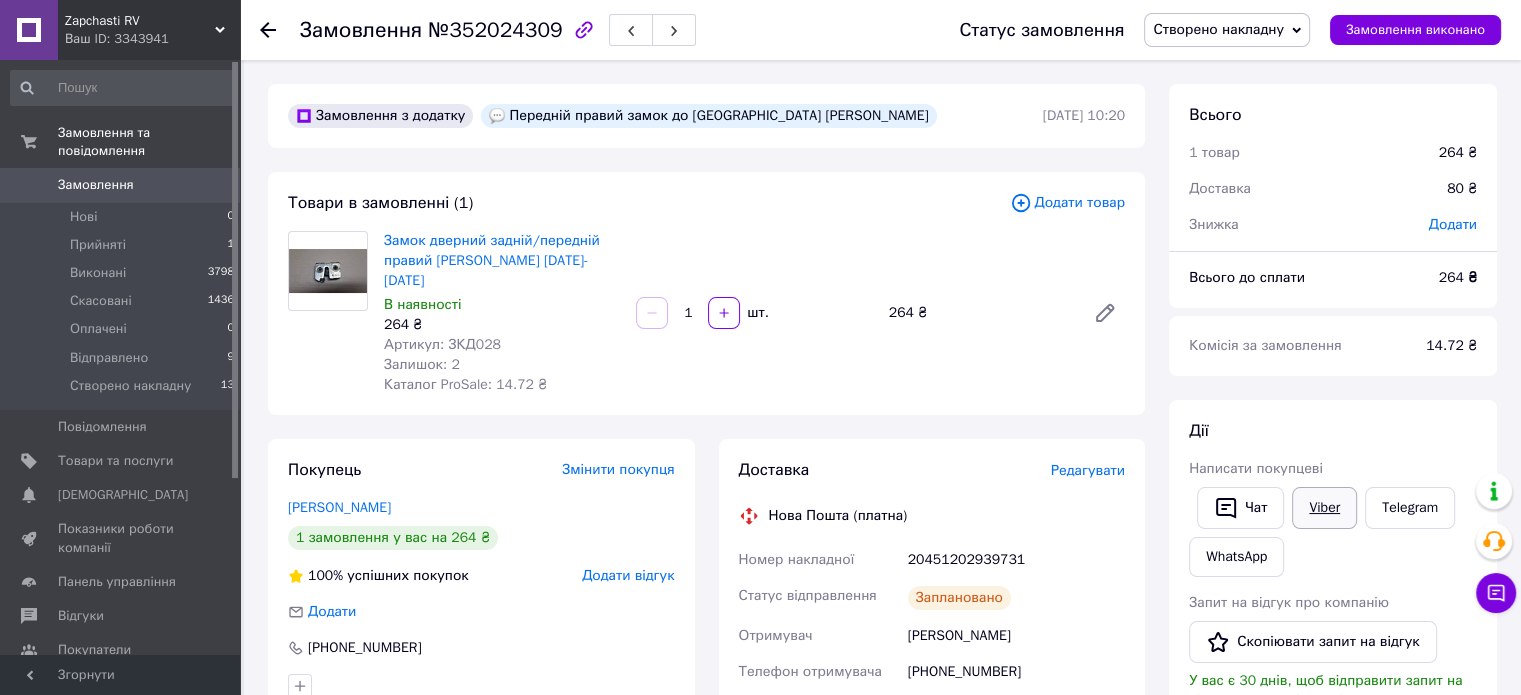 click on "Viber" at bounding box center [1324, 508] 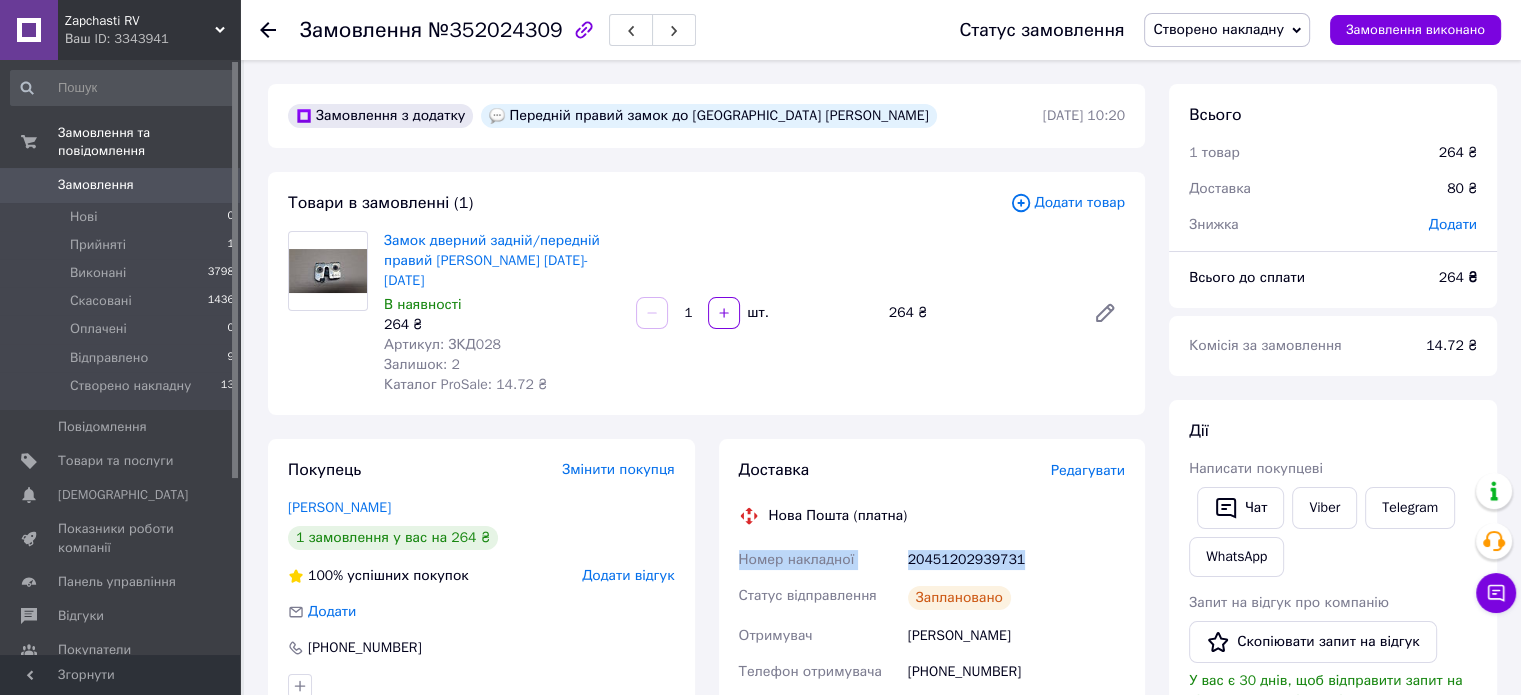 drag, startPoint x: 740, startPoint y: 537, endPoint x: 1019, endPoint y: 536, distance: 279.0018 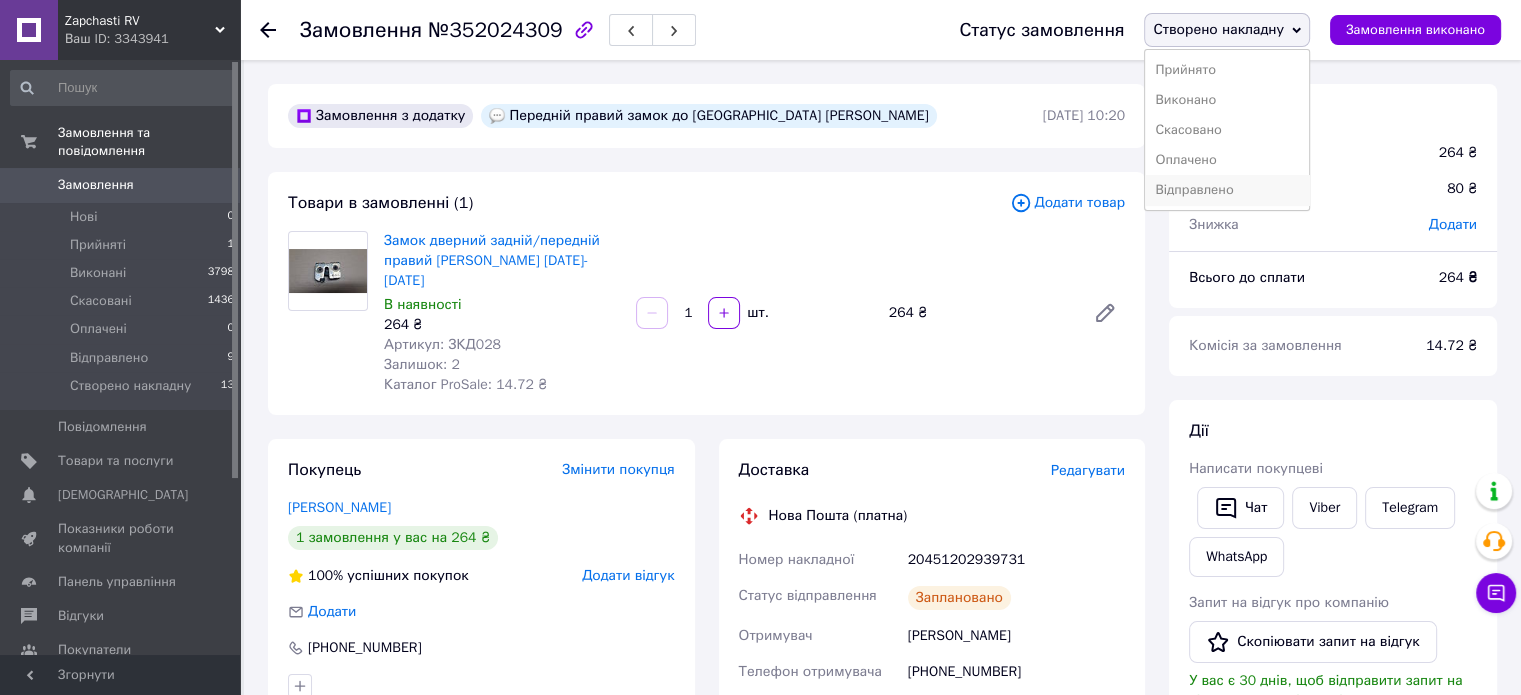 click on "Відправлено" at bounding box center (1227, 190) 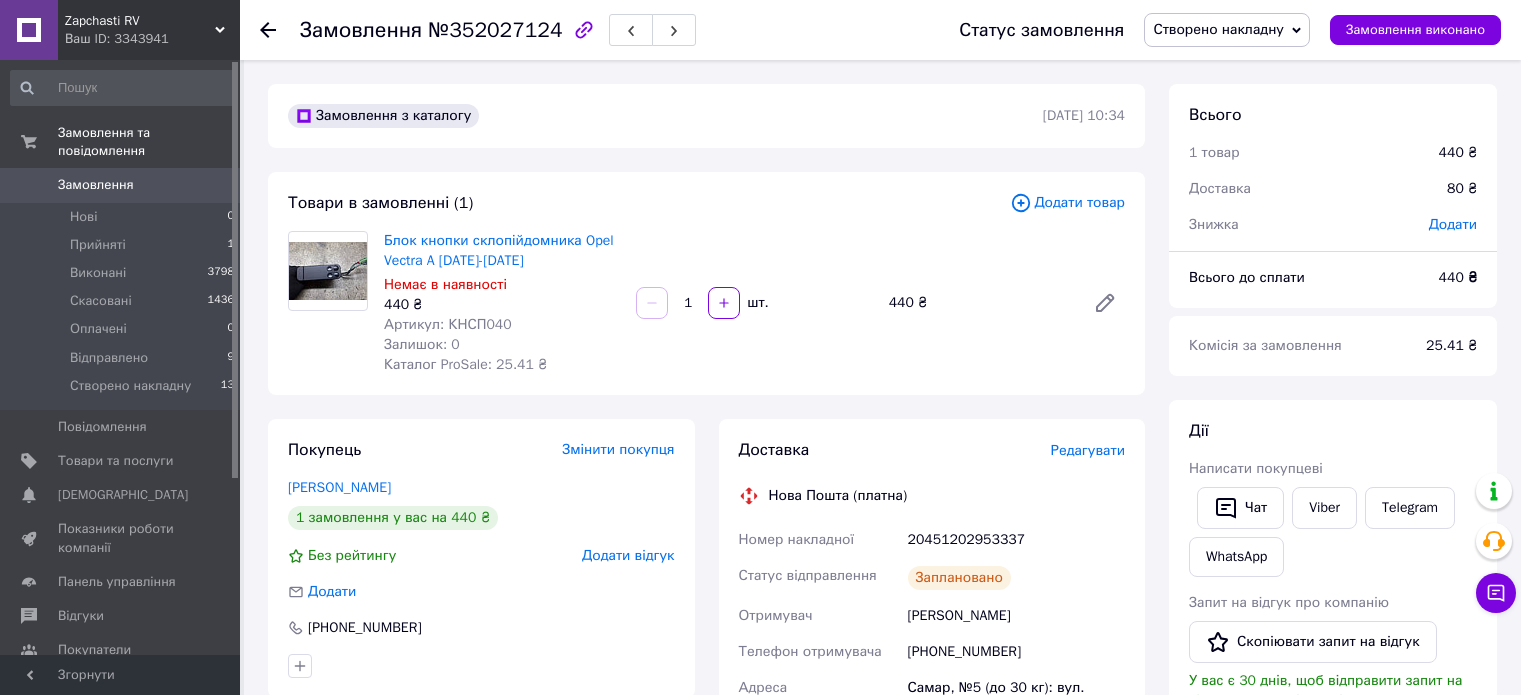scroll, scrollTop: 0, scrollLeft: 0, axis: both 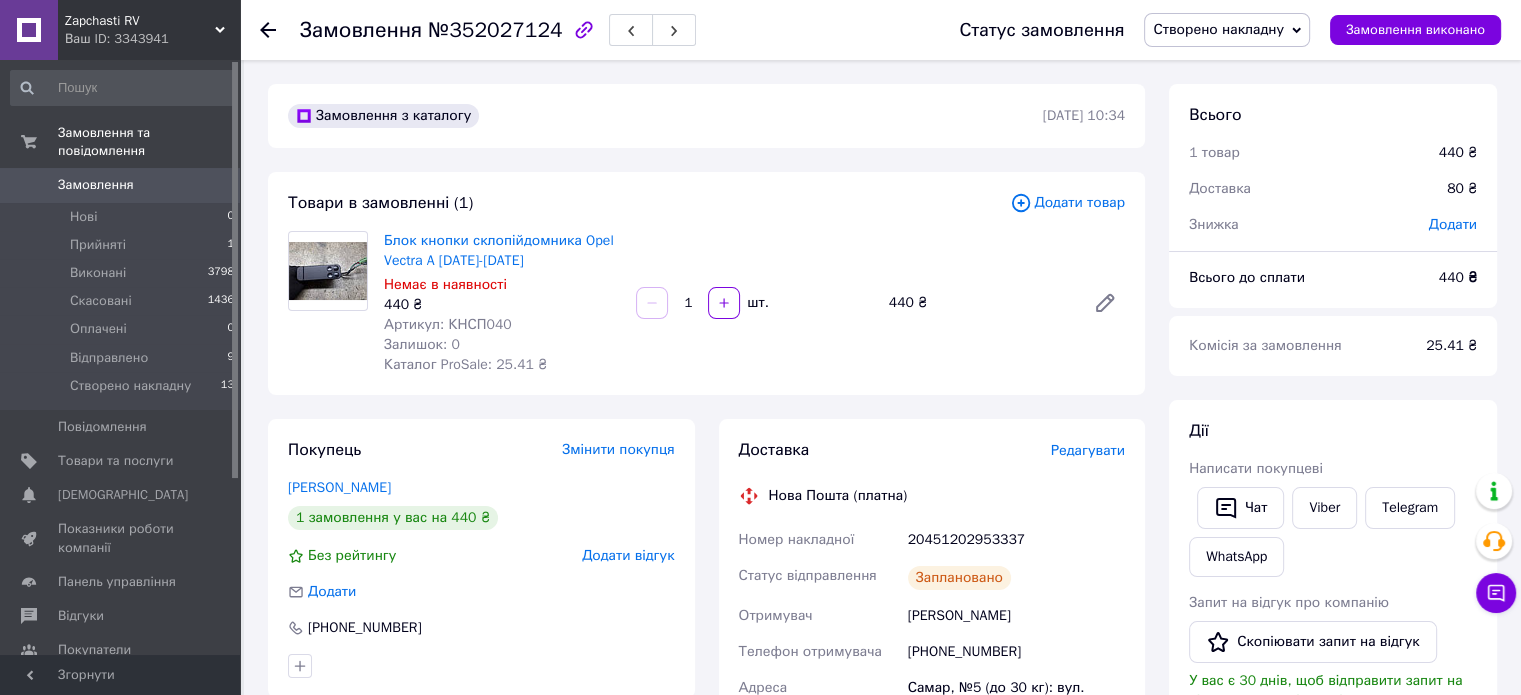 drag, startPoint x: 382, startPoint y: 242, endPoint x: 548, endPoint y: 264, distance: 167.45149 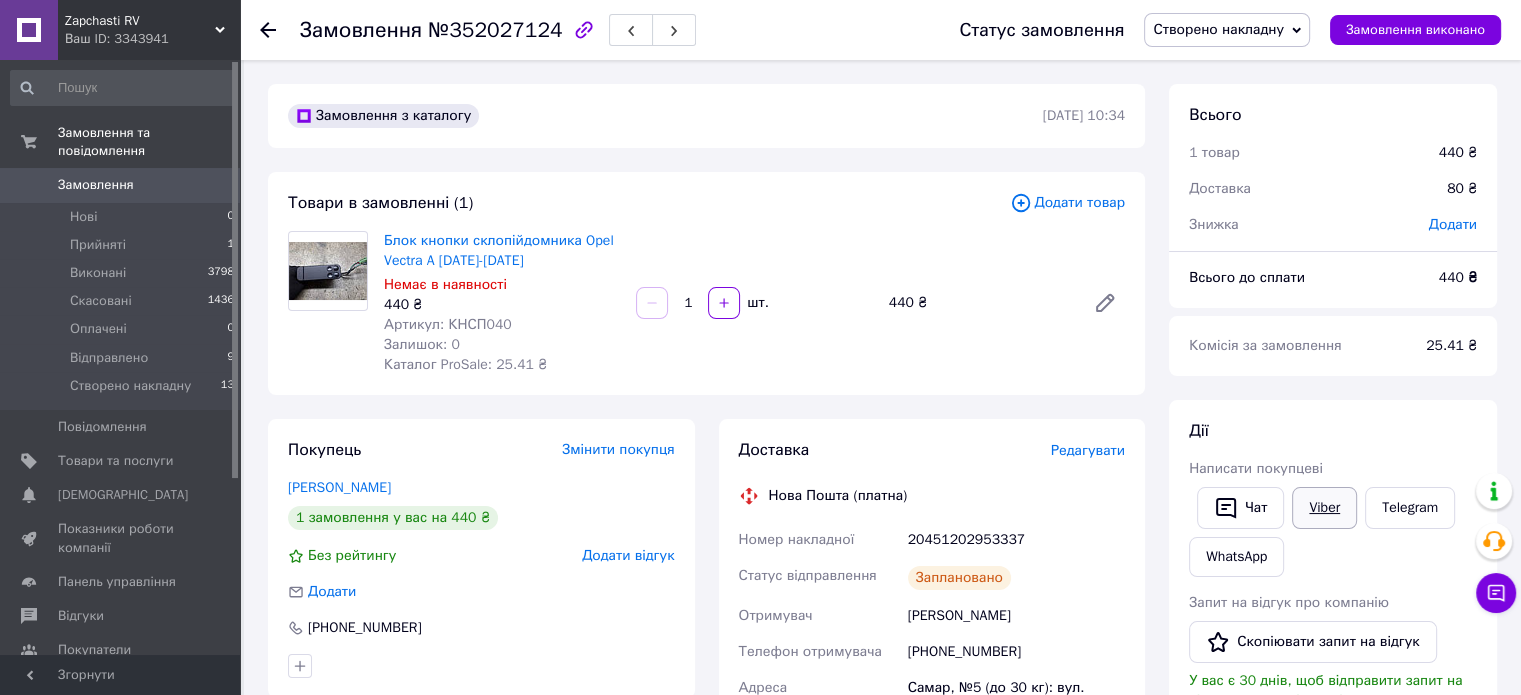 click on "Viber" at bounding box center [1324, 508] 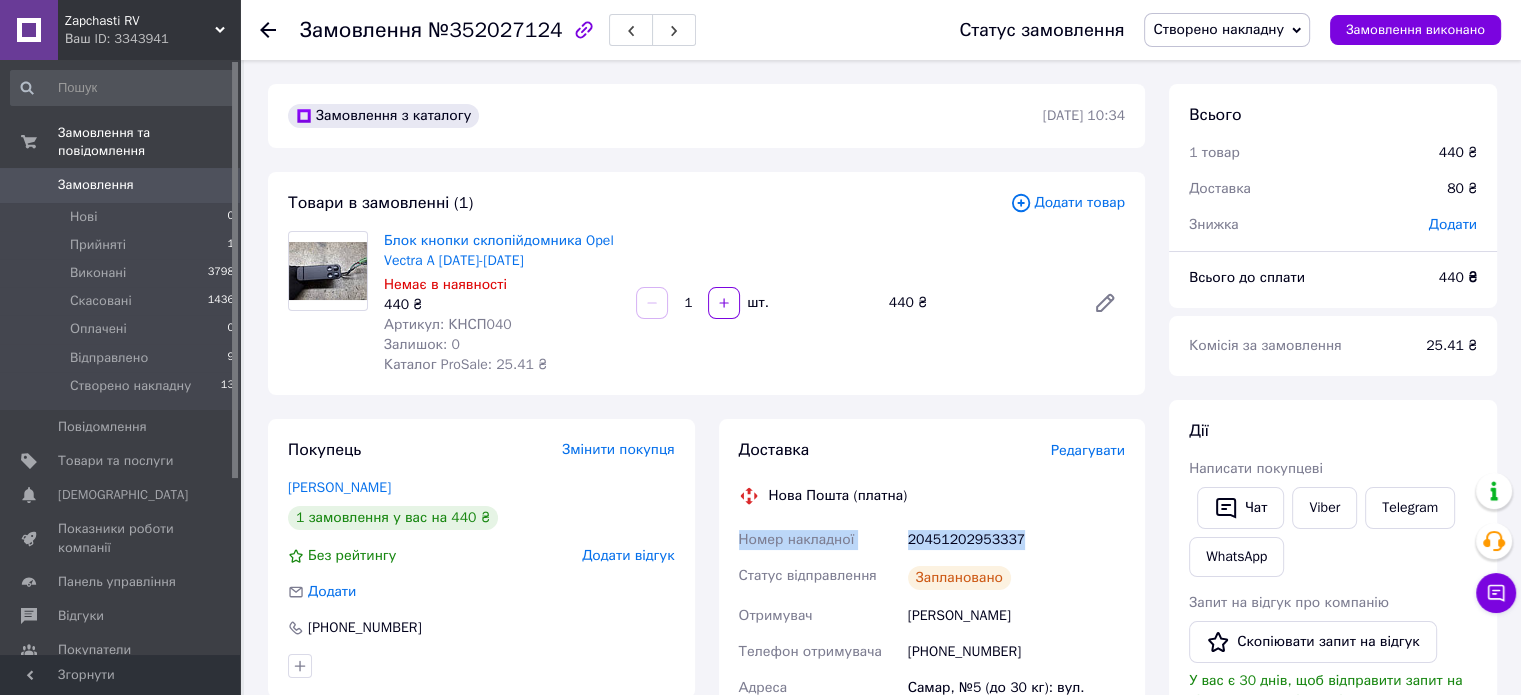 drag, startPoint x: 742, startPoint y: 543, endPoint x: 1023, endPoint y: 543, distance: 281 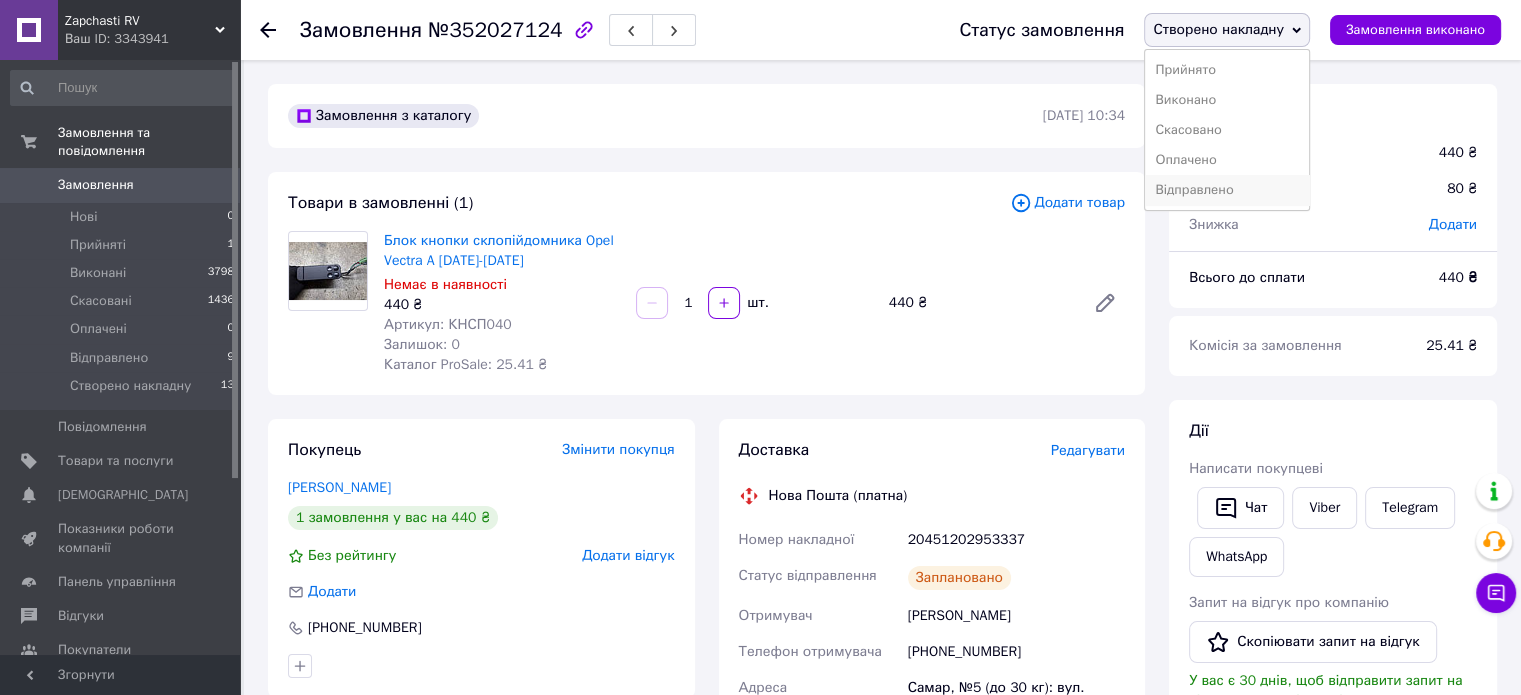 click on "Відправлено" at bounding box center (1227, 190) 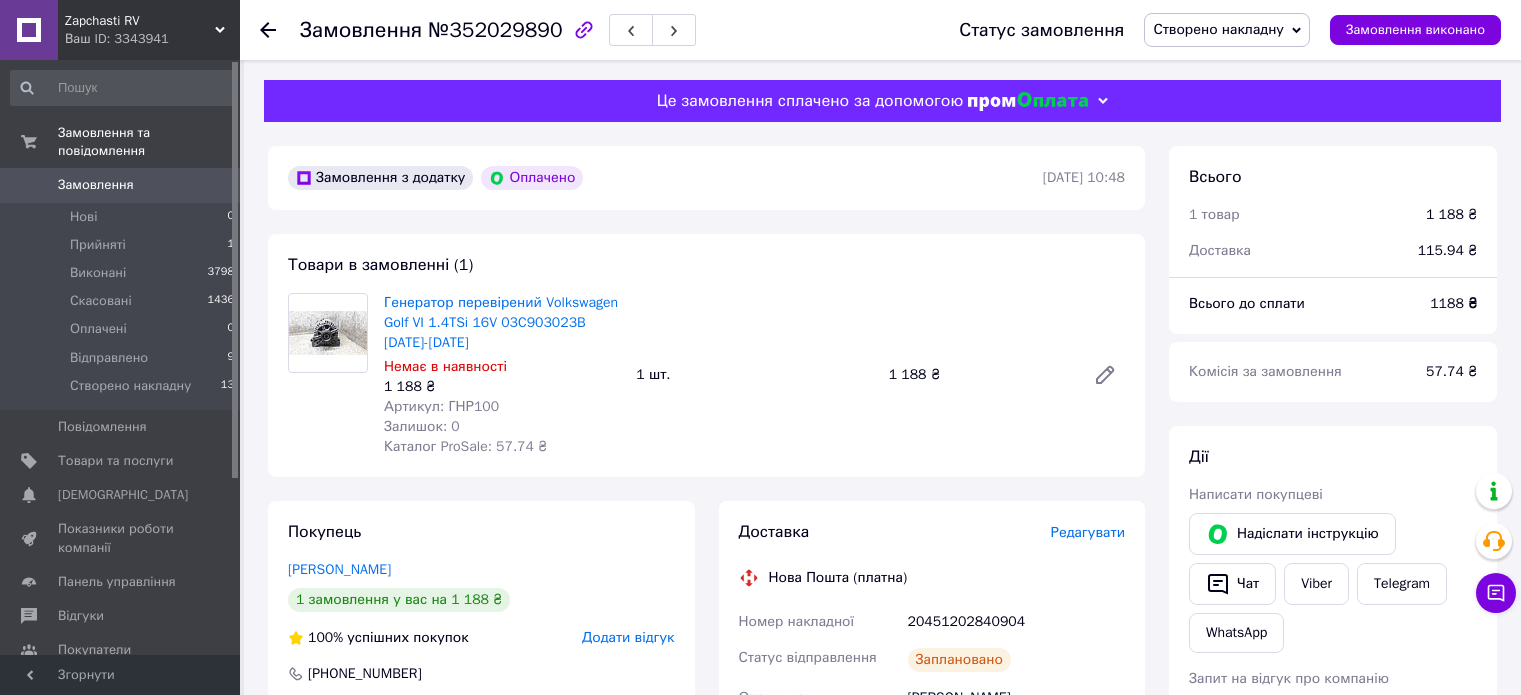 scroll, scrollTop: 0, scrollLeft: 0, axis: both 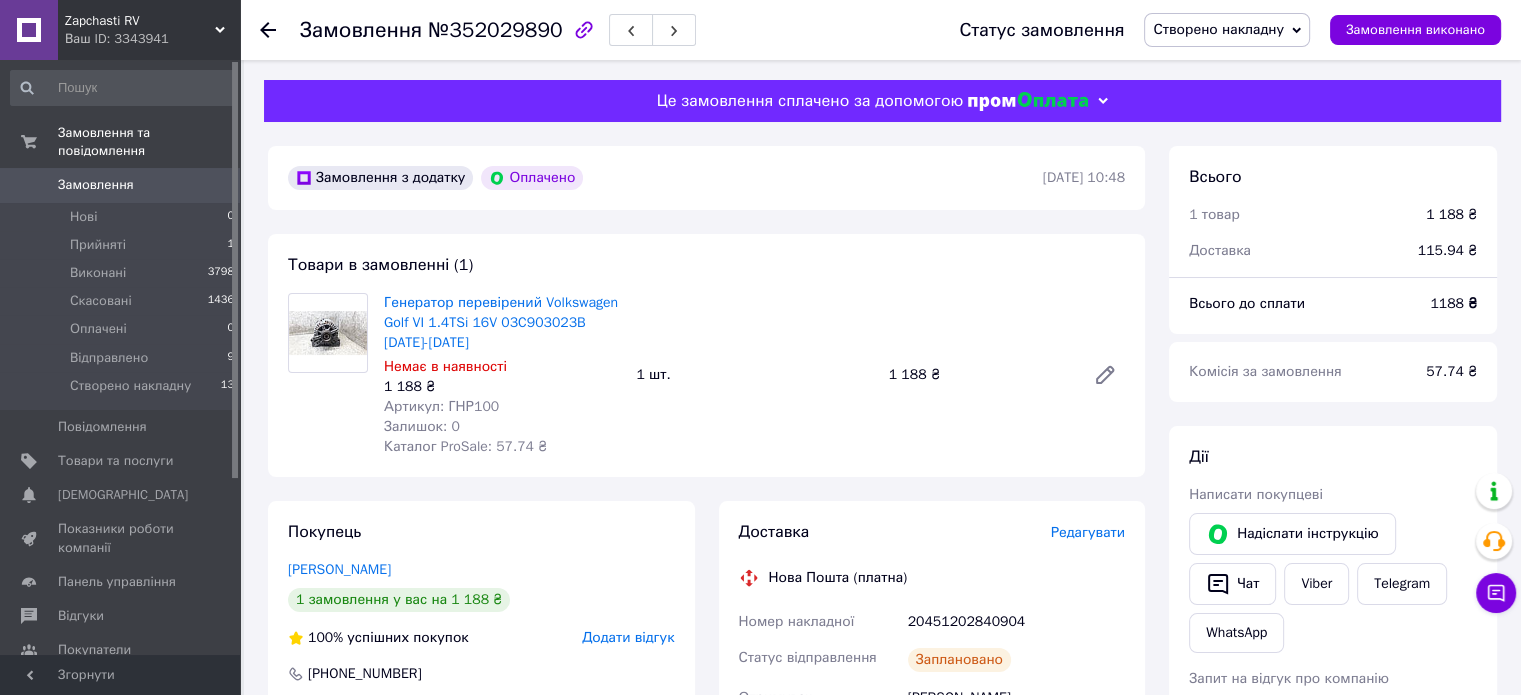 drag, startPoint x: 383, startPoint y: 307, endPoint x: 460, endPoint y: 342, distance: 84.58132 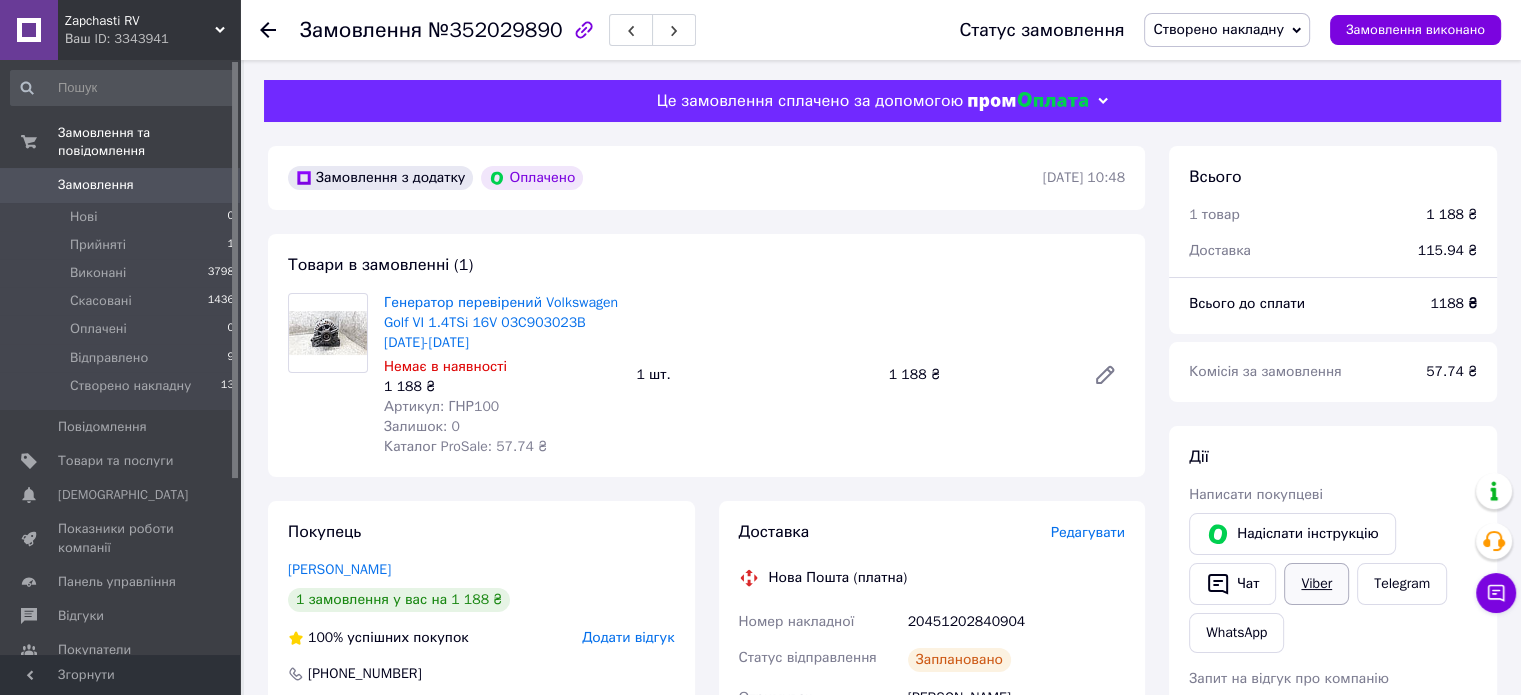 click on "Viber" at bounding box center [1316, 584] 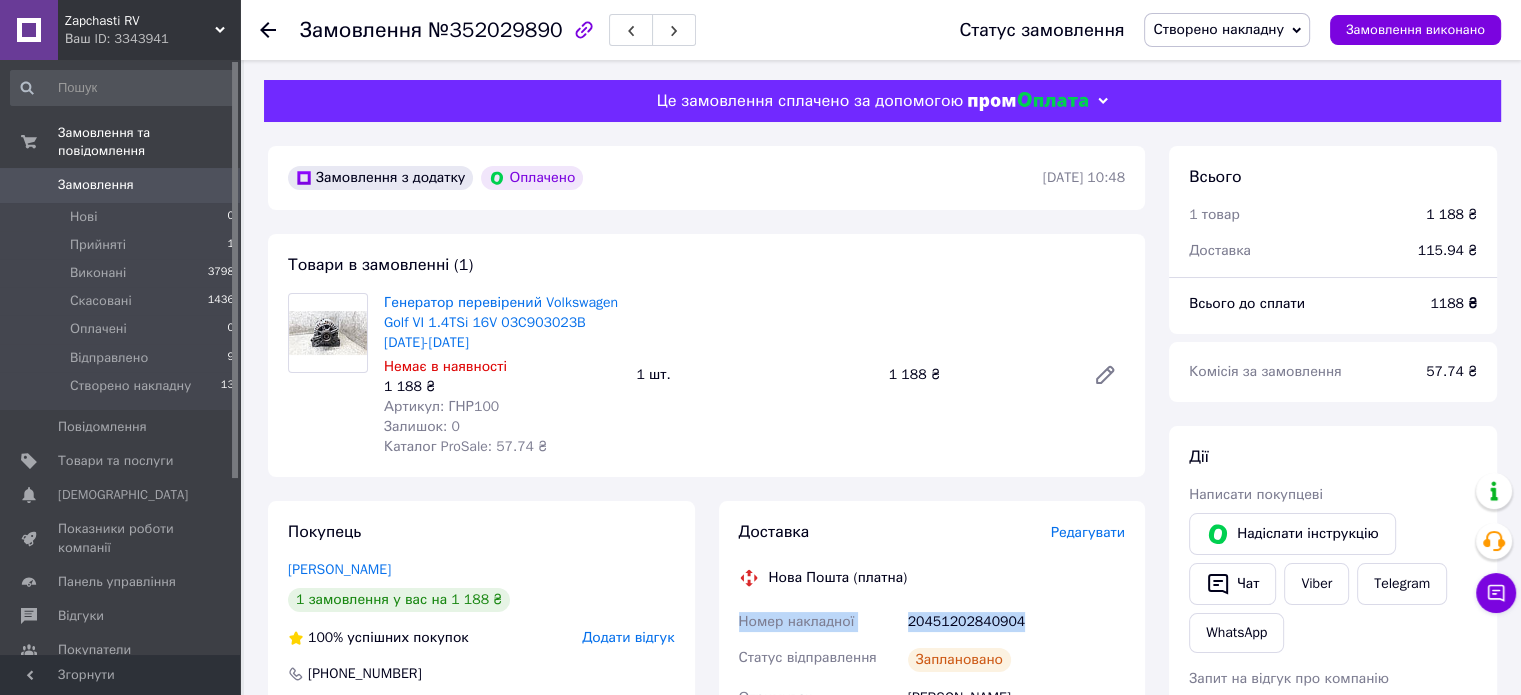 drag, startPoint x: 738, startPoint y: 623, endPoint x: 1050, endPoint y: 621, distance: 312.0064 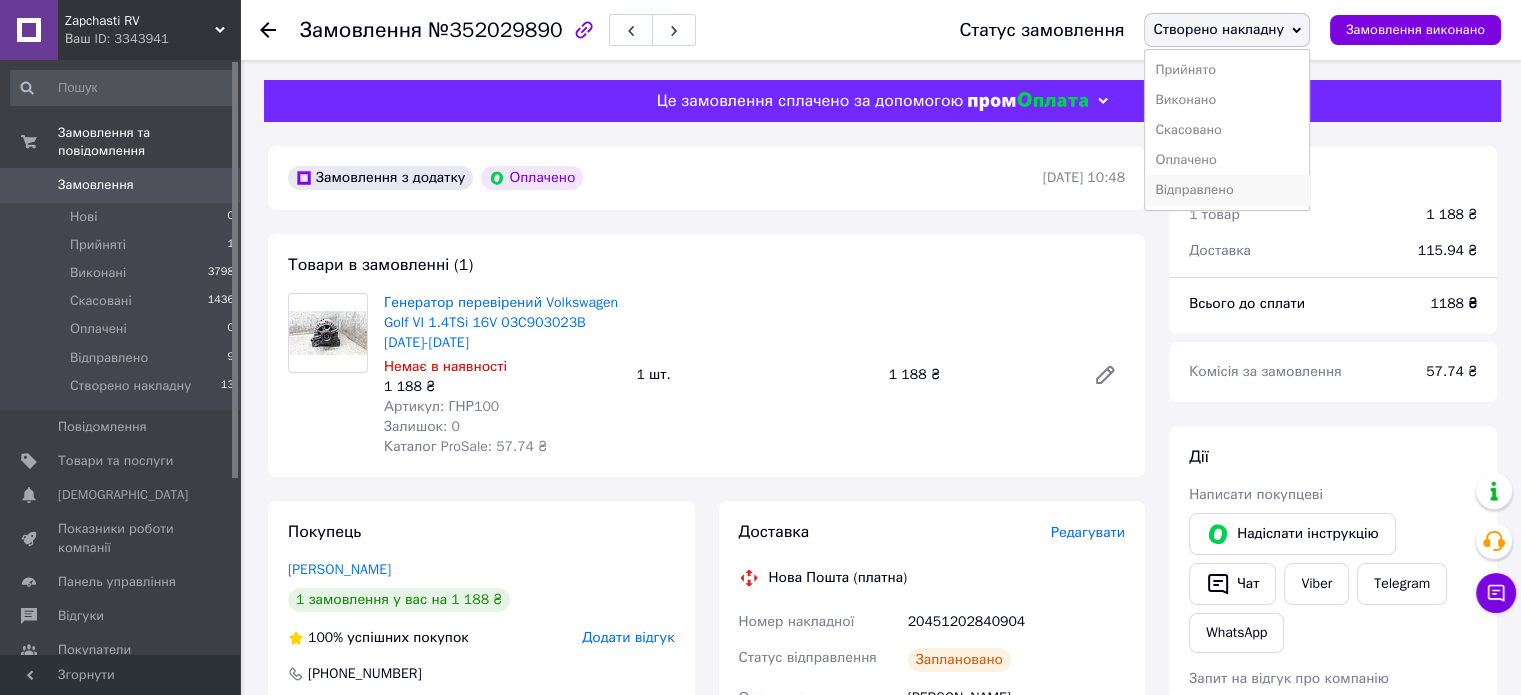click on "Відправлено" at bounding box center (1227, 190) 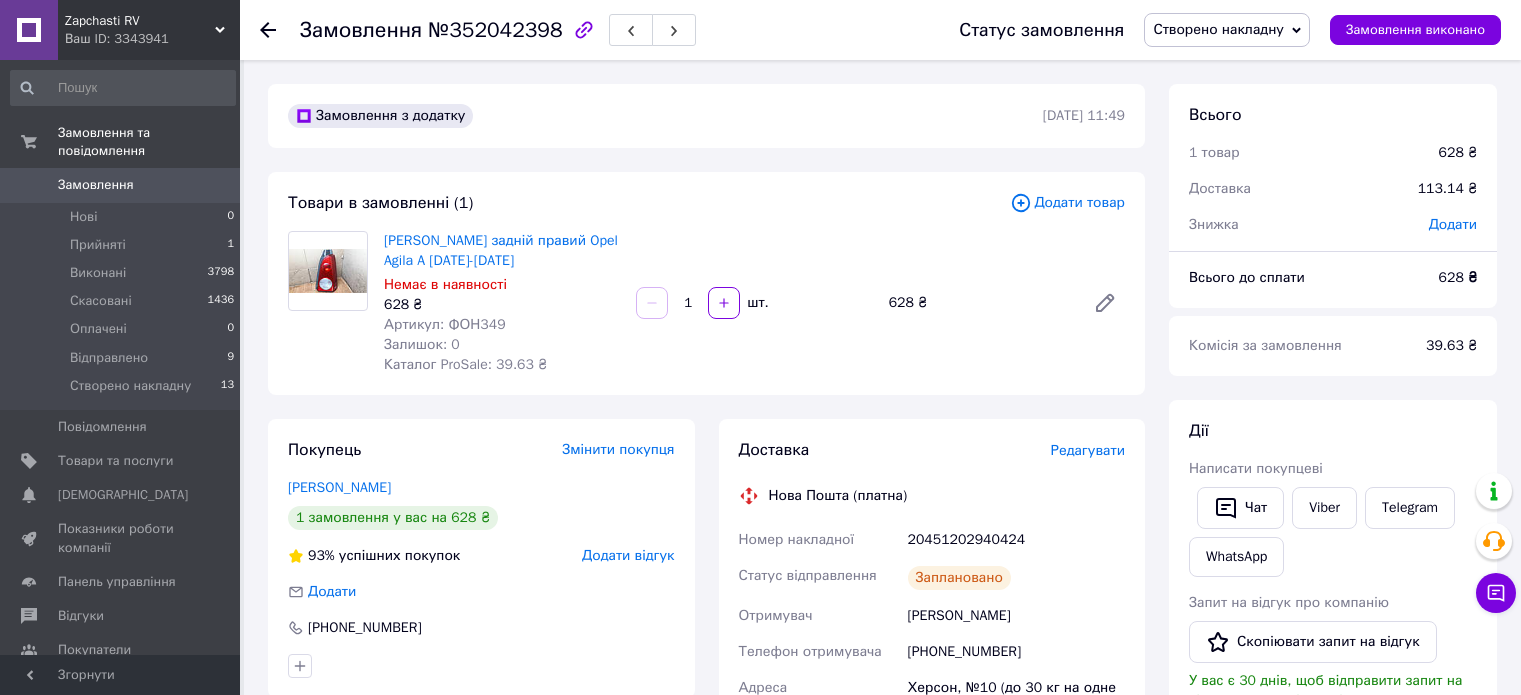 scroll, scrollTop: 0, scrollLeft: 0, axis: both 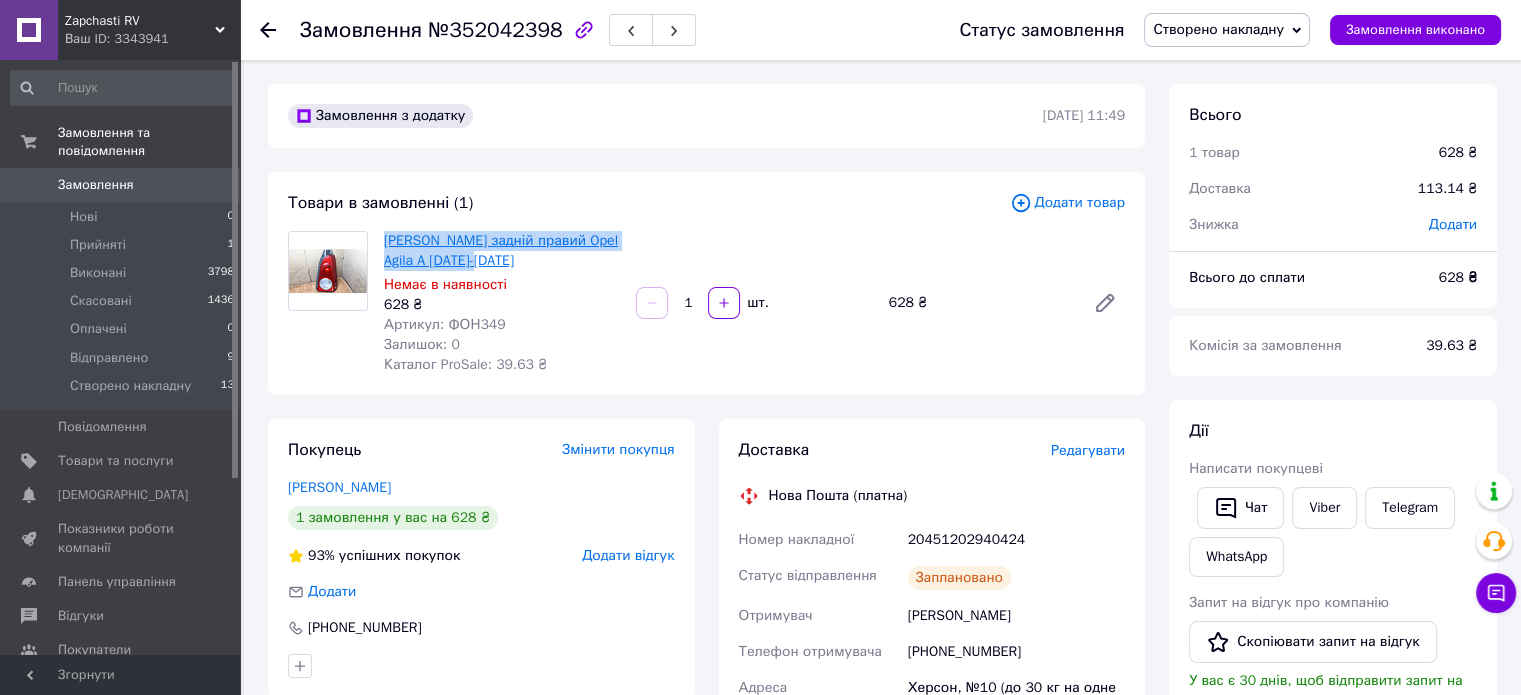 drag, startPoint x: 512, startPoint y: 264, endPoint x: 386, endPoint y: 245, distance: 127.424484 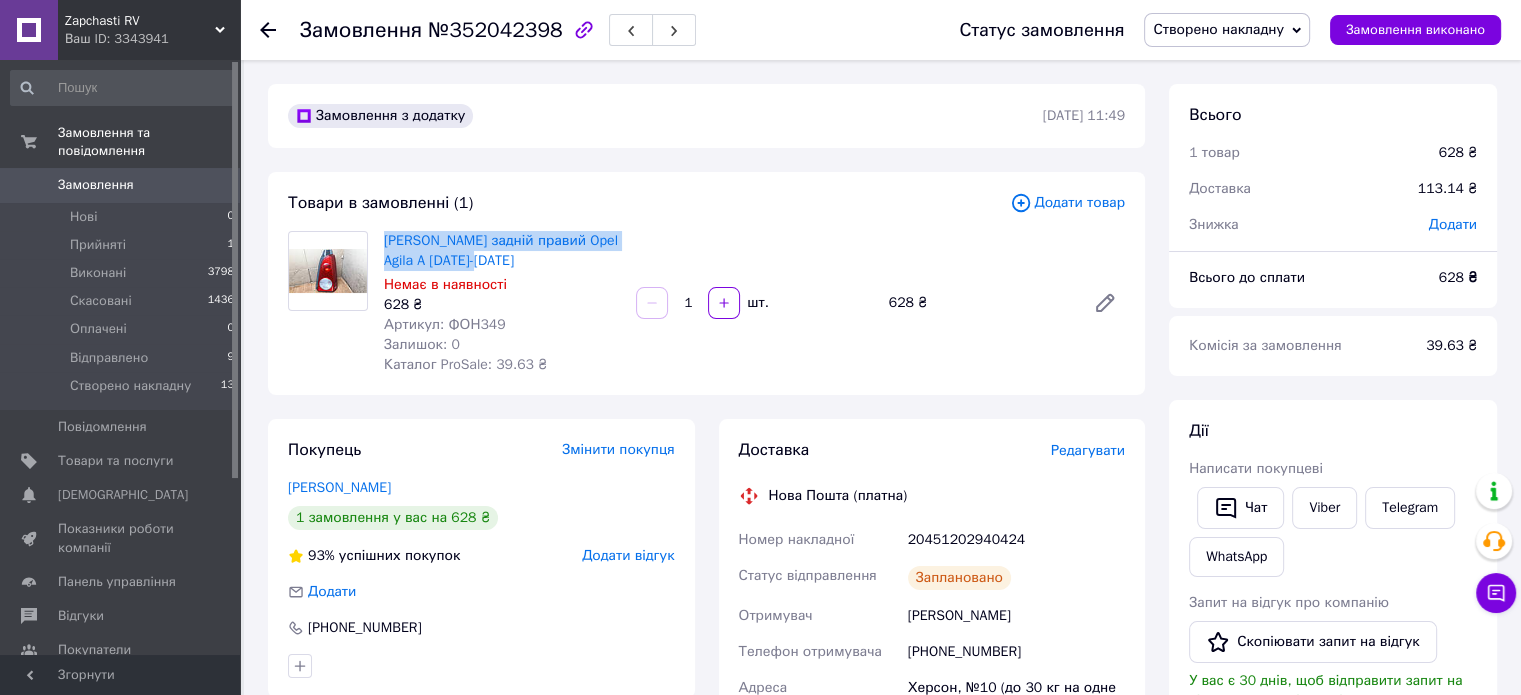 copy on "[PERSON_NAME] задній правий Opel Agila A [DATE]-[DATE]" 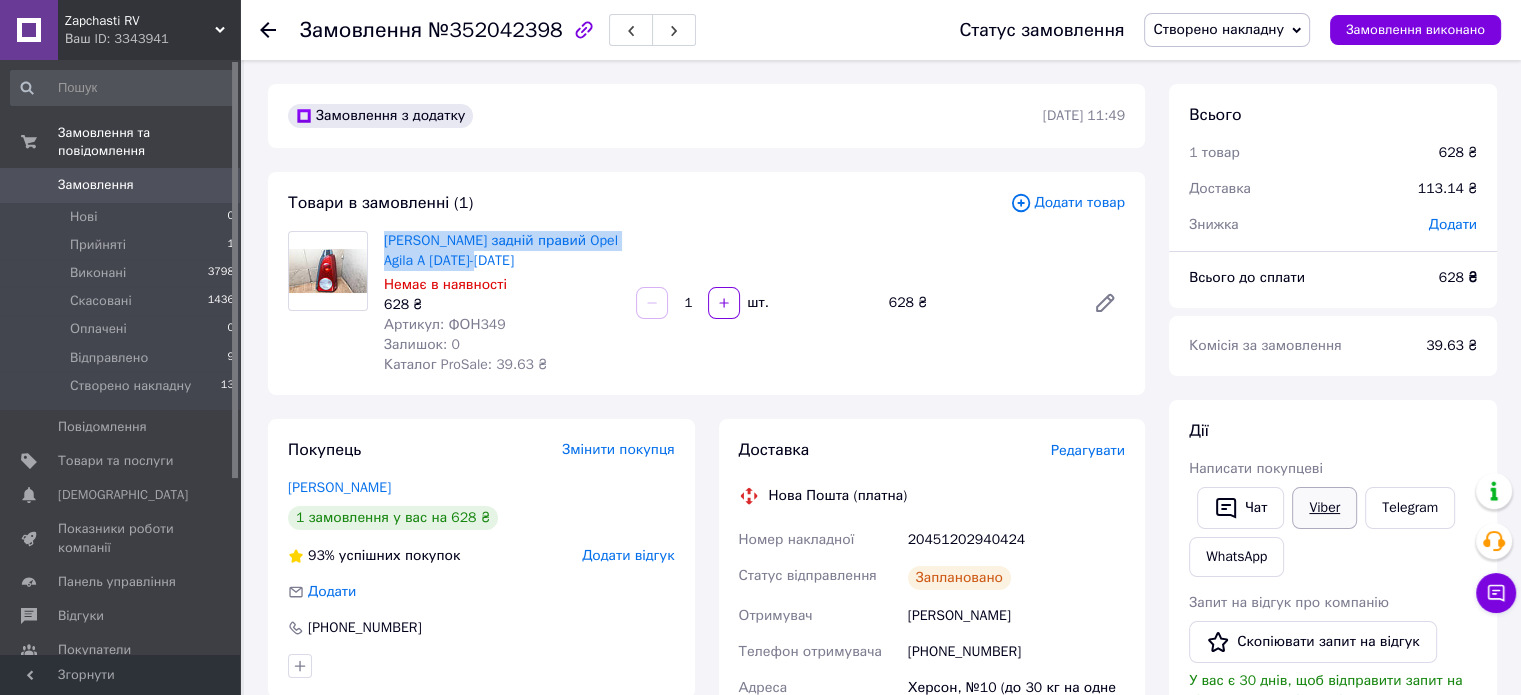 click on "Viber" at bounding box center (1324, 508) 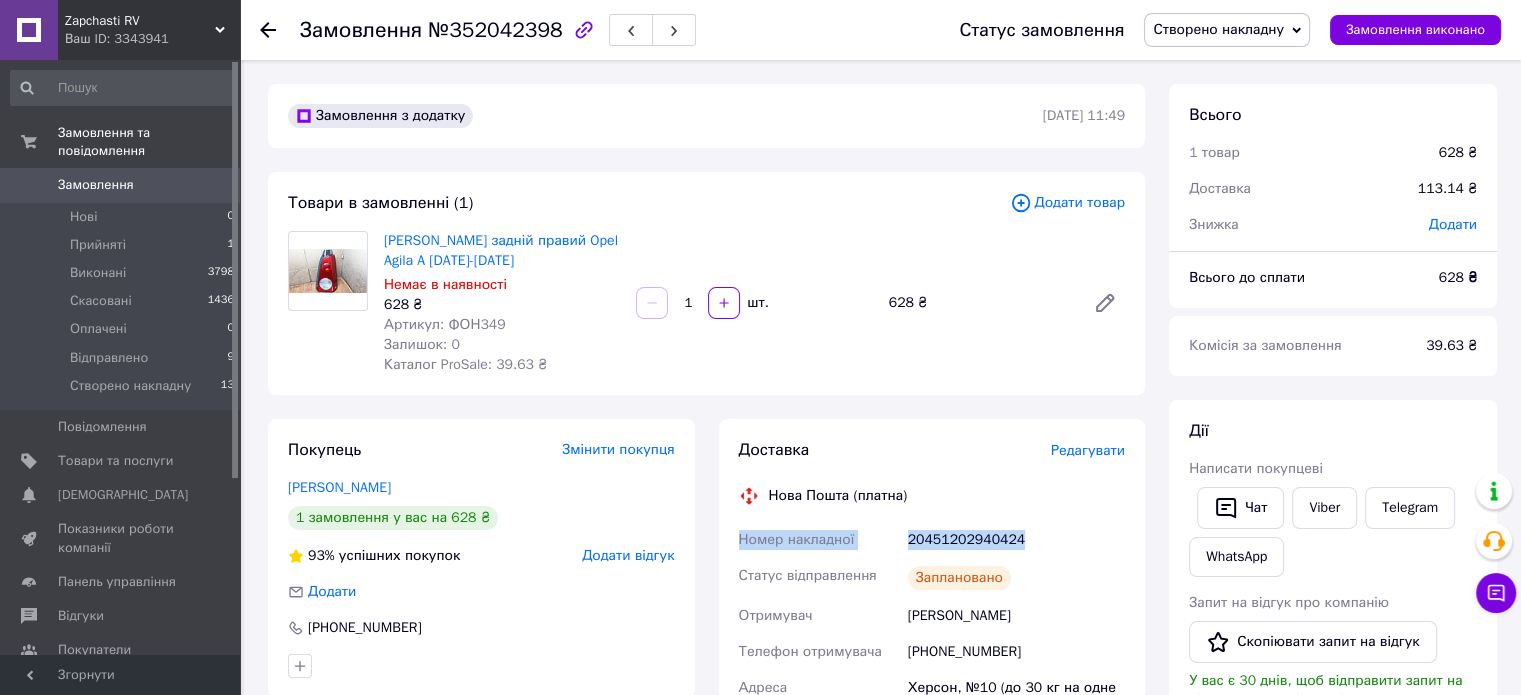 drag, startPoint x: 742, startPoint y: 543, endPoint x: 1023, endPoint y: 541, distance: 281.0071 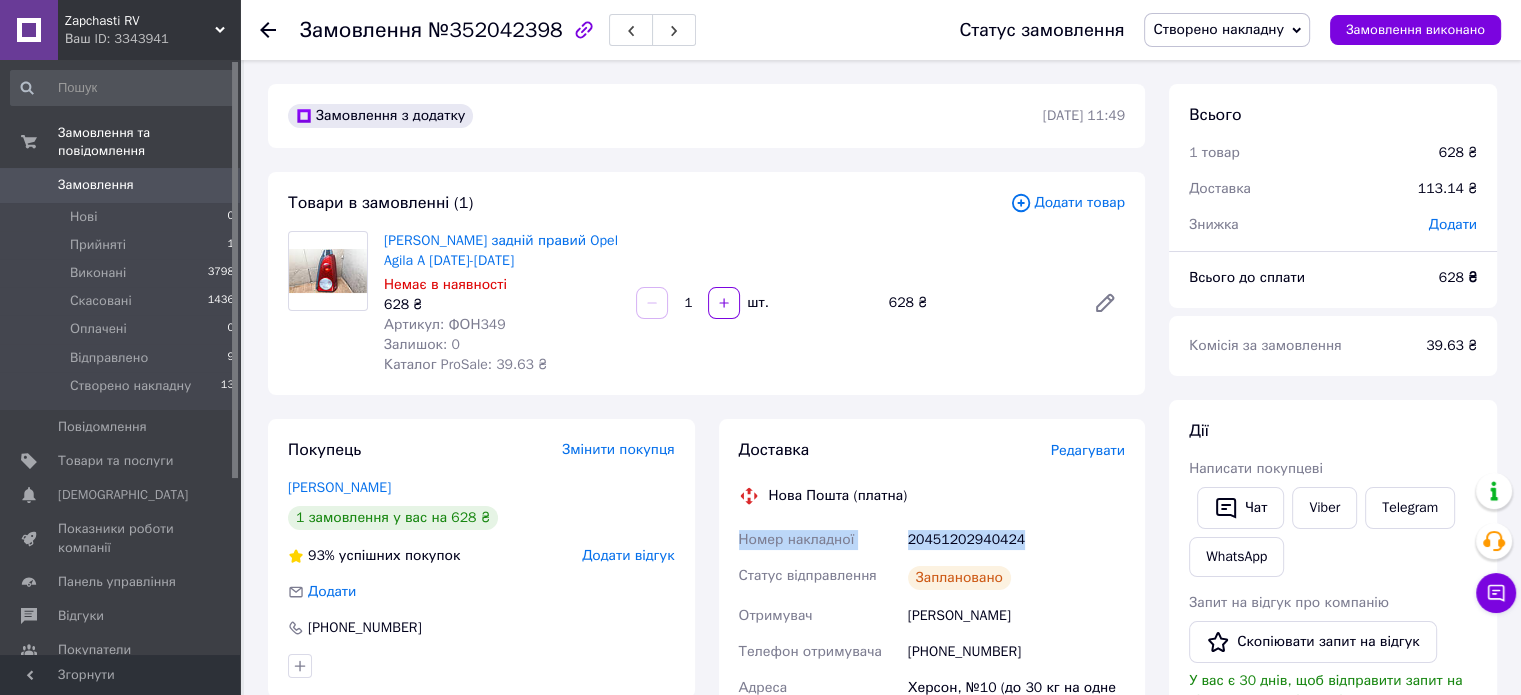 click on "Створено накладну" at bounding box center [1227, 30] 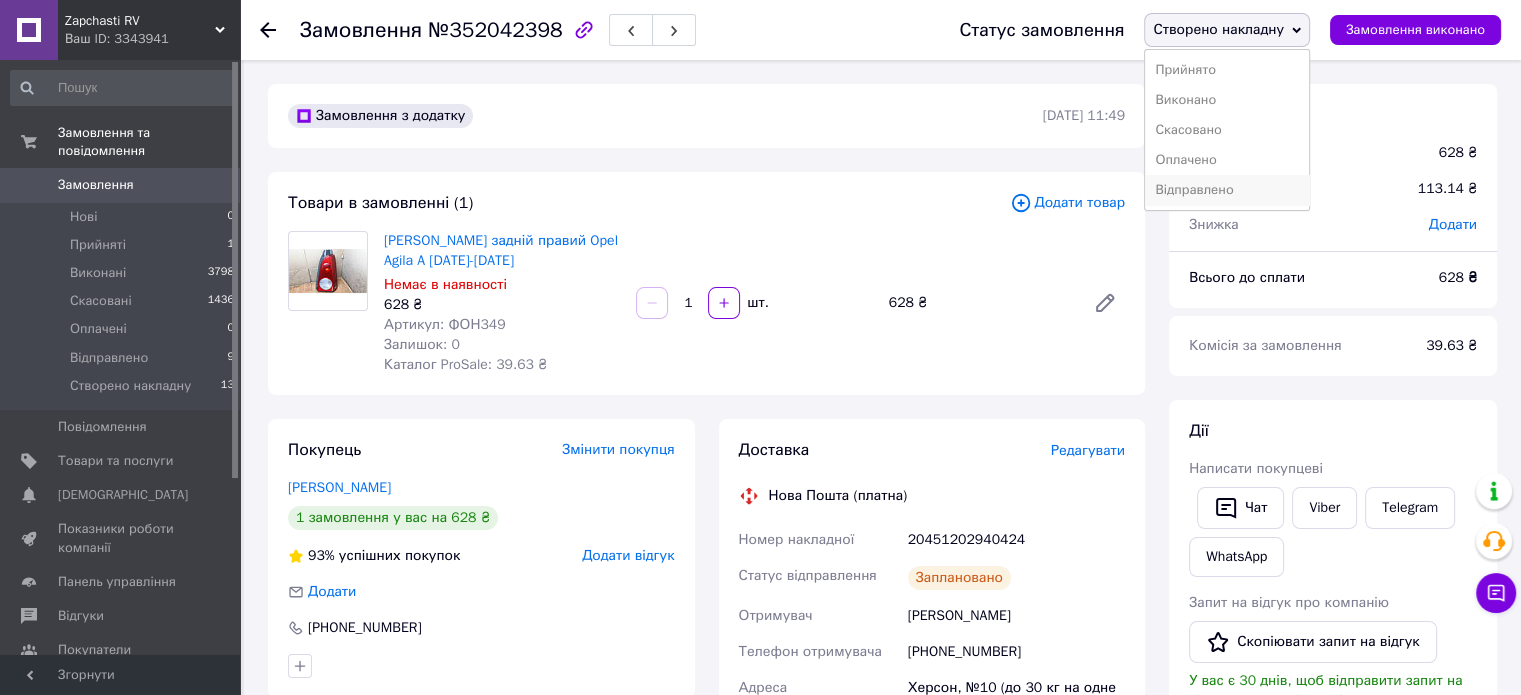 click on "Відправлено" at bounding box center [1227, 190] 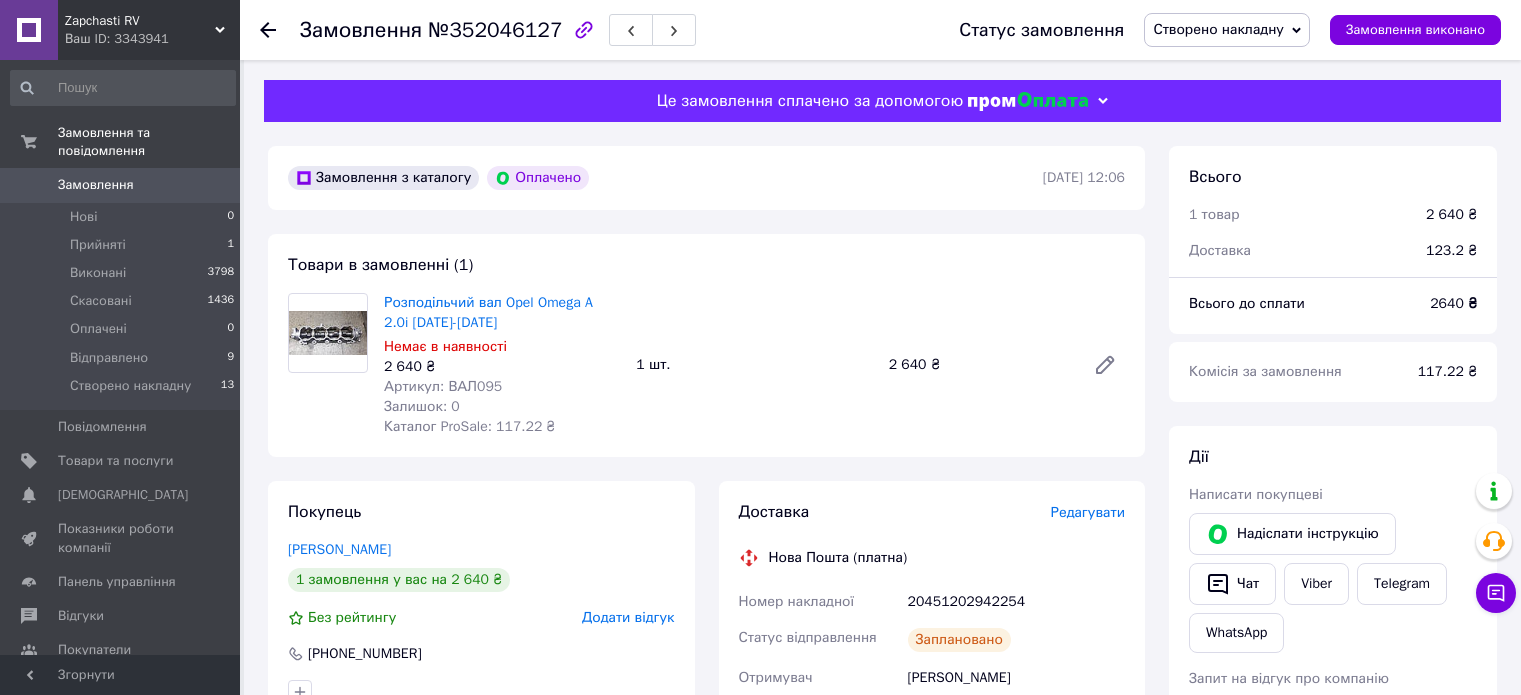 scroll, scrollTop: 0, scrollLeft: 0, axis: both 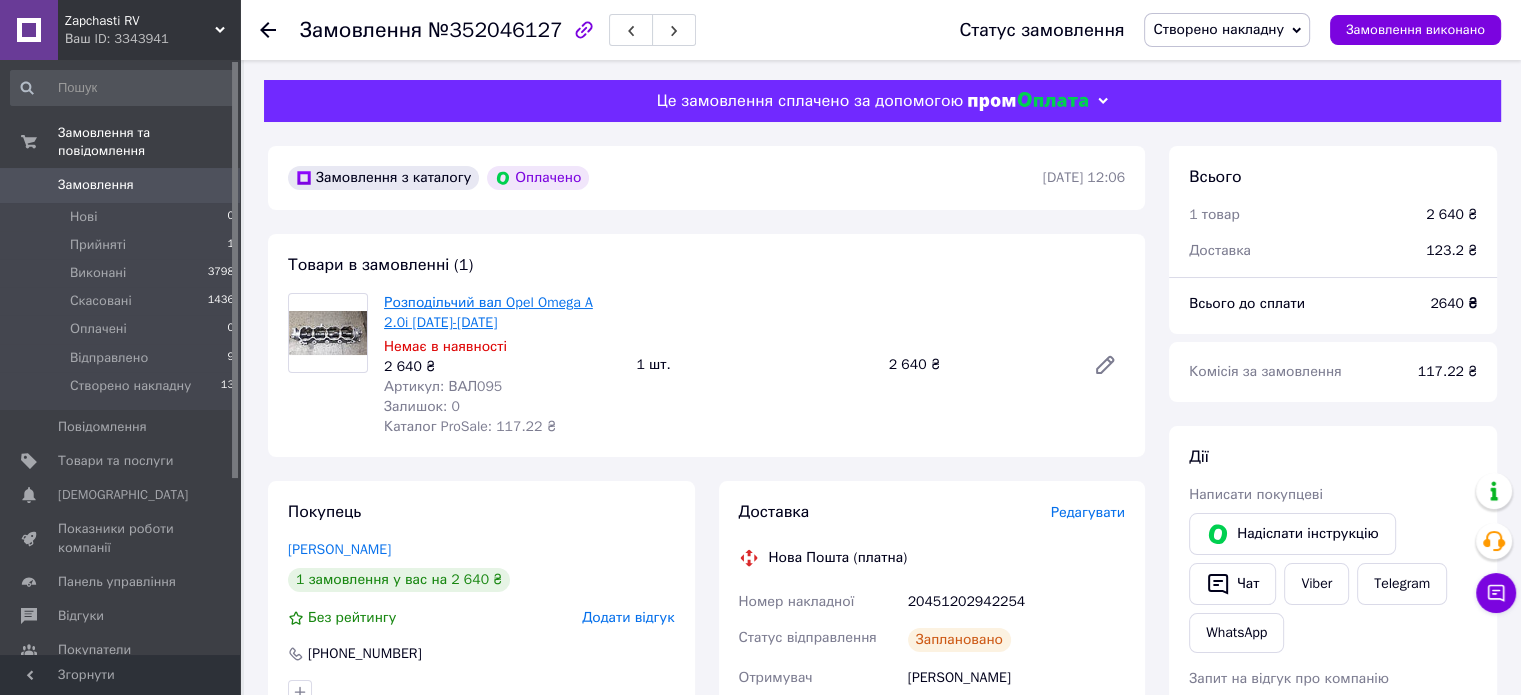 drag, startPoint x: 495, startPoint y: 323, endPoint x: 384, endPoint y: 302, distance: 112.969025 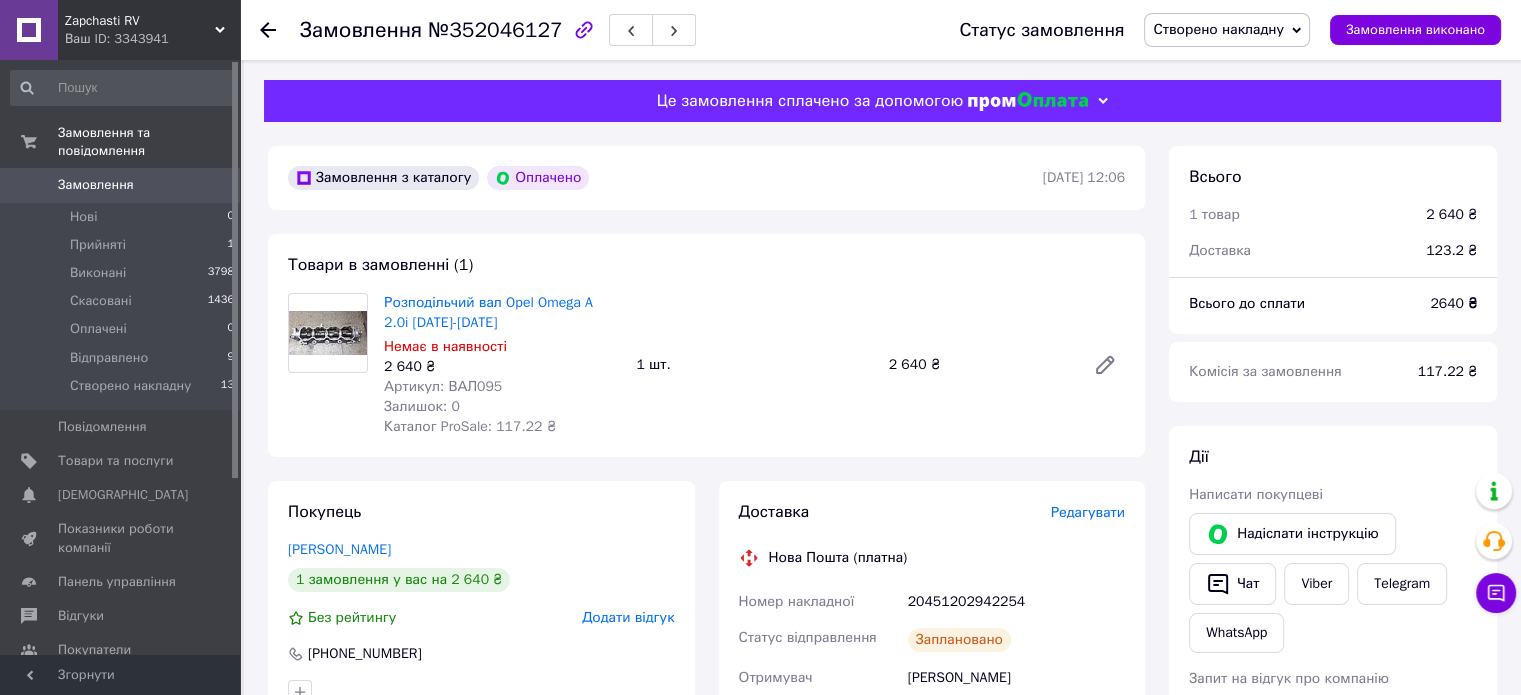 copy on "Розподільчий вал Opel Omega A 2.0i [DATE]-[DATE]" 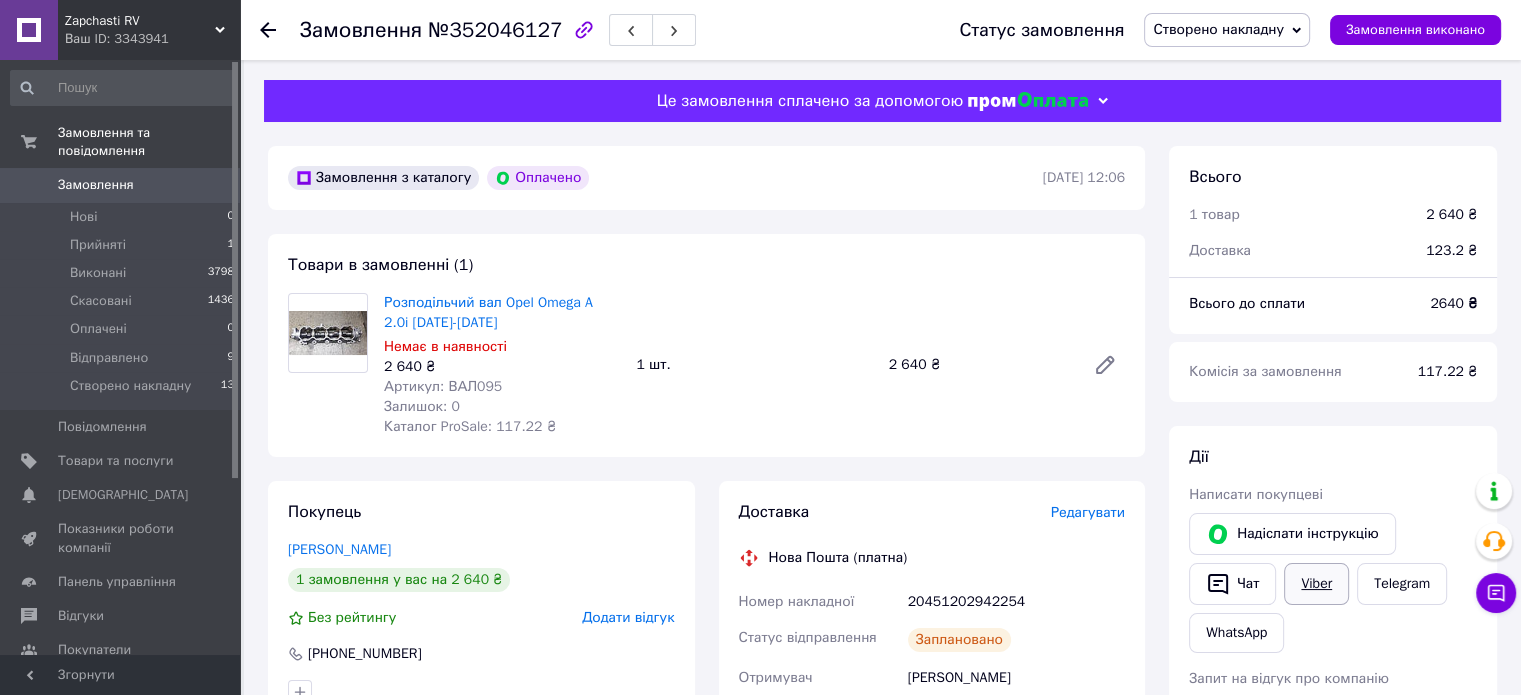 click on "Viber" at bounding box center (1316, 584) 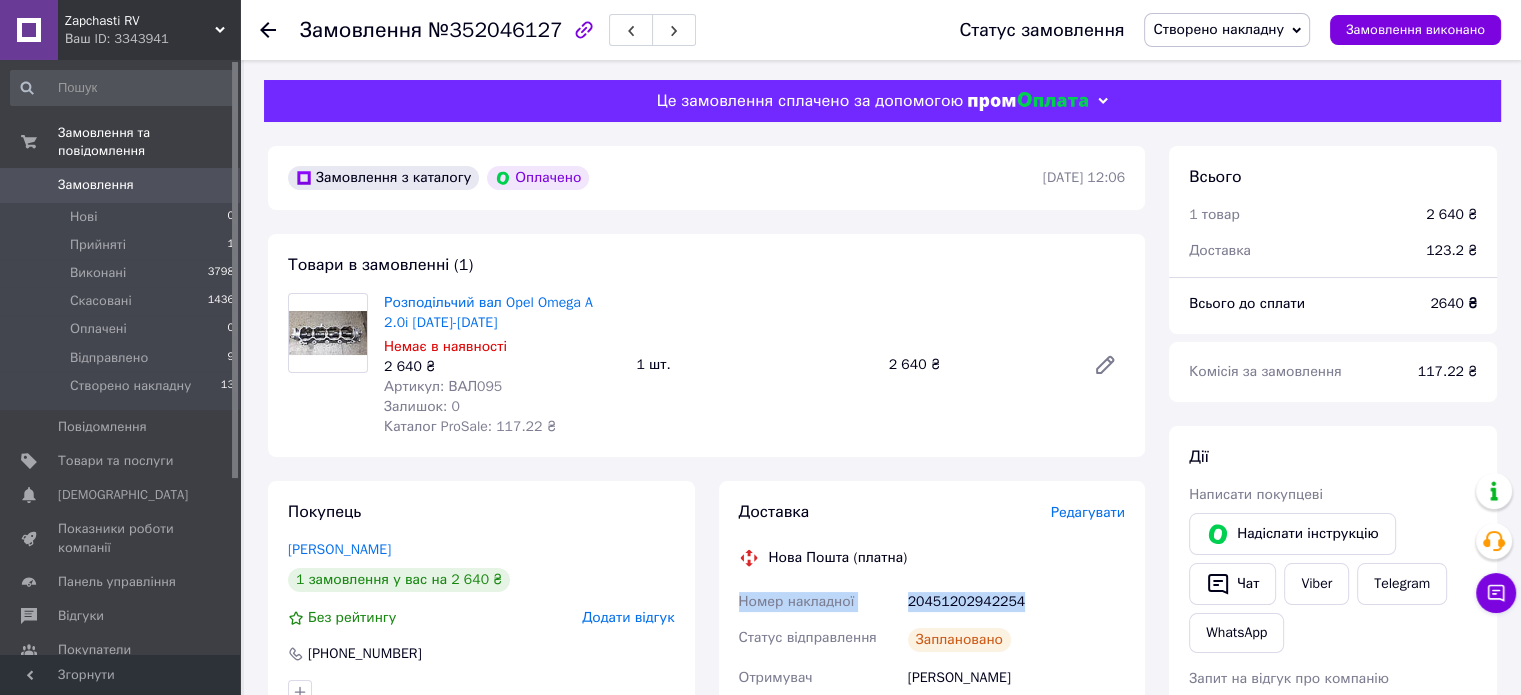 drag, startPoint x: 741, startPoint y: 604, endPoint x: 1017, endPoint y: 598, distance: 276.06522 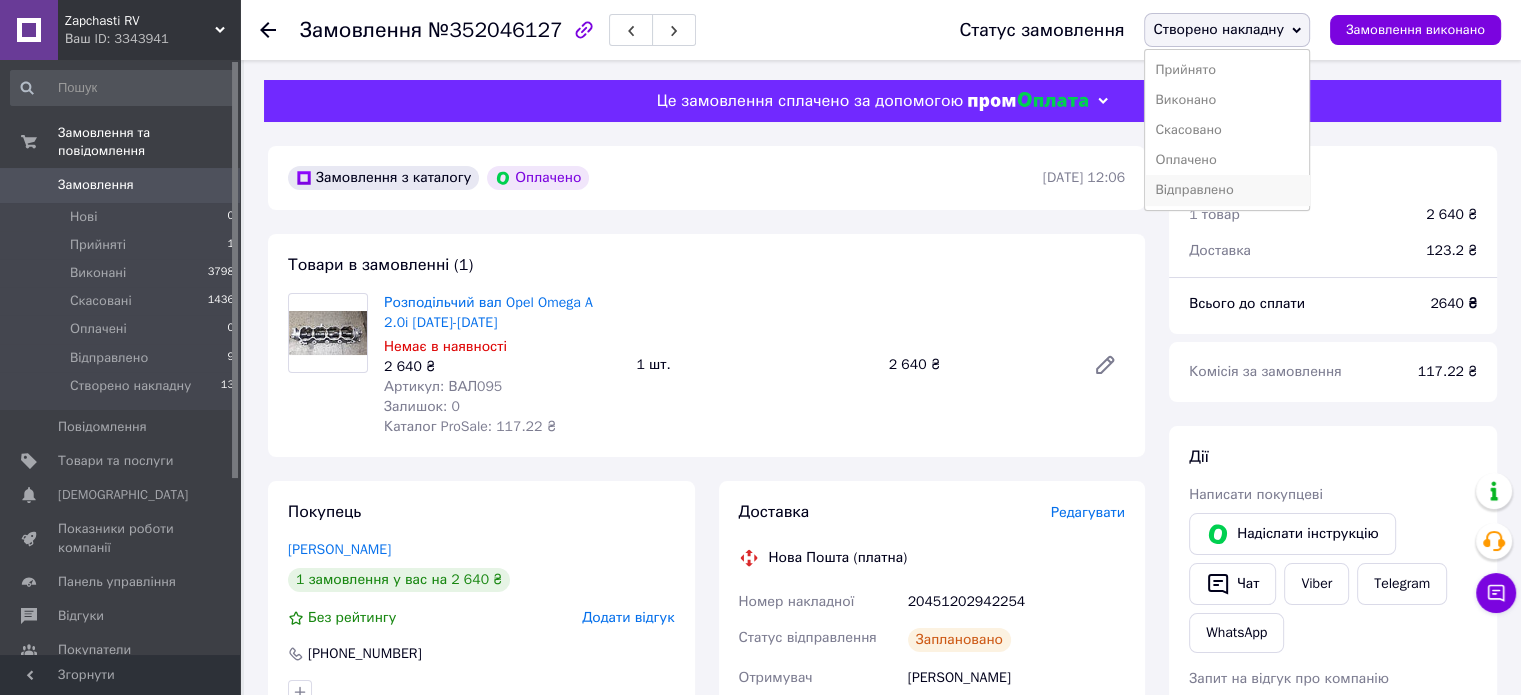 click on "Відправлено" at bounding box center [1227, 190] 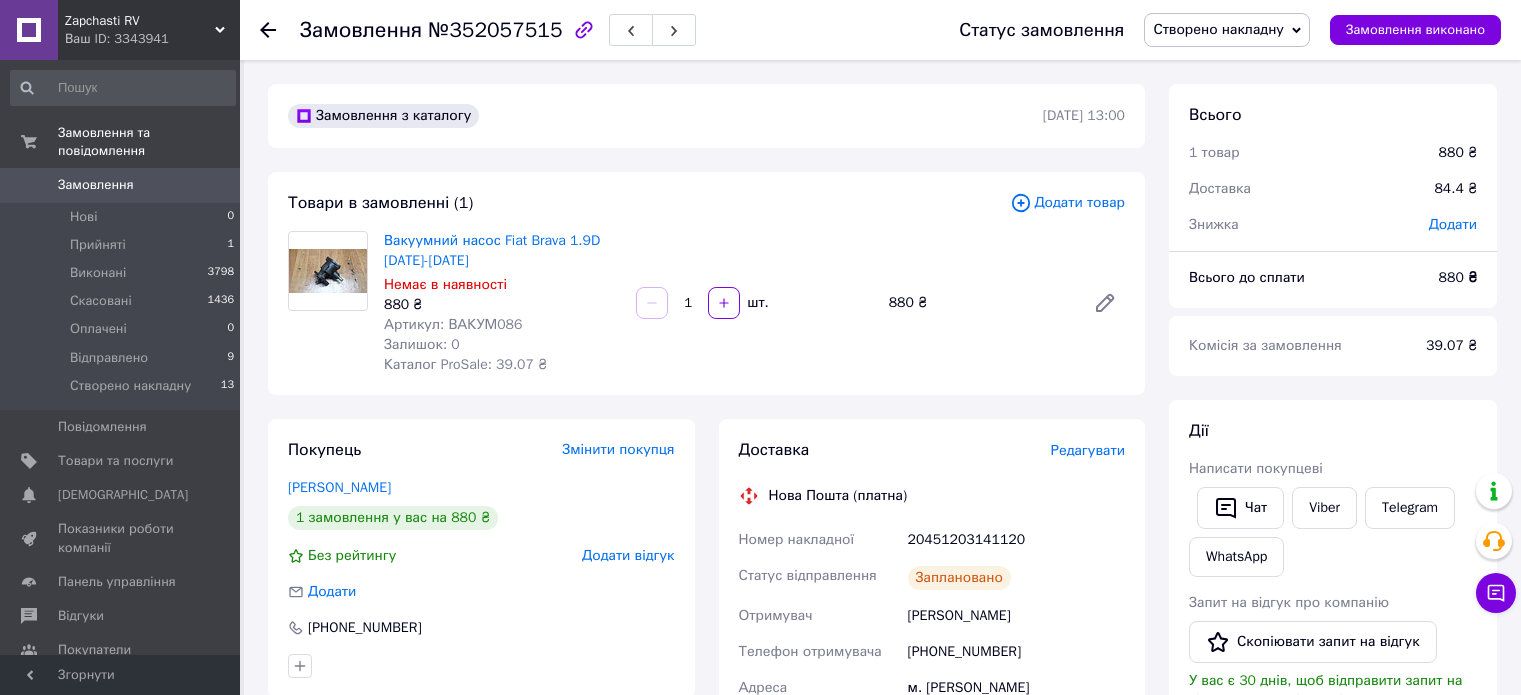scroll, scrollTop: 0, scrollLeft: 0, axis: both 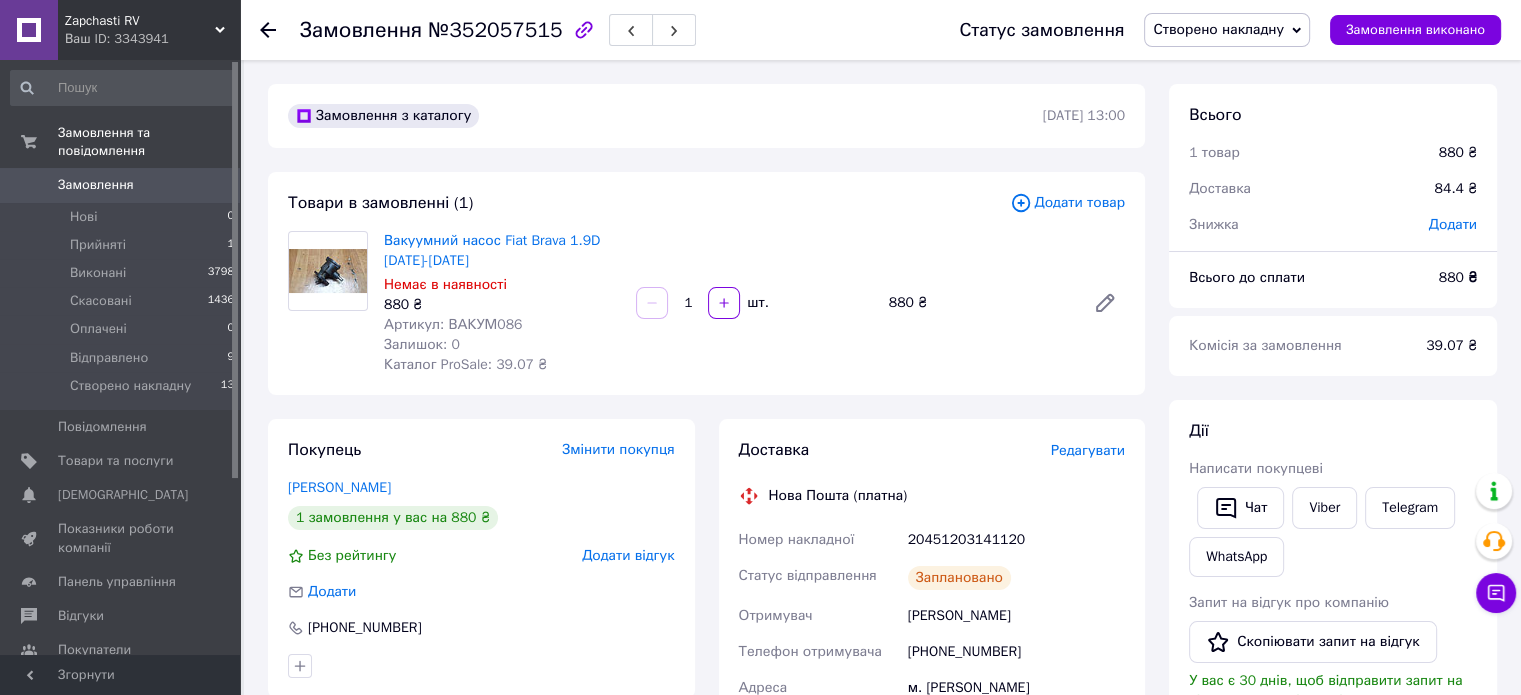 drag, startPoint x: 486, startPoint y: 260, endPoint x: 383, endPoint y: 244, distance: 104.23531 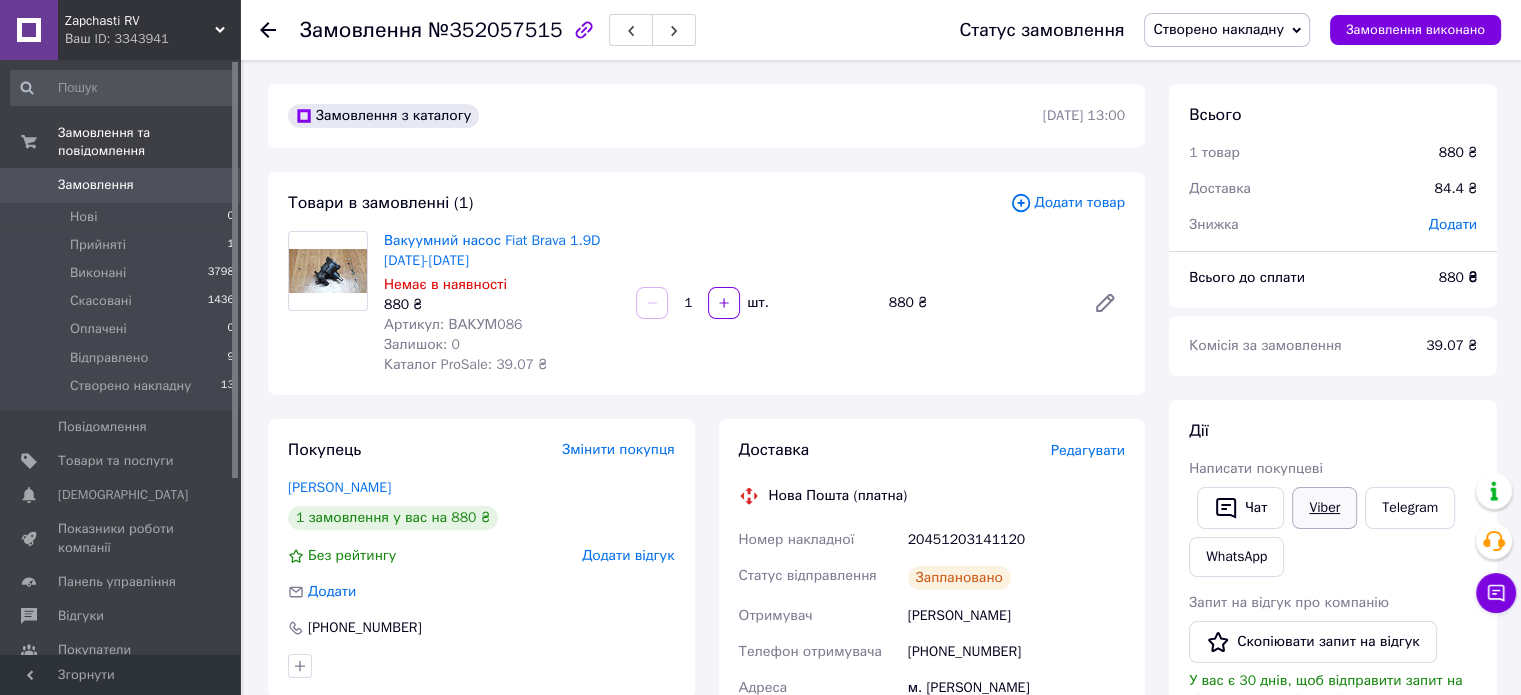 click on "Viber" at bounding box center [1324, 508] 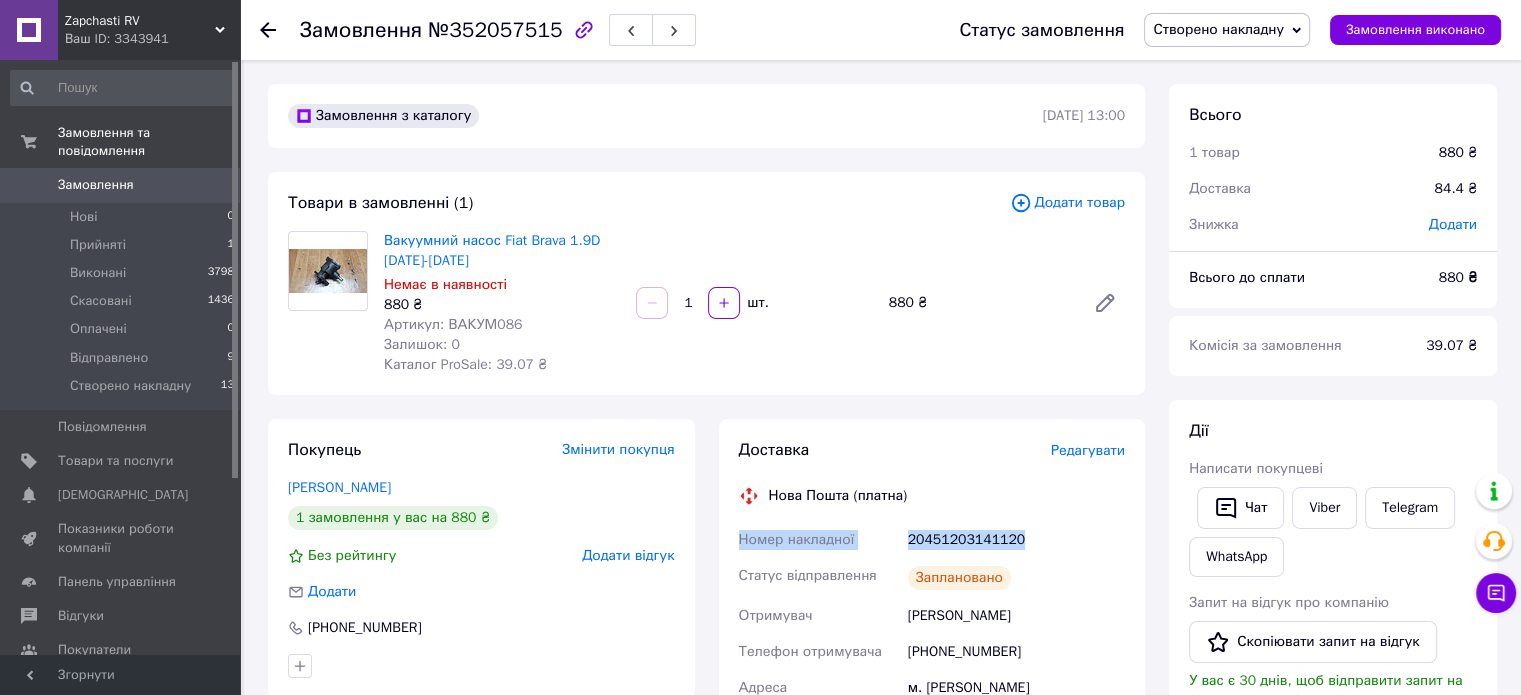 drag, startPoint x: 740, startPoint y: 540, endPoint x: 1023, endPoint y: 538, distance: 283.00708 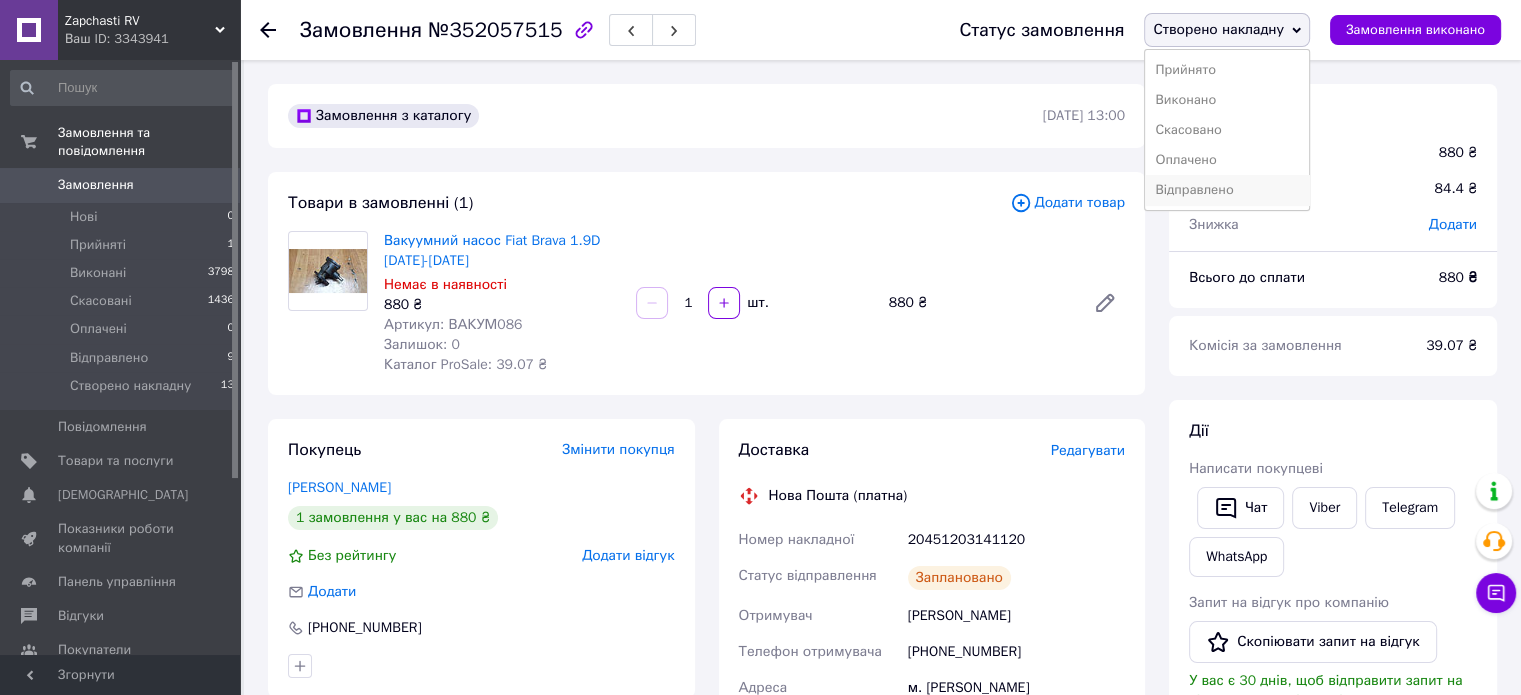 click on "Відправлено" at bounding box center (1227, 190) 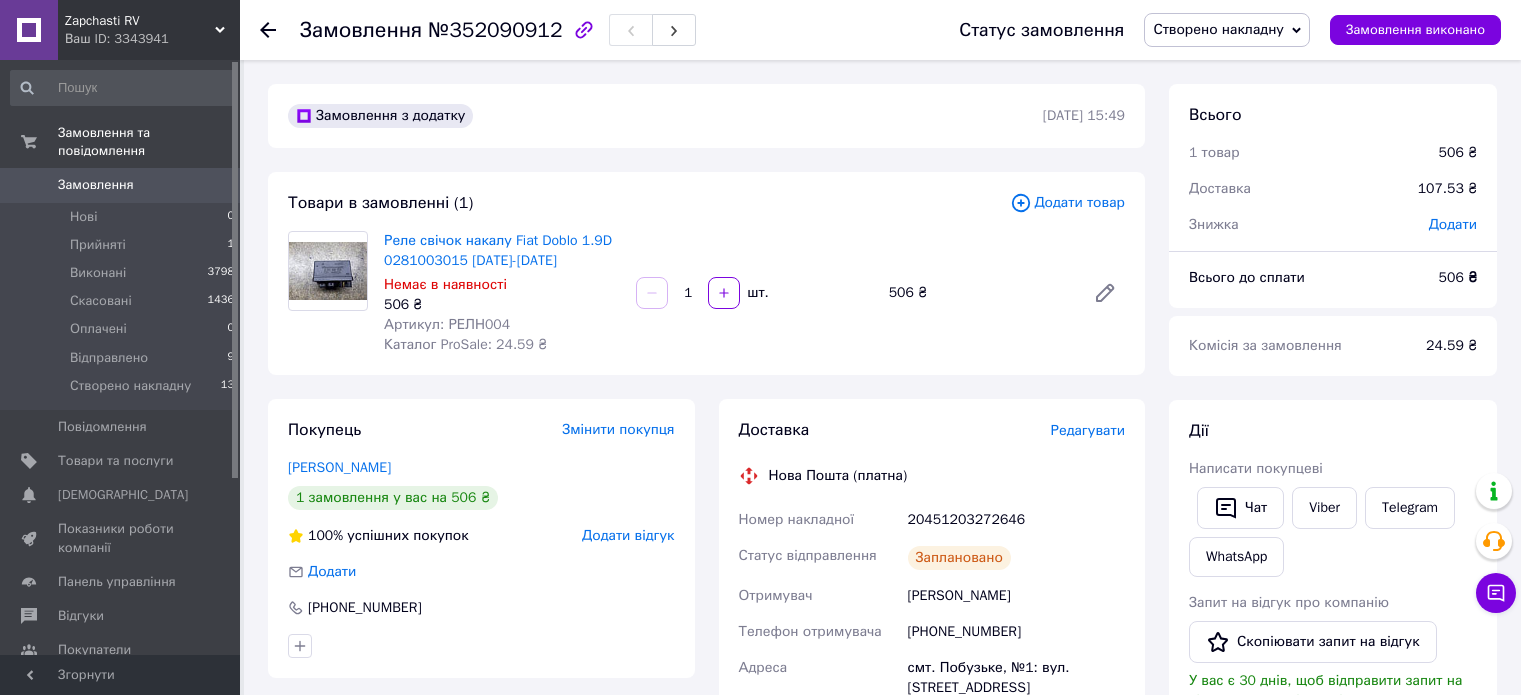 scroll, scrollTop: 0, scrollLeft: 0, axis: both 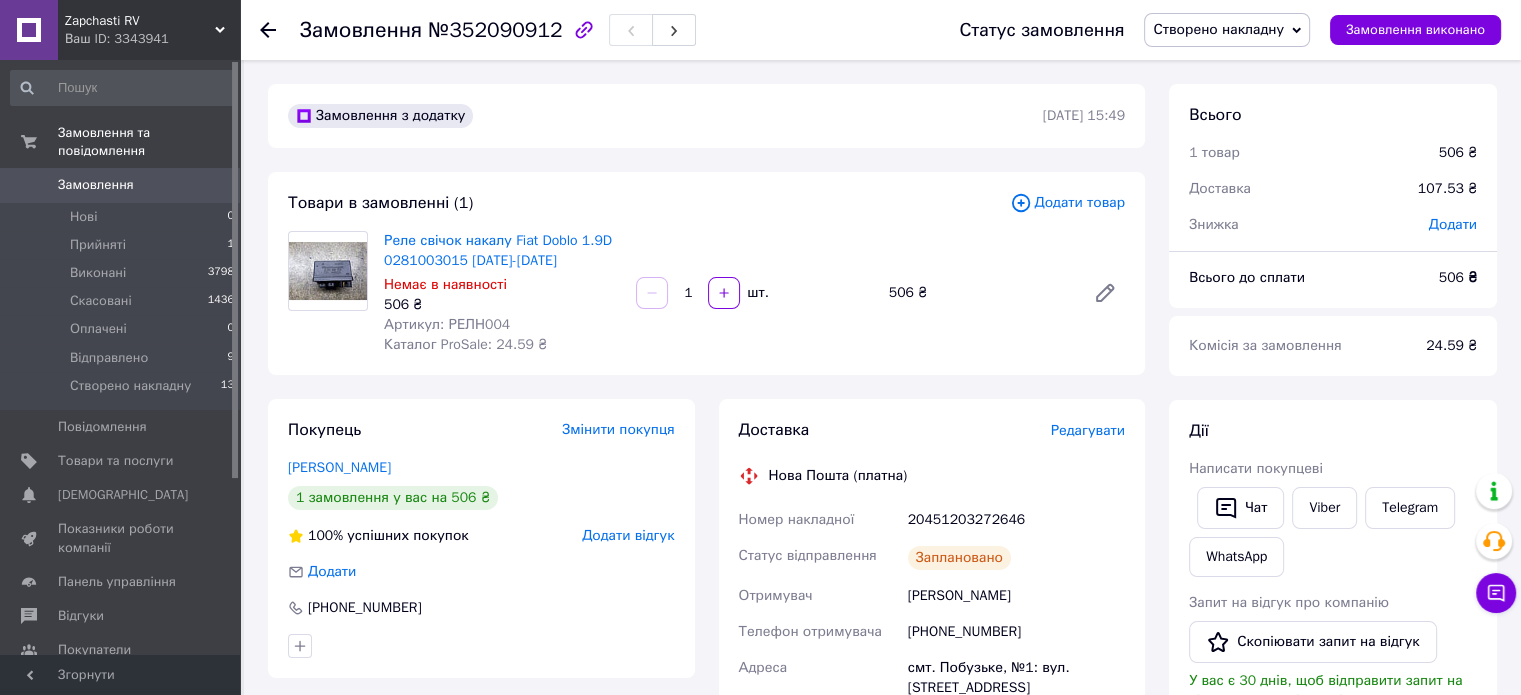 drag, startPoint x: 561, startPoint y: 262, endPoint x: 382, endPoint y: 248, distance: 179.54665 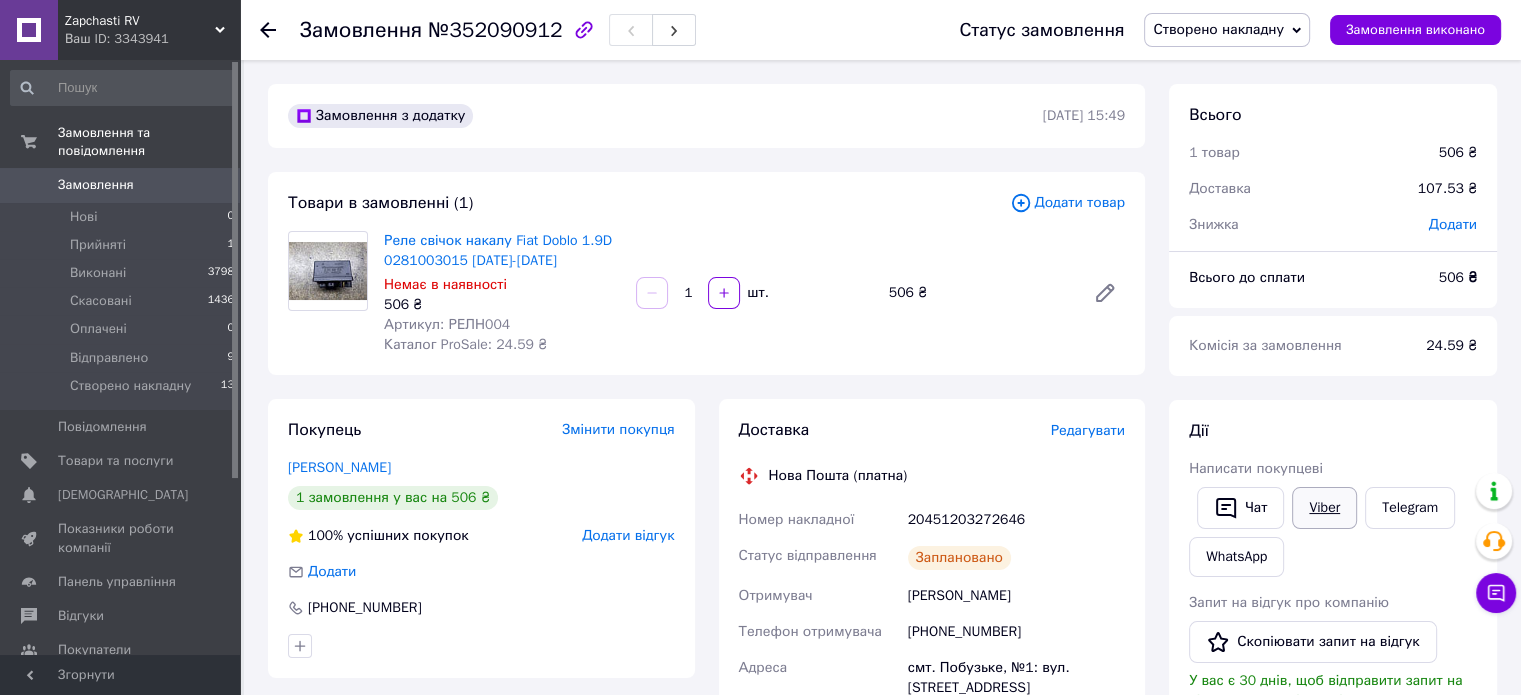 click on "Viber" at bounding box center [1324, 508] 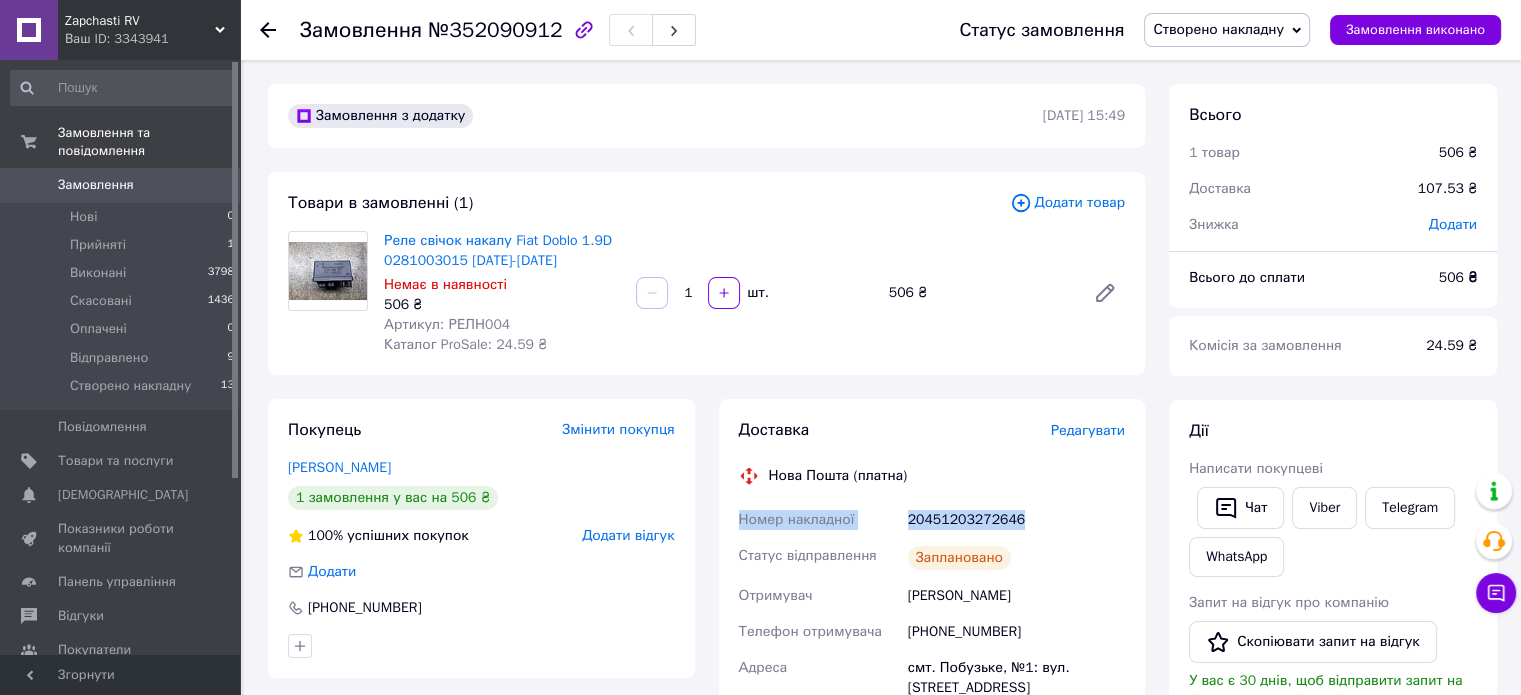 drag, startPoint x: 735, startPoint y: 523, endPoint x: 1026, endPoint y: 522, distance: 291.0017 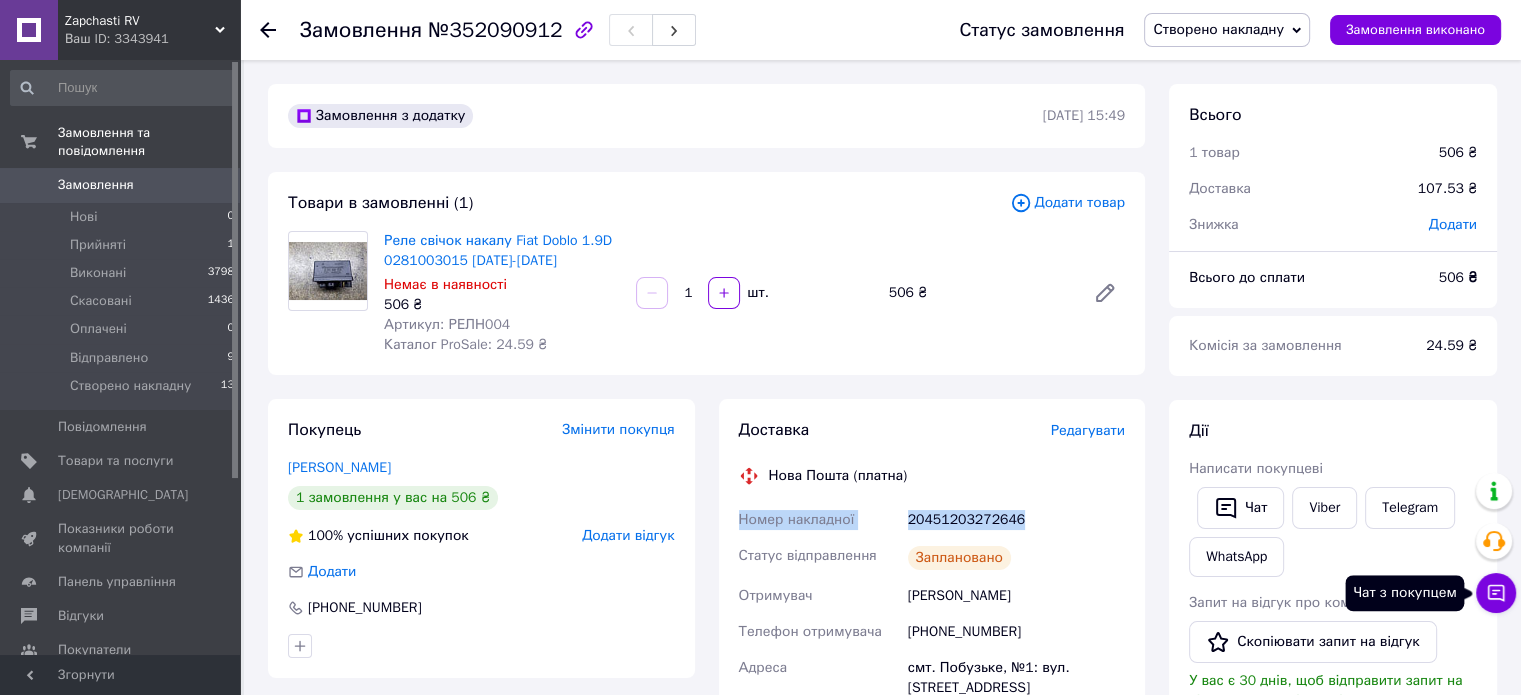 click 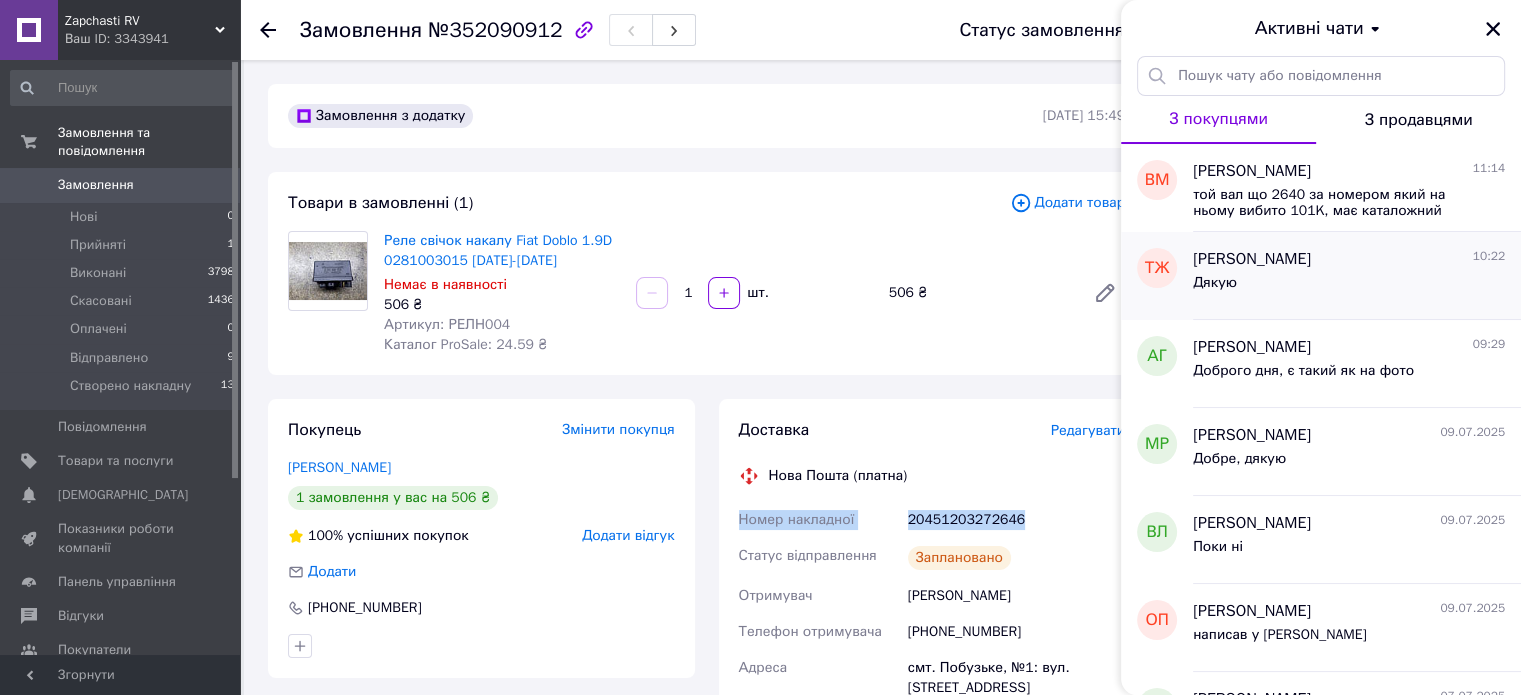 click on "Дякую" at bounding box center (1349, 287) 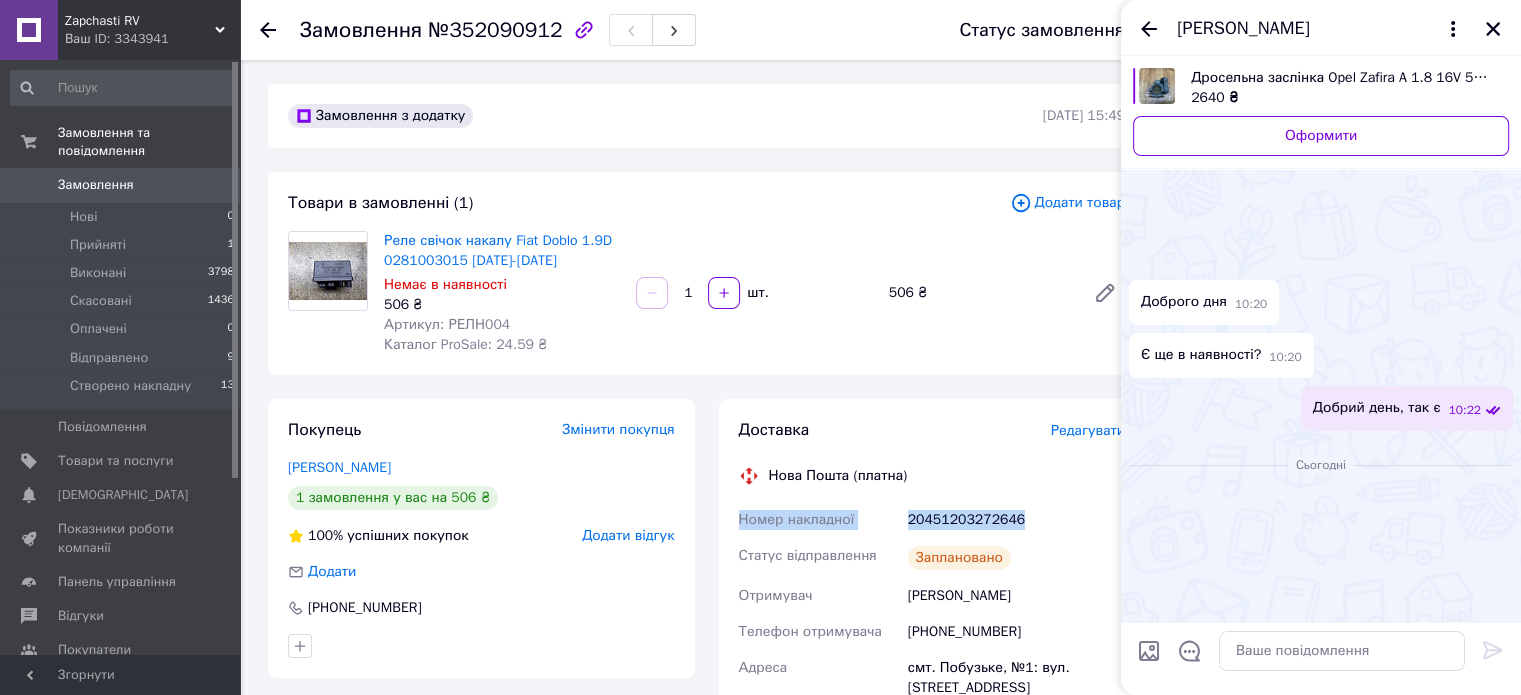 scroll, scrollTop: 2608, scrollLeft: 0, axis: vertical 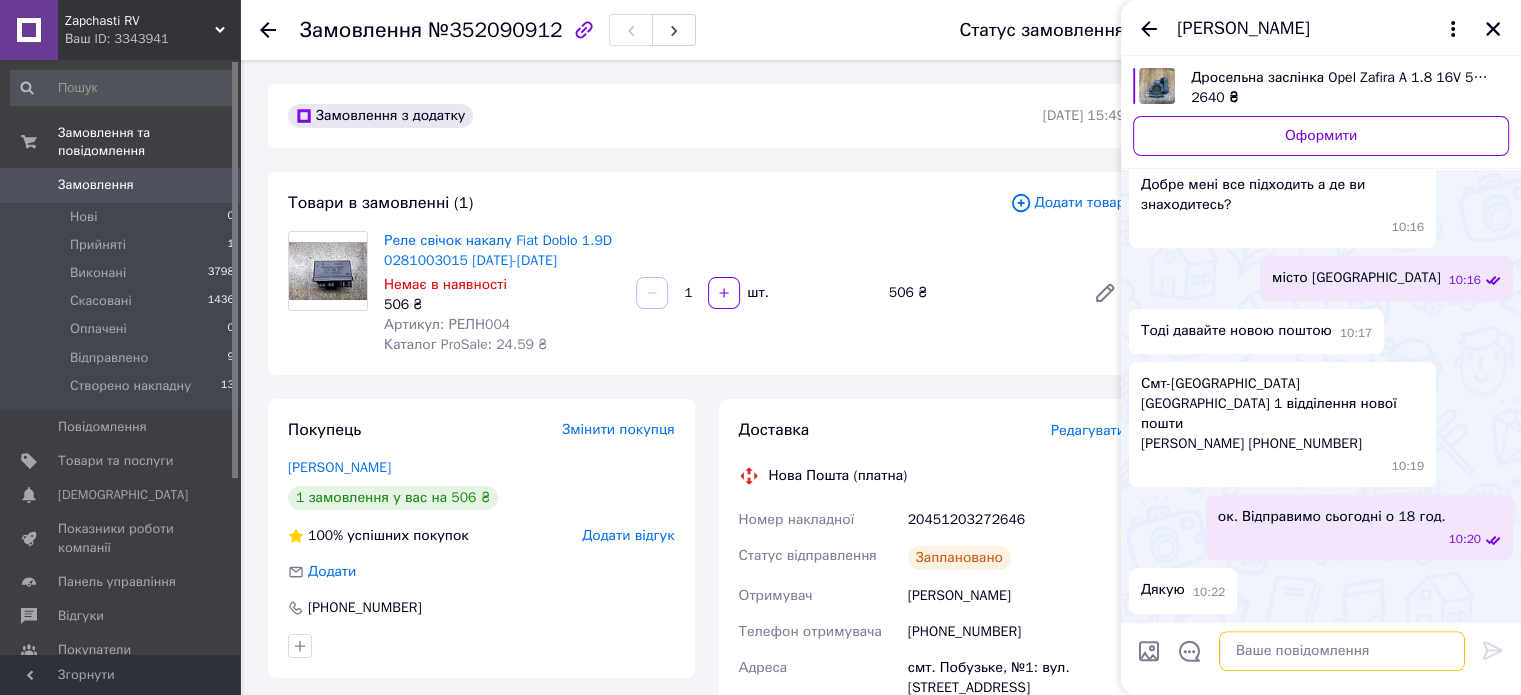 click at bounding box center (1342, 651) 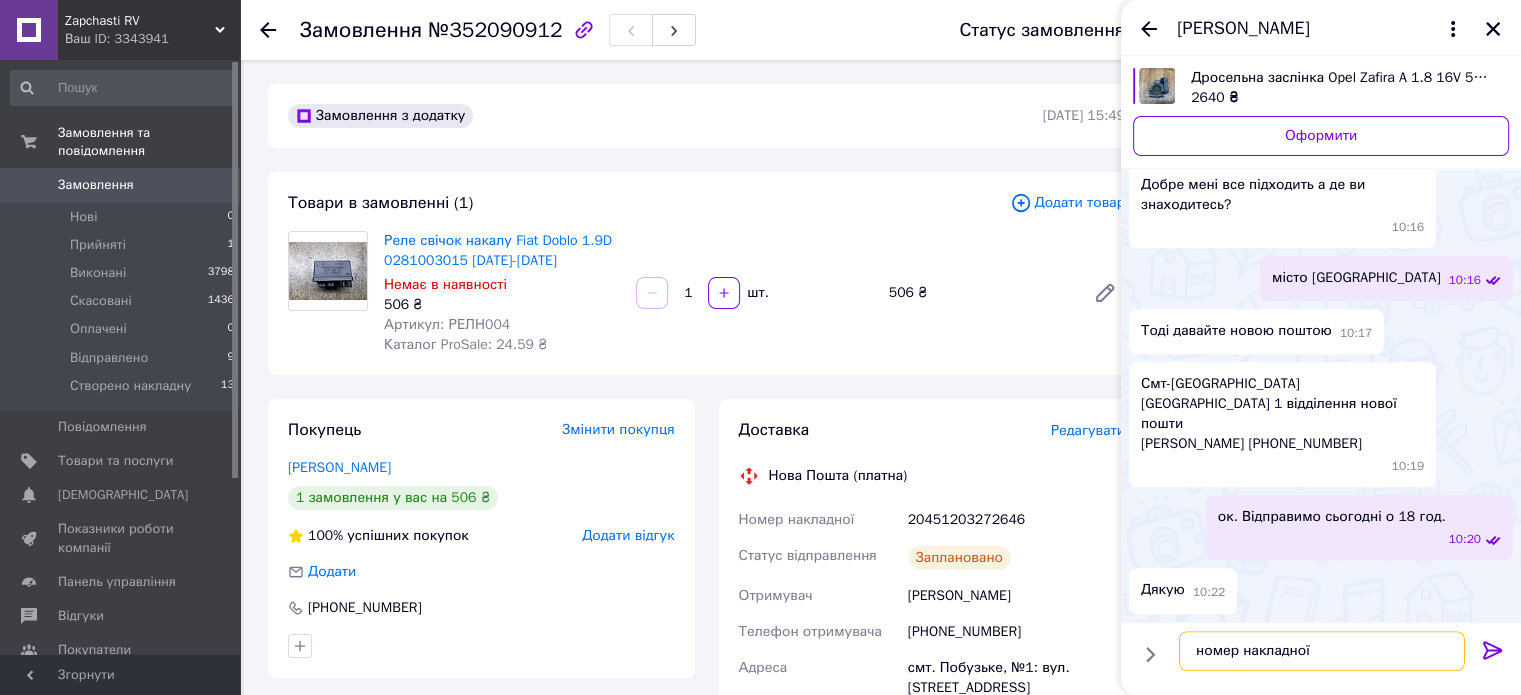 scroll, scrollTop: 12, scrollLeft: 0, axis: vertical 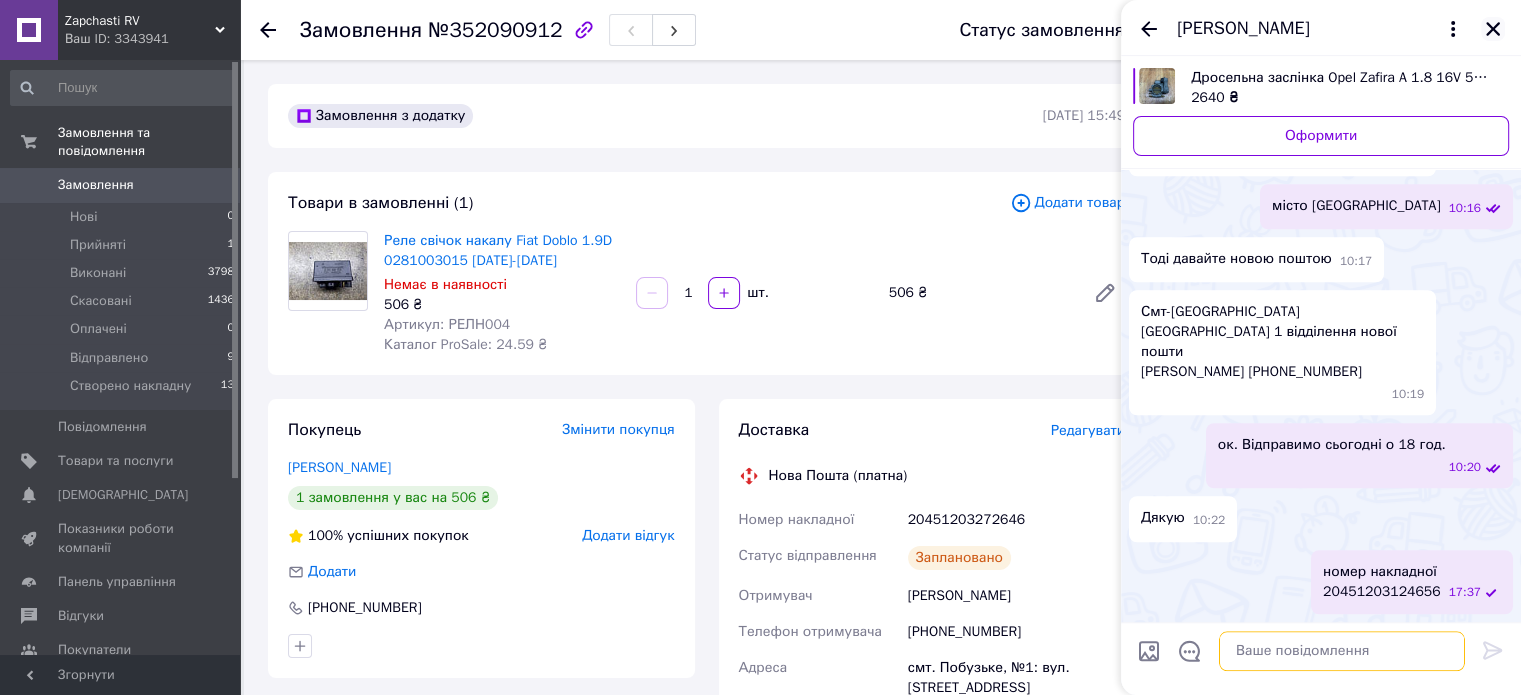 type 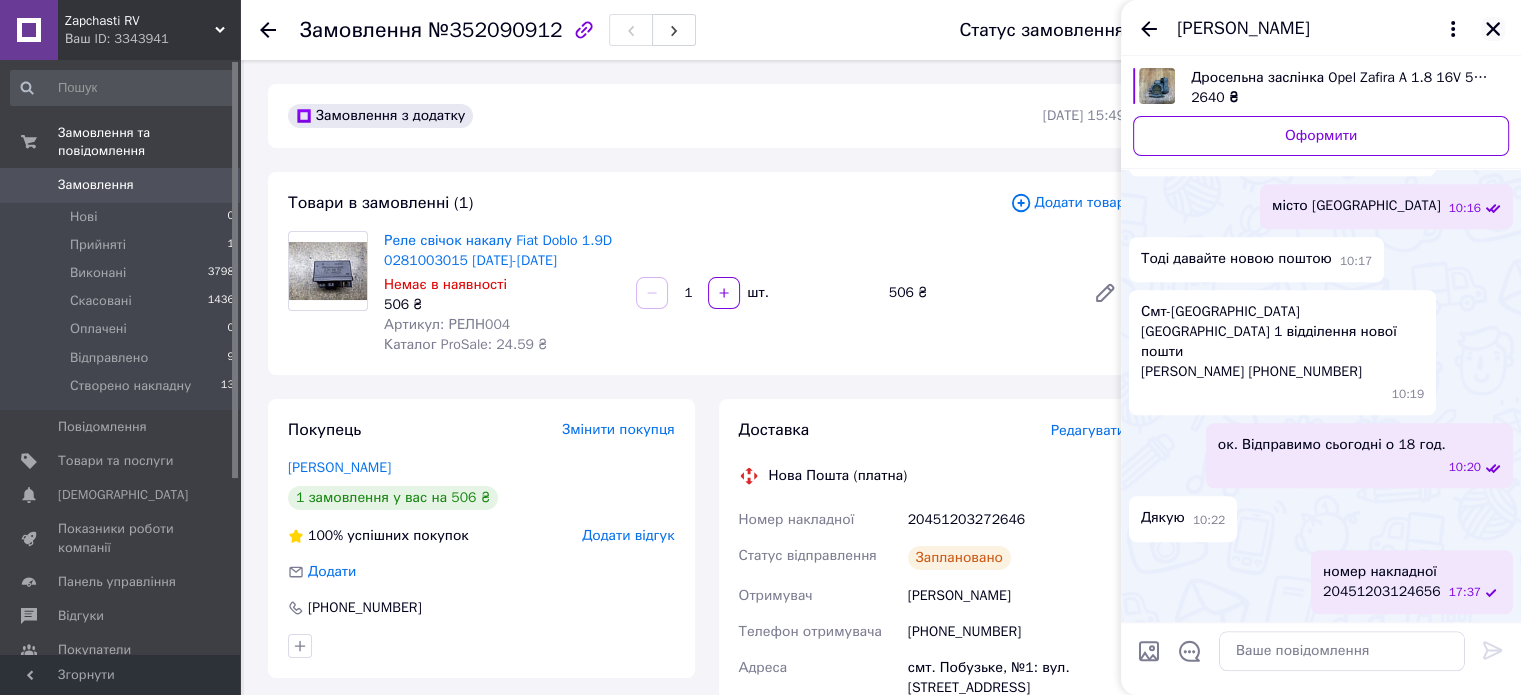 click 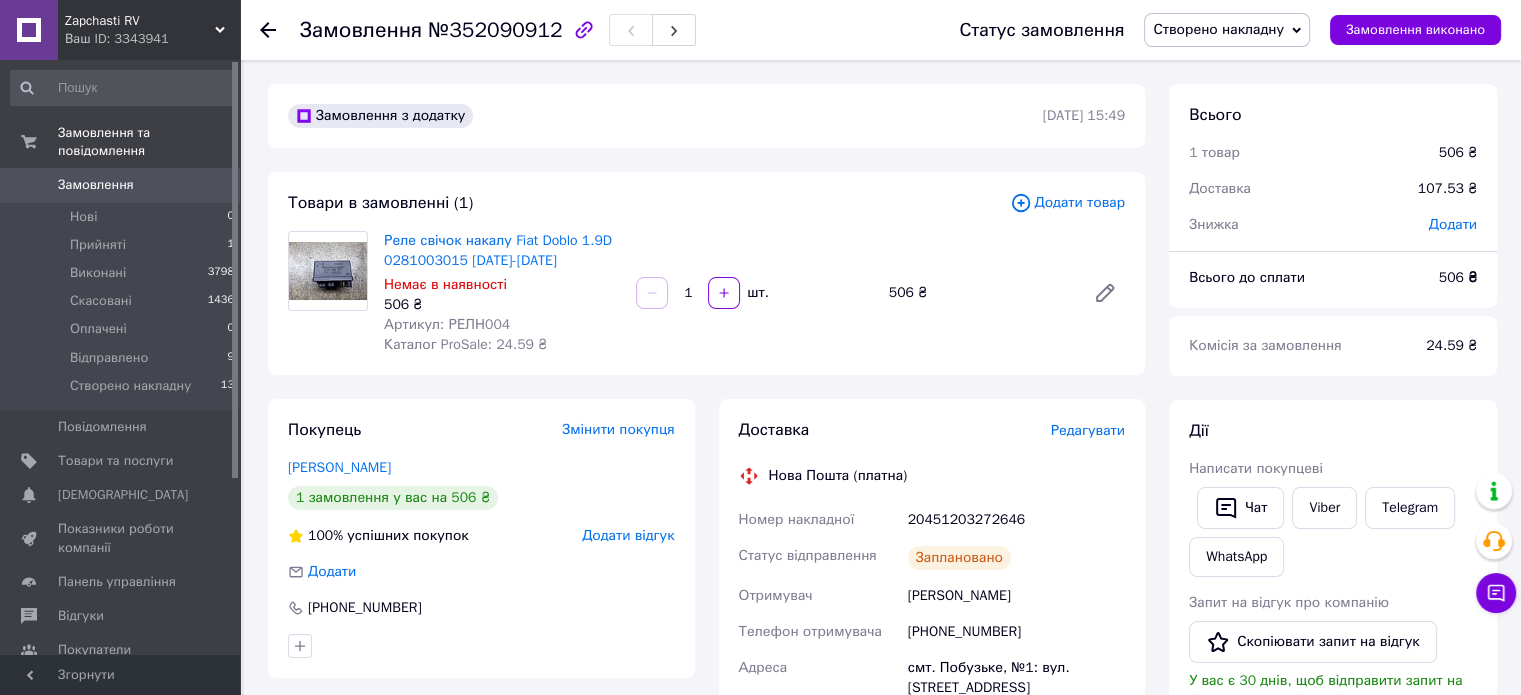 click on "Створено накладну" at bounding box center (1227, 30) 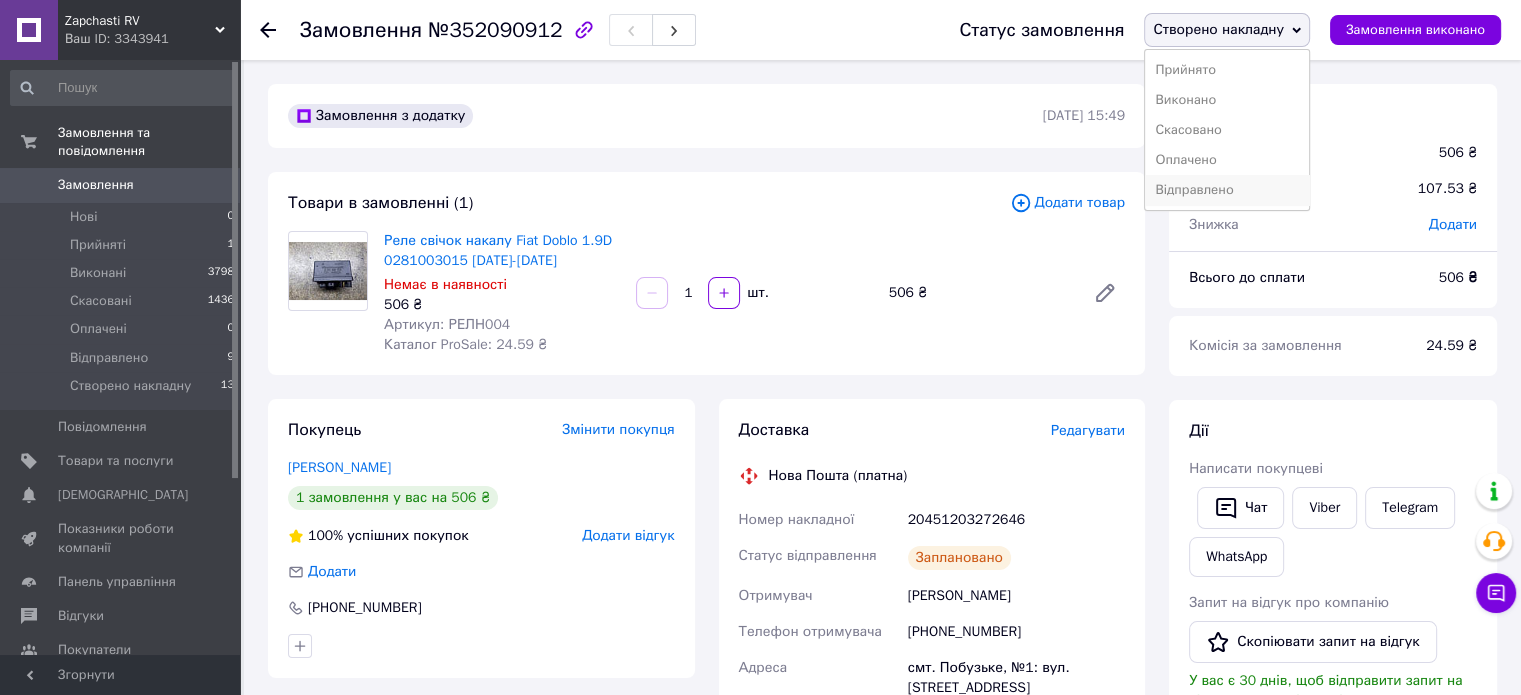 click on "Відправлено" at bounding box center [1227, 190] 